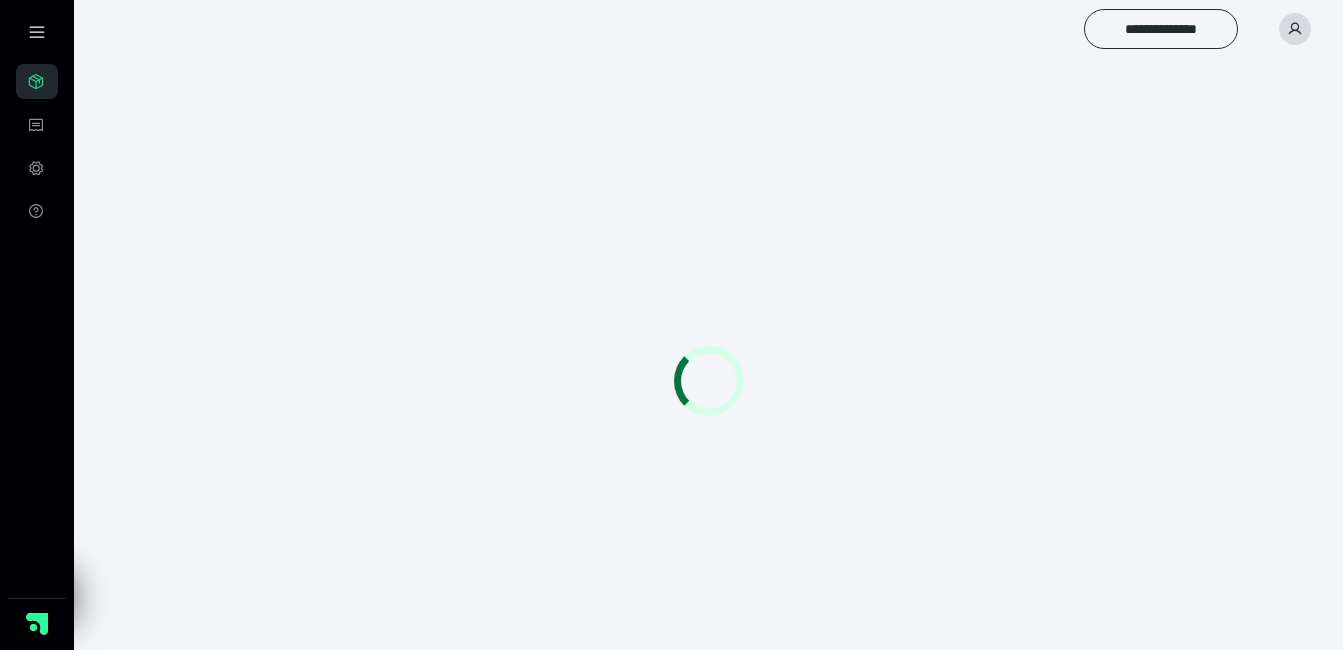 scroll, scrollTop: 0, scrollLeft: 0, axis: both 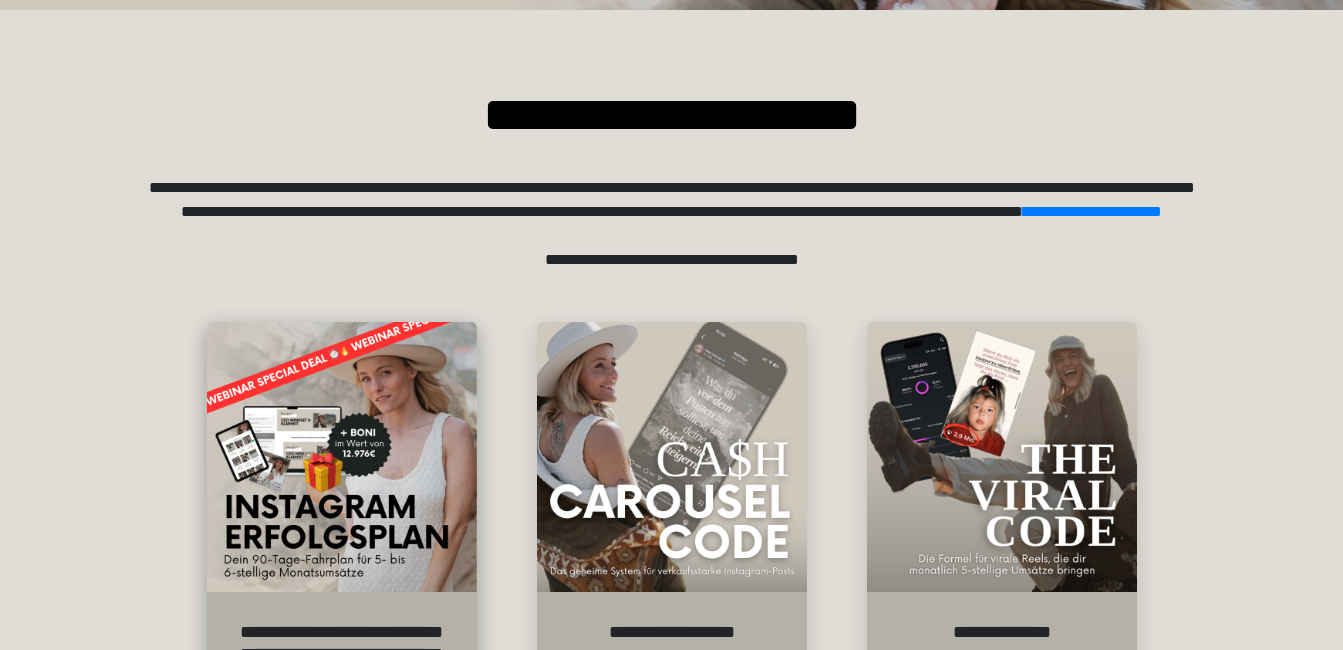click at bounding box center (342, 457) 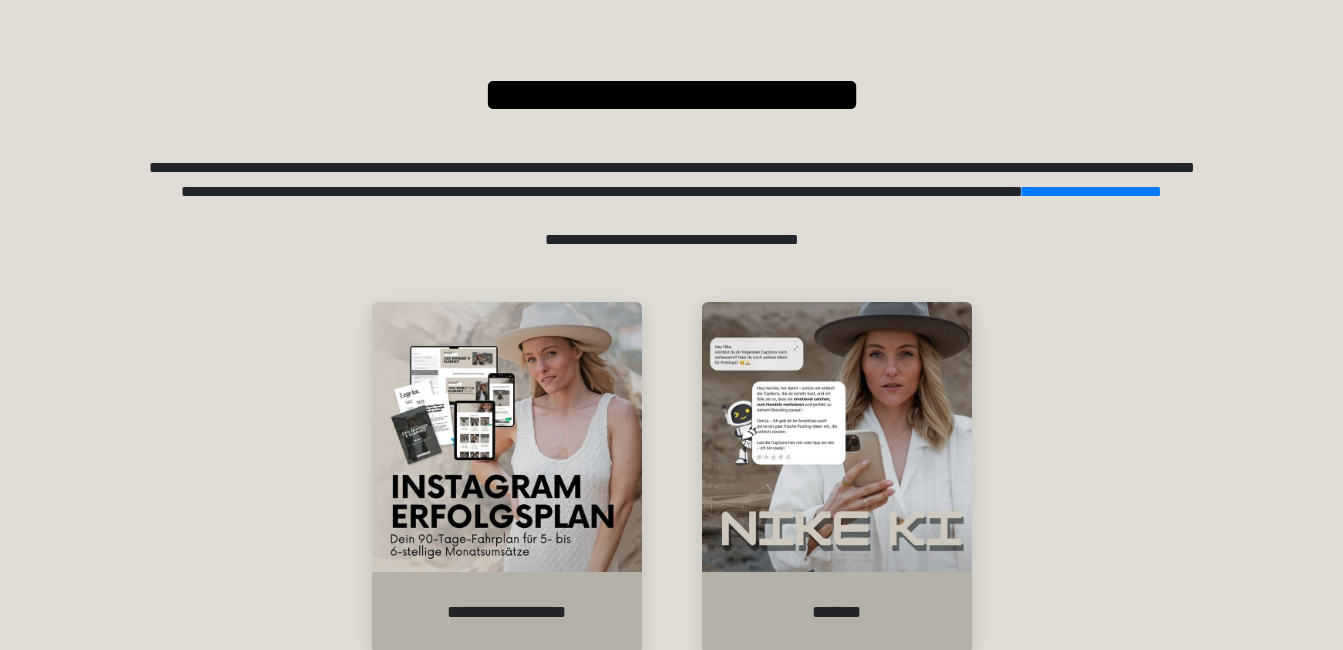scroll, scrollTop: 300, scrollLeft: 0, axis: vertical 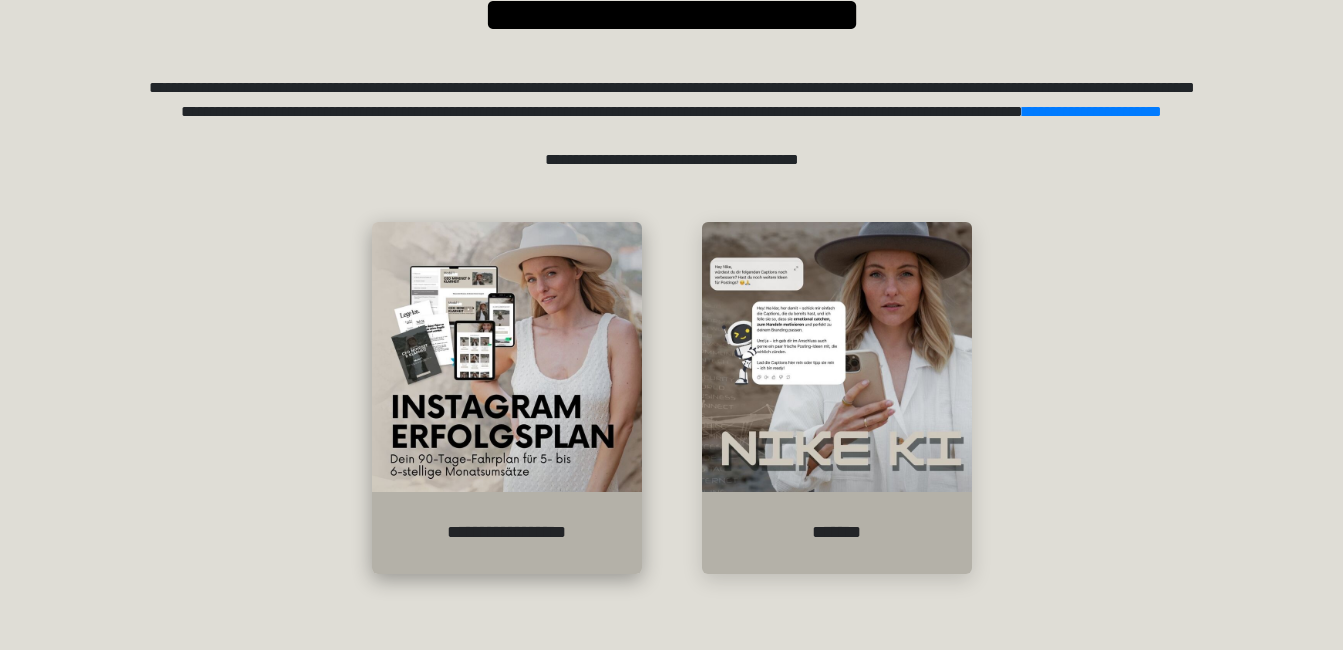click at bounding box center (507, 357) 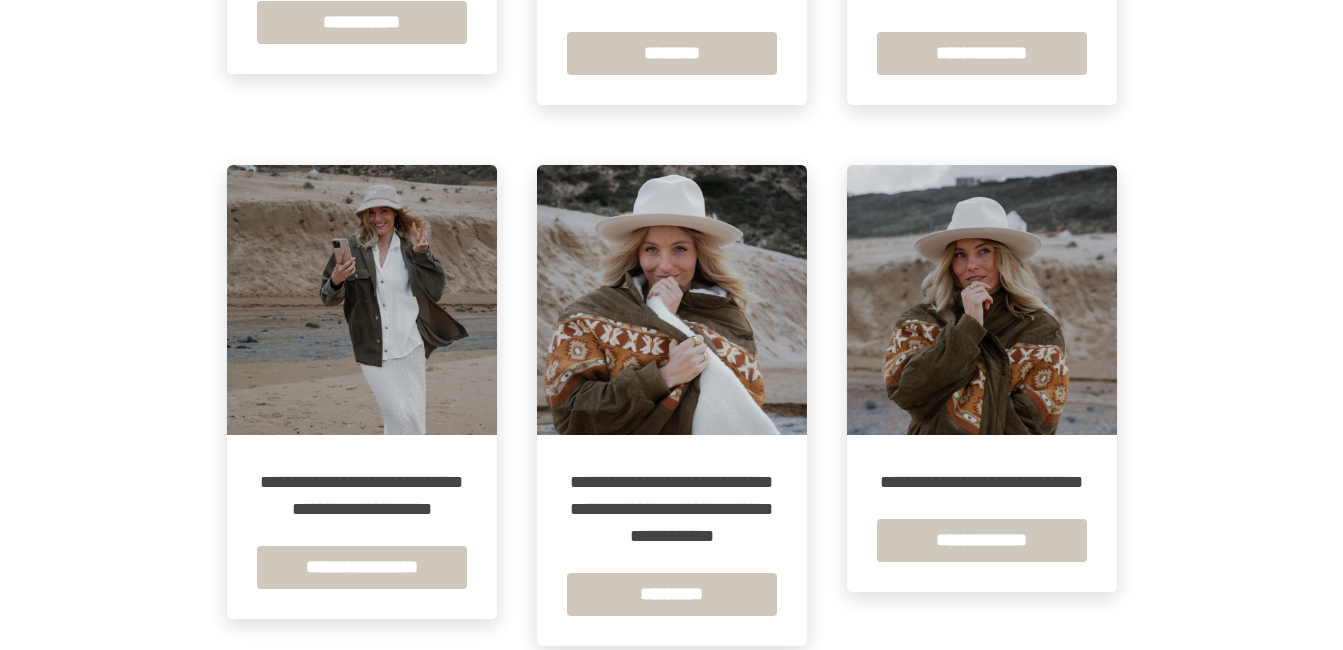 scroll, scrollTop: 800, scrollLeft: 0, axis: vertical 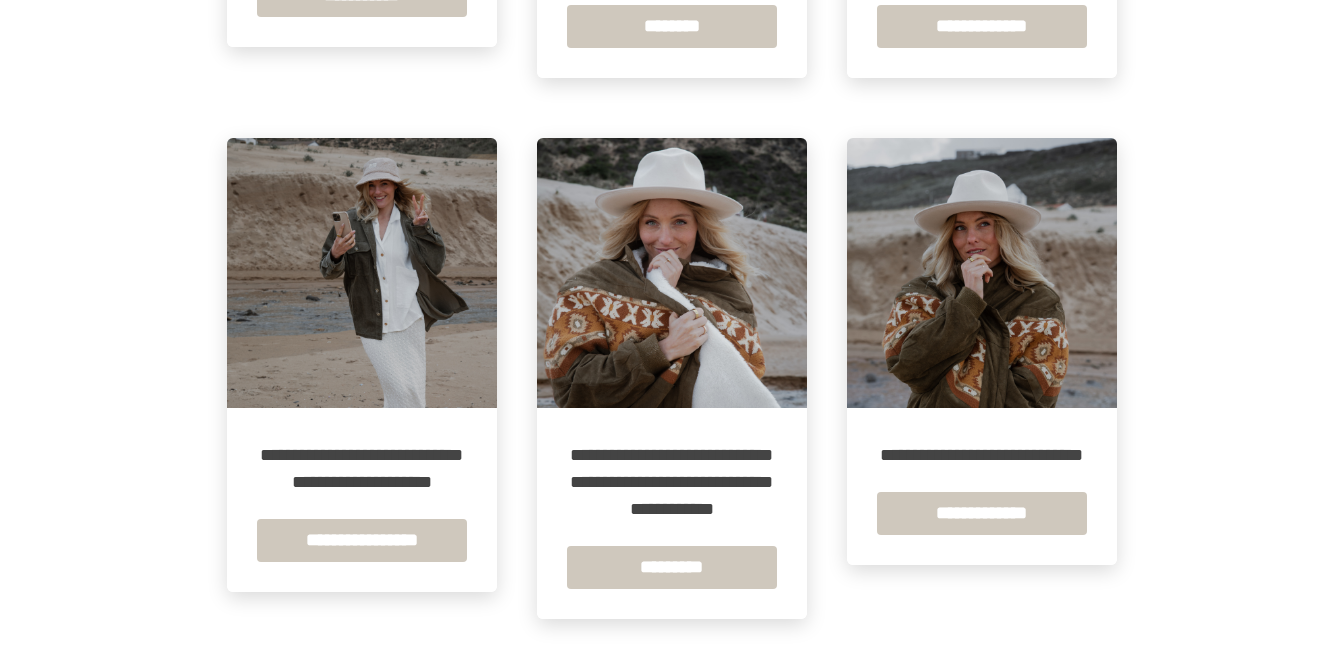 click on "**********" at bounding box center [362, 540] 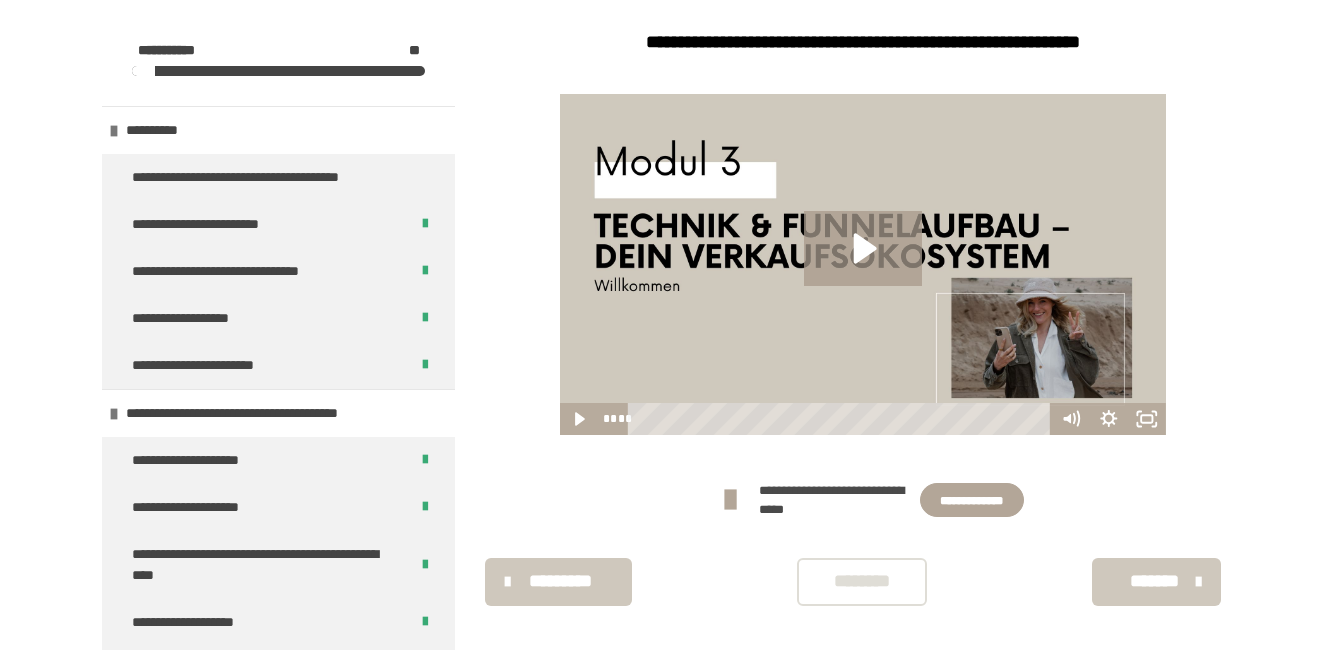 scroll, scrollTop: 587, scrollLeft: 0, axis: vertical 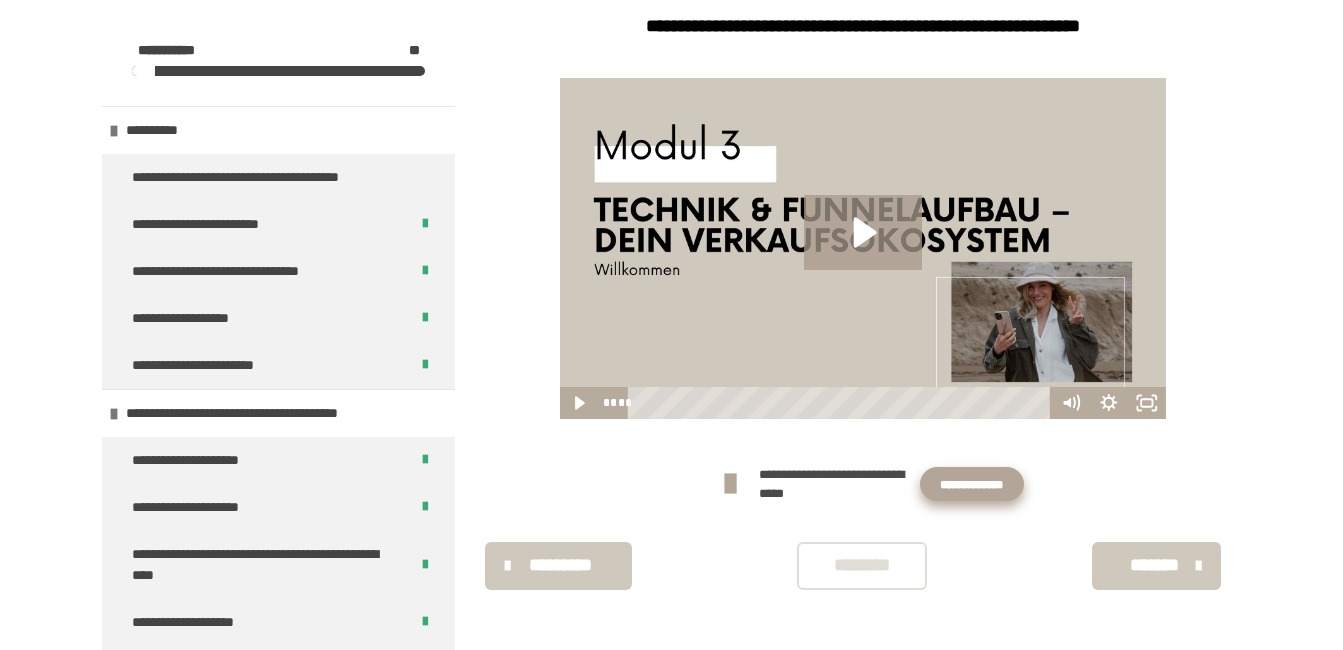 click on "**********" at bounding box center [972, 484] 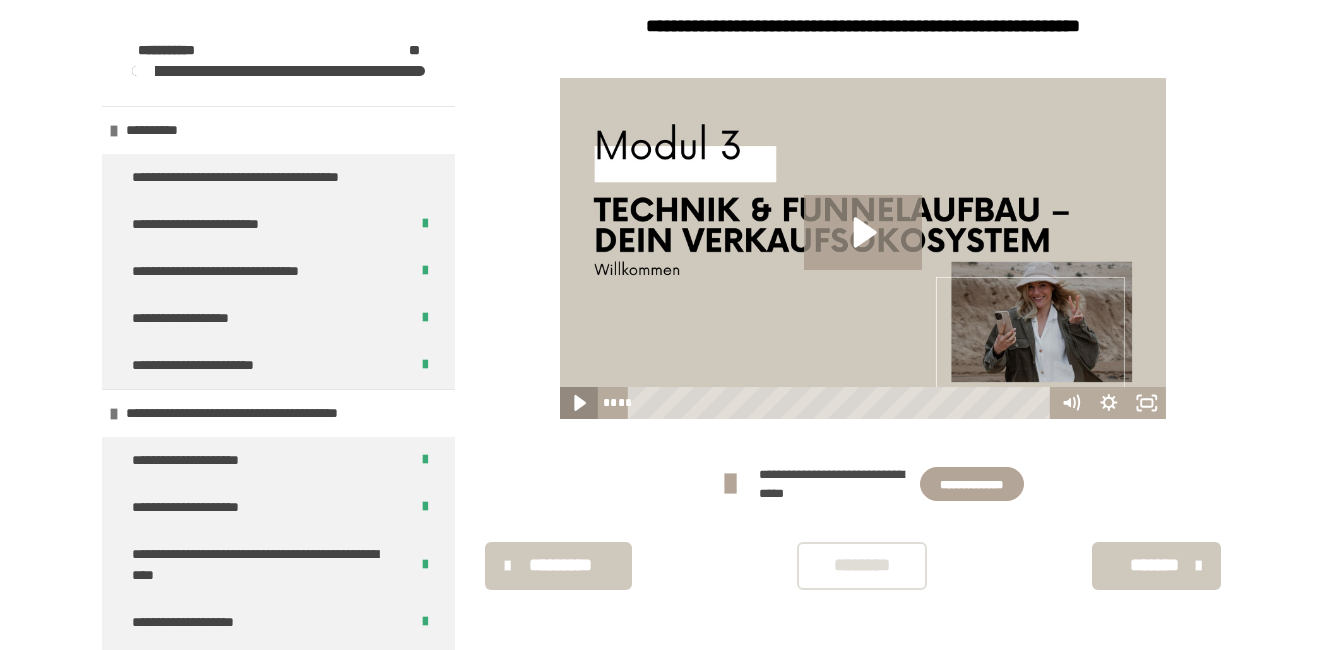 click 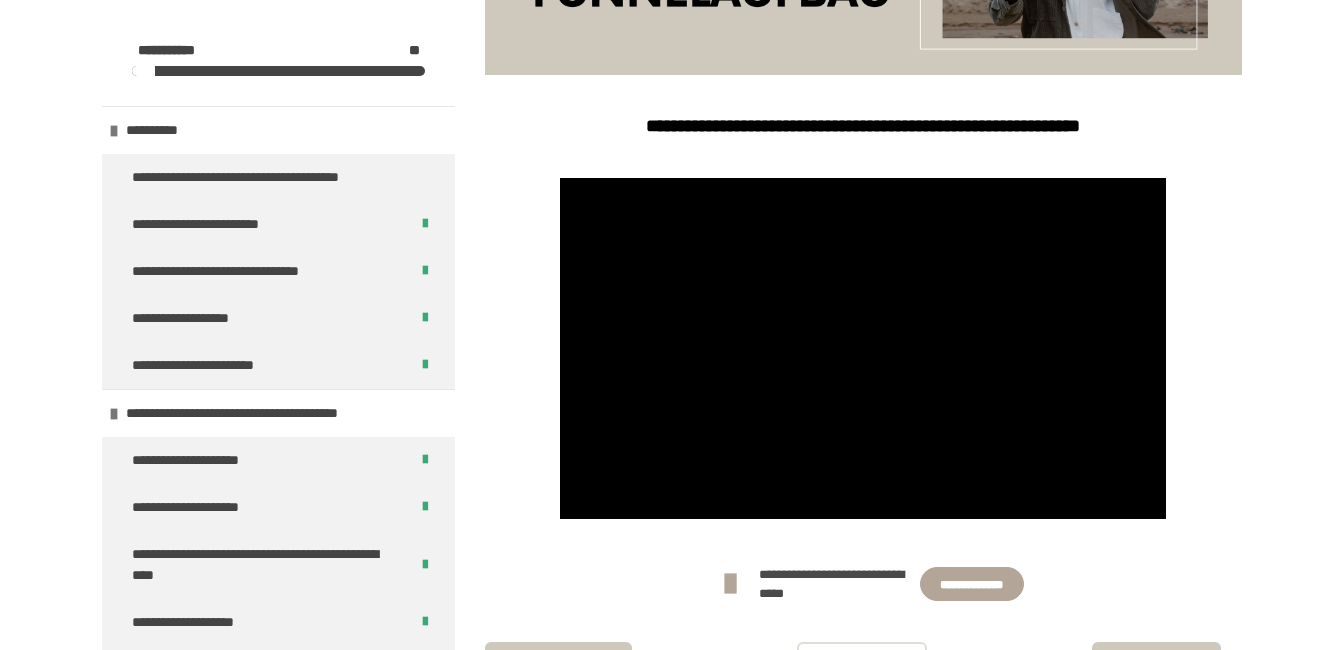 scroll, scrollTop: 587, scrollLeft: 0, axis: vertical 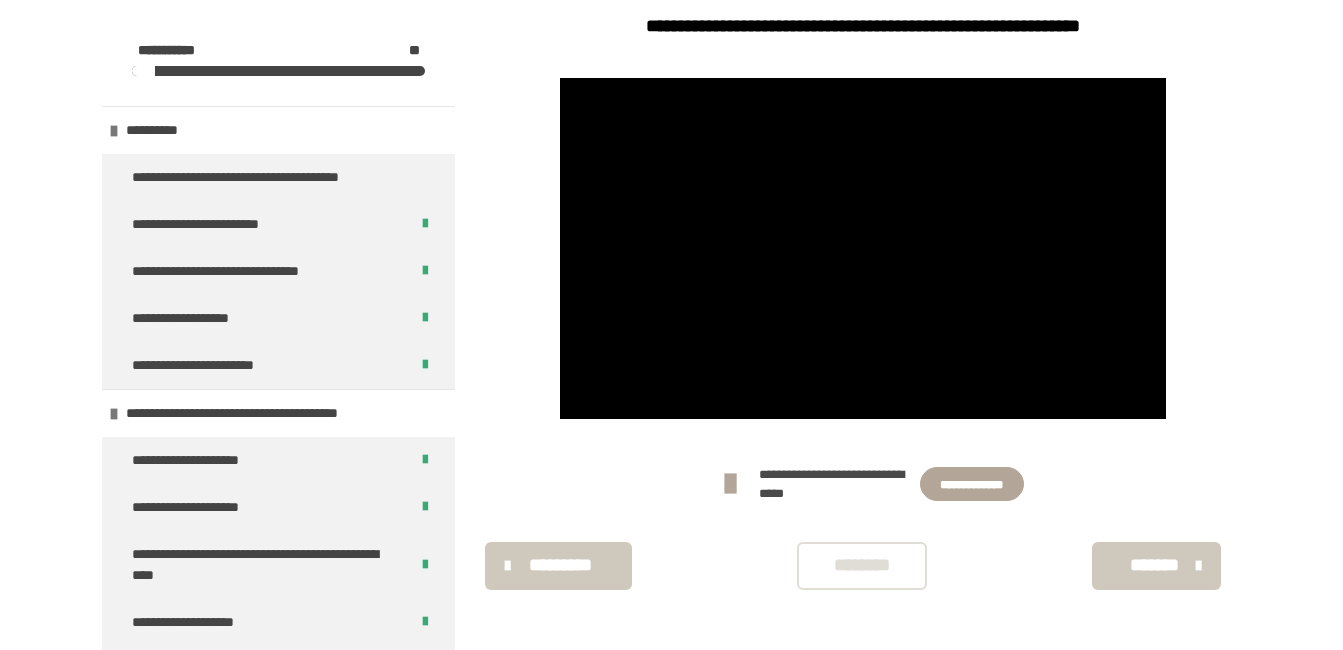 click on "********" at bounding box center (862, 565) 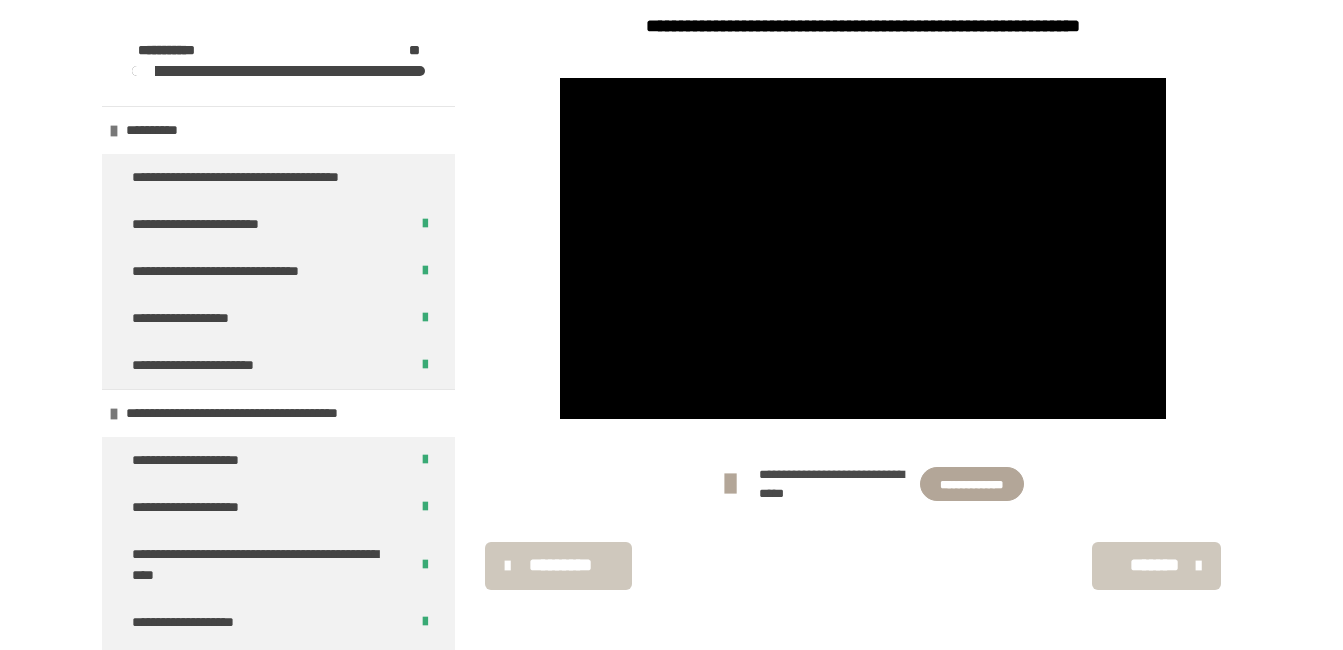 click on "*******" at bounding box center [1154, 565] 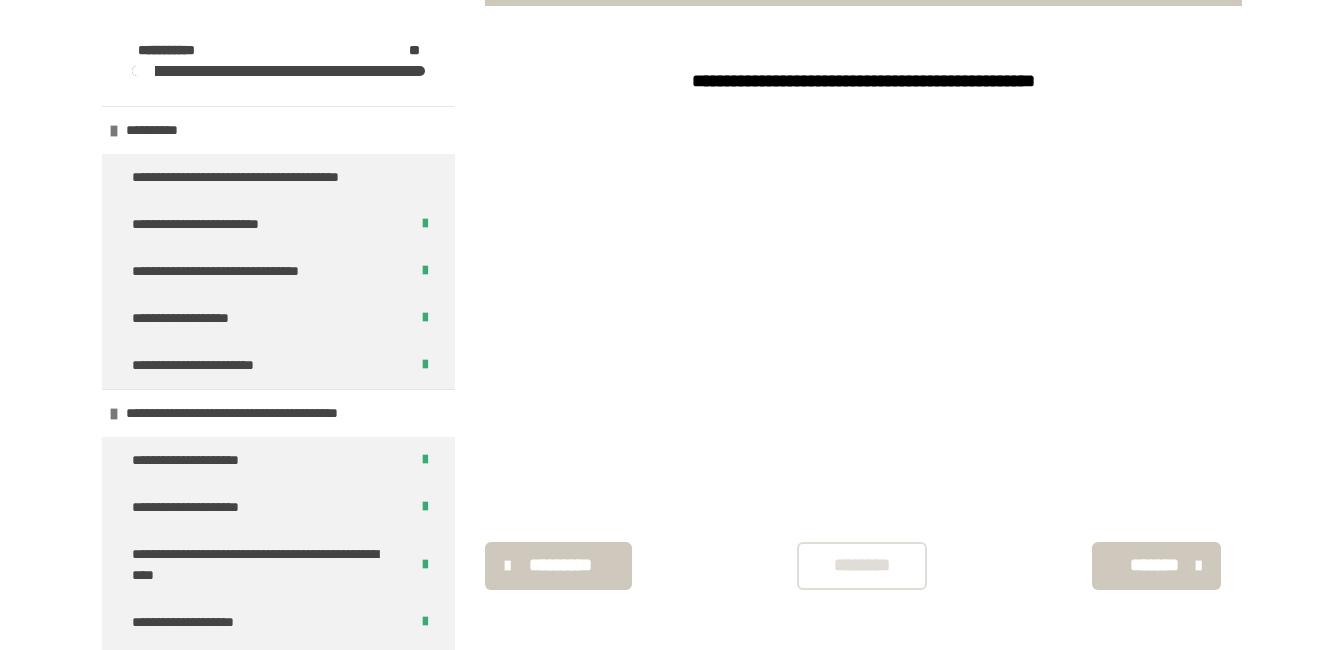 scroll, scrollTop: 340, scrollLeft: 0, axis: vertical 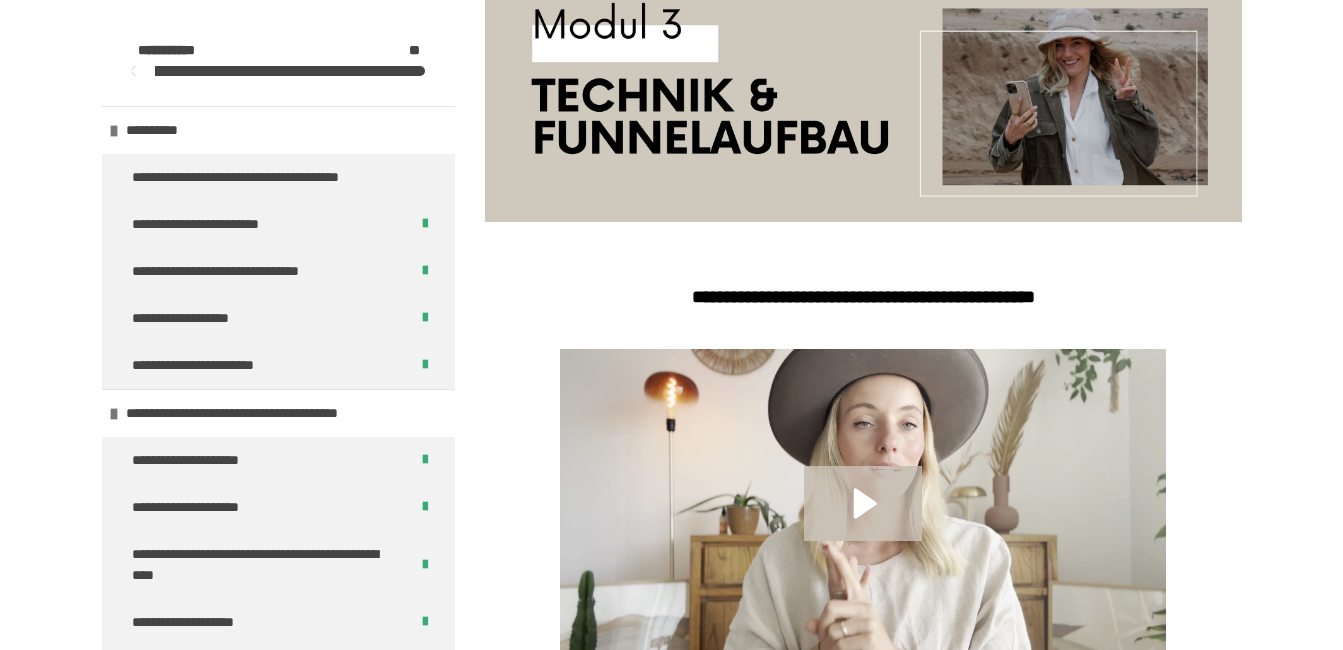 click 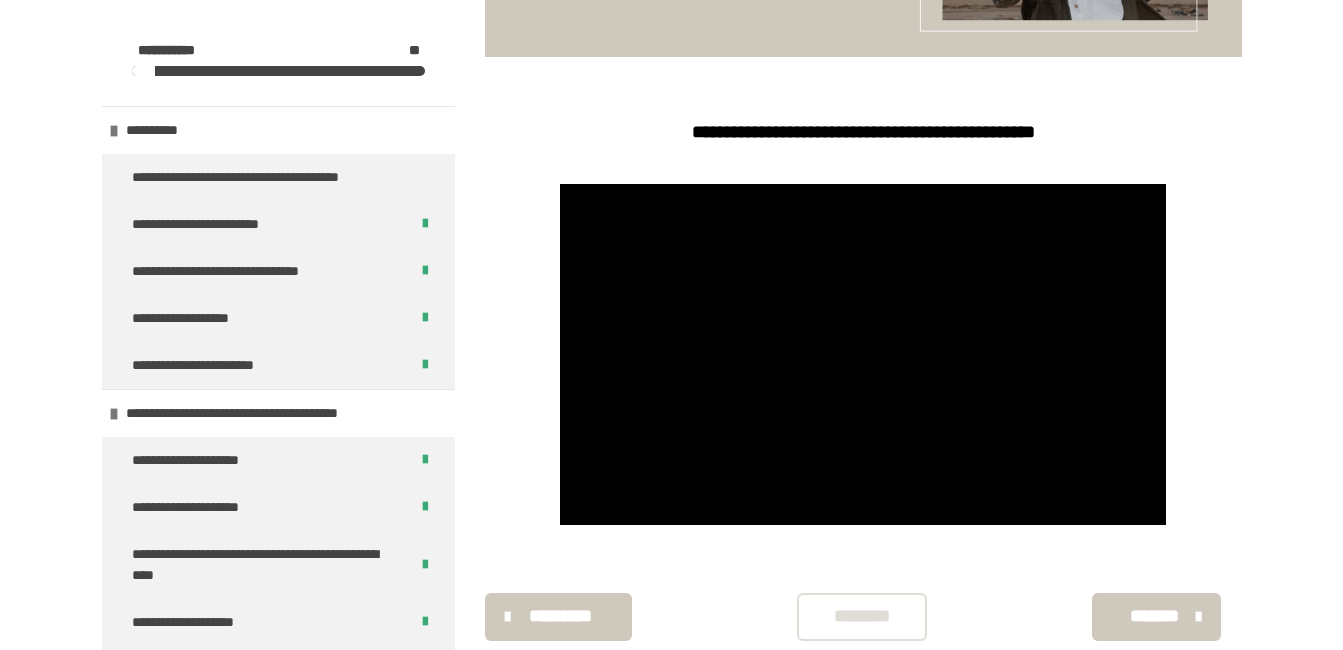 scroll, scrollTop: 540, scrollLeft: 0, axis: vertical 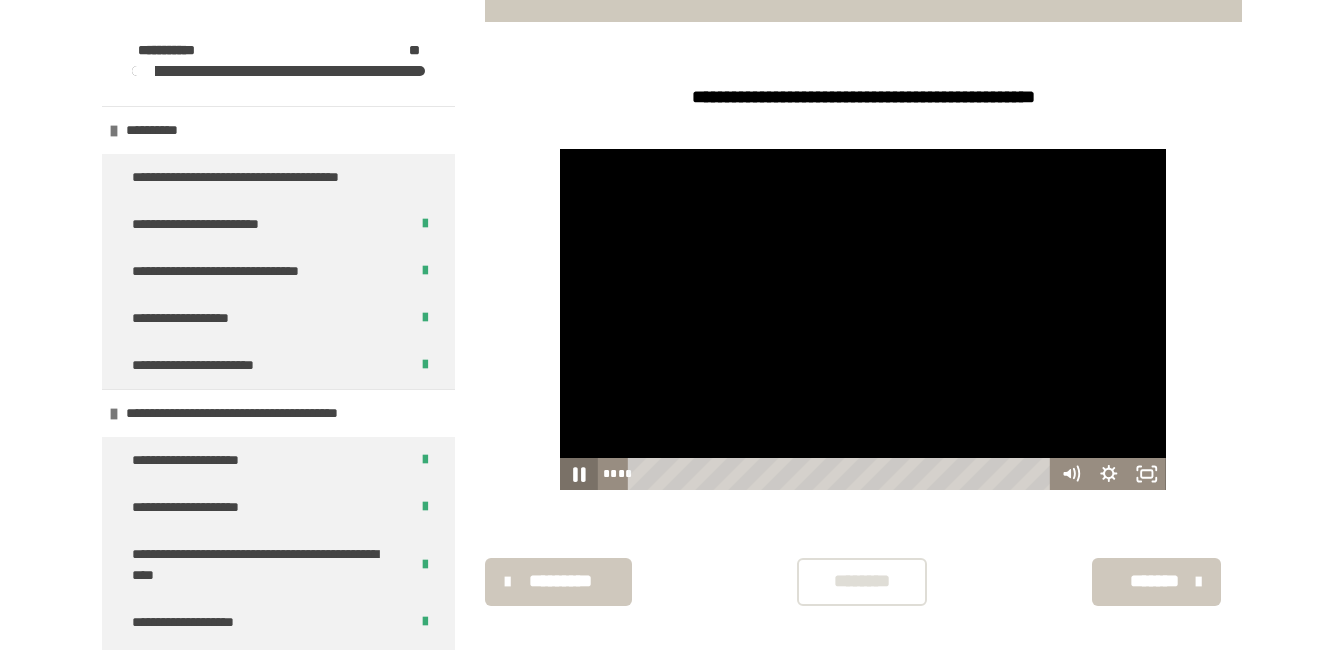 click 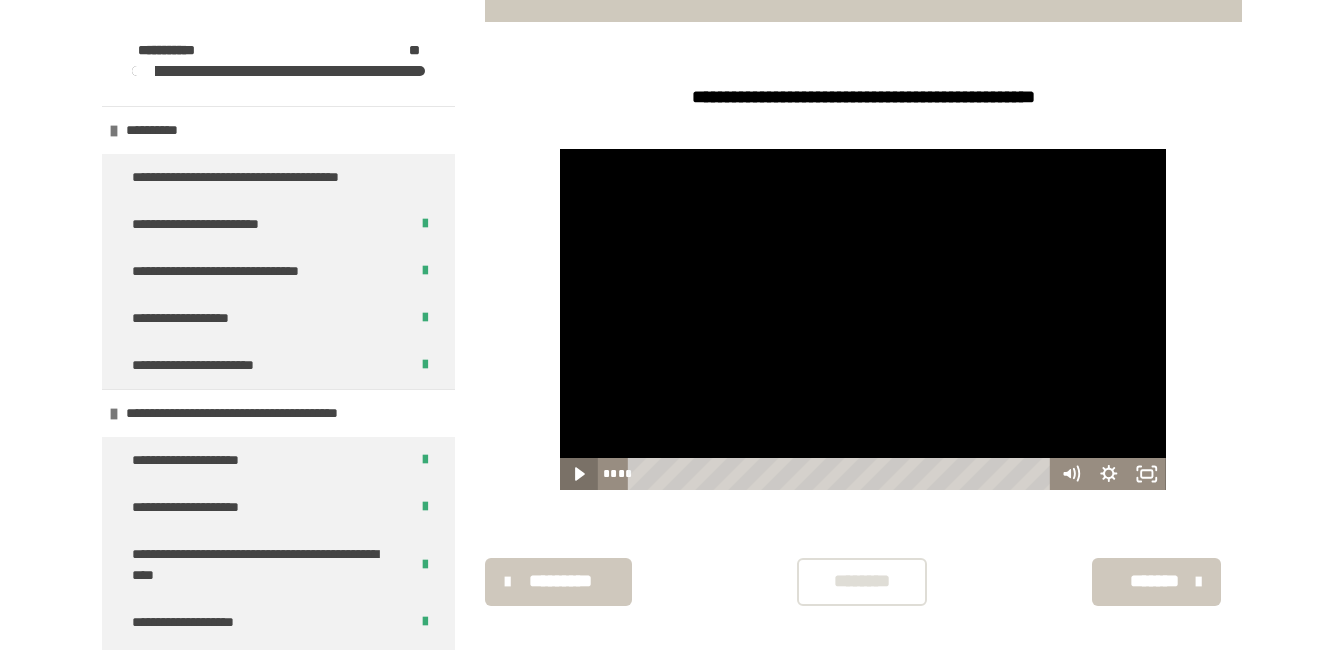 click 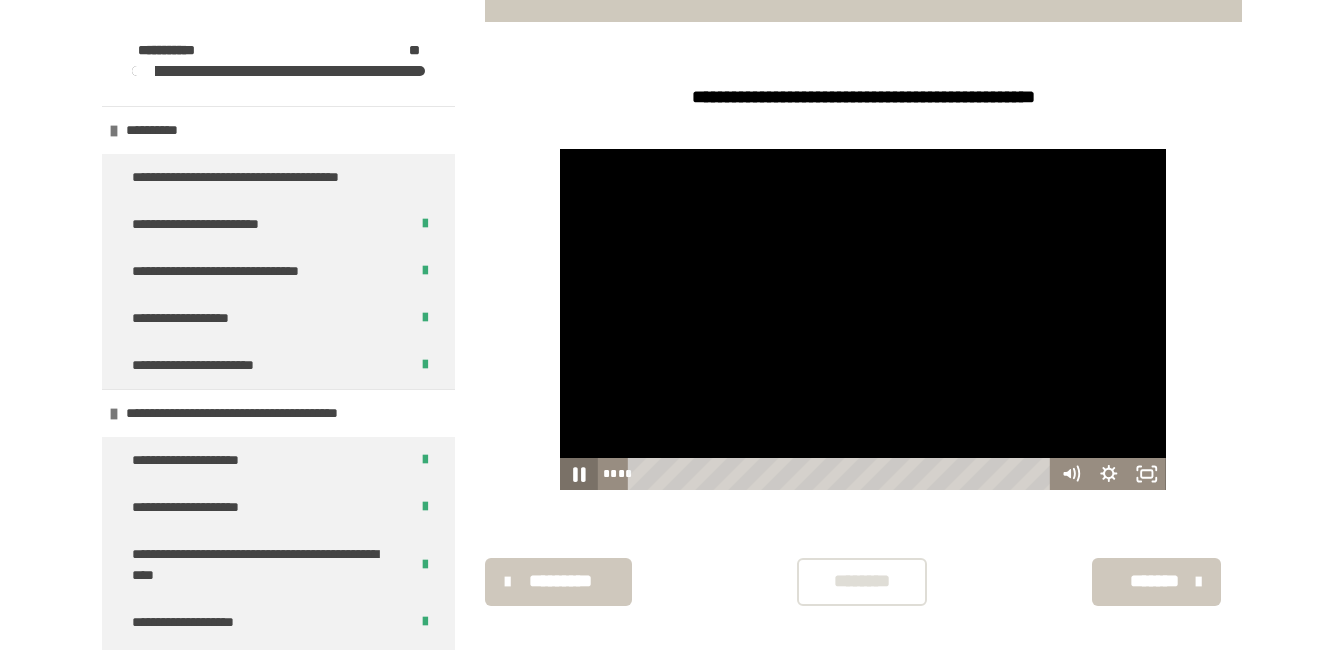 click 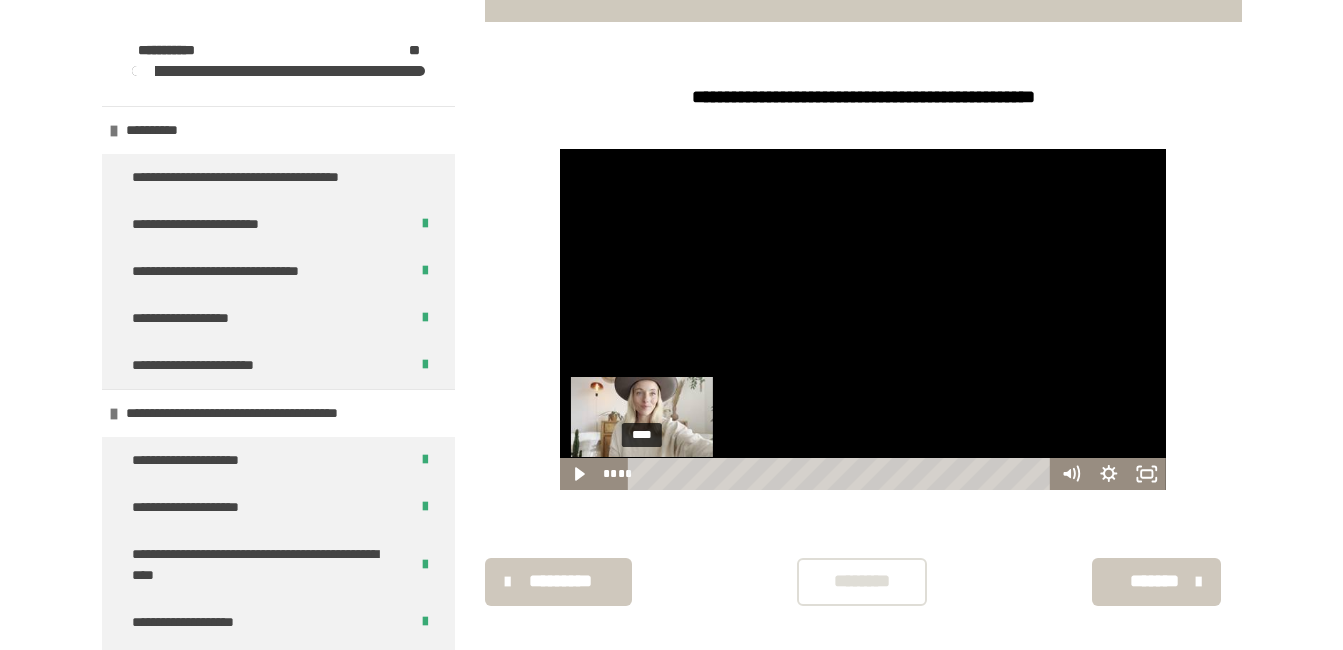 click on "****" at bounding box center (842, 474) 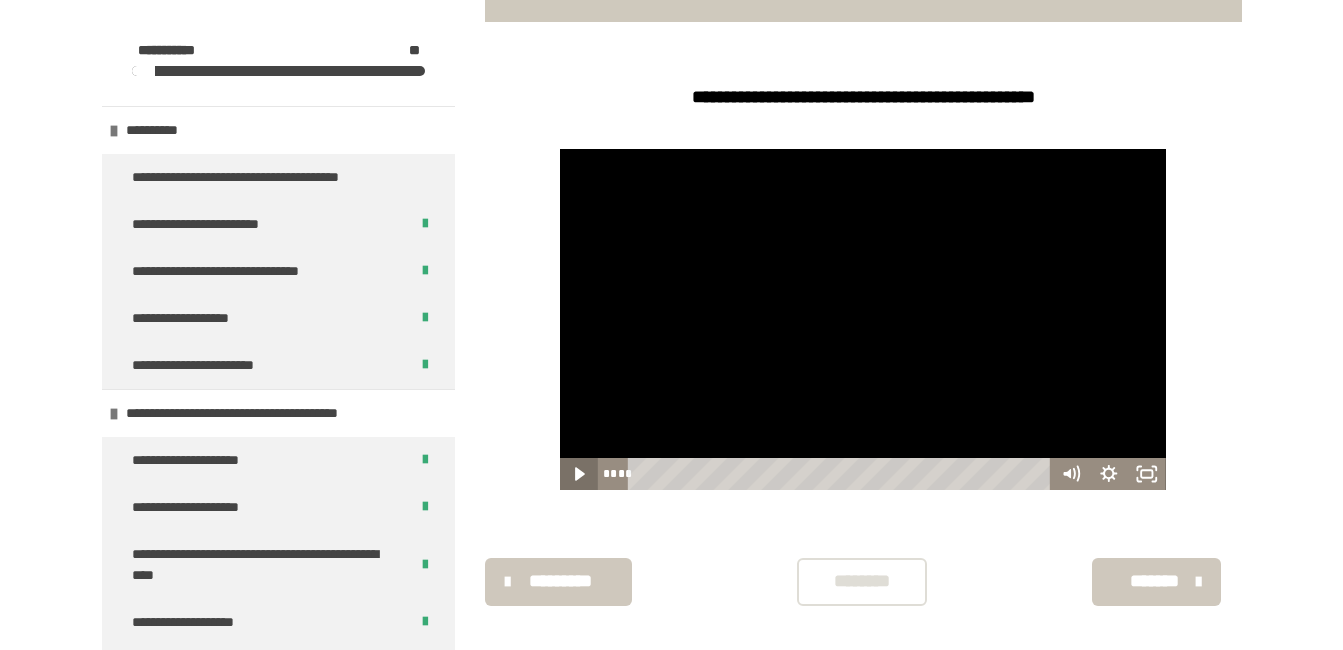 click 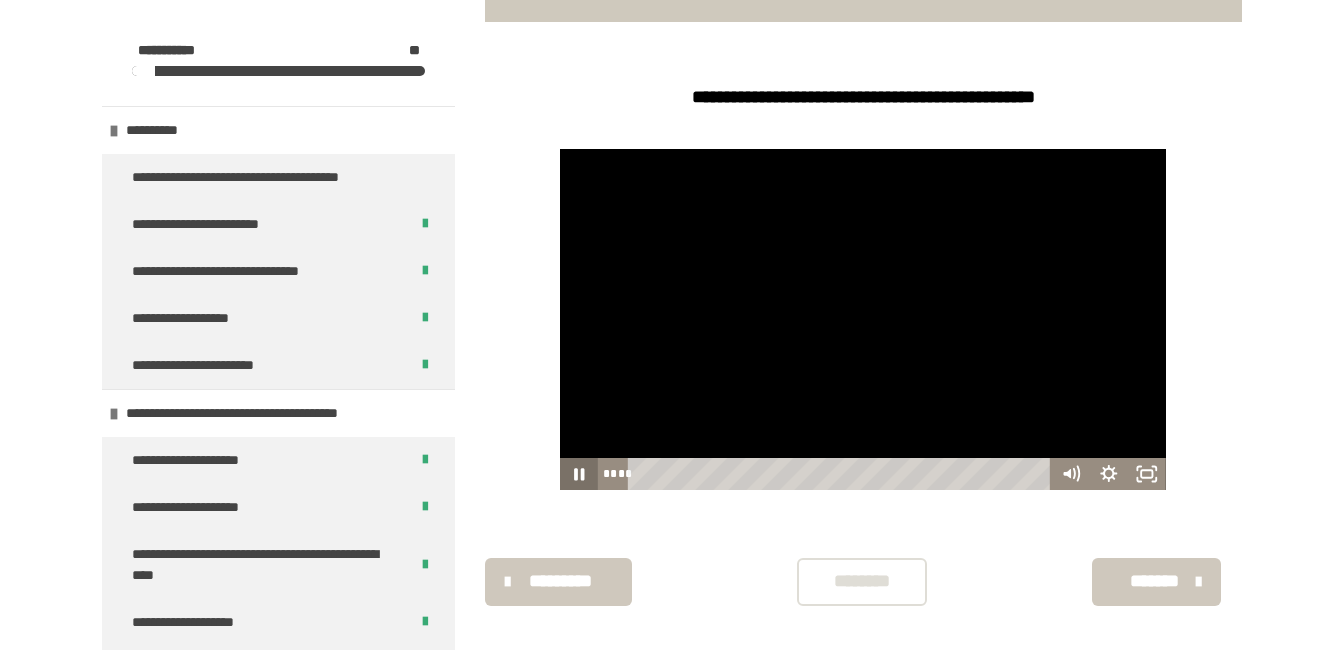 click 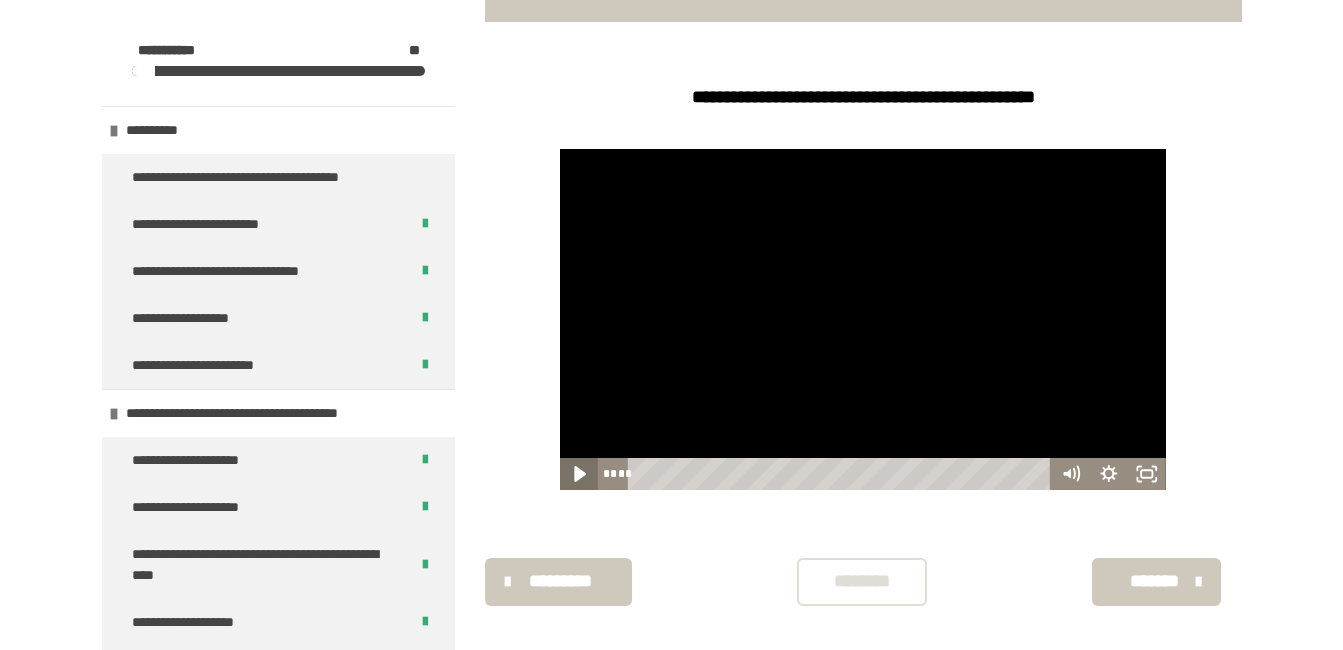 click 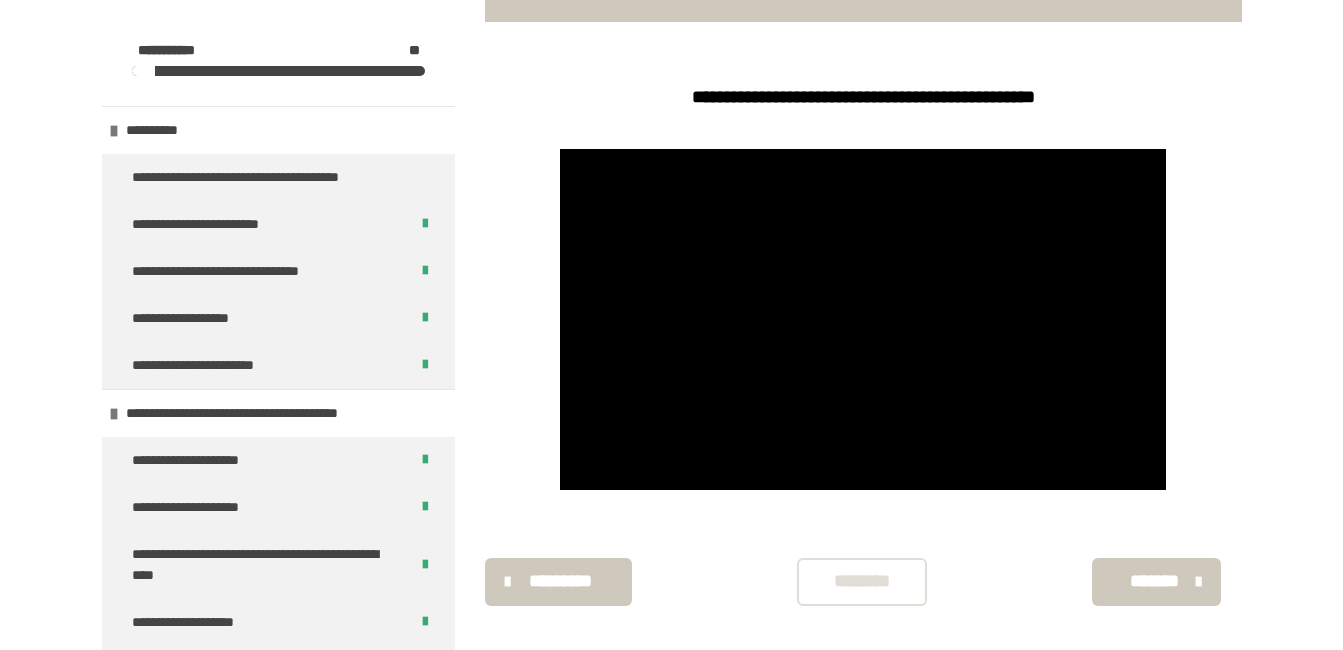 click on "********" at bounding box center (862, 581) 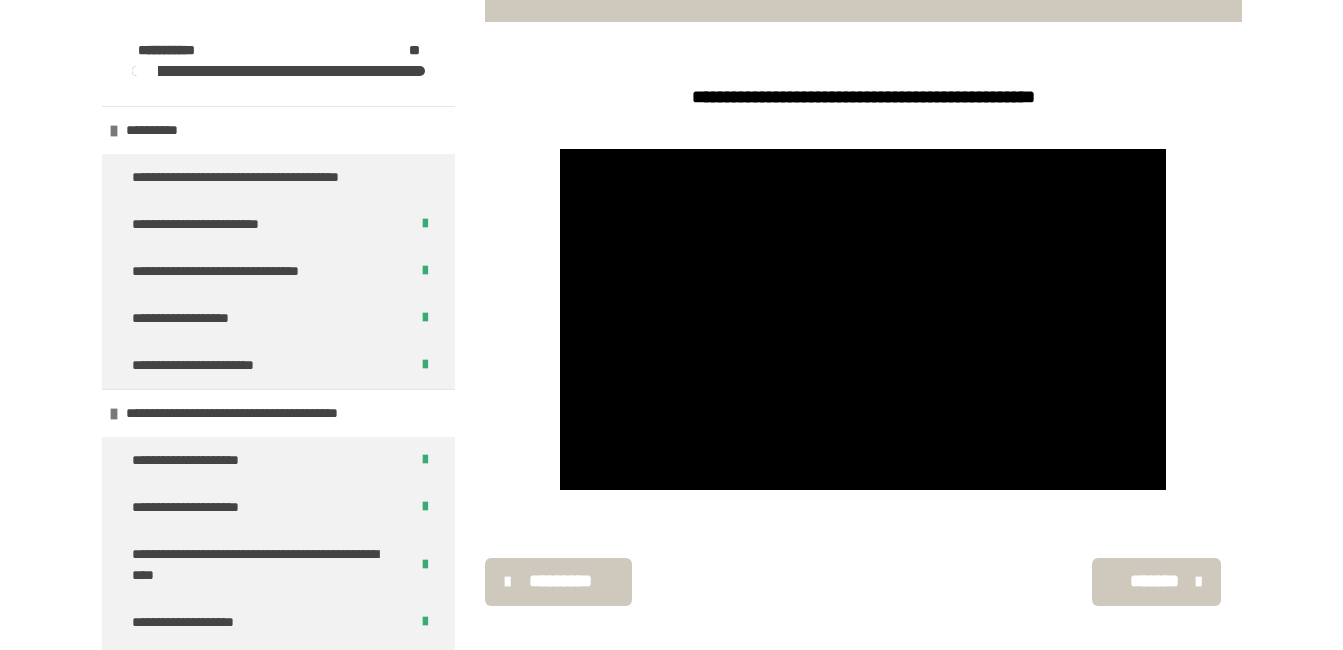 click on "*******" at bounding box center [1154, 581] 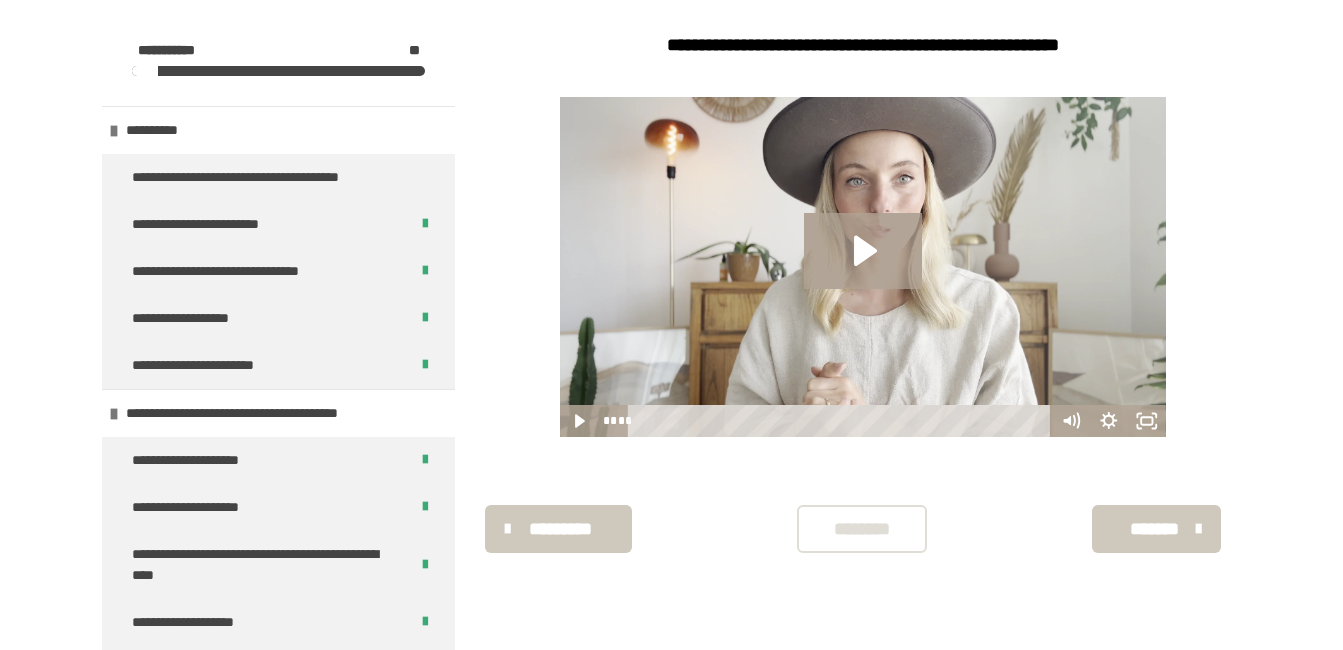 scroll, scrollTop: 540, scrollLeft: 0, axis: vertical 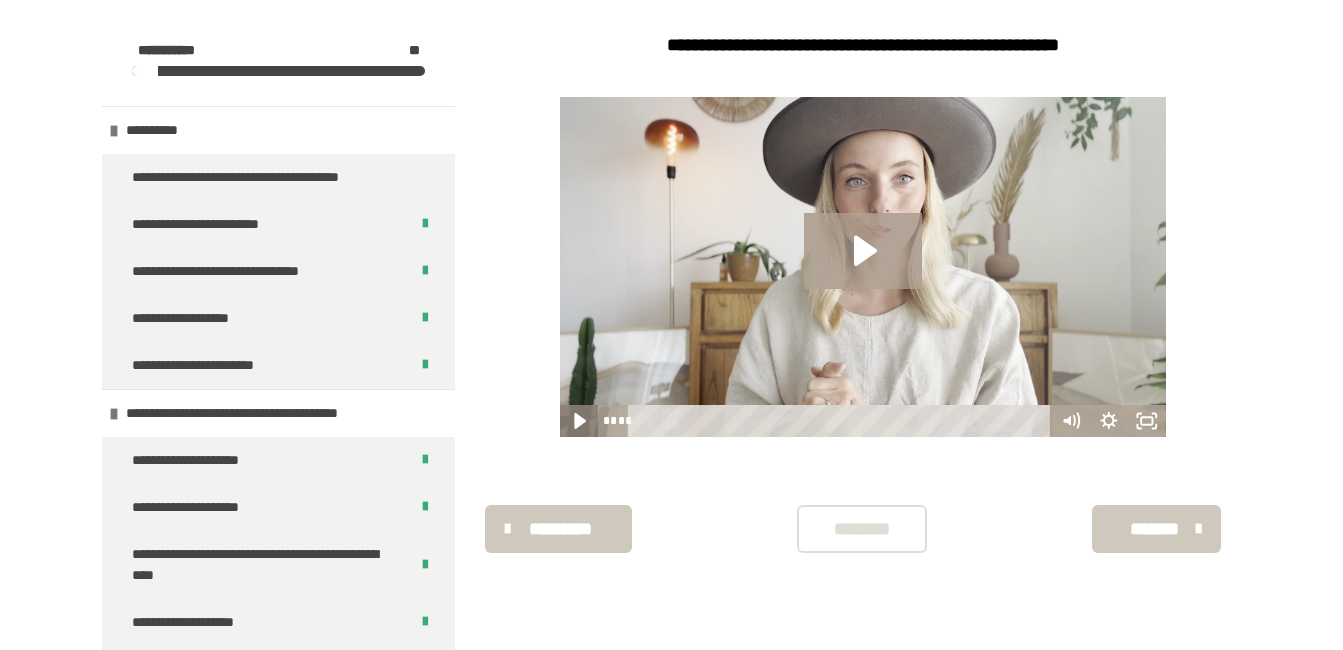 click 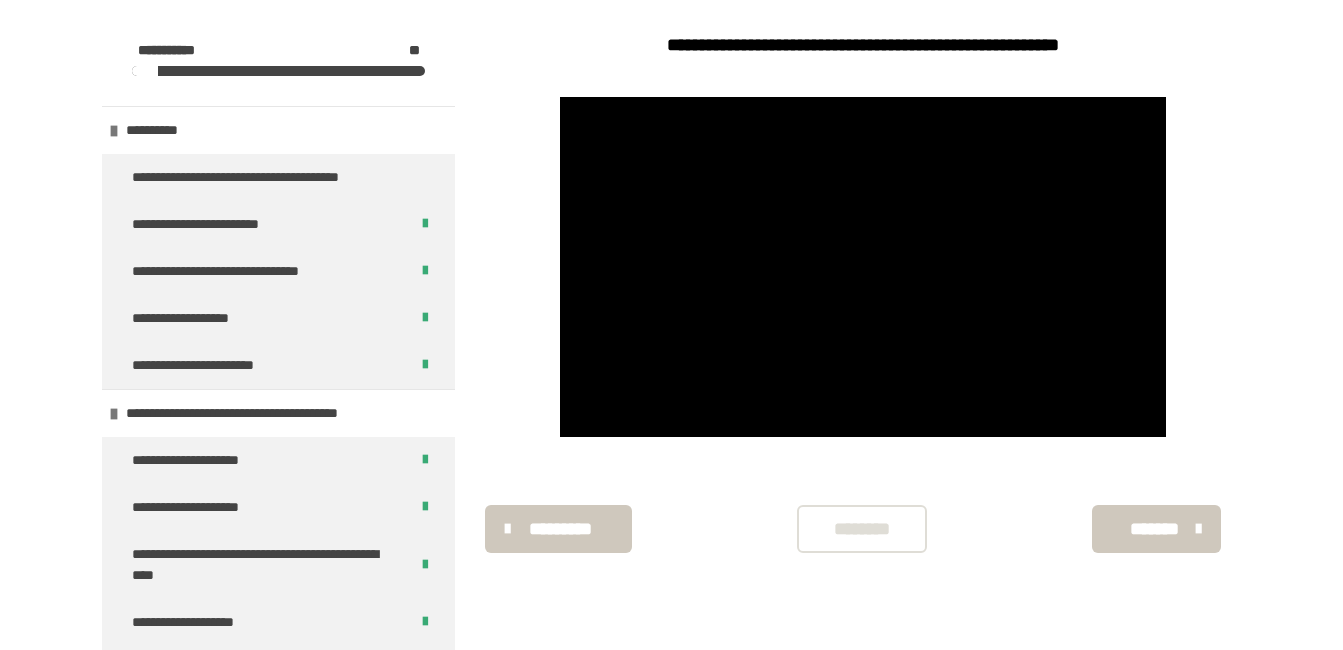 scroll, scrollTop: 555, scrollLeft: 0, axis: vertical 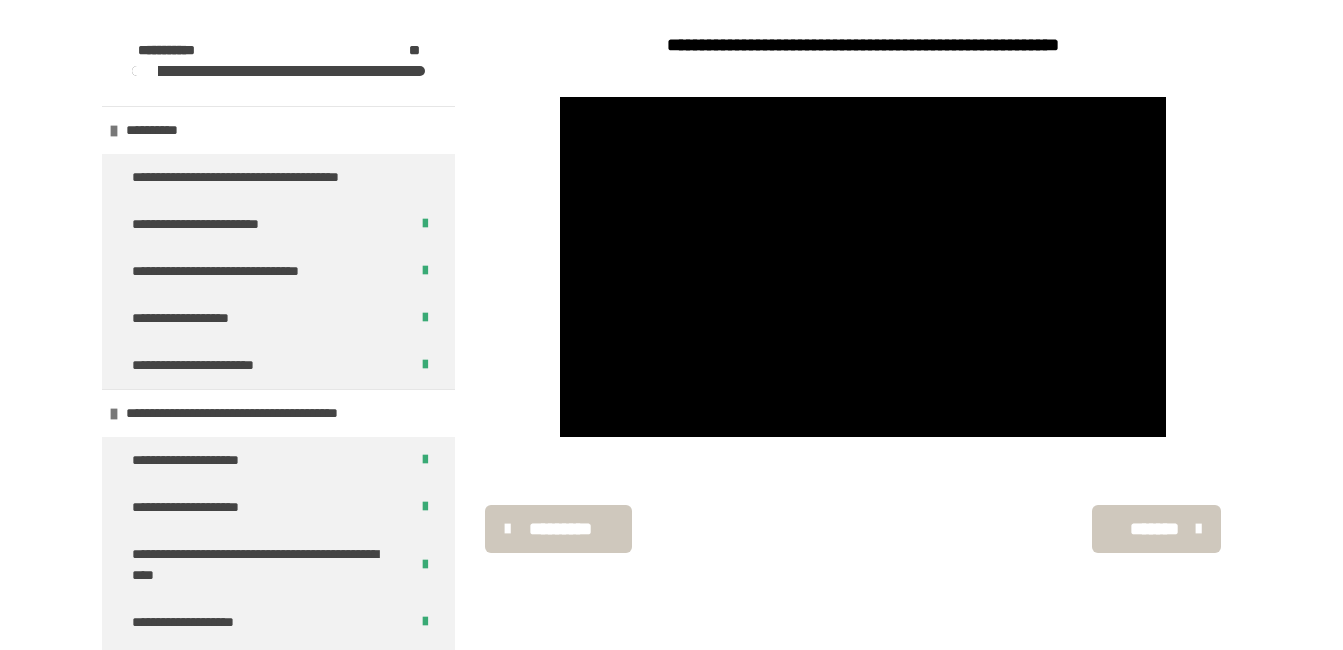 click on "*******" at bounding box center (1154, 529) 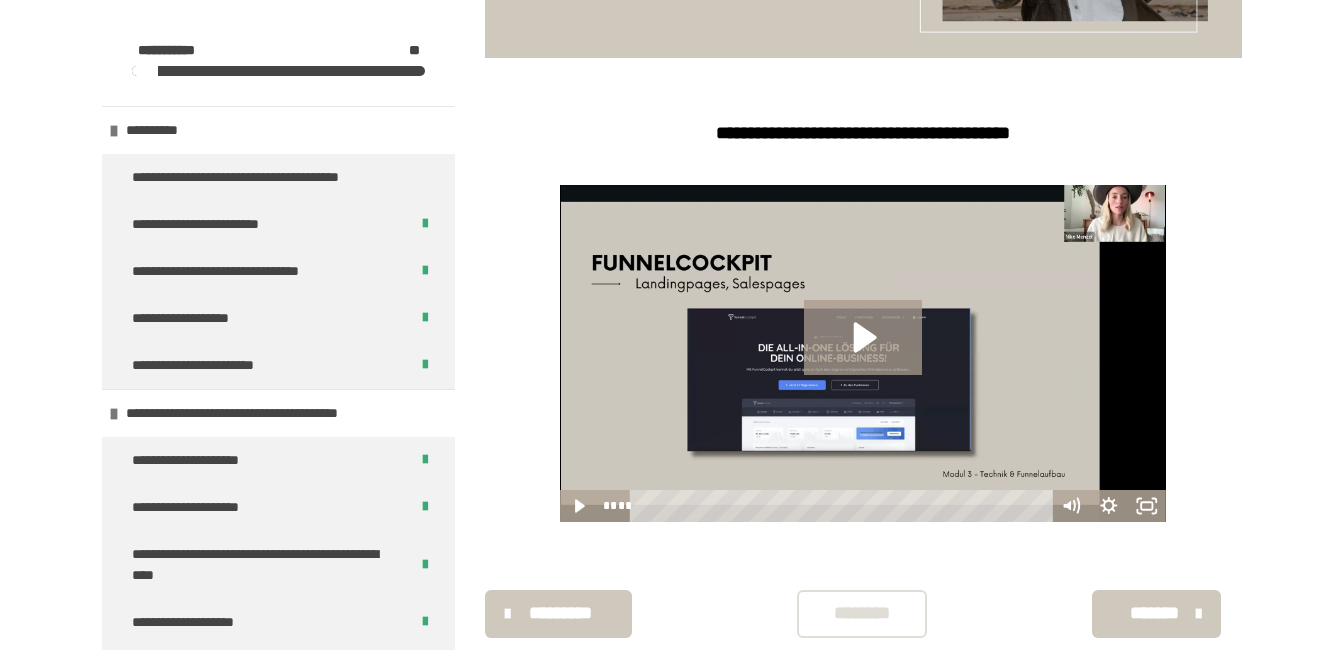scroll, scrollTop: 540, scrollLeft: 0, axis: vertical 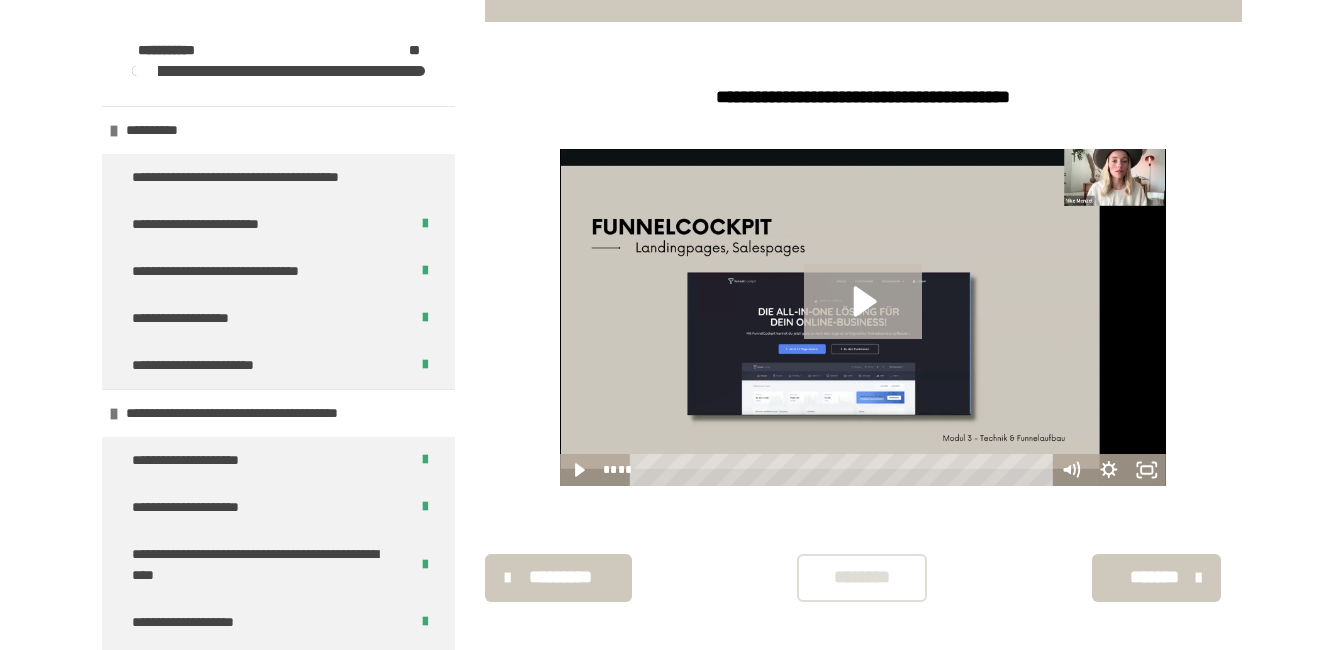 click 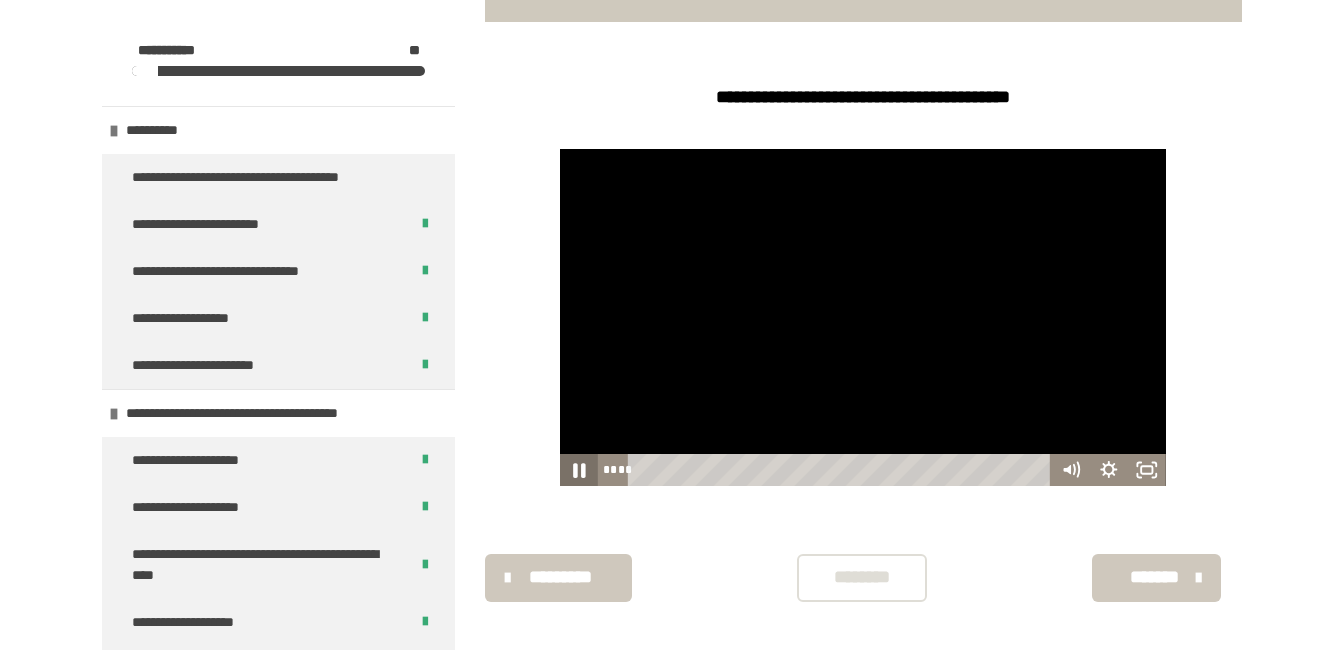 click 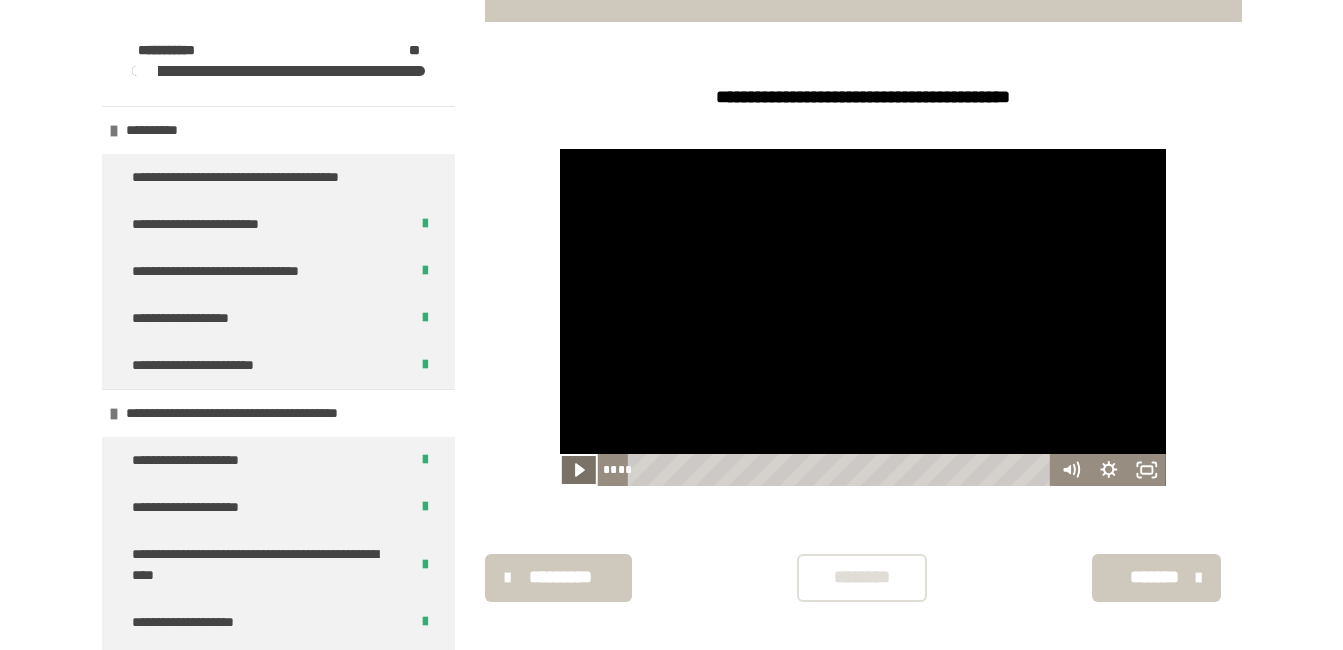 click 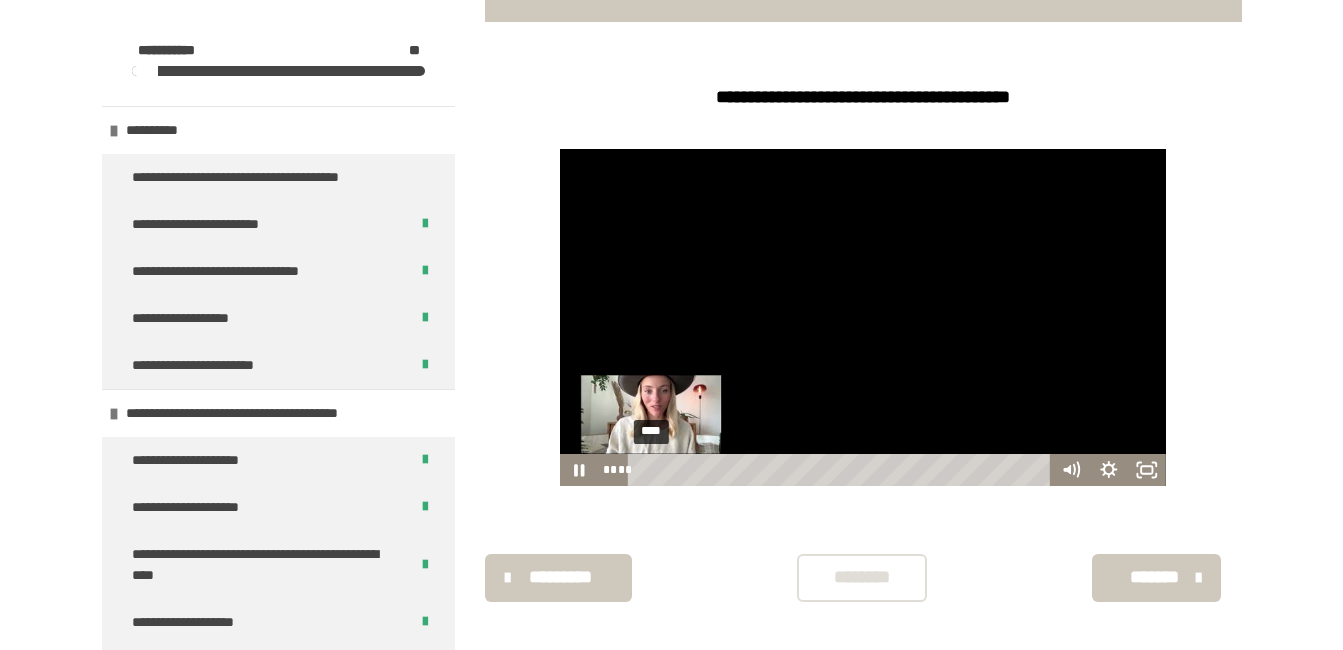 drag, startPoint x: 685, startPoint y: 473, endPoint x: 651, endPoint y: 473, distance: 34 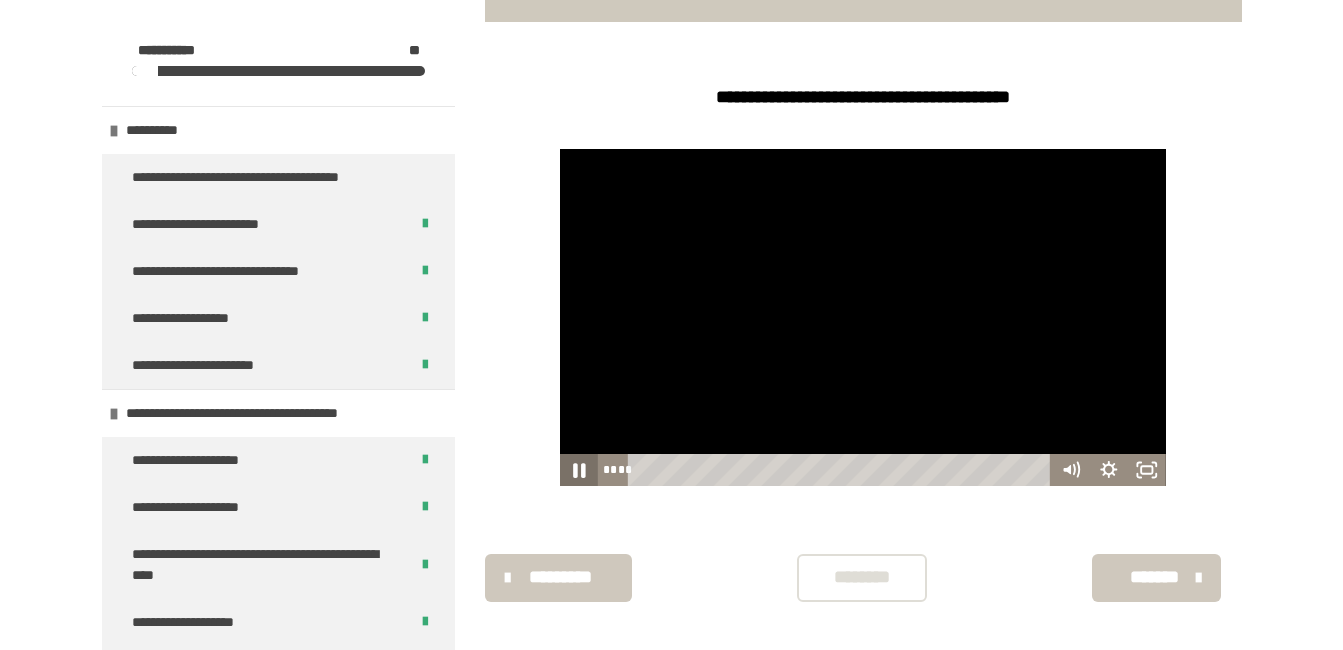 click 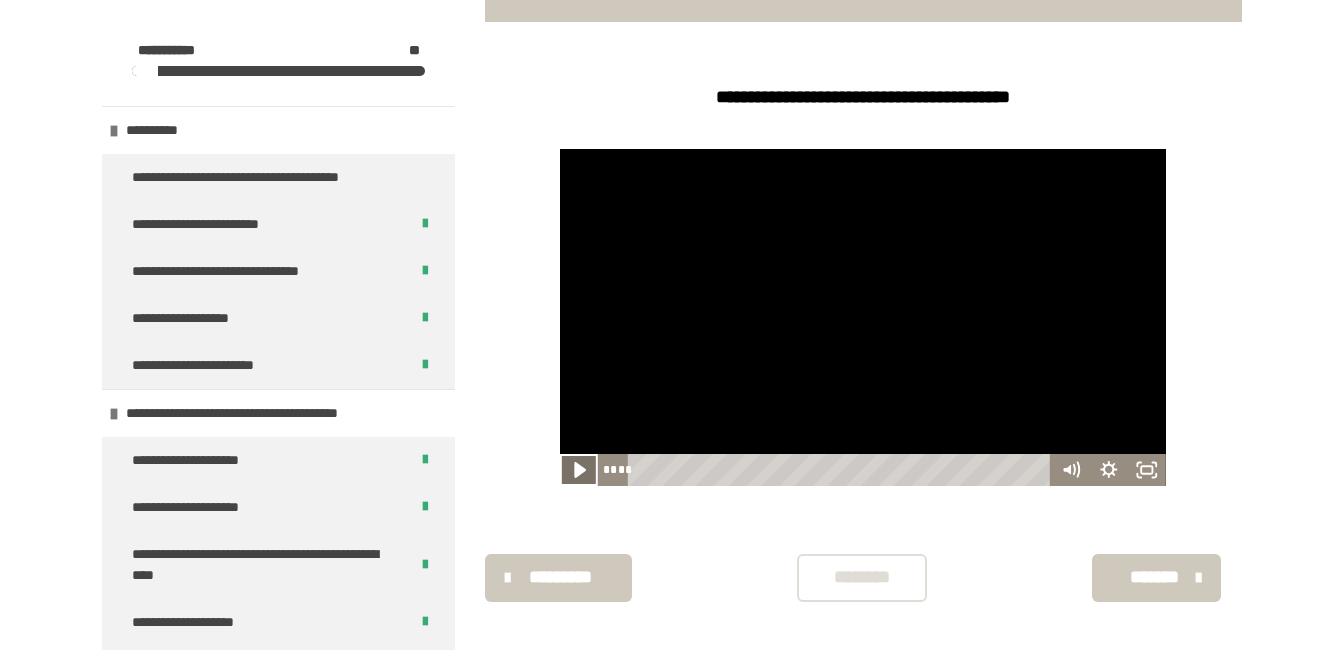 click 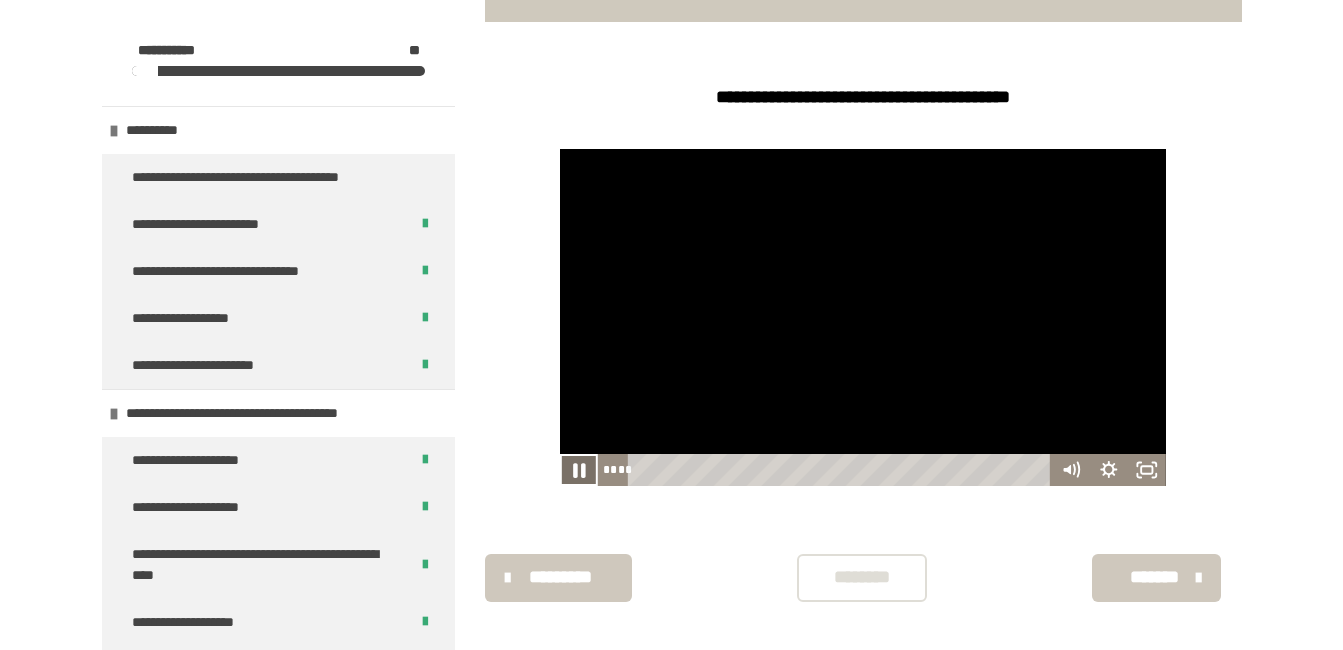 click 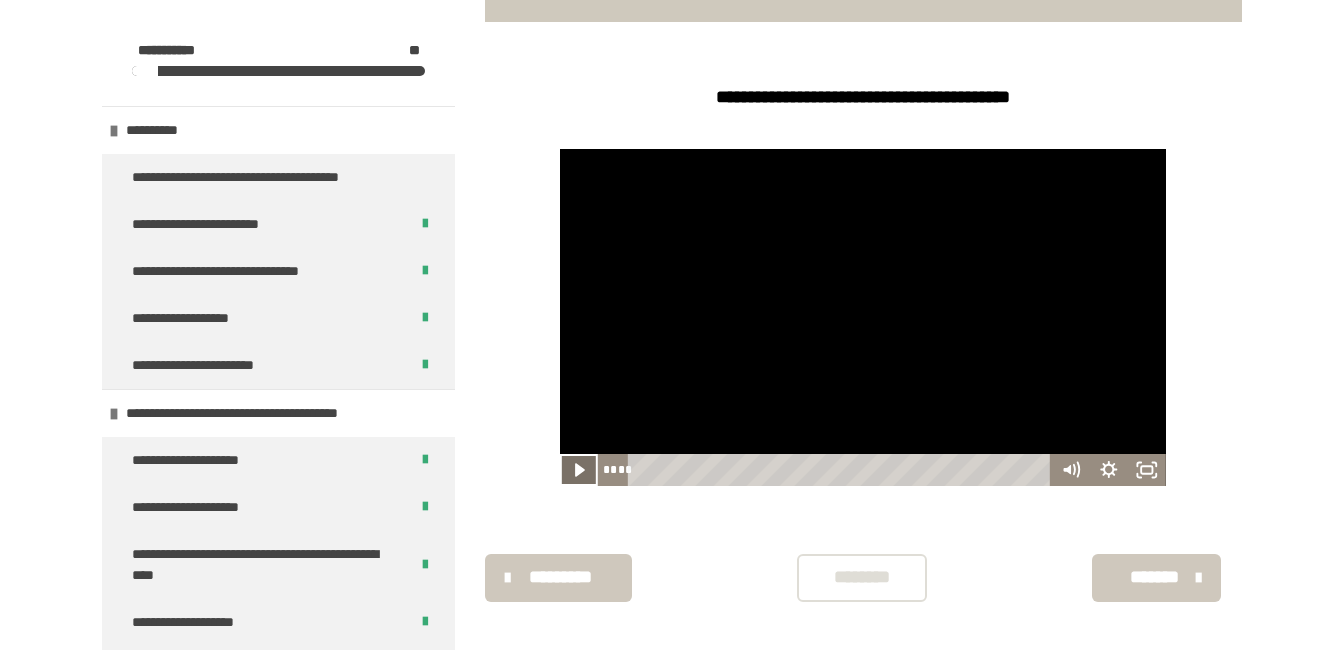 click 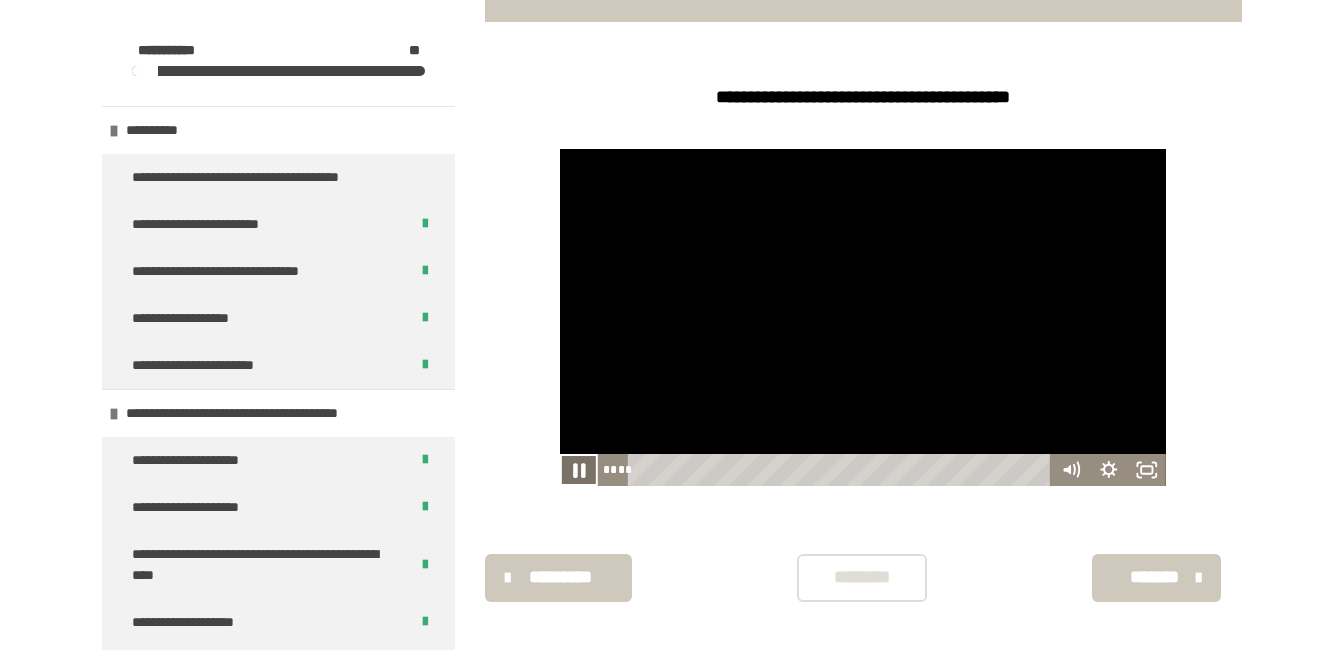 click 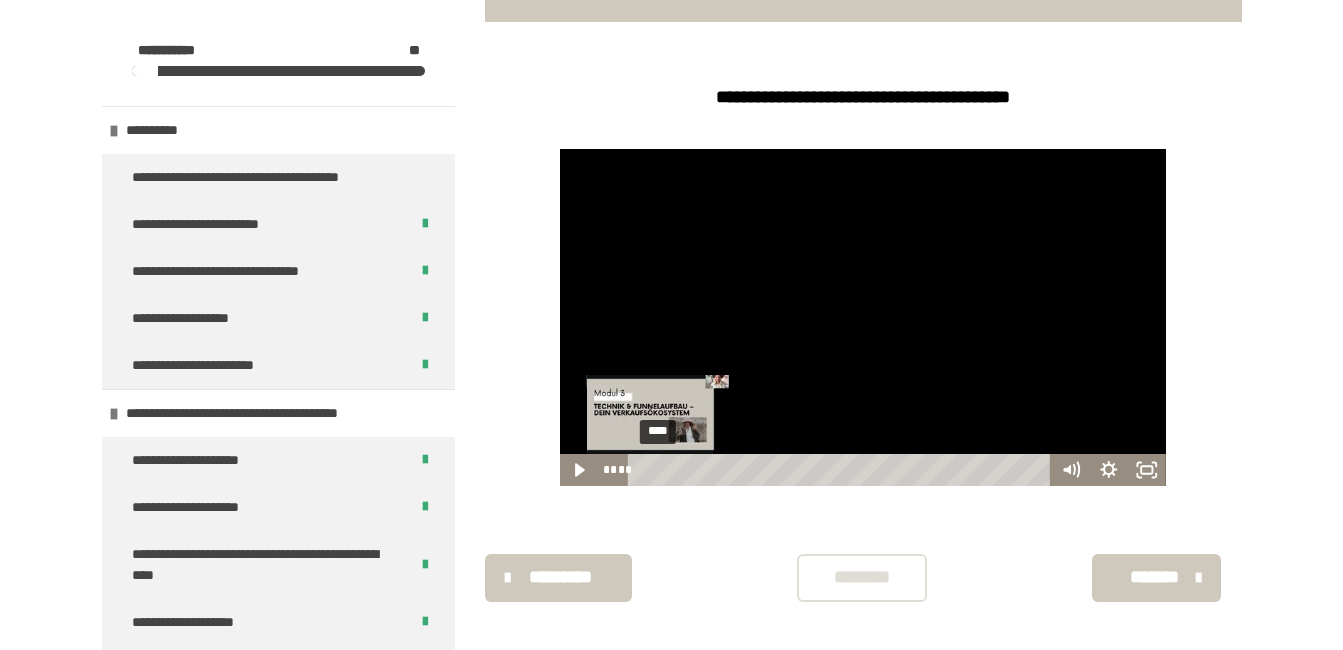 click on "****" at bounding box center (842, 470) 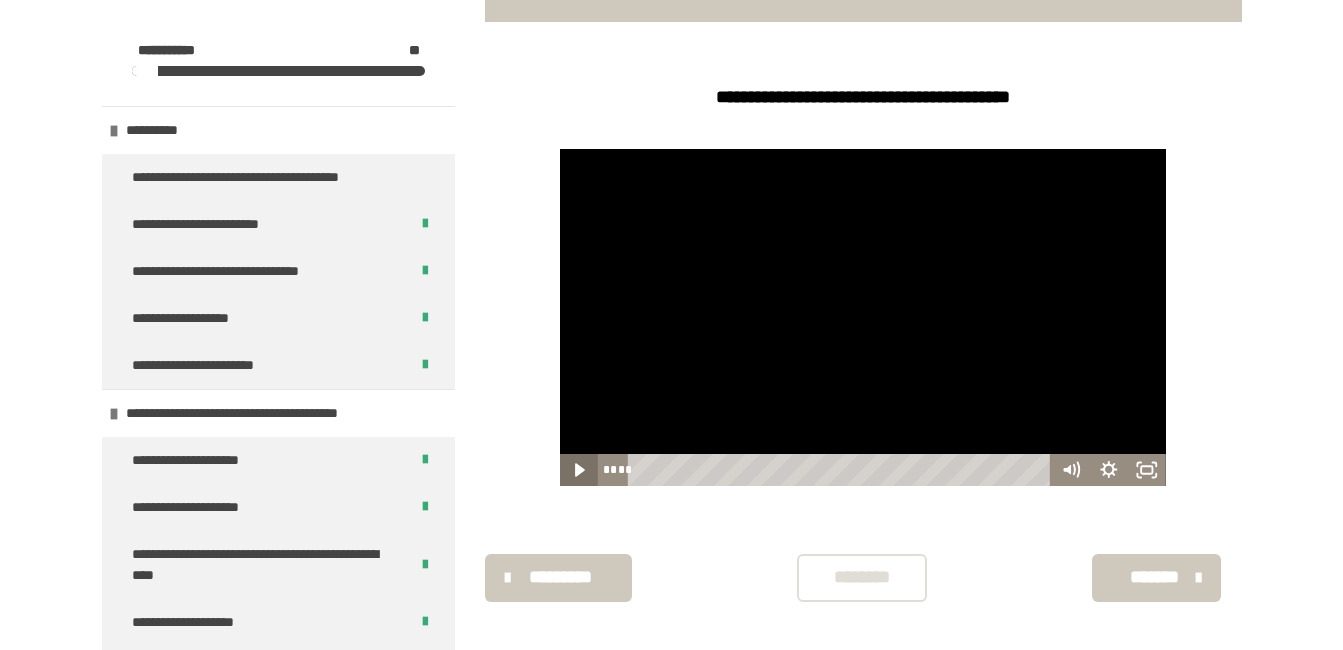 click 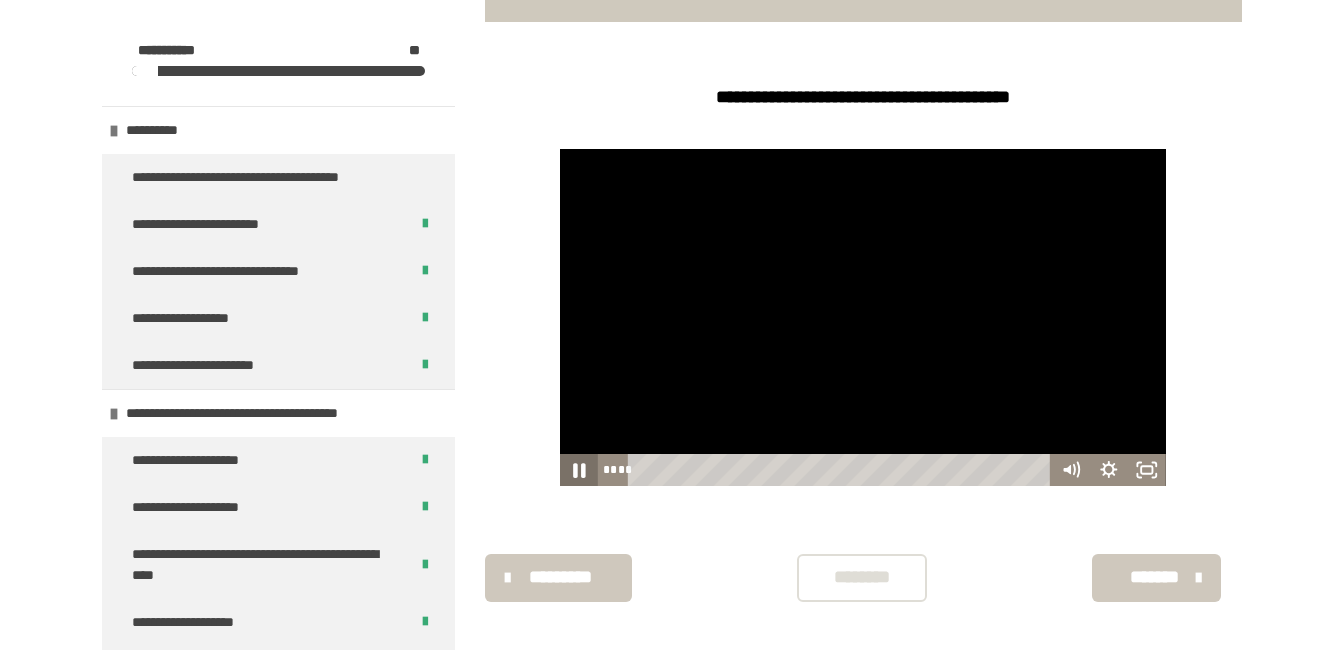 click 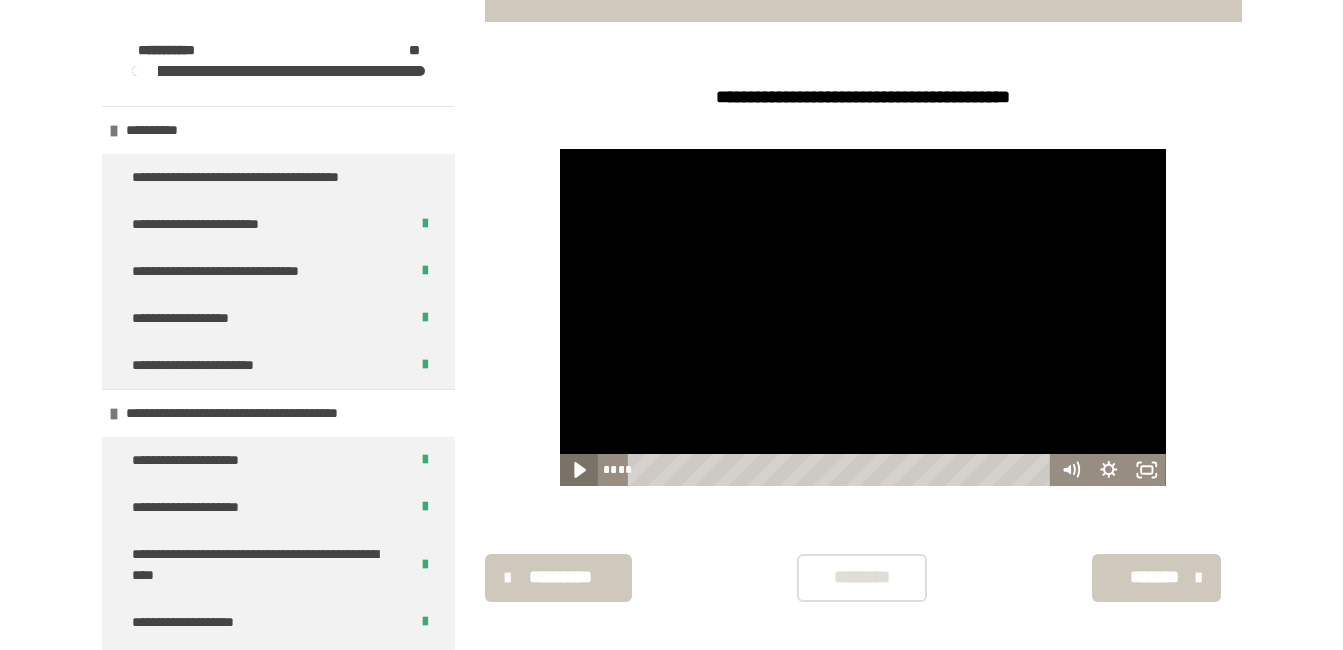 click 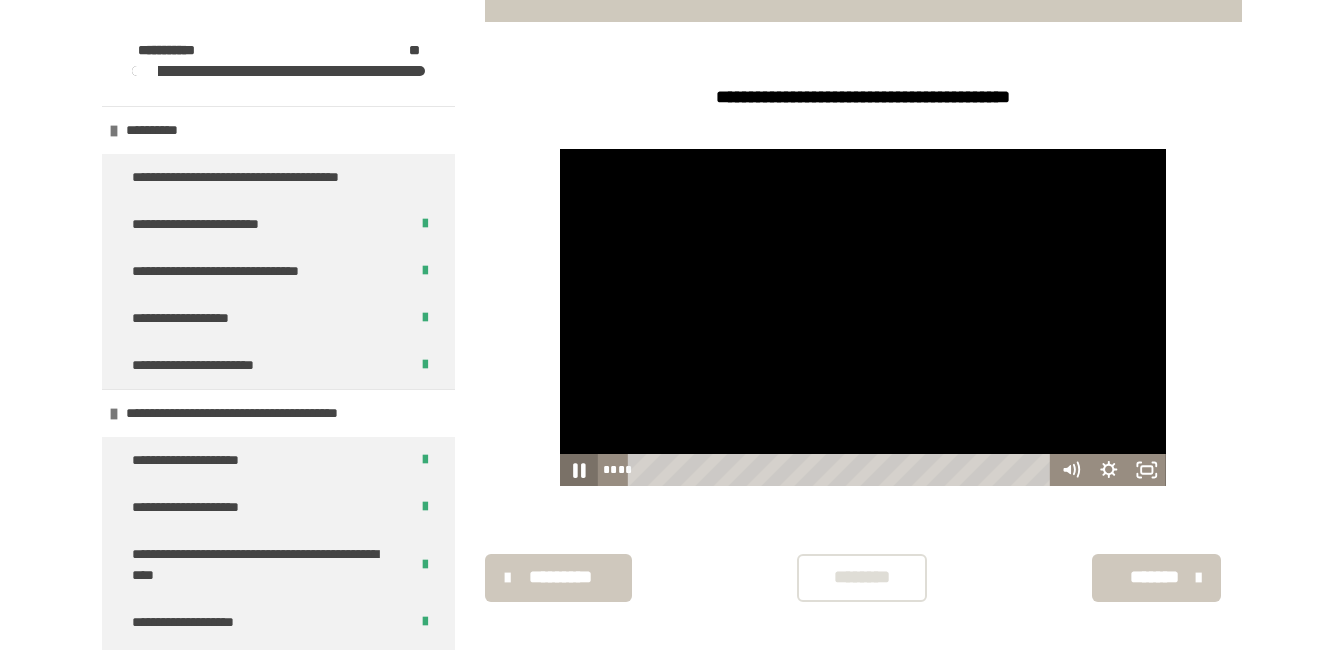drag, startPoint x: 576, startPoint y: 476, endPoint x: 565, endPoint y: 479, distance: 11.401754 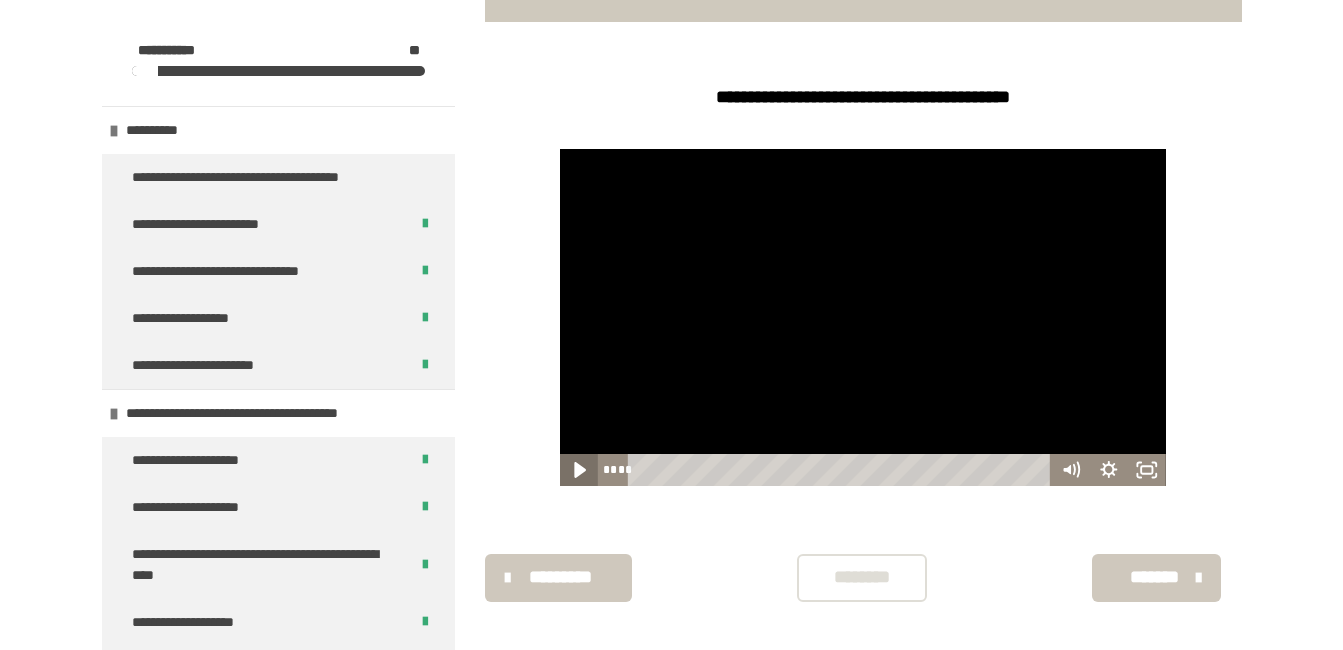 click 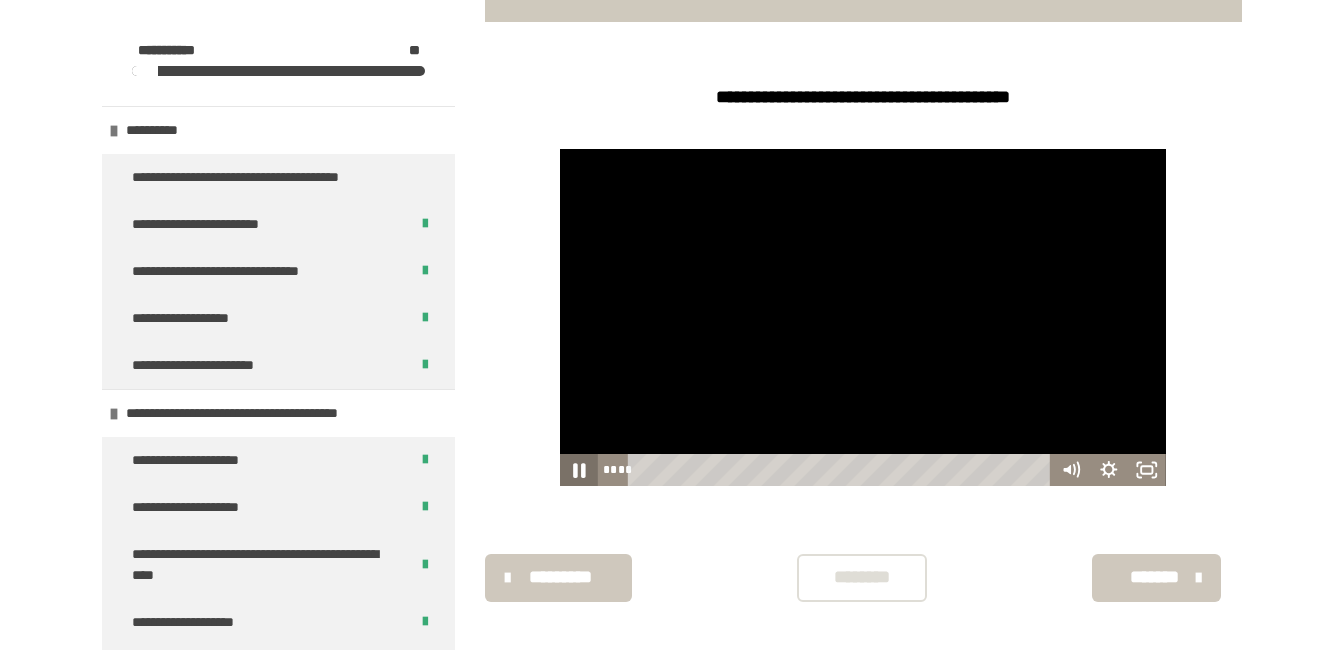 click 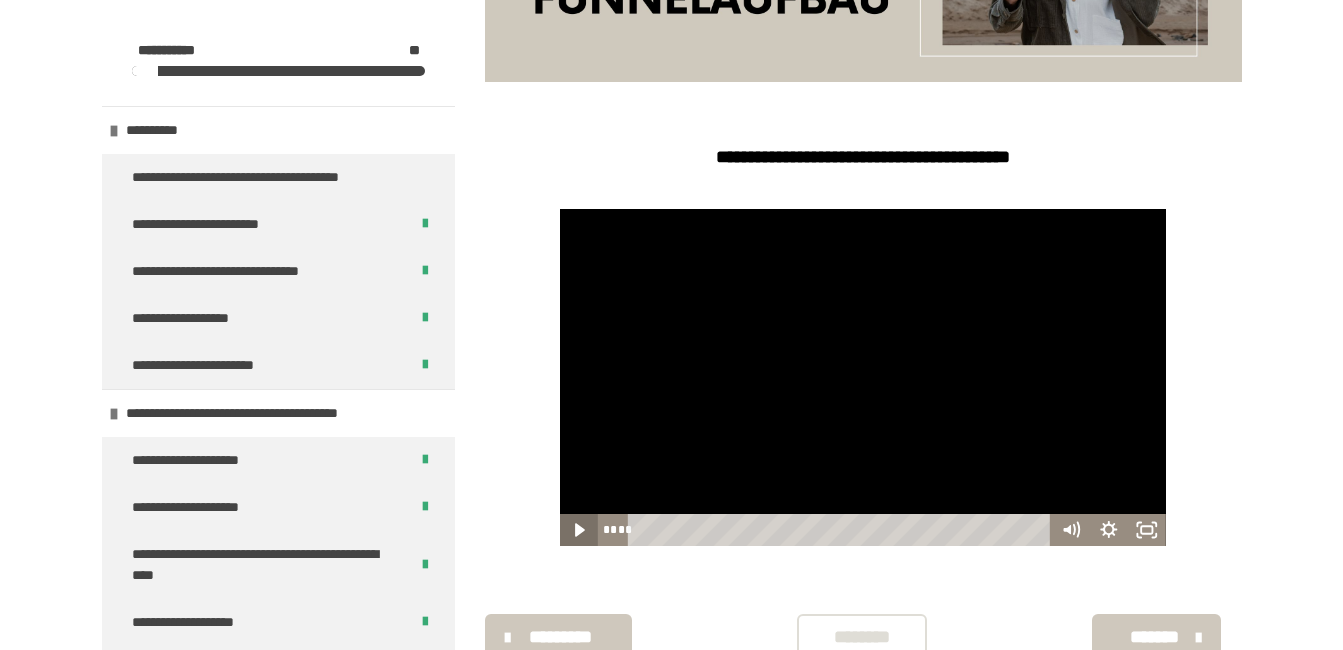 scroll, scrollTop: 440, scrollLeft: 0, axis: vertical 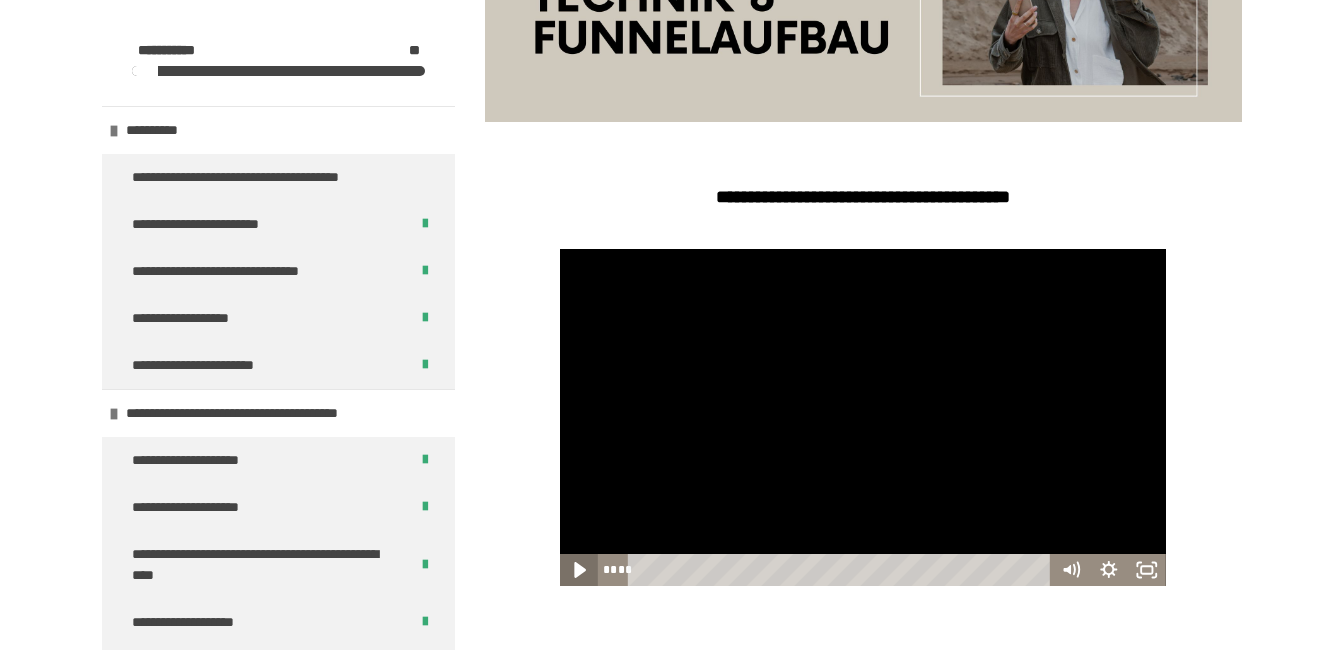 click 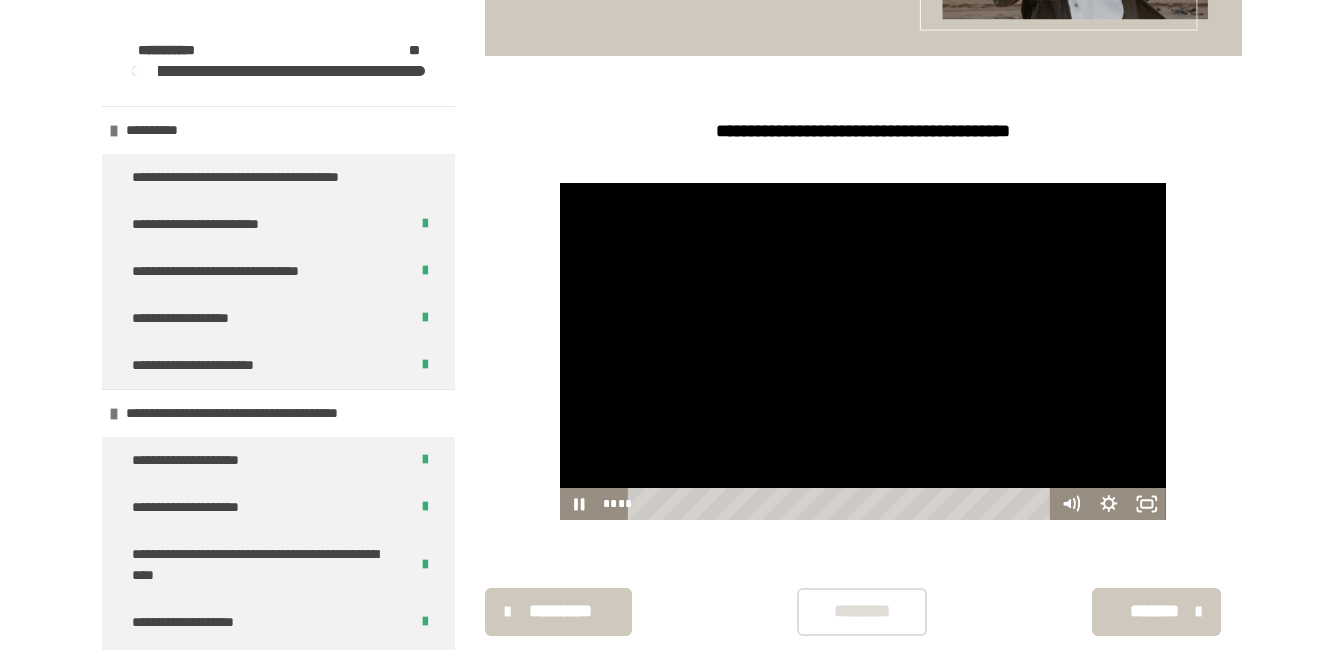 scroll, scrollTop: 540, scrollLeft: 0, axis: vertical 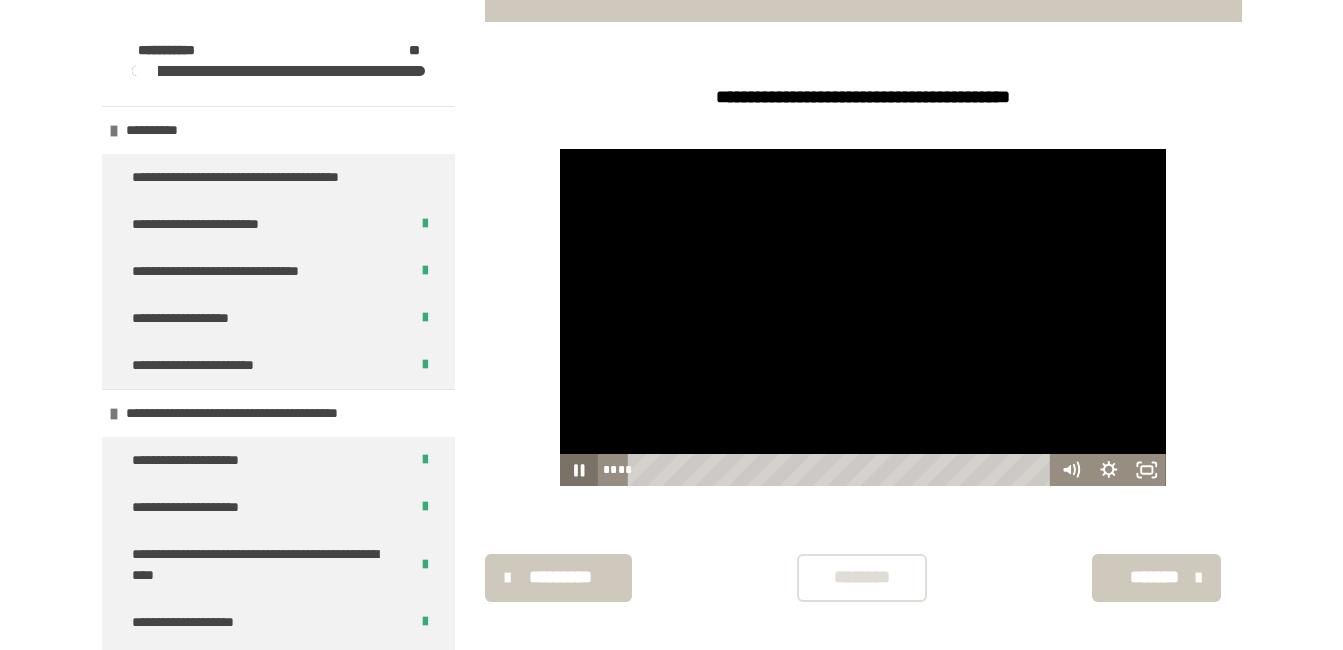 click 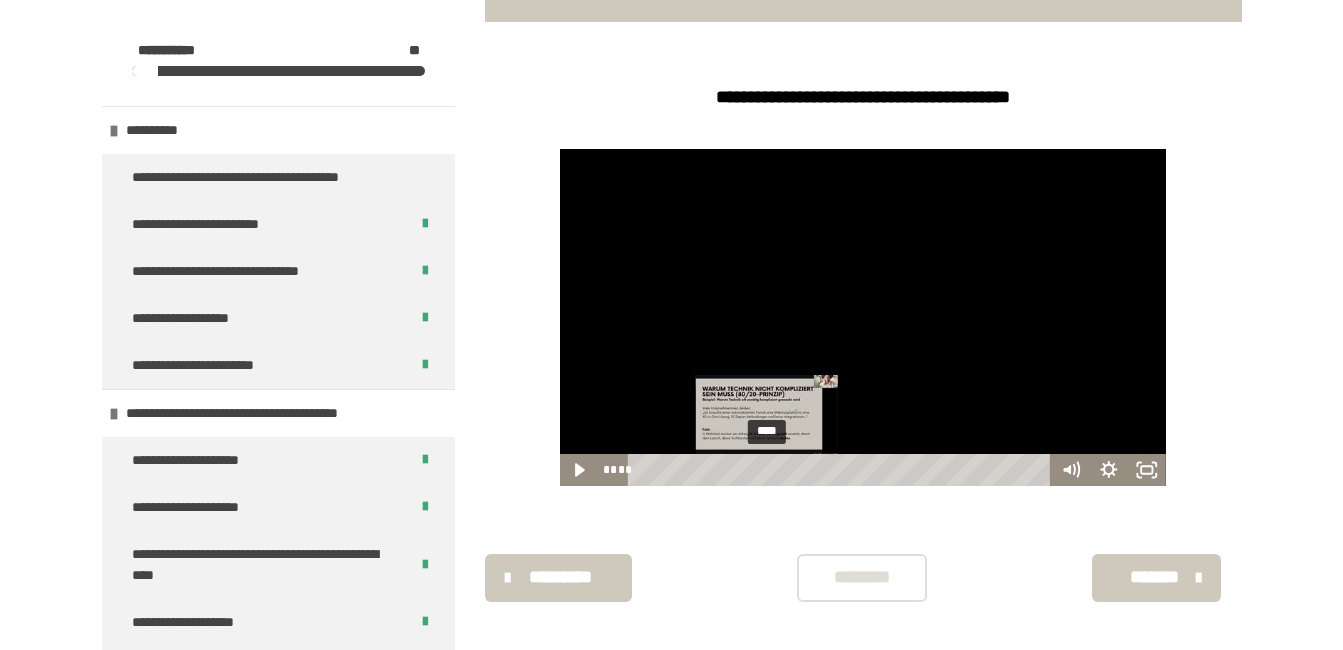 click on "****" at bounding box center [842, 470] 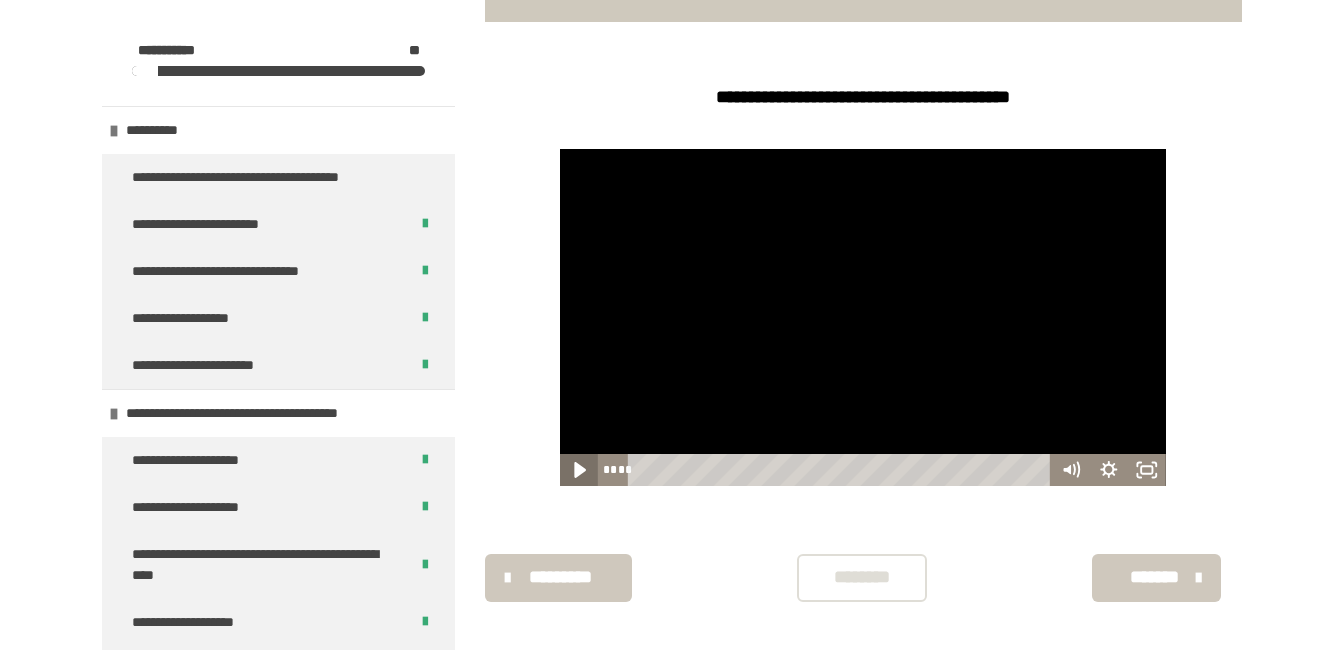 click 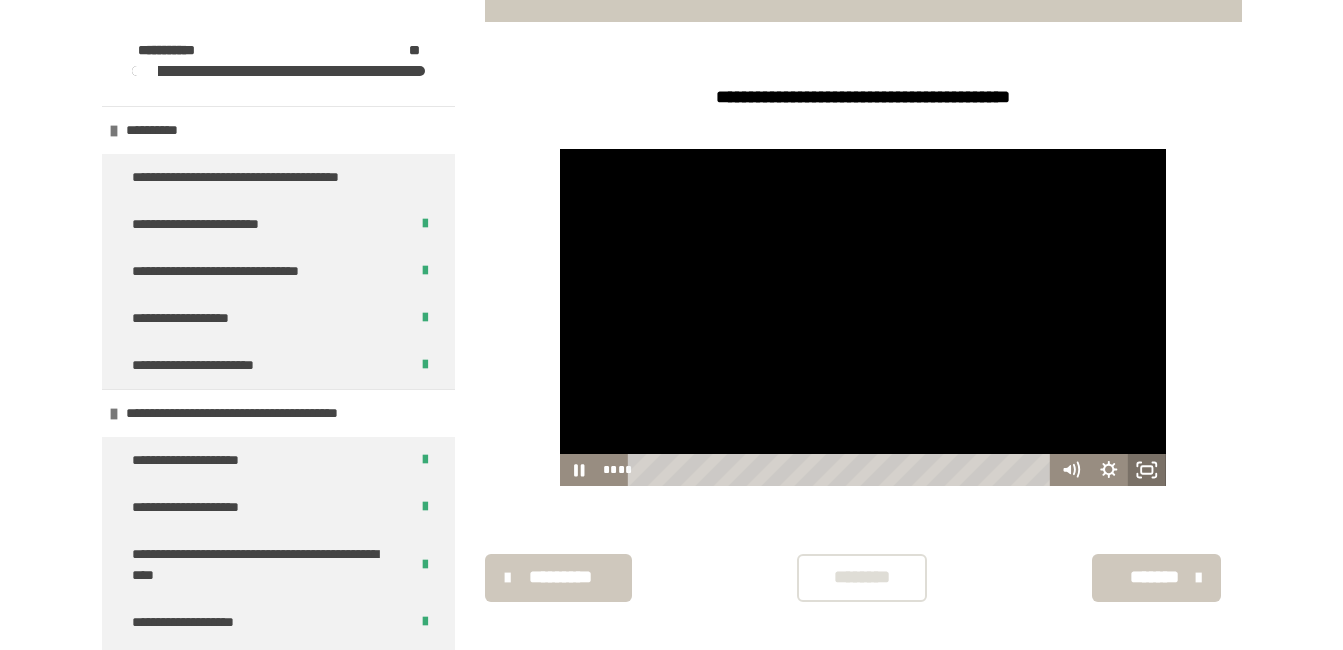 click 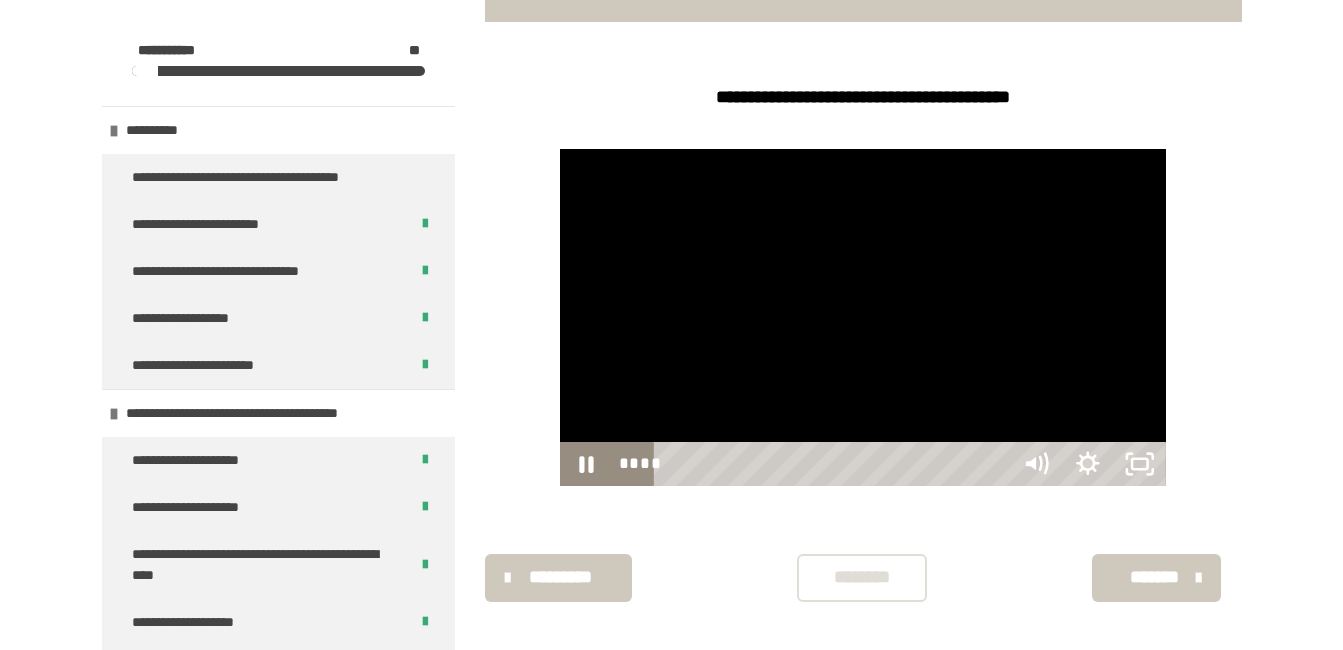 scroll, scrollTop: 434, scrollLeft: 0, axis: vertical 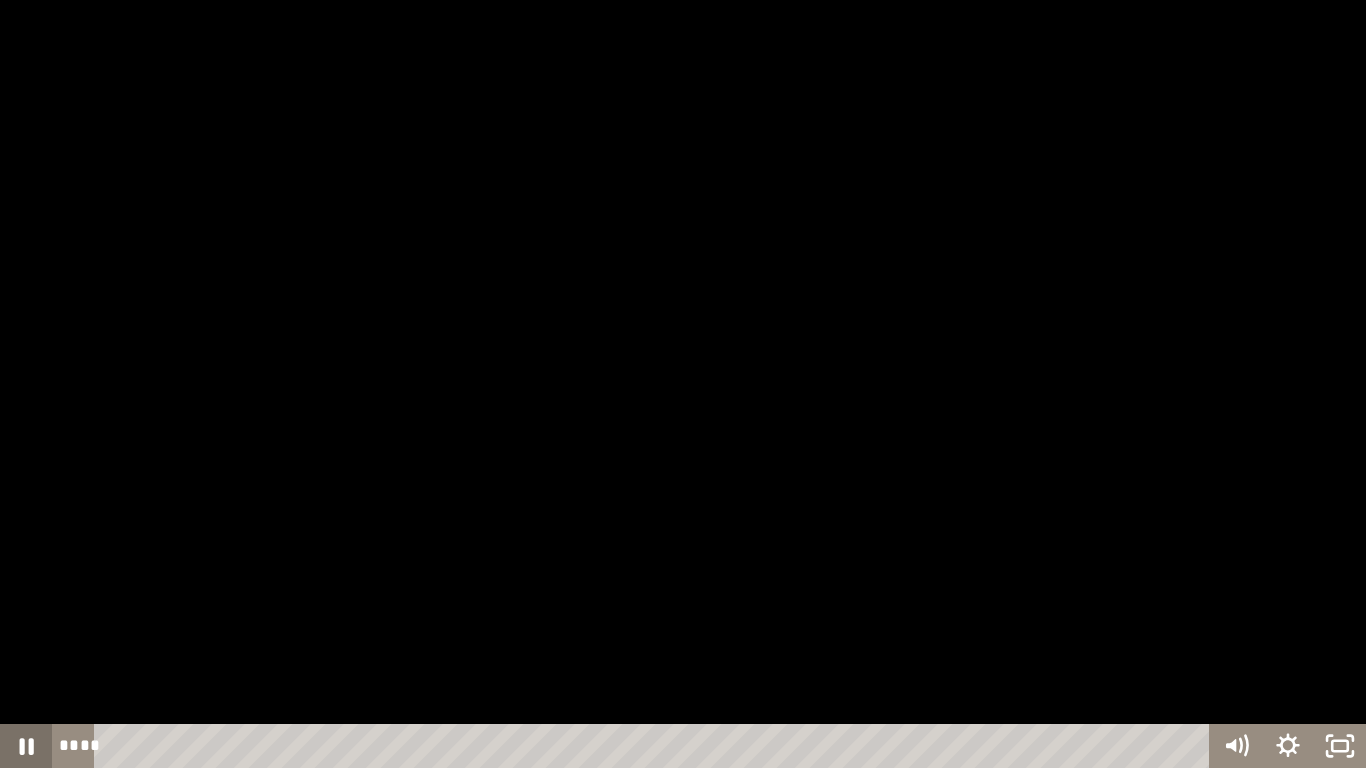 click 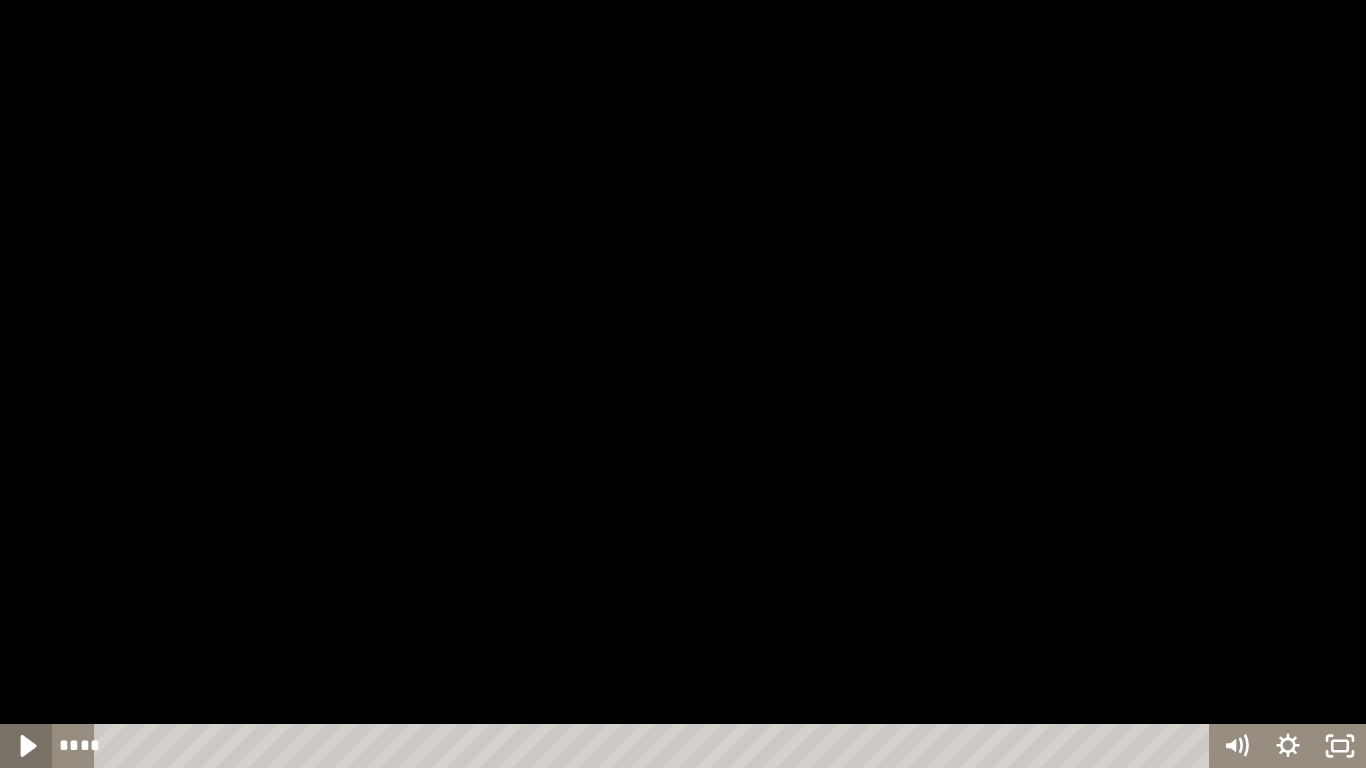 click 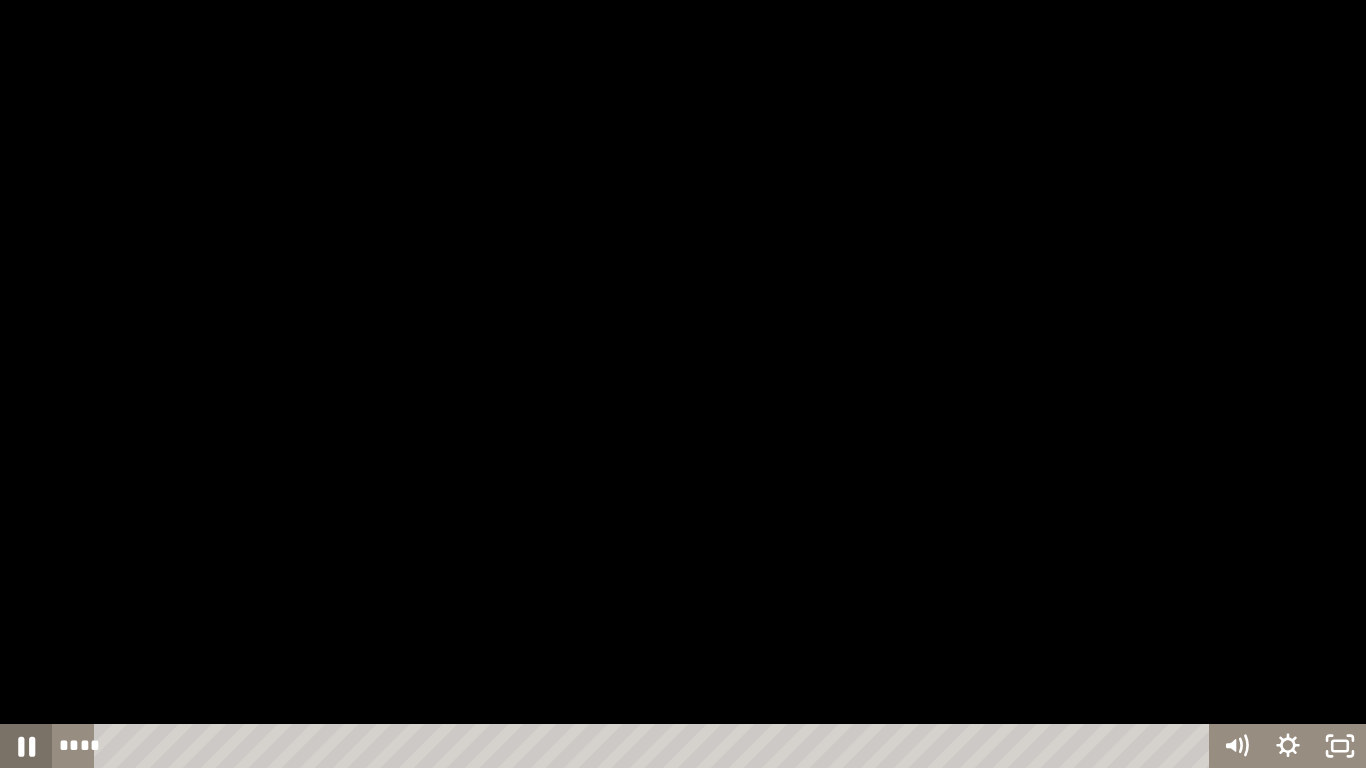 click 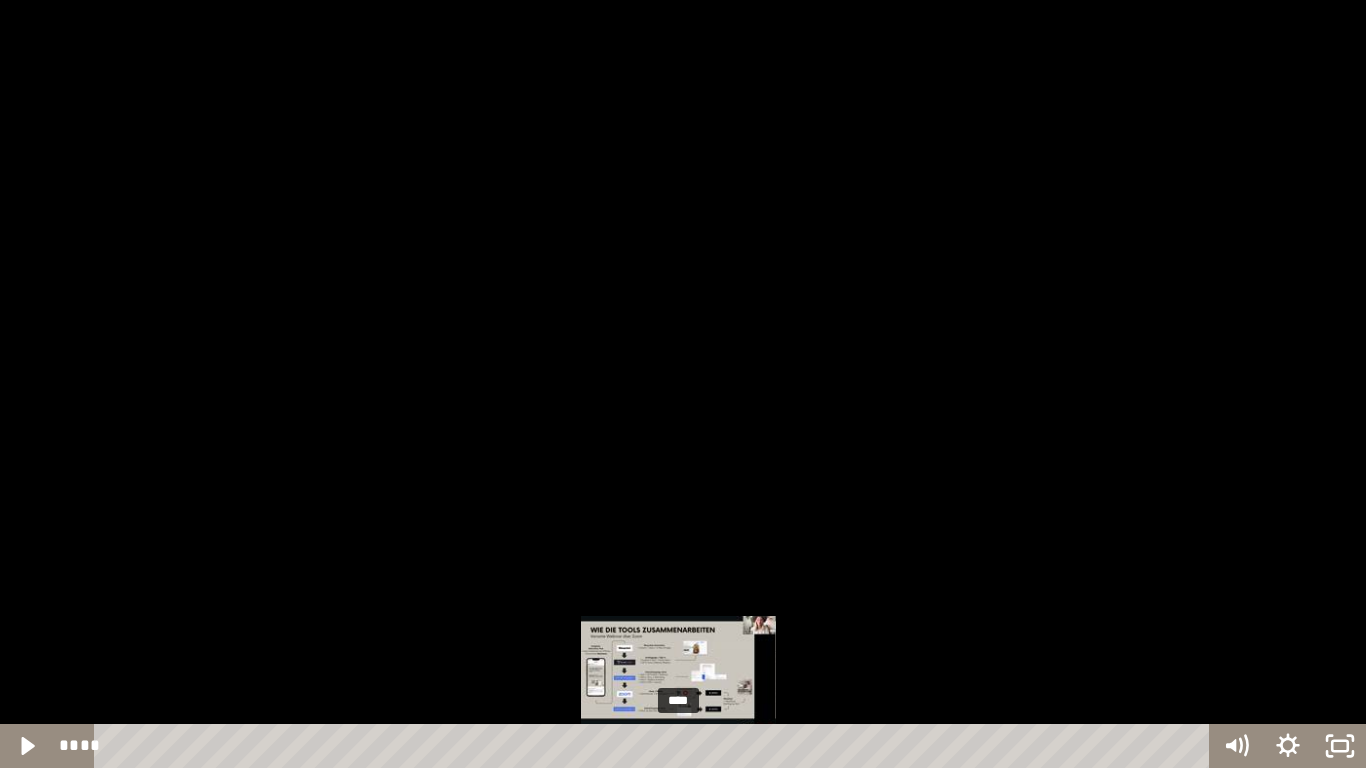 drag, startPoint x: 702, startPoint y: 746, endPoint x: 467, endPoint y: 721, distance: 236.32605 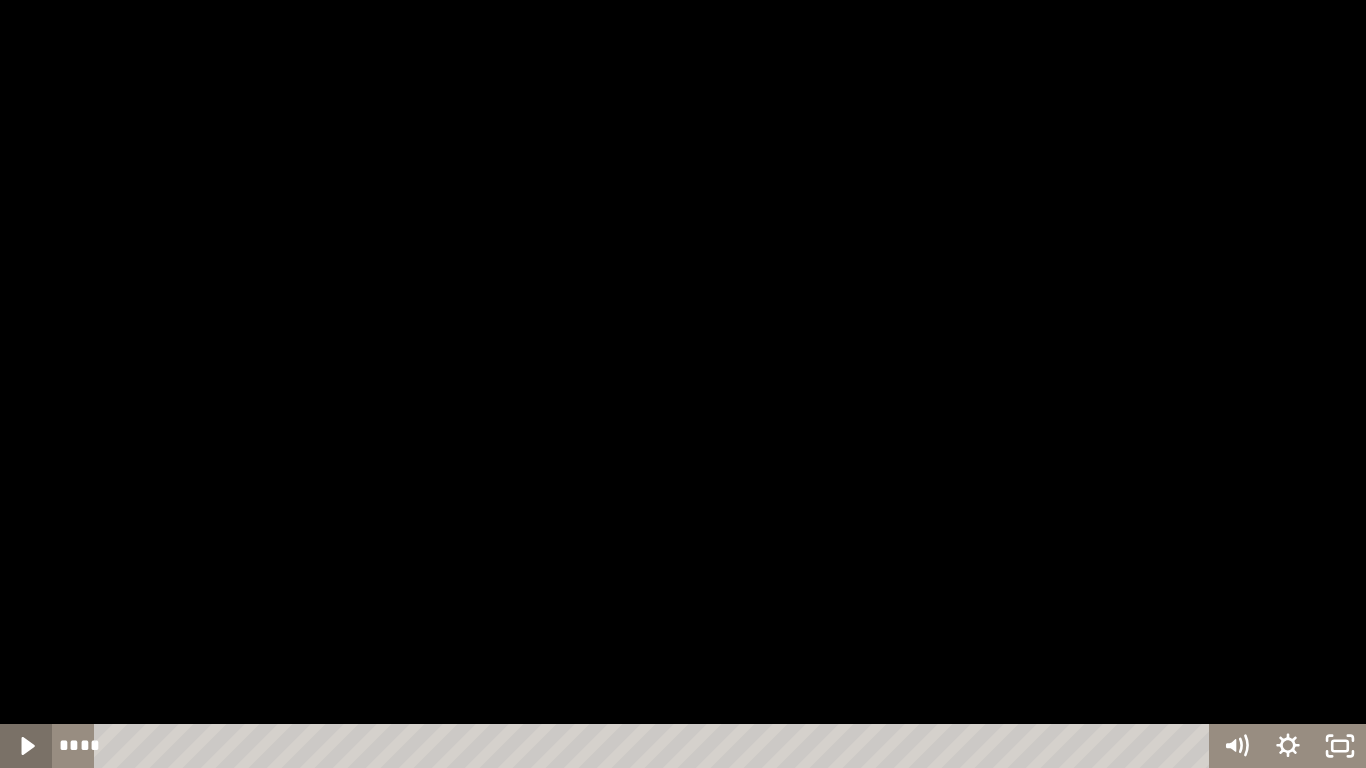 click 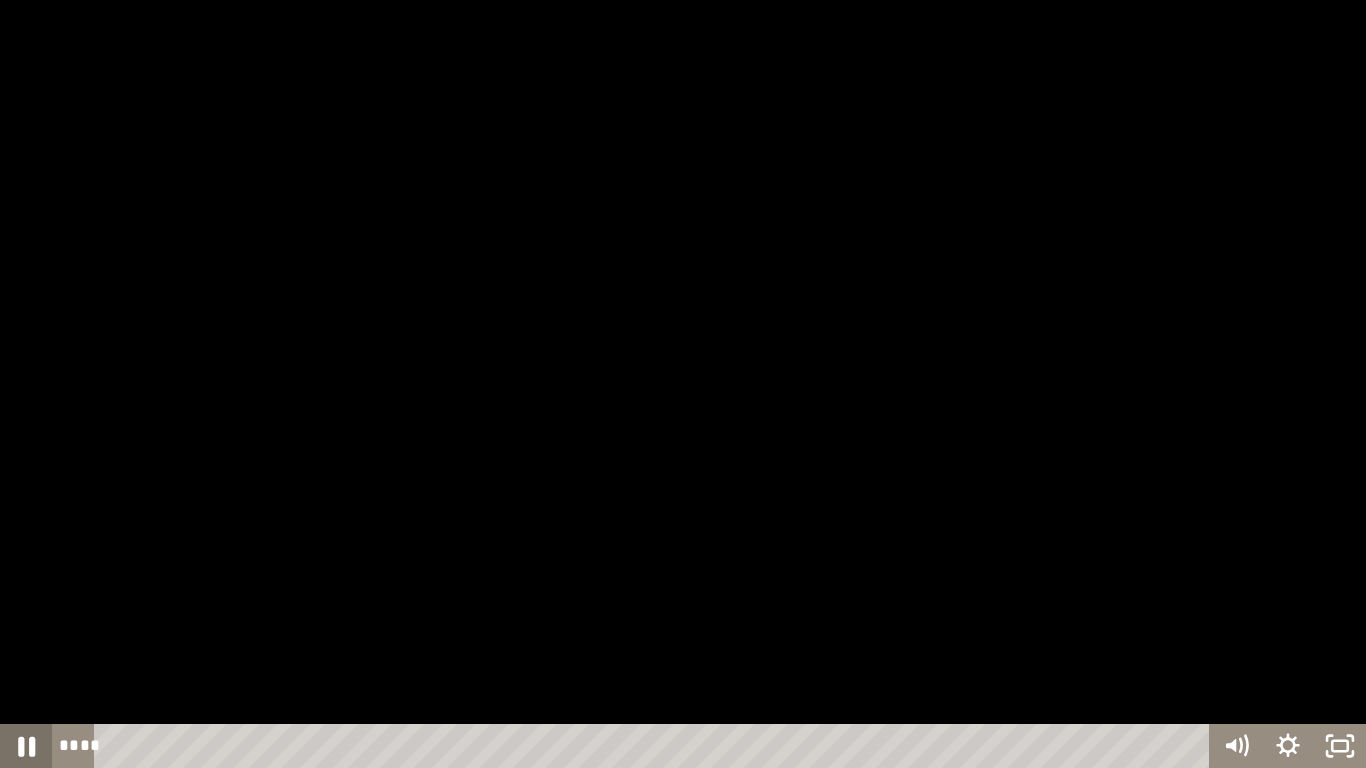 click 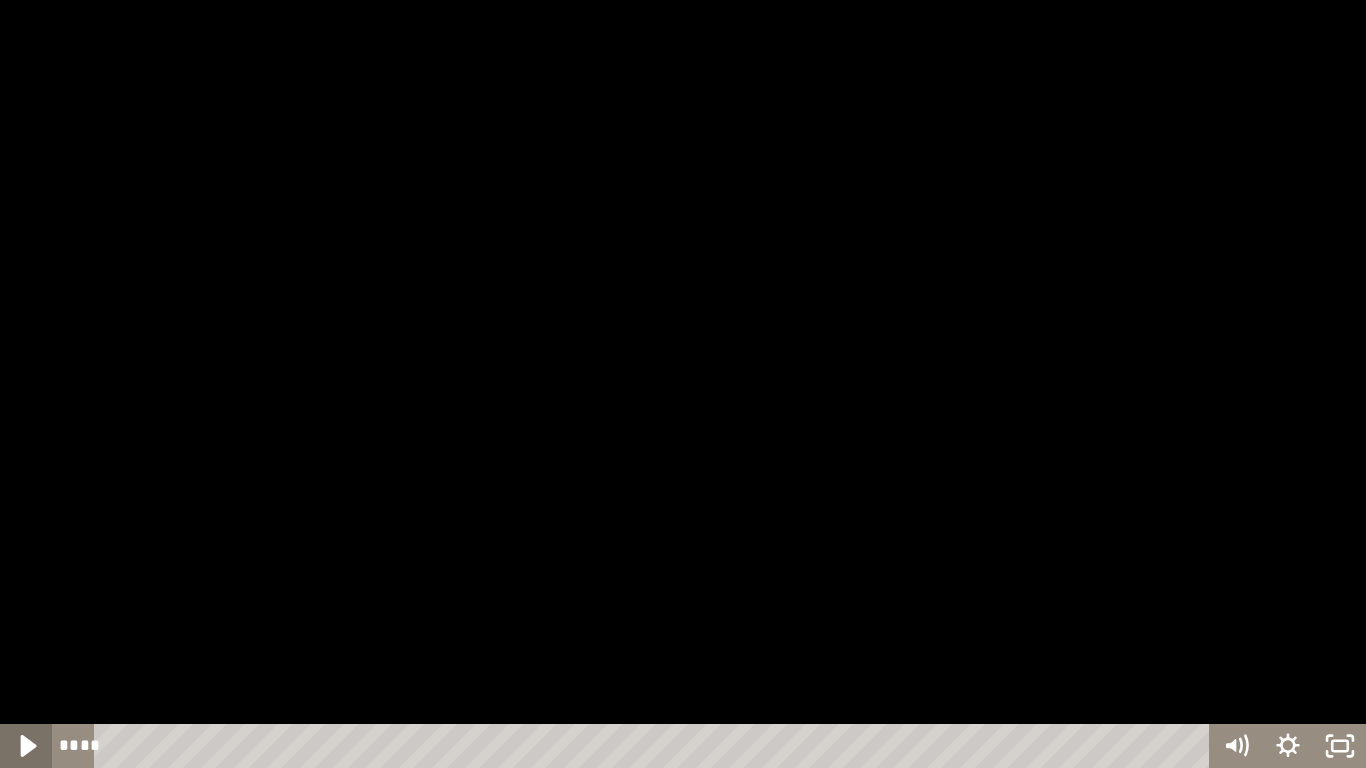 click 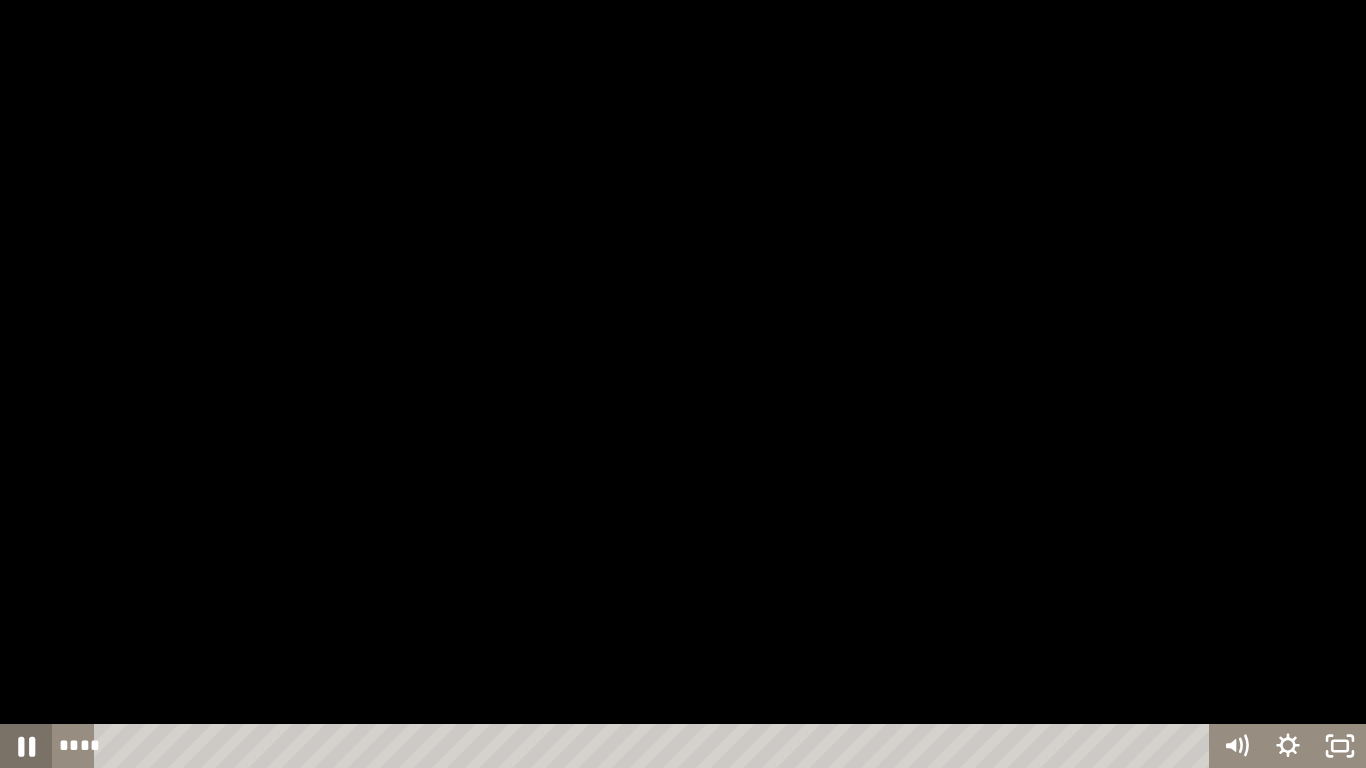 click 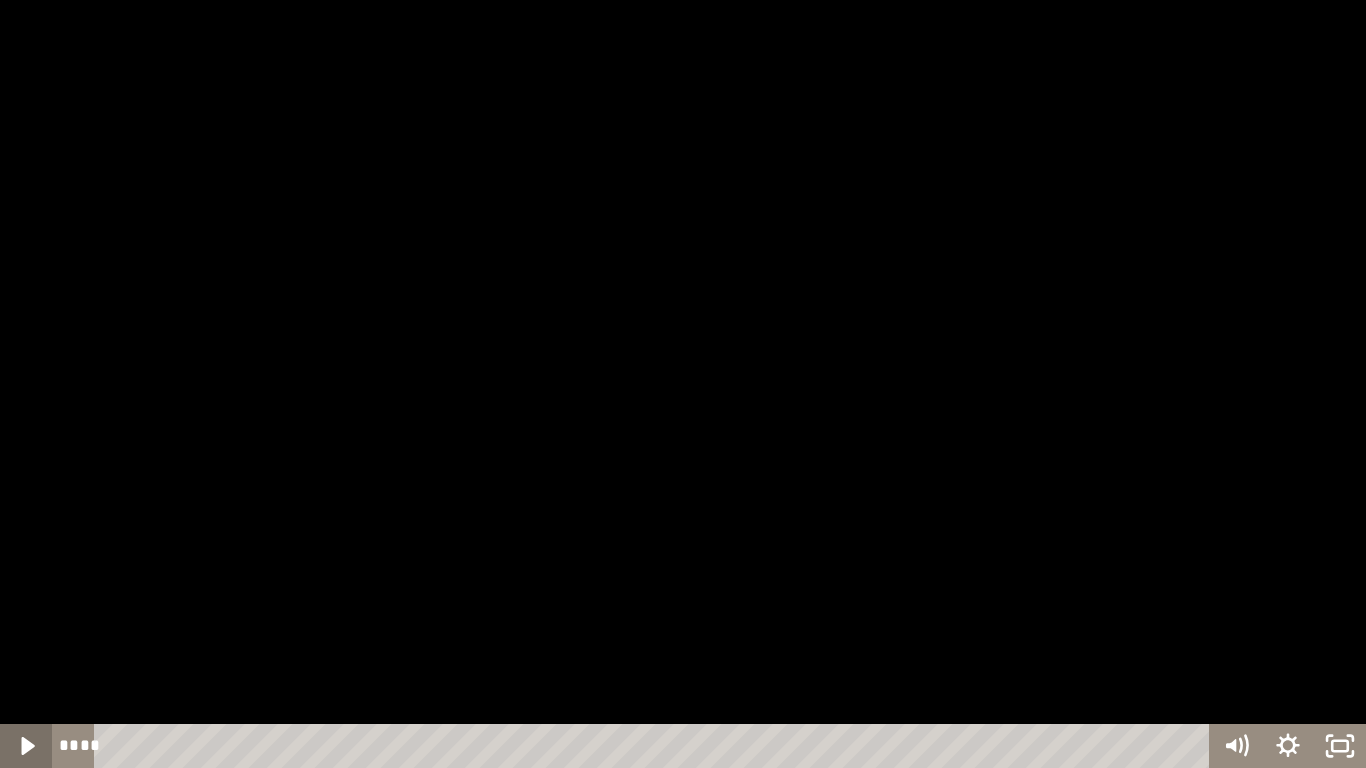 click 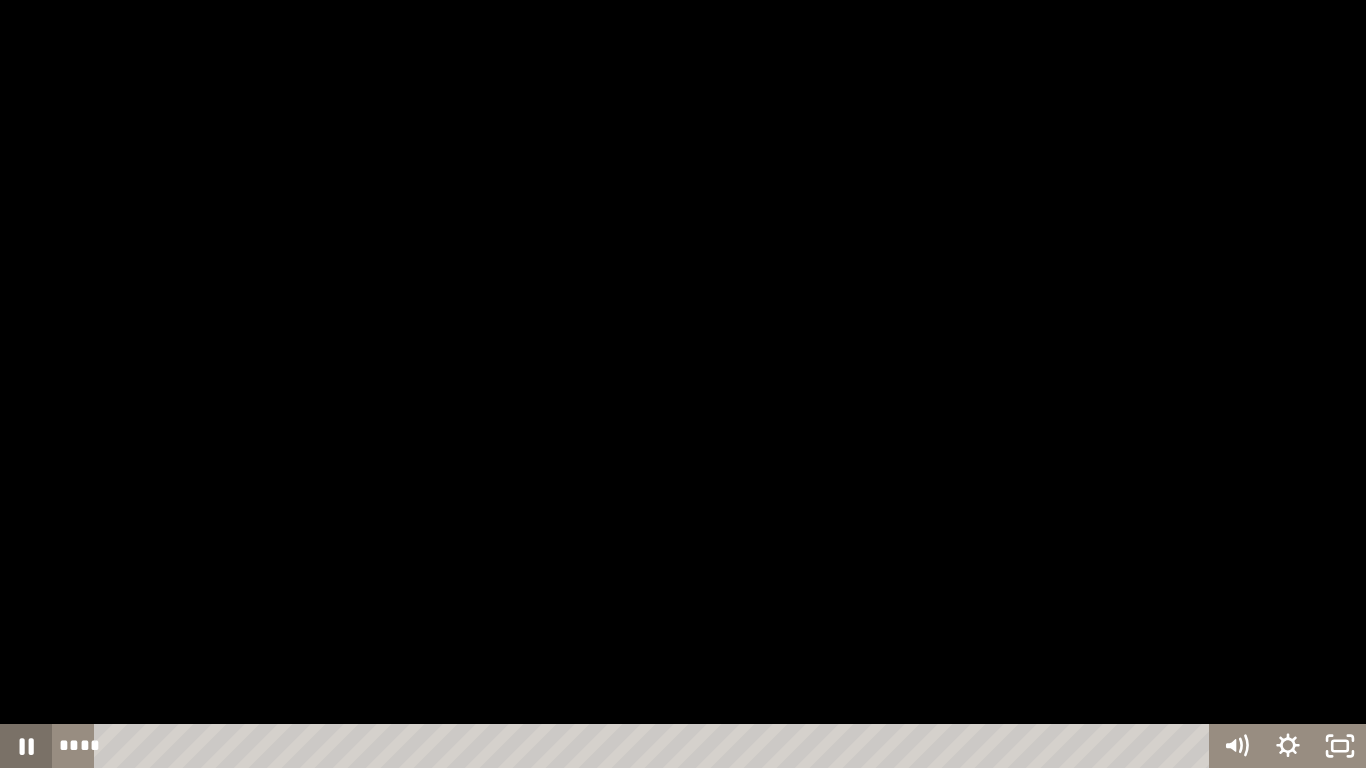click 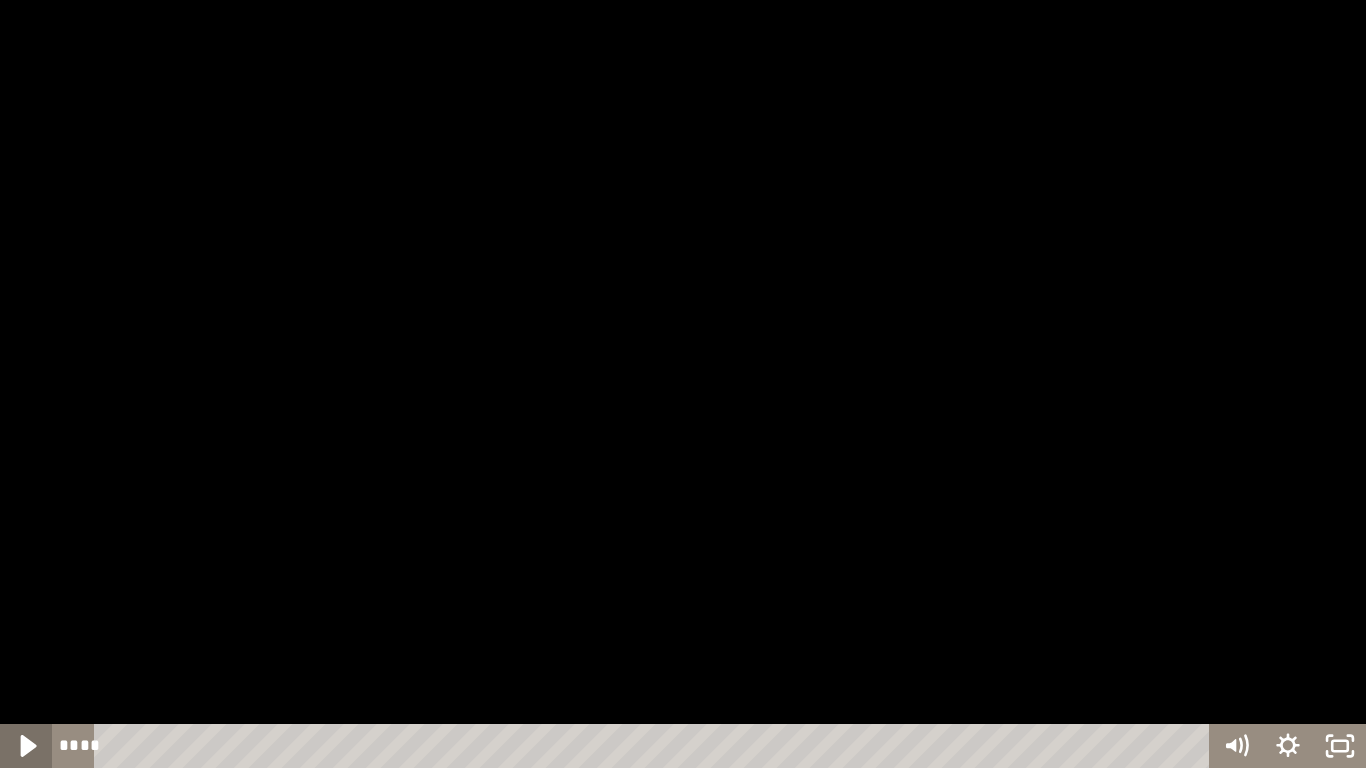 click 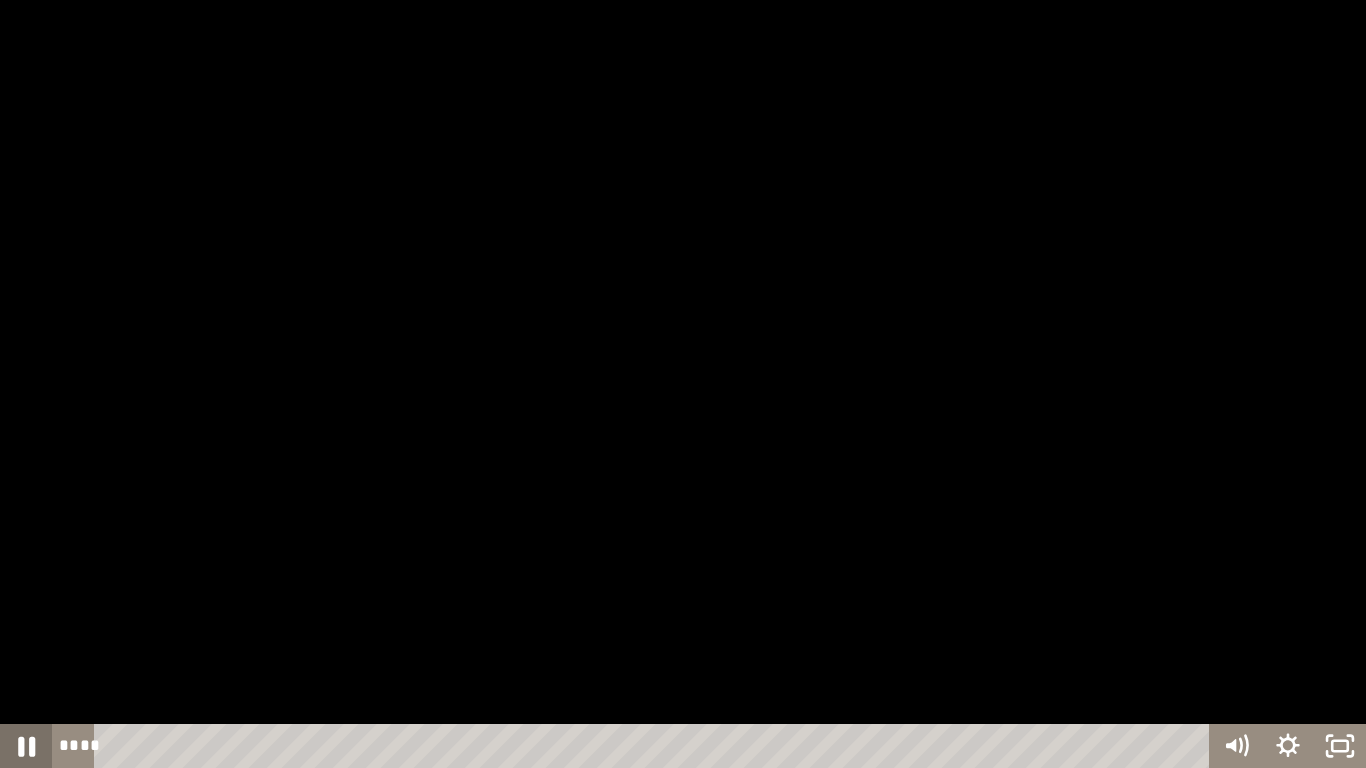 click 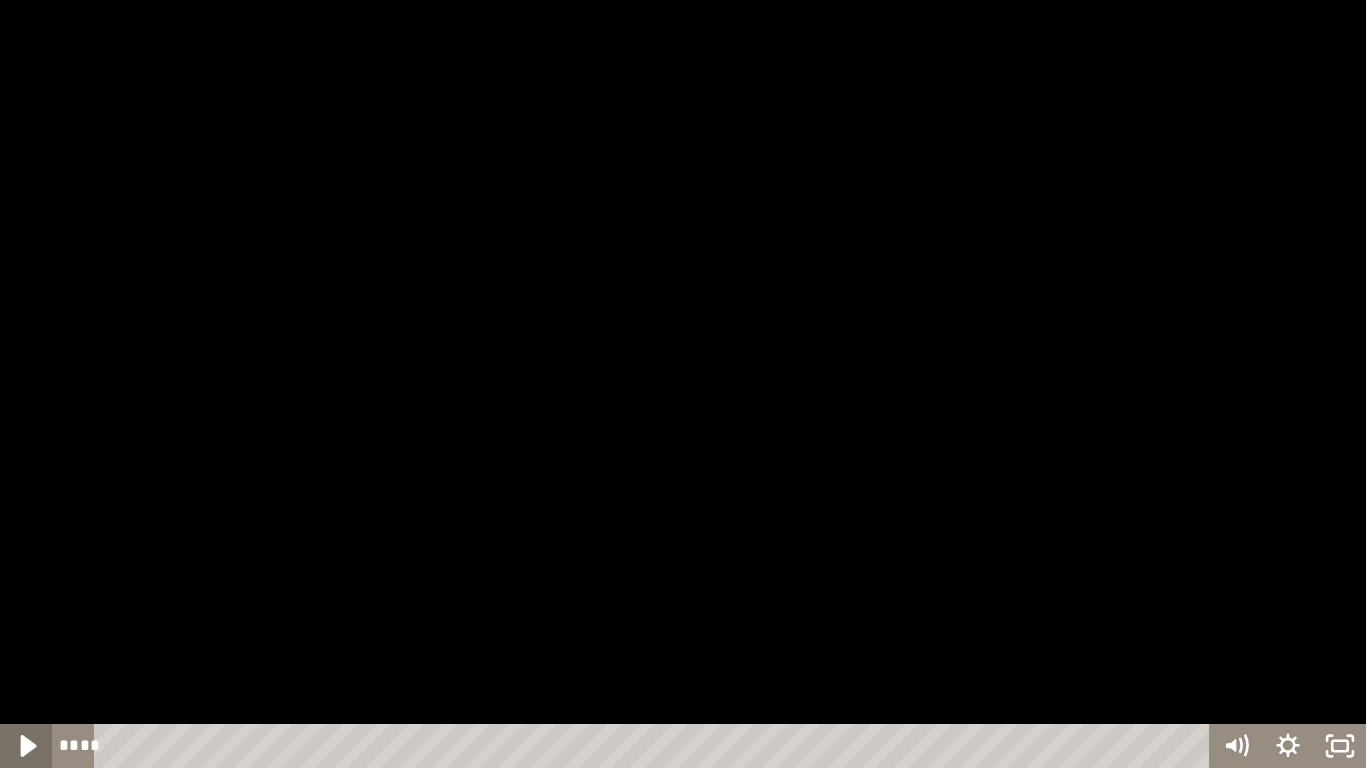 click 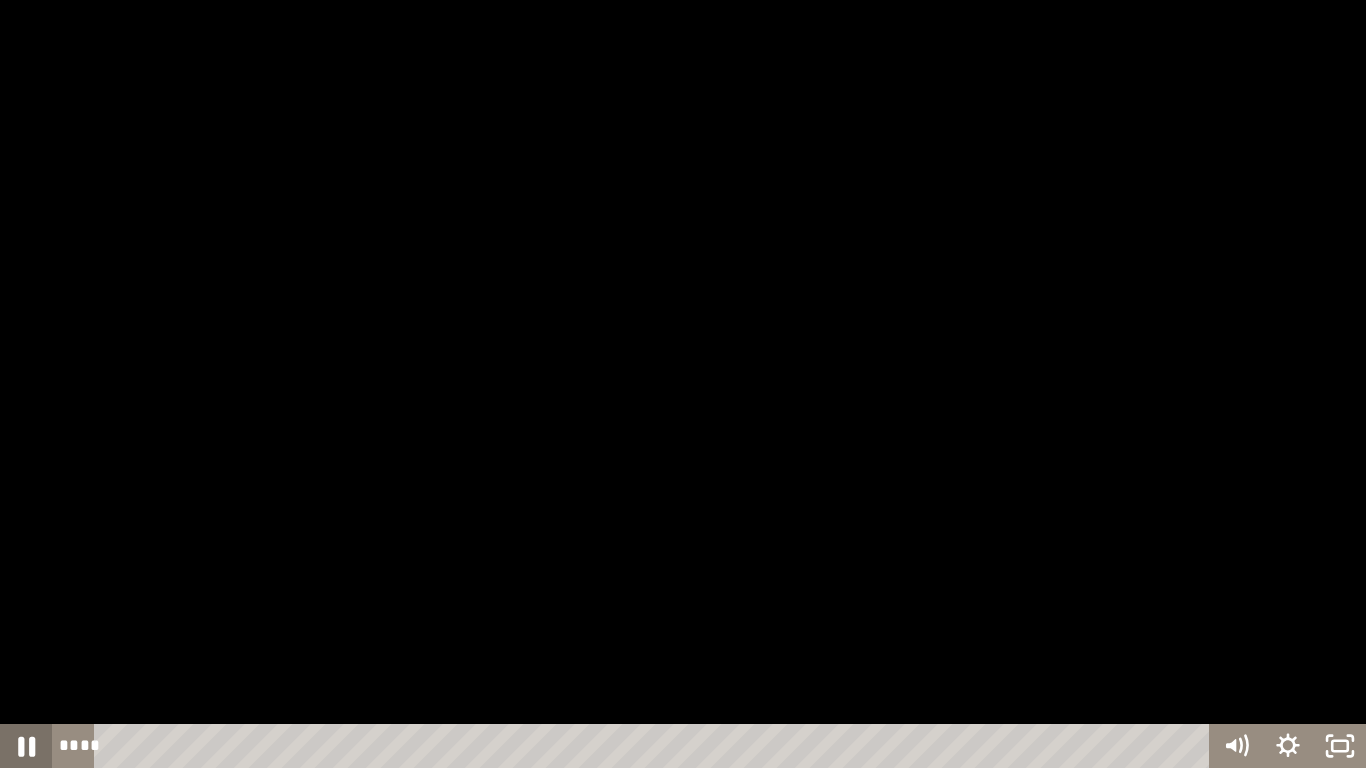 click 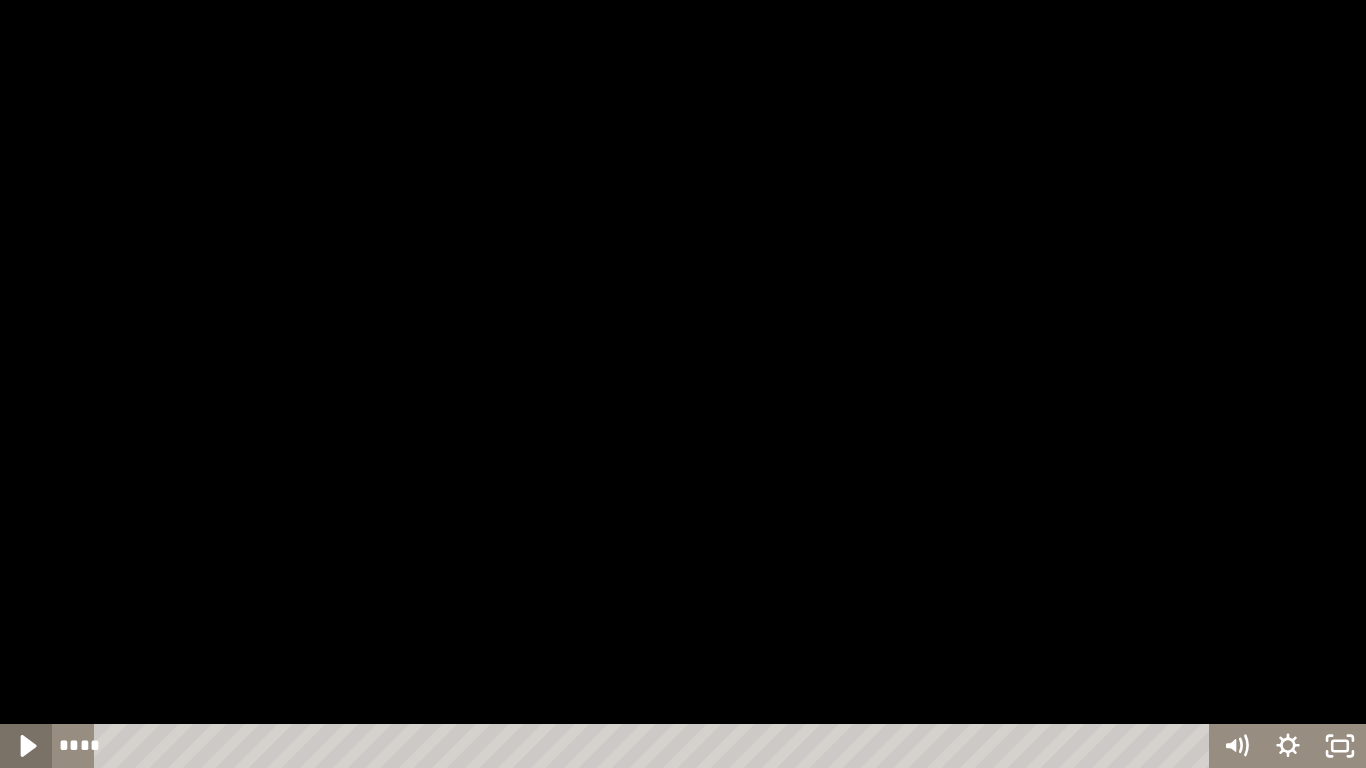 click 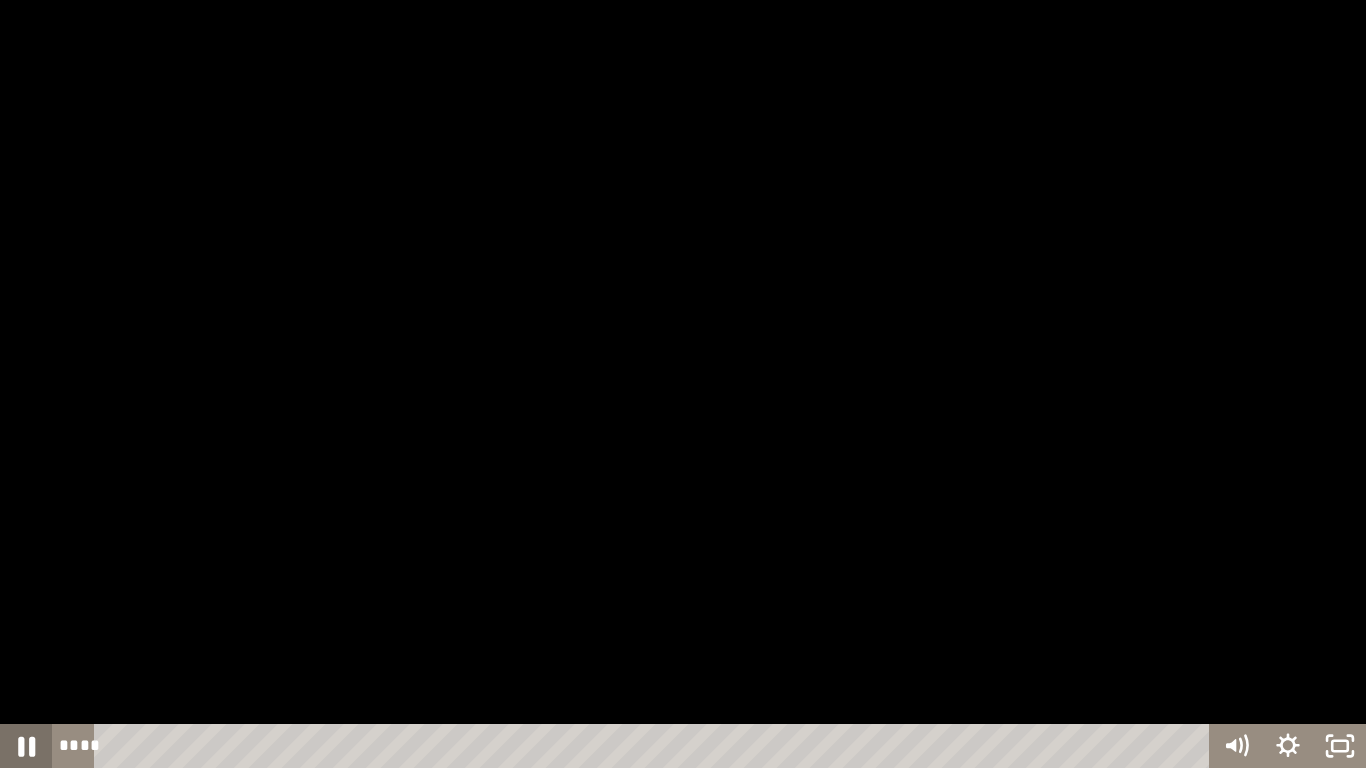 click 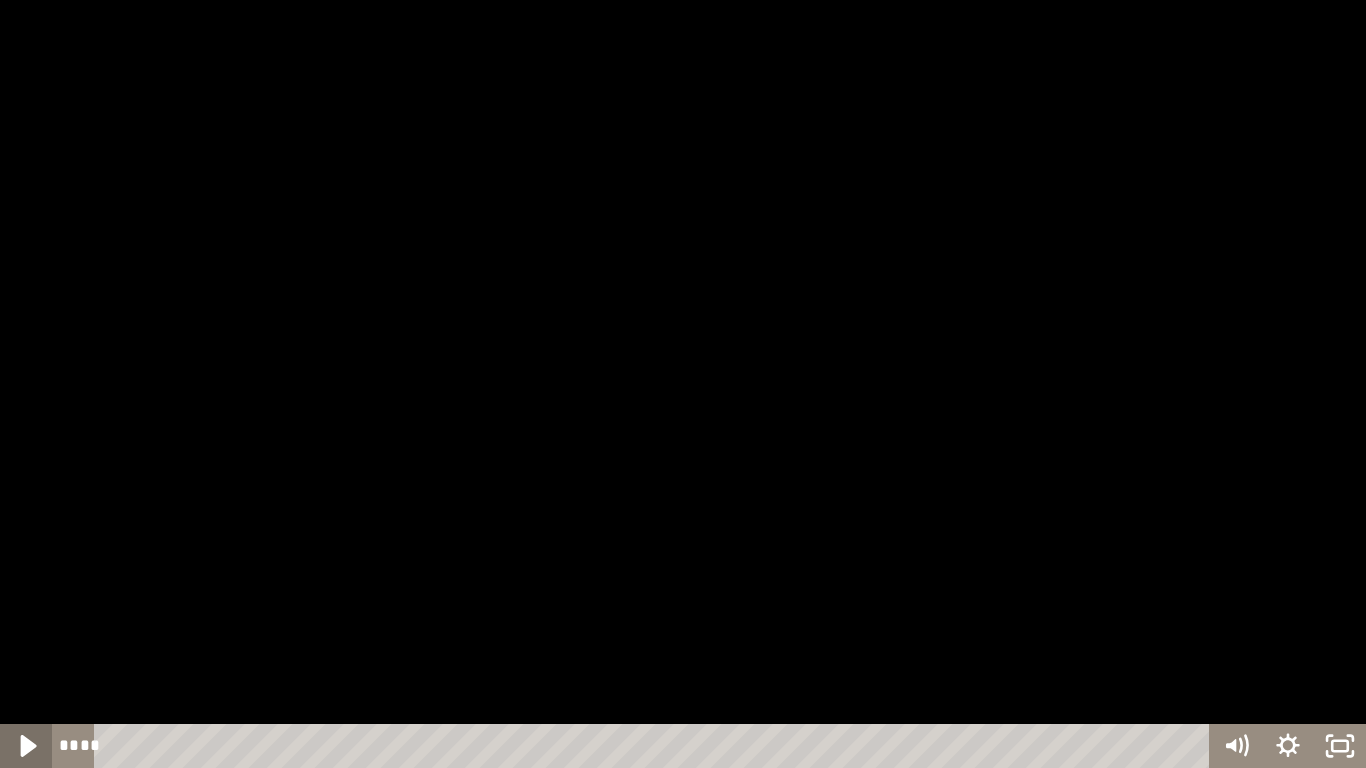 click 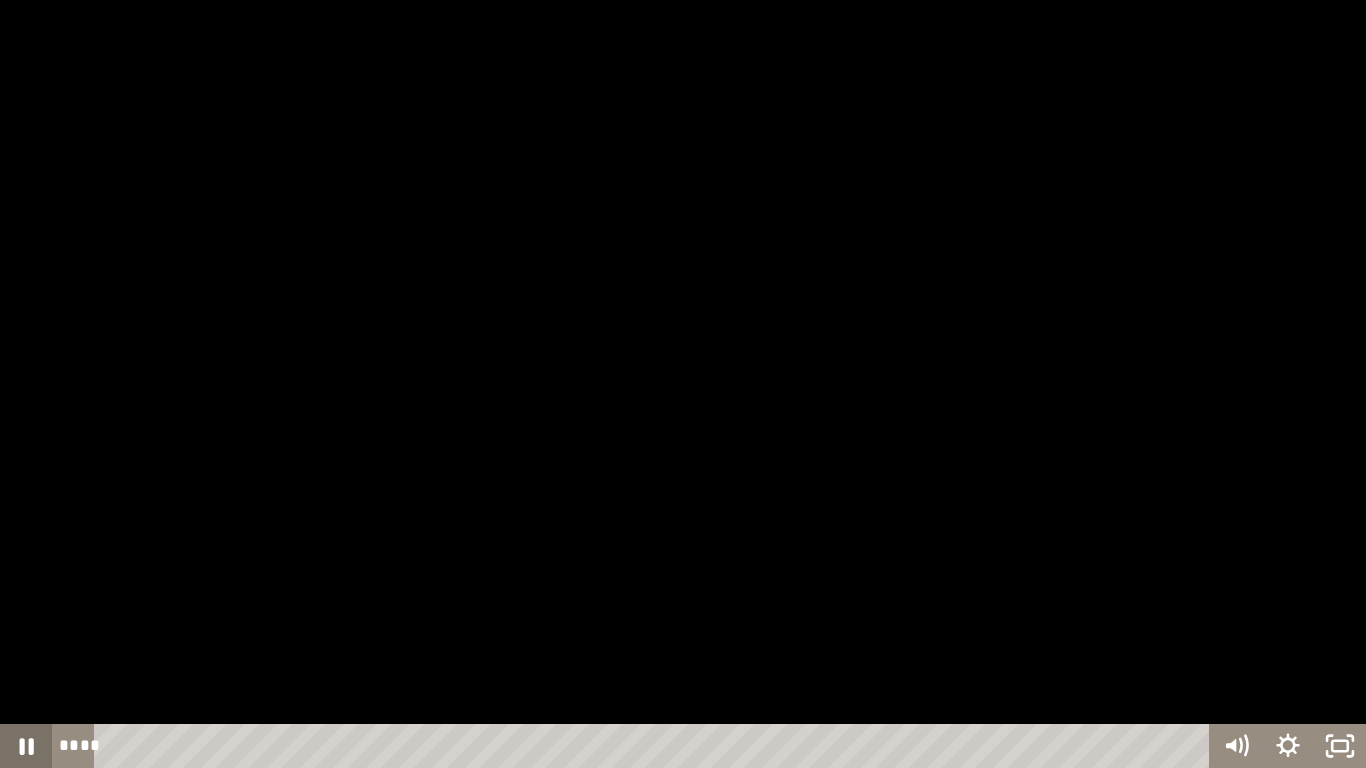 click 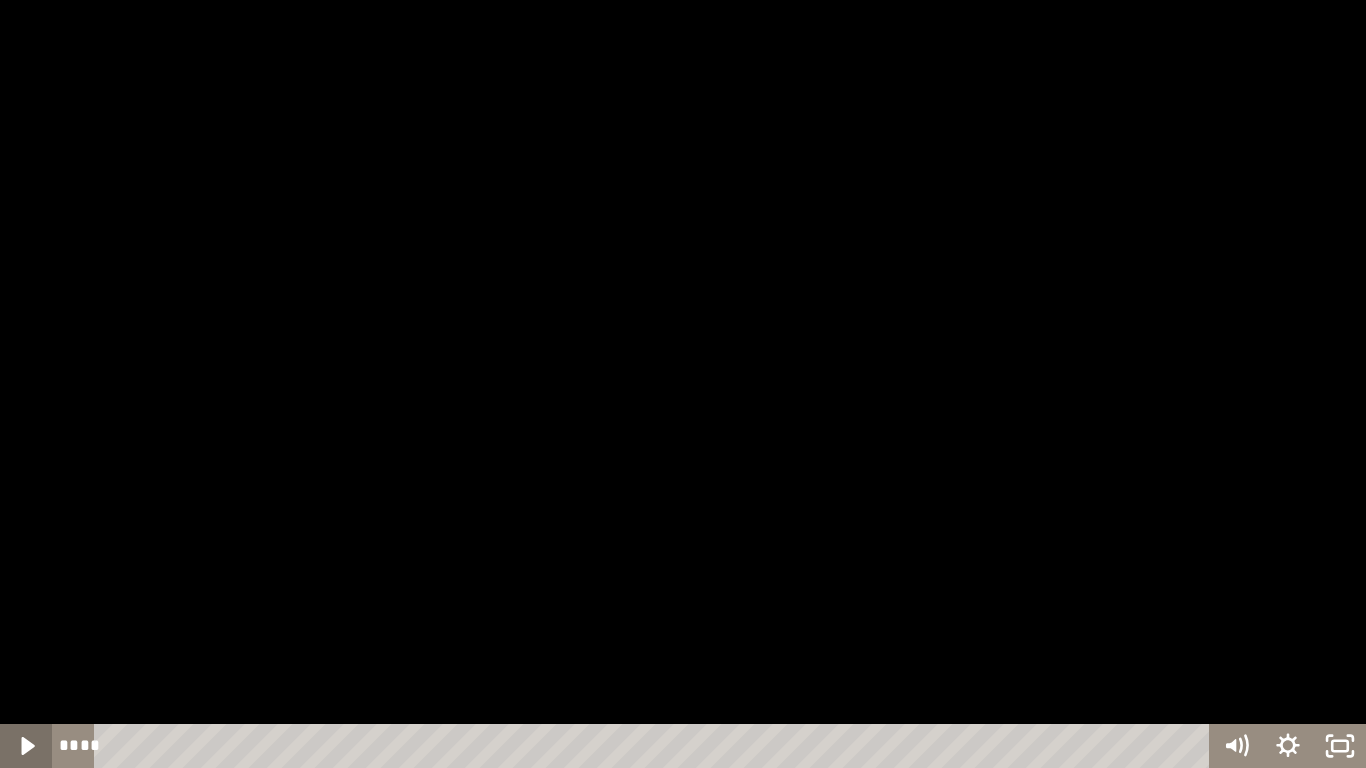click 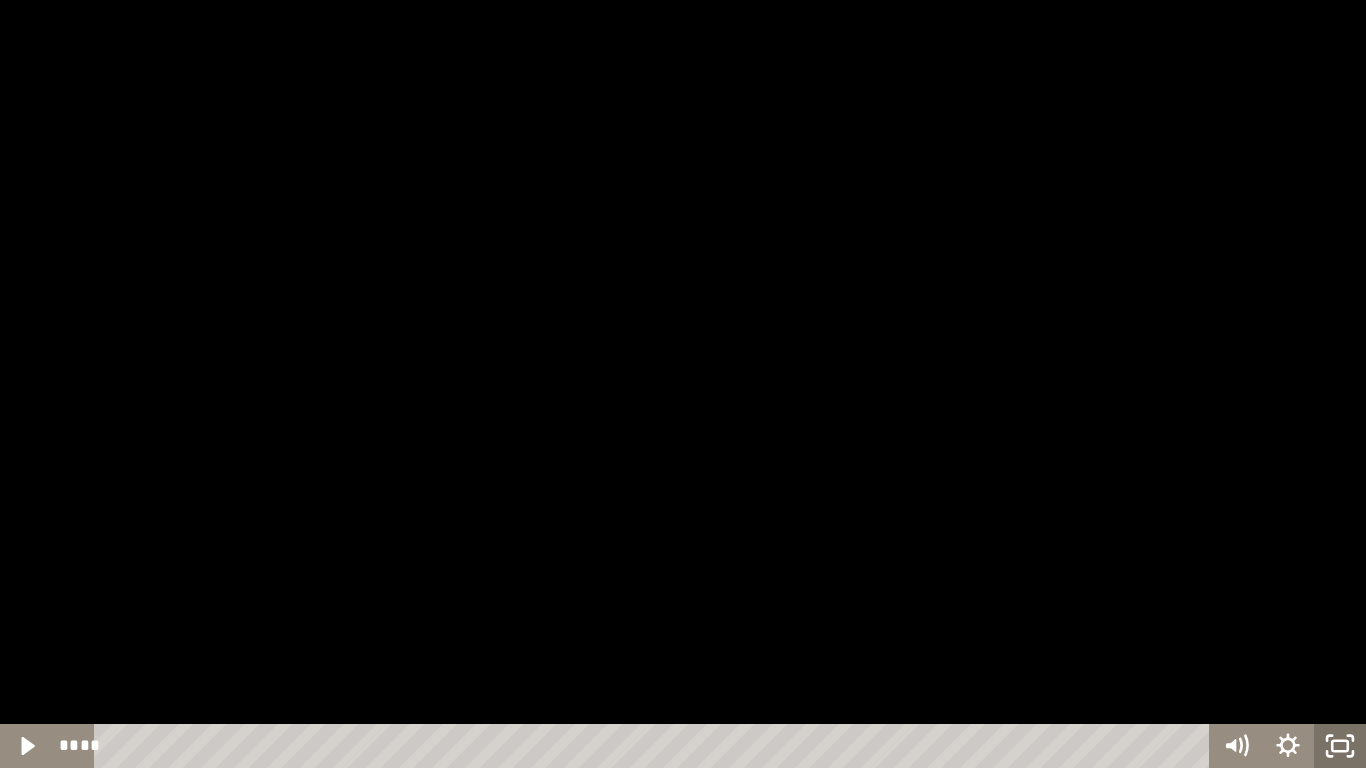 click 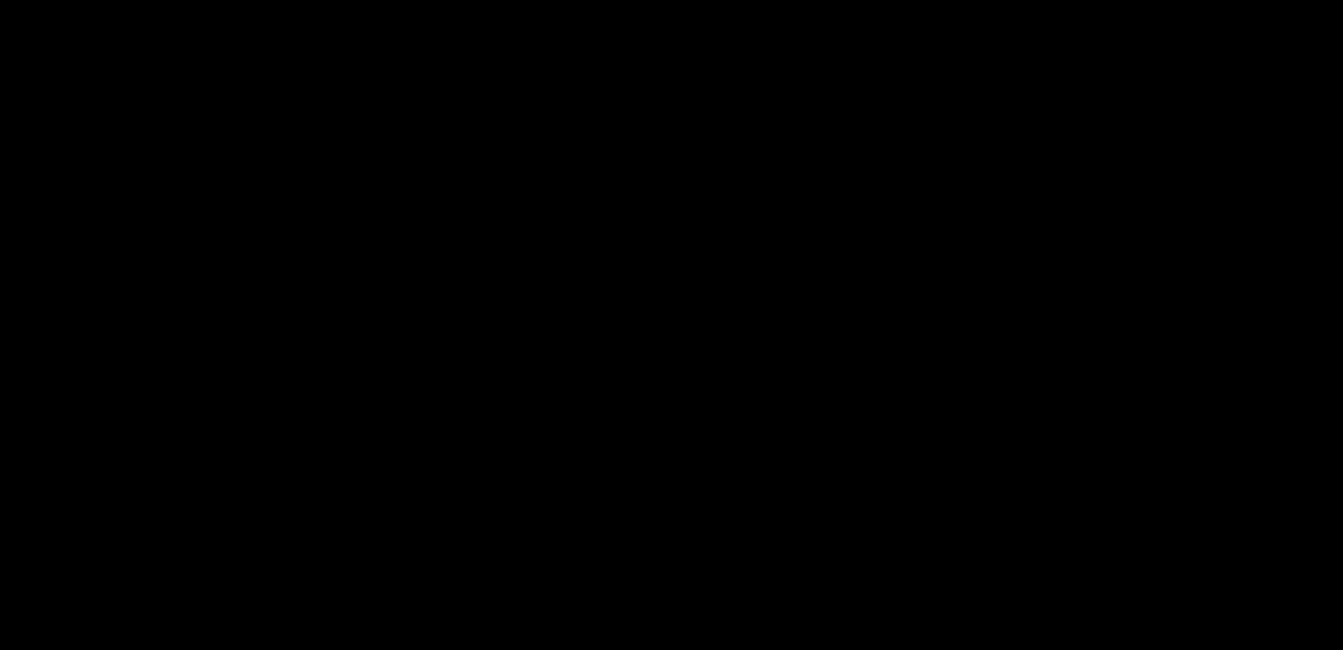 scroll, scrollTop: 552, scrollLeft: 0, axis: vertical 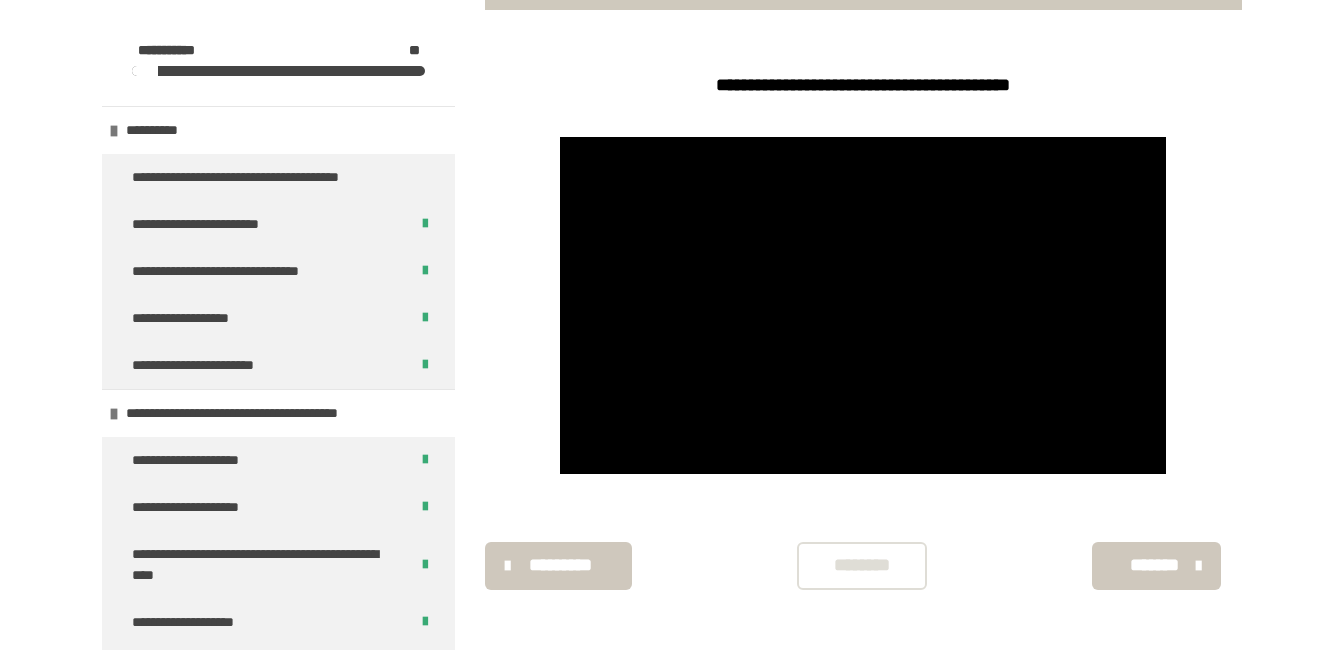 click on "********" at bounding box center (862, 566) 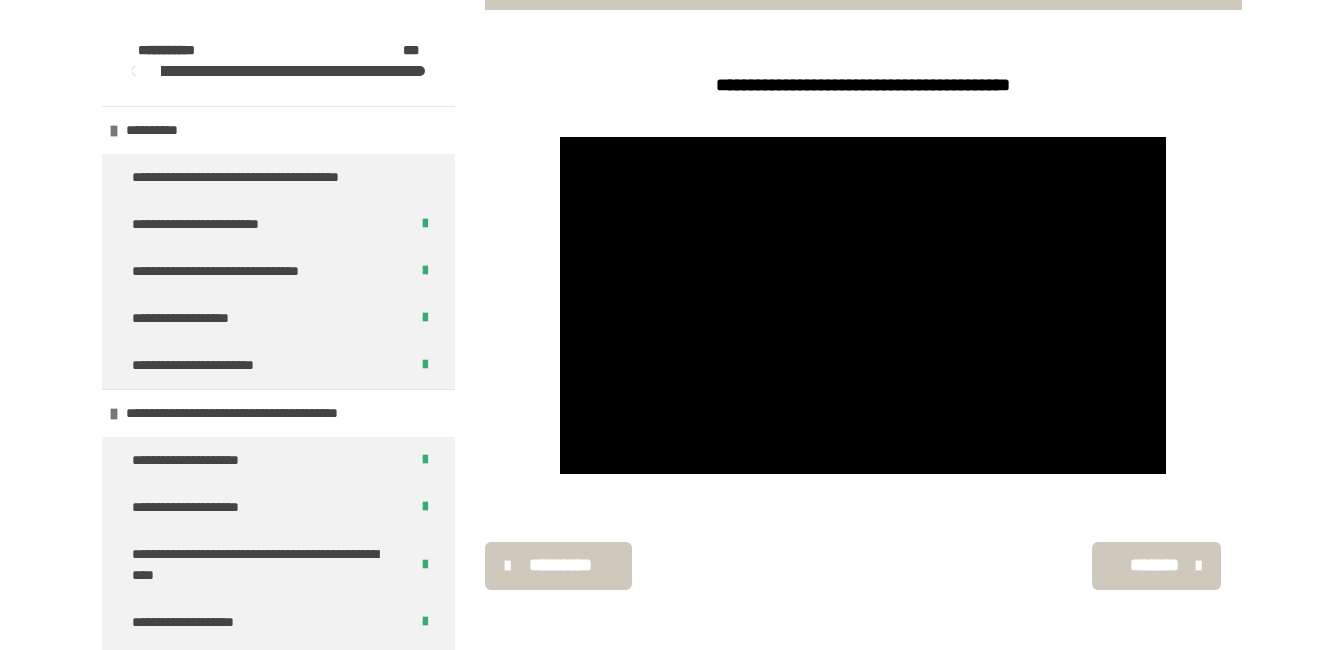 click on "*******" at bounding box center [1156, 566] 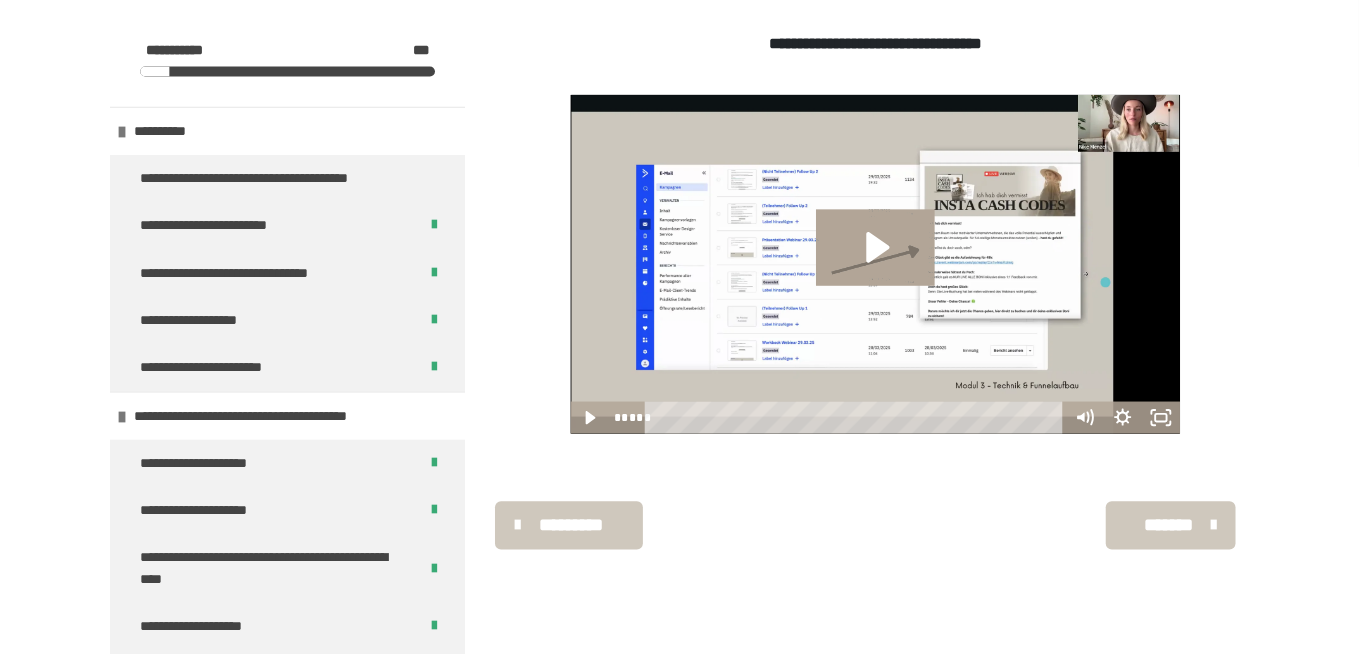 scroll, scrollTop: 540, scrollLeft: 0, axis: vertical 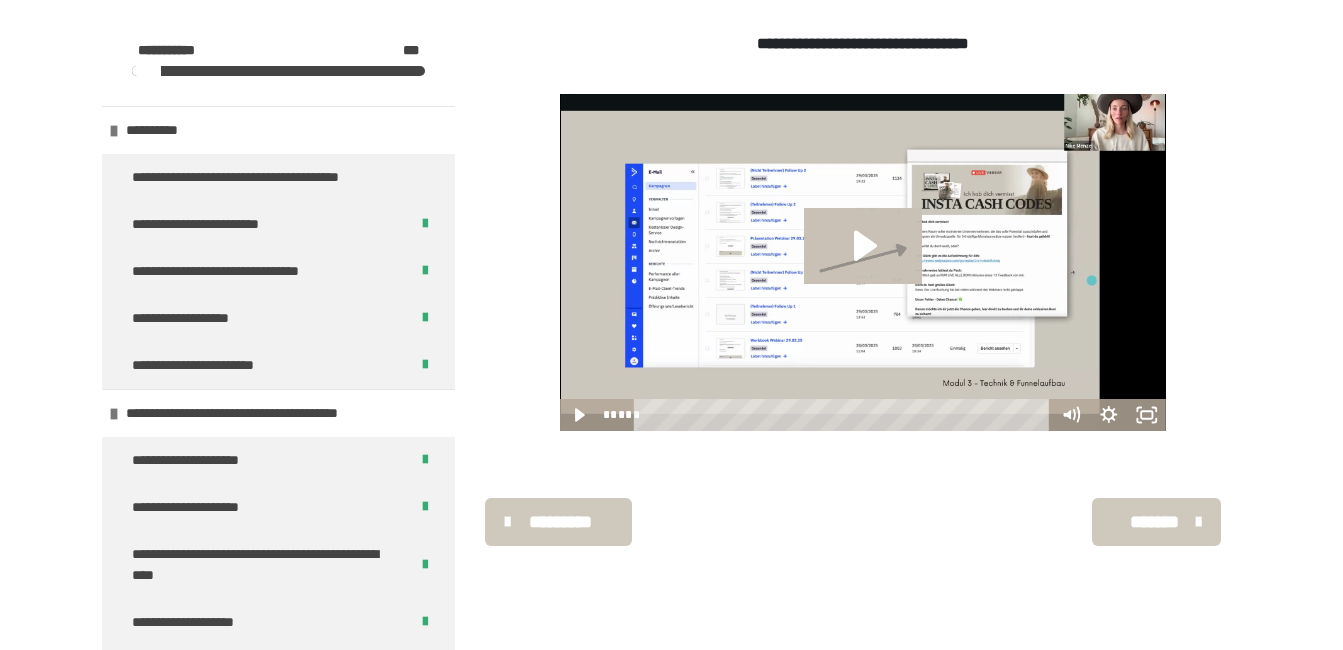 click 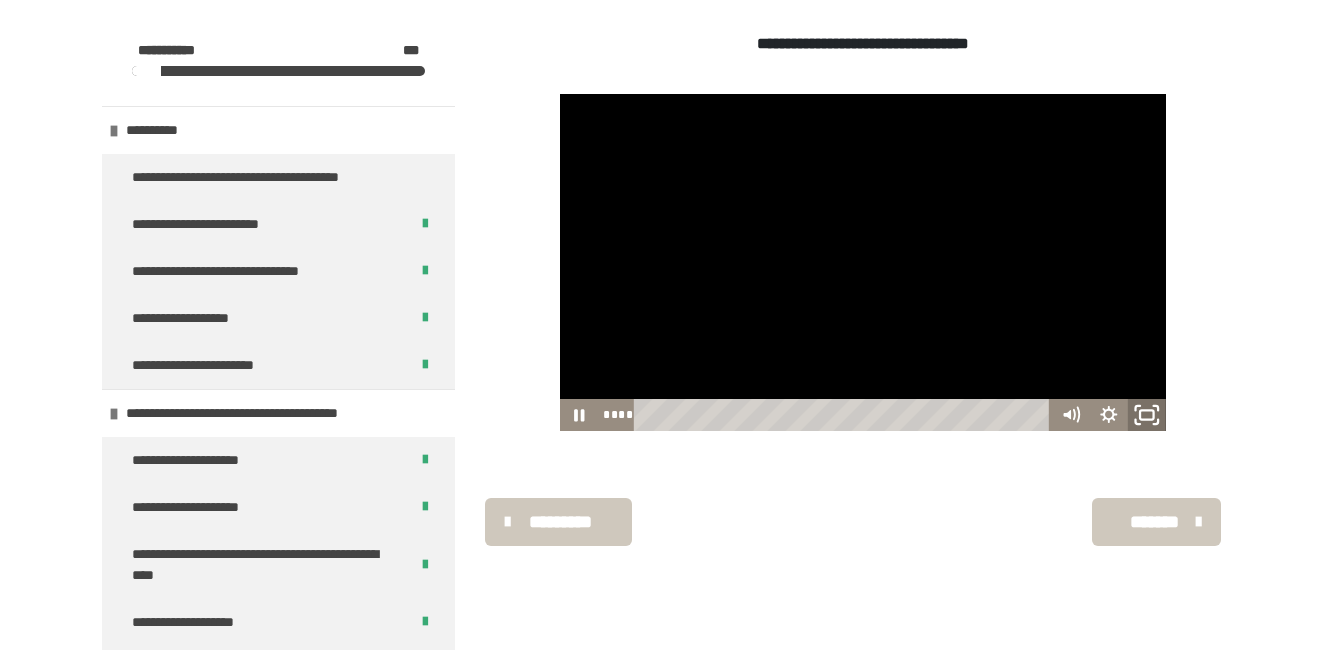 click 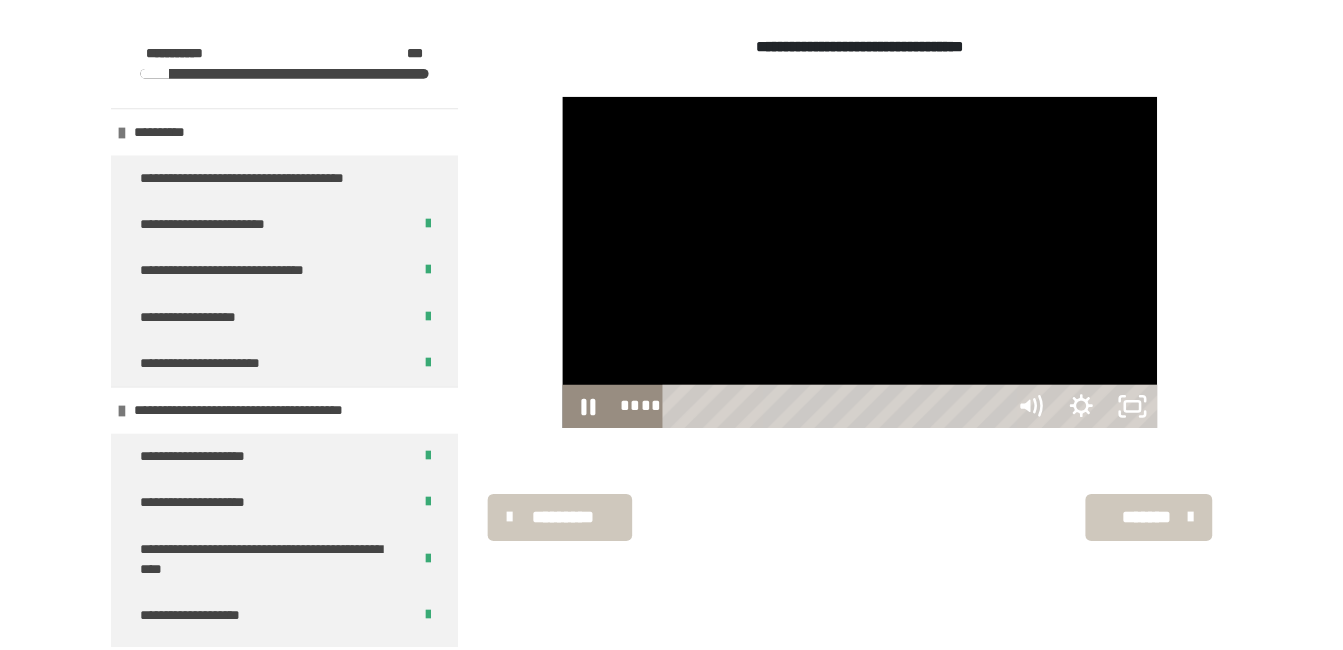 scroll, scrollTop: 430, scrollLeft: 0, axis: vertical 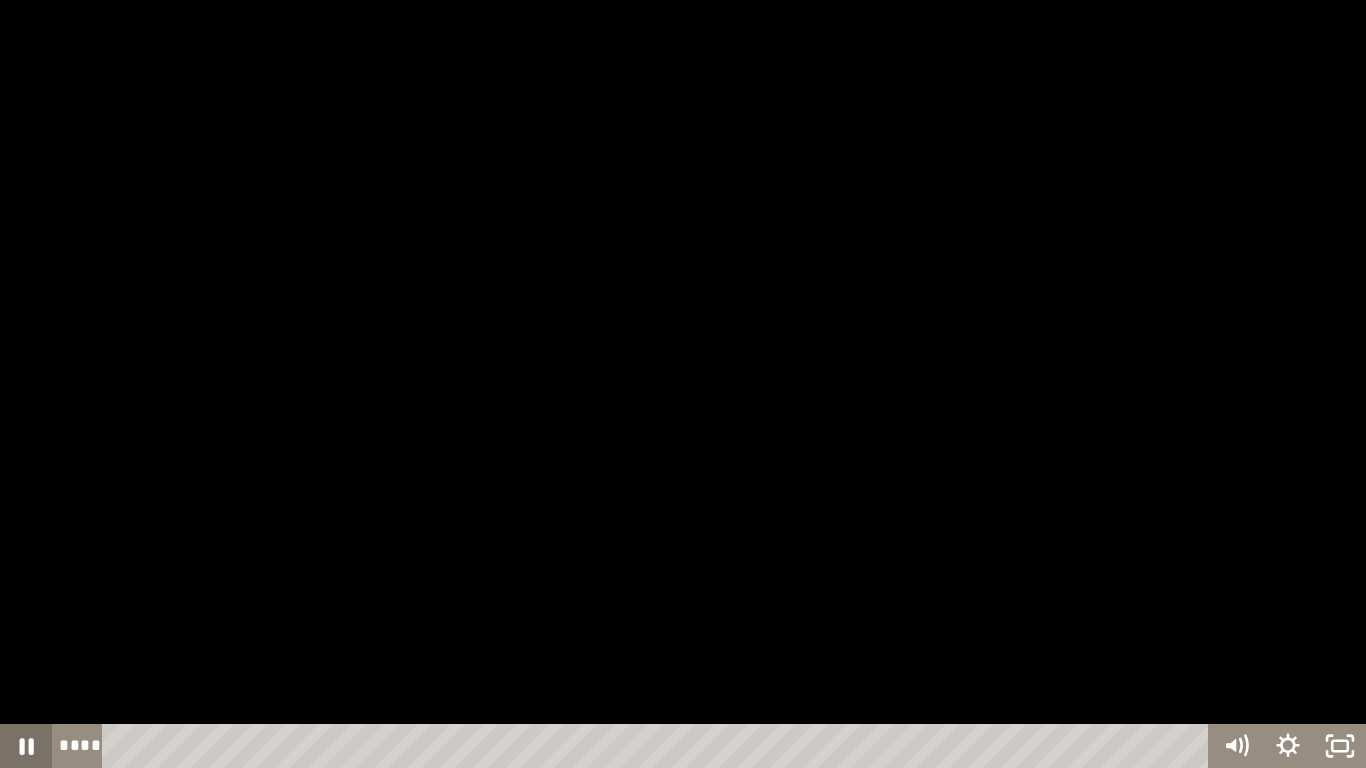 click 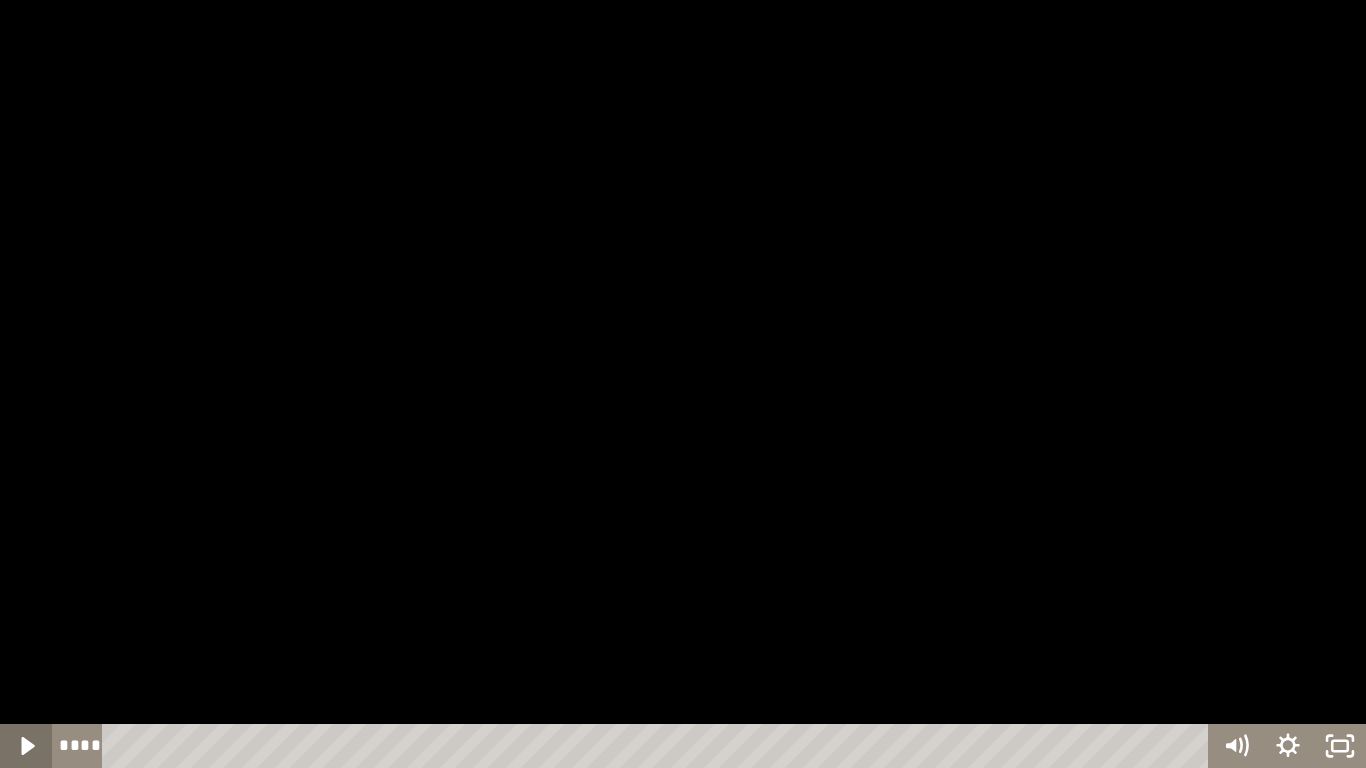 click 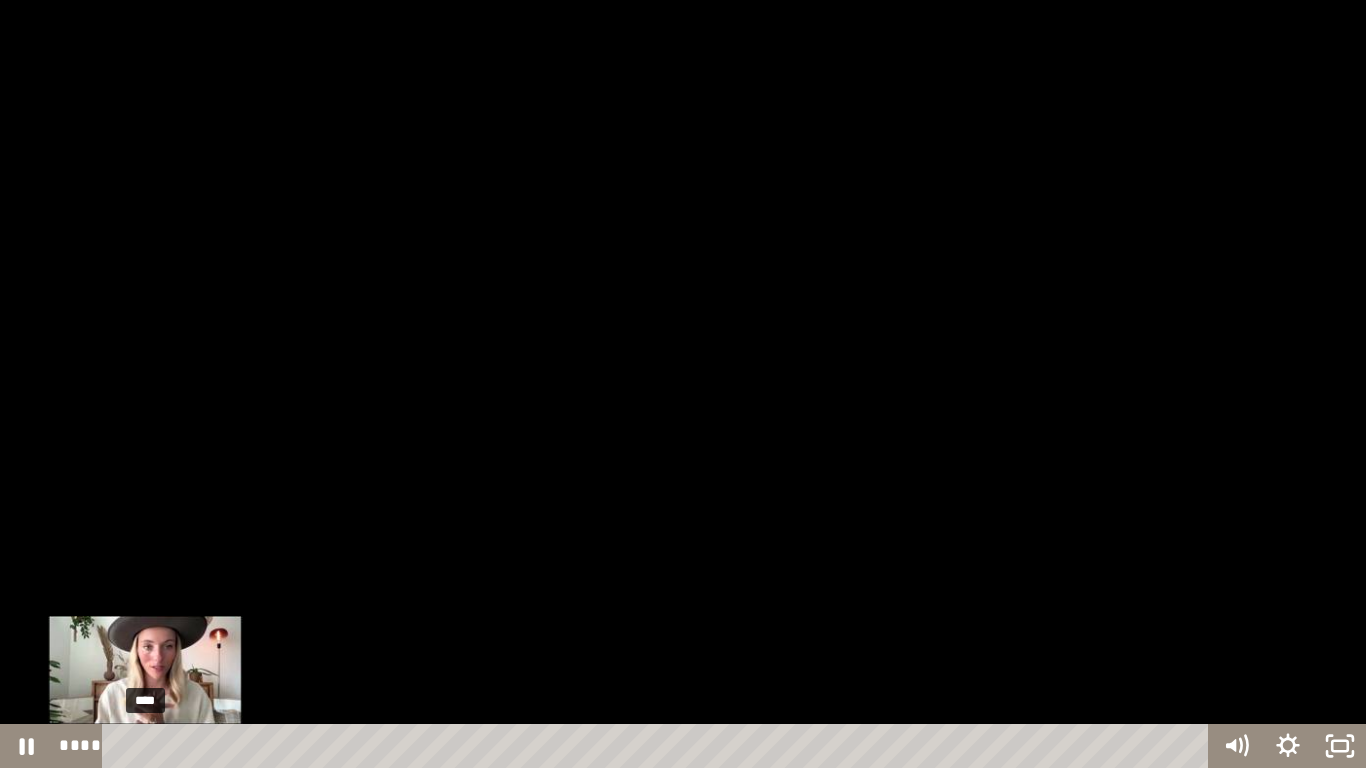 drag, startPoint x: 184, startPoint y: 748, endPoint x: 145, endPoint y: 748, distance: 39 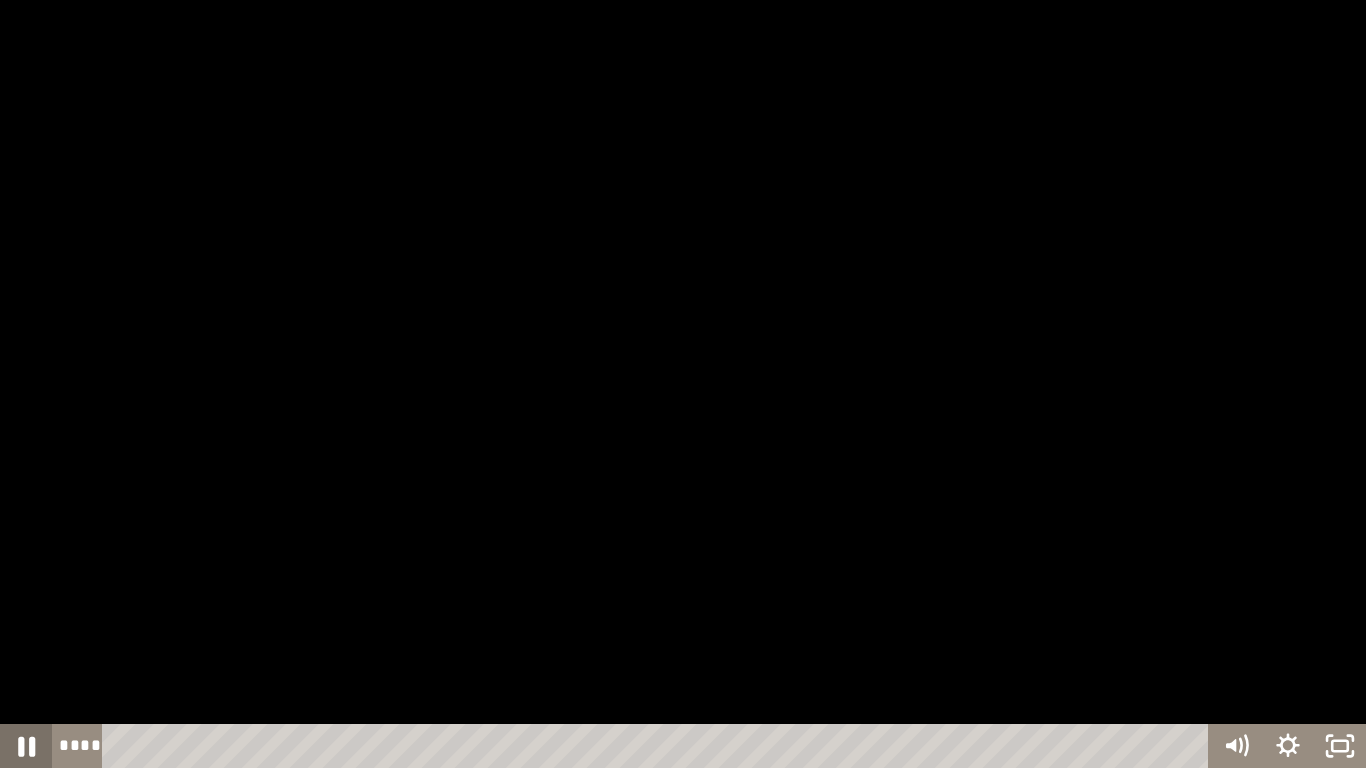 click 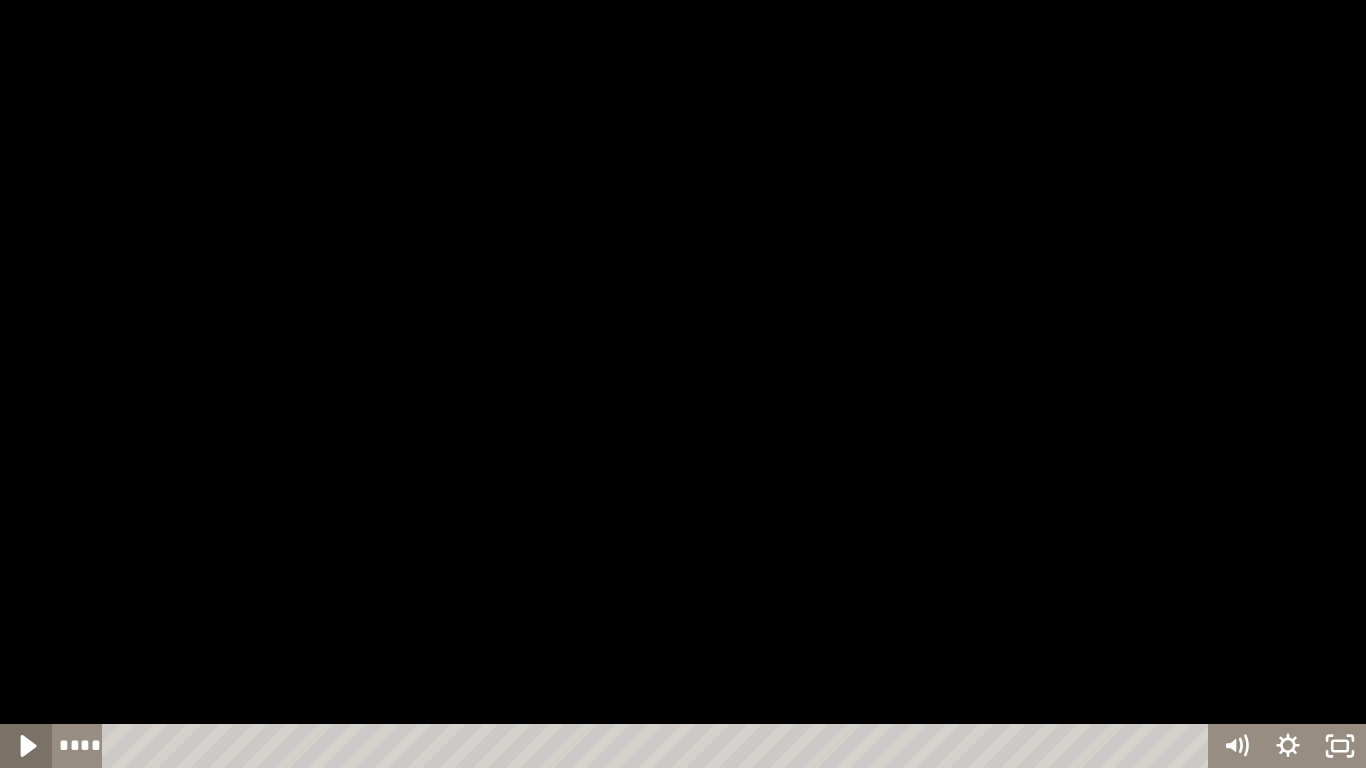 click 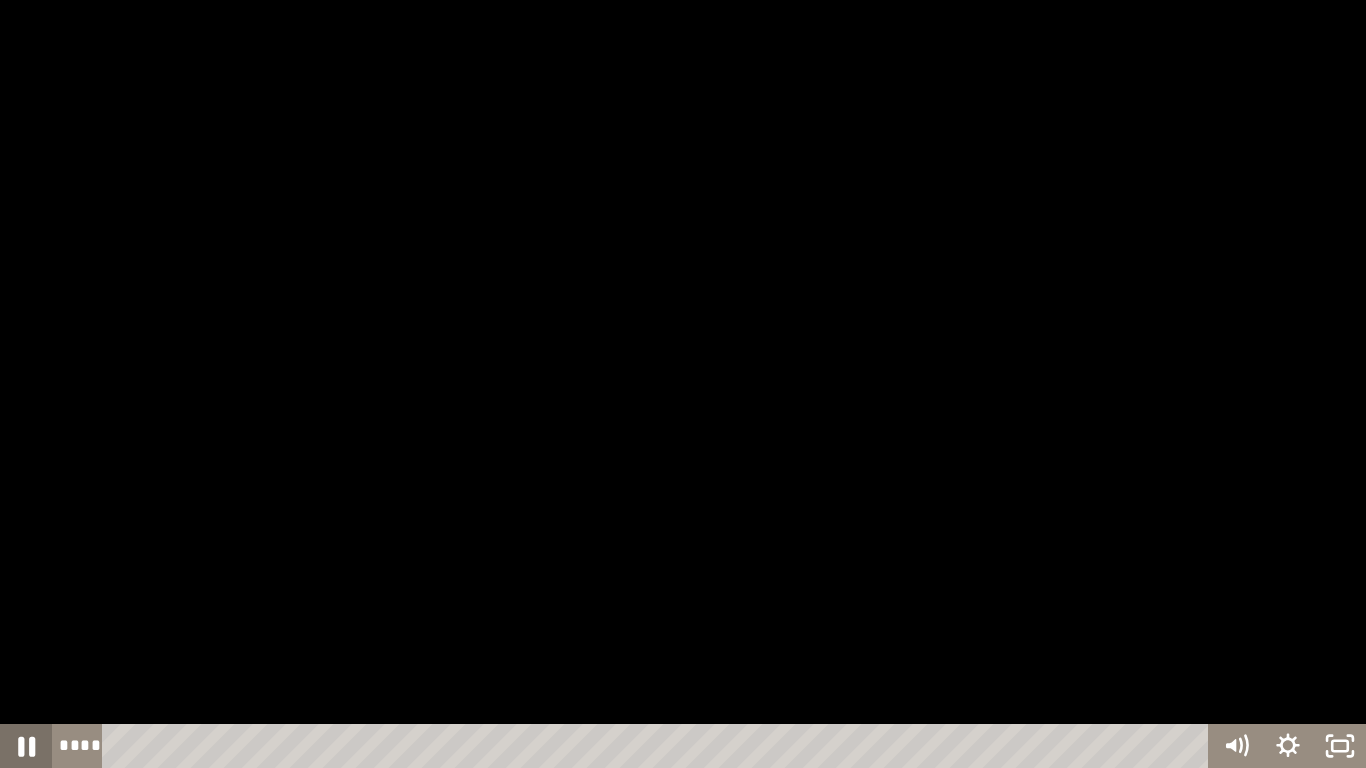 click 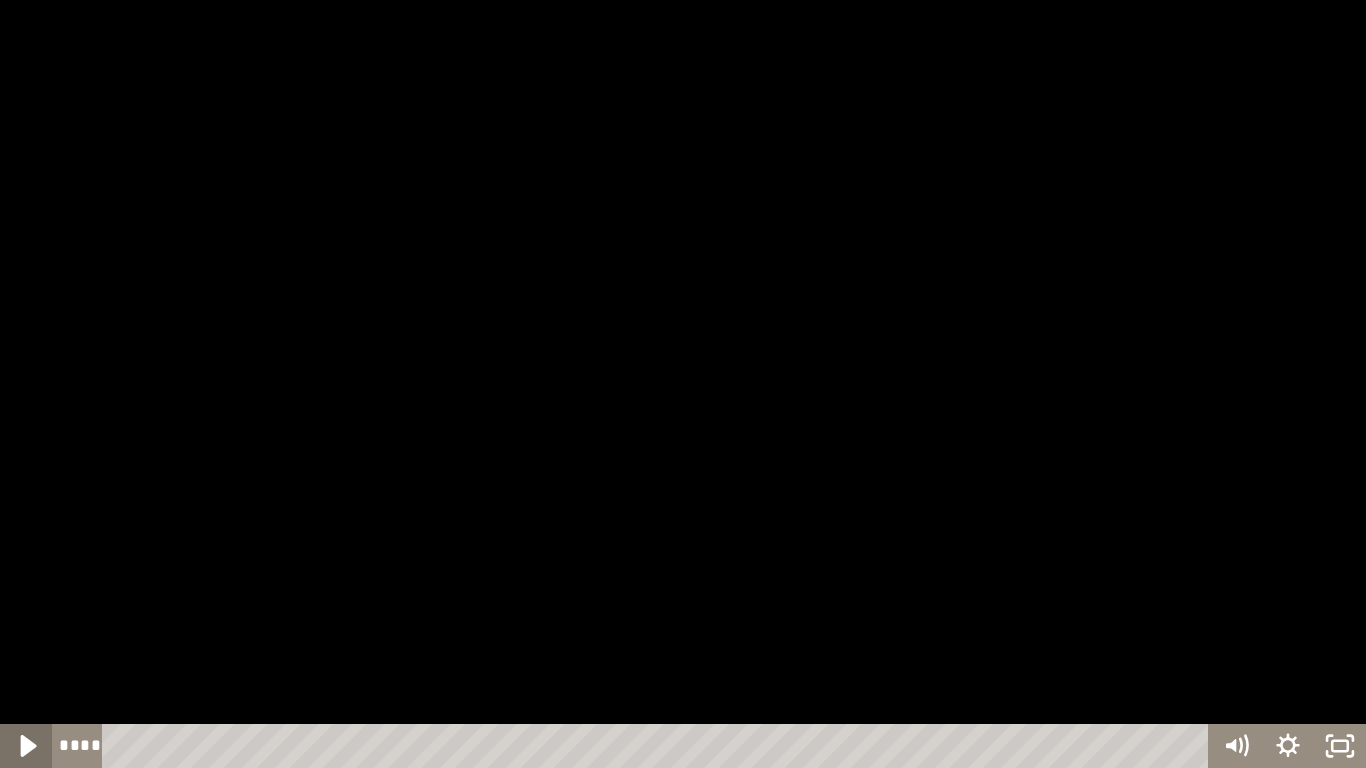 click 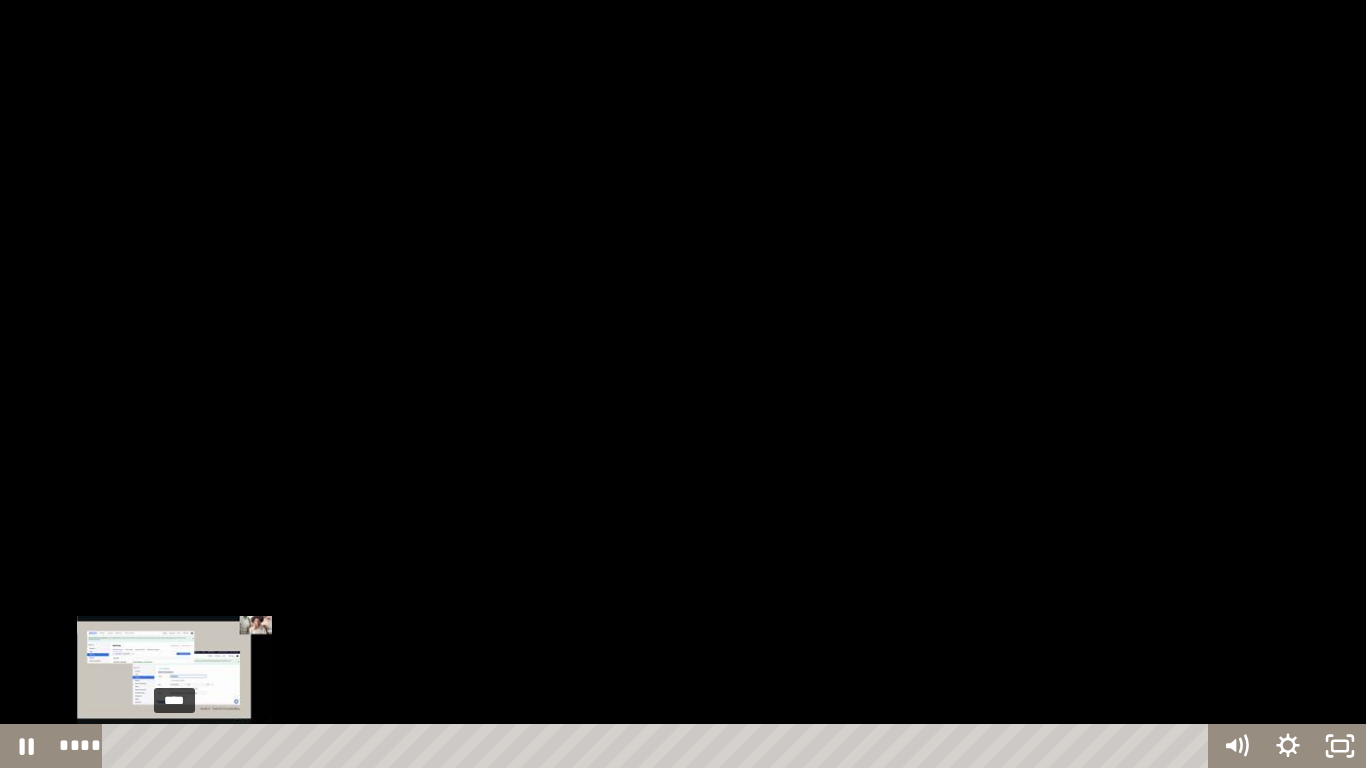 drag, startPoint x: 197, startPoint y: 742, endPoint x: 174, endPoint y: 742, distance: 23 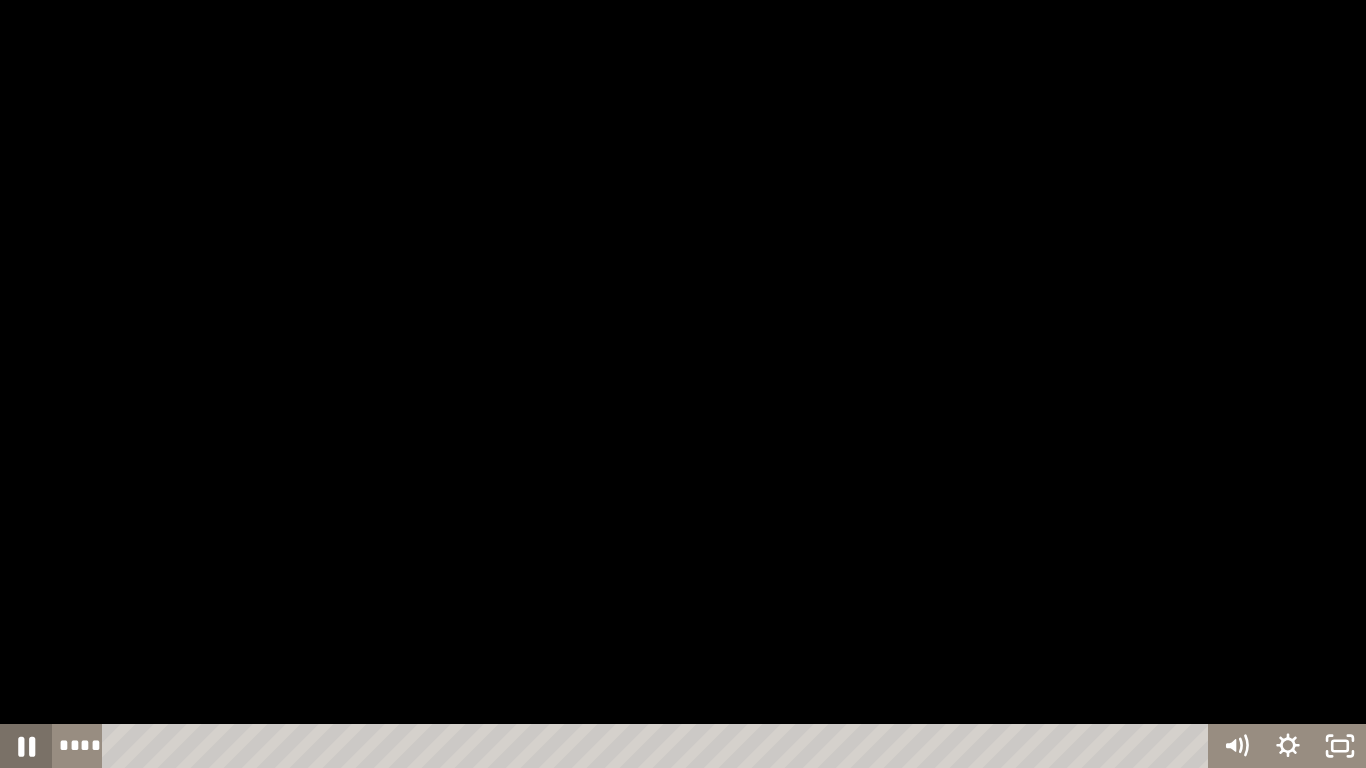 click 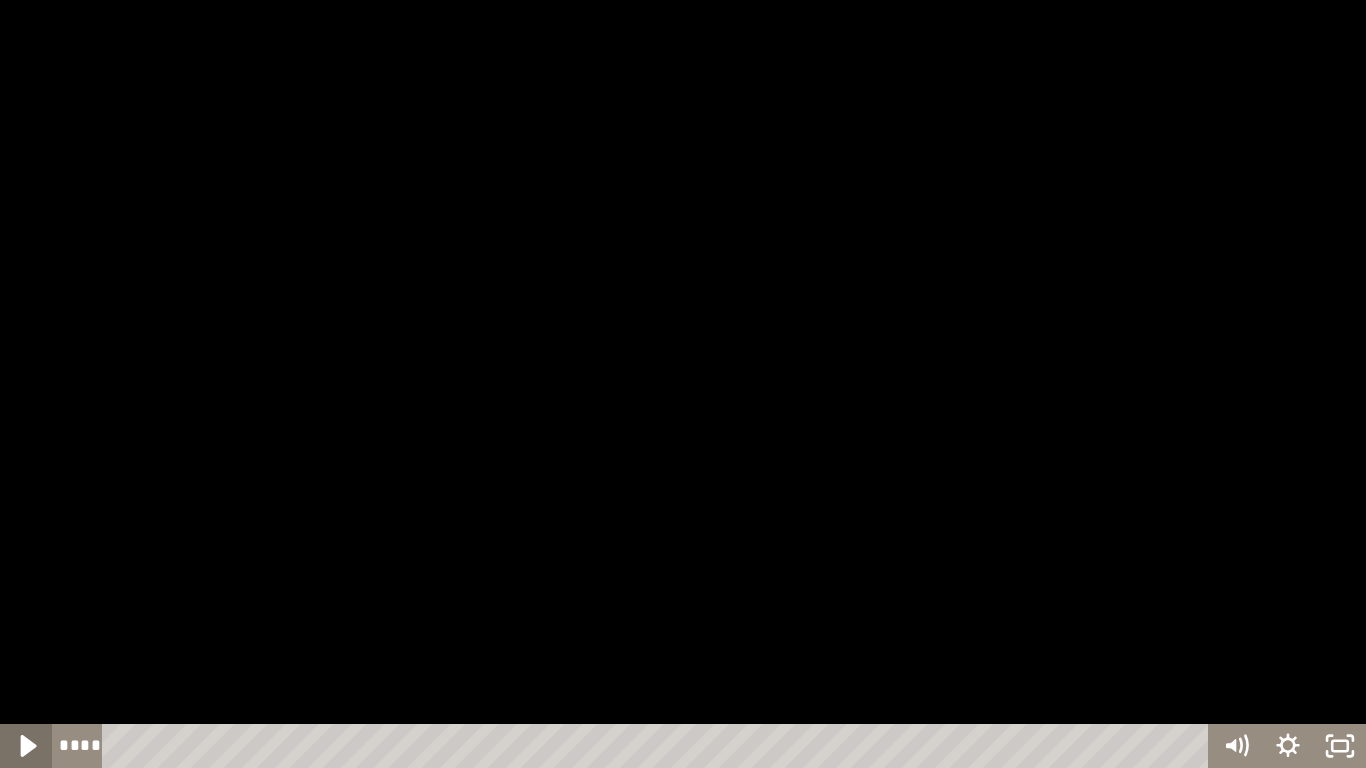 click 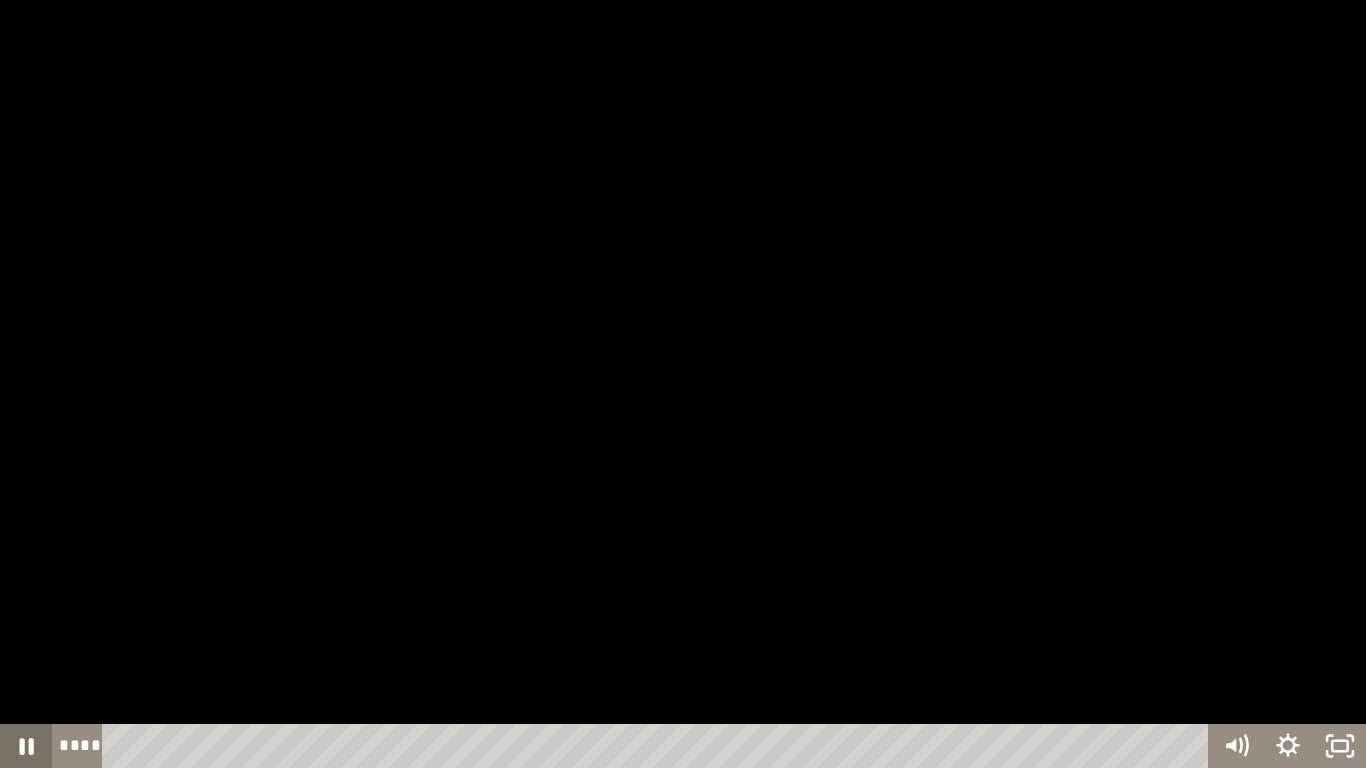click 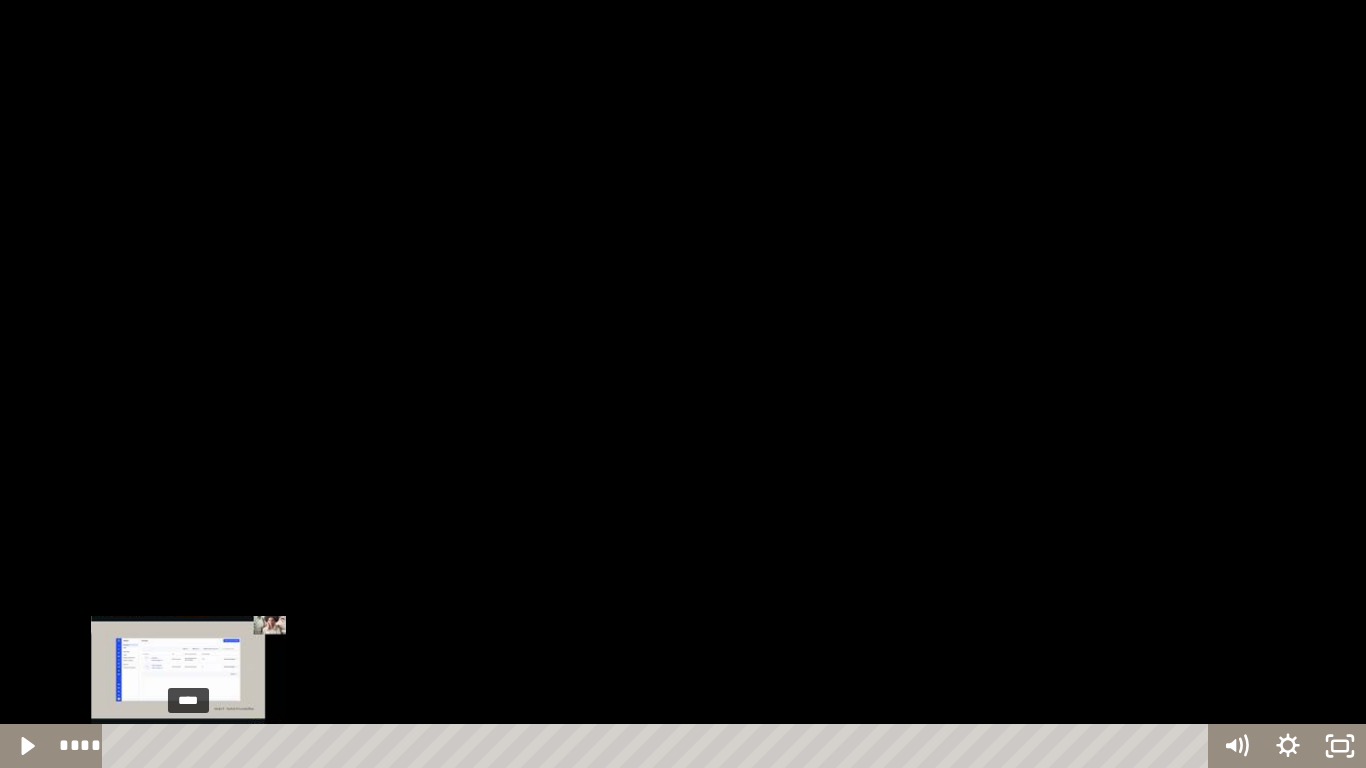 drag, startPoint x: 203, startPoint y: 744, endPoint x: 183, endPoint y: 743, distance: 20.024984 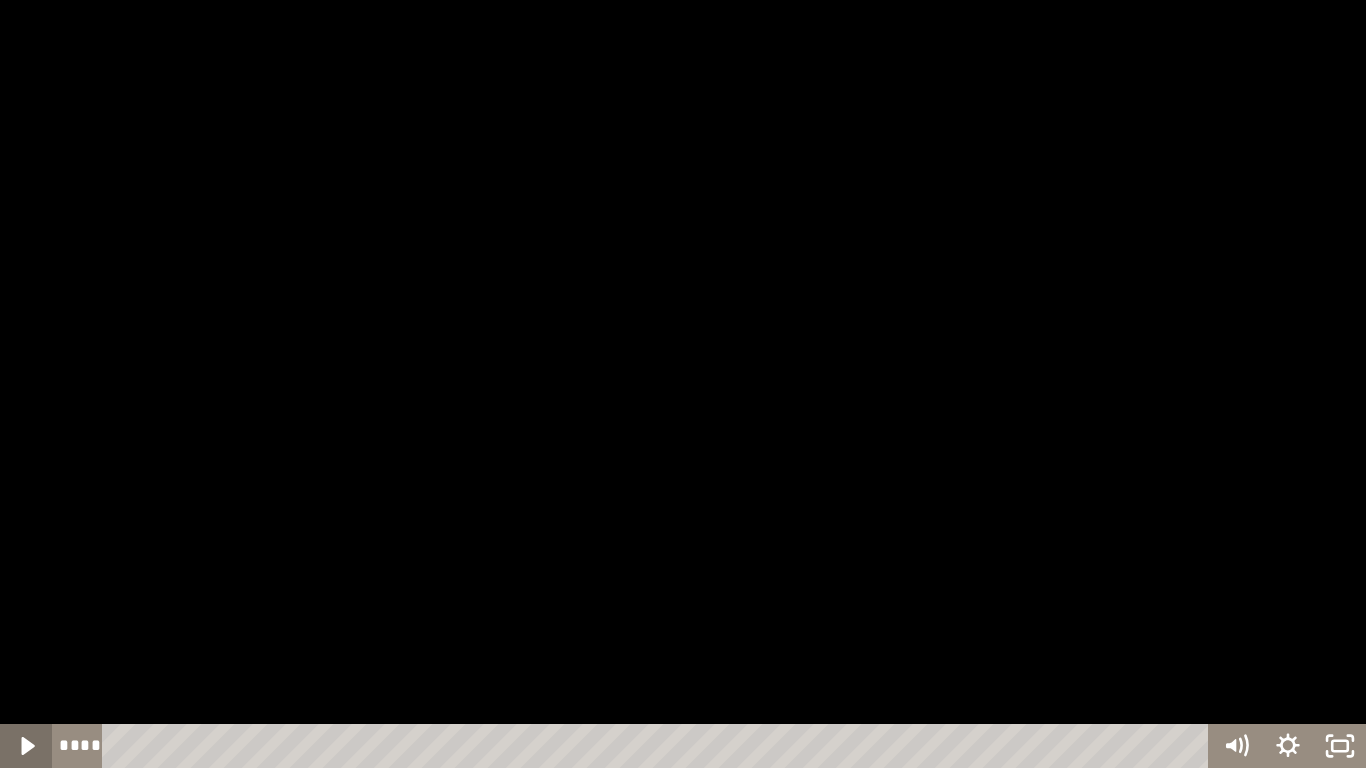 click 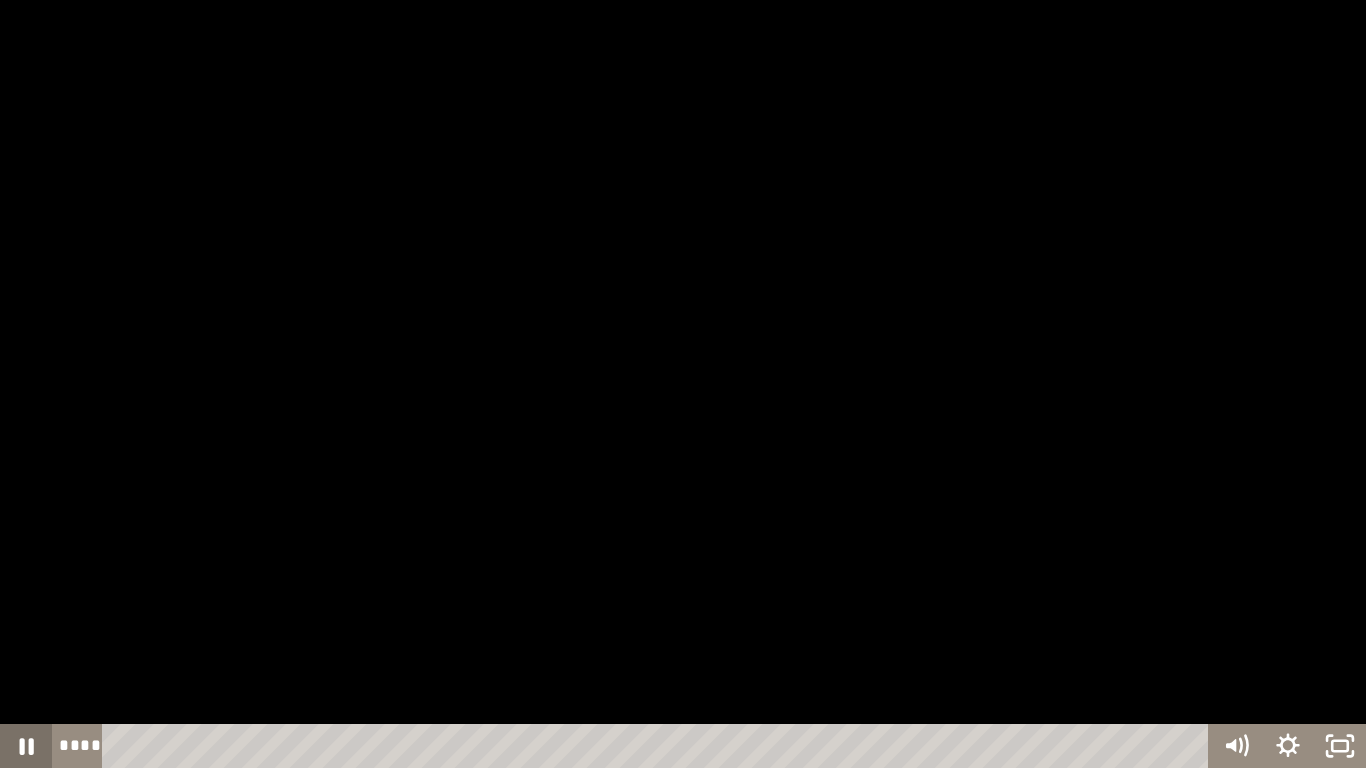 click 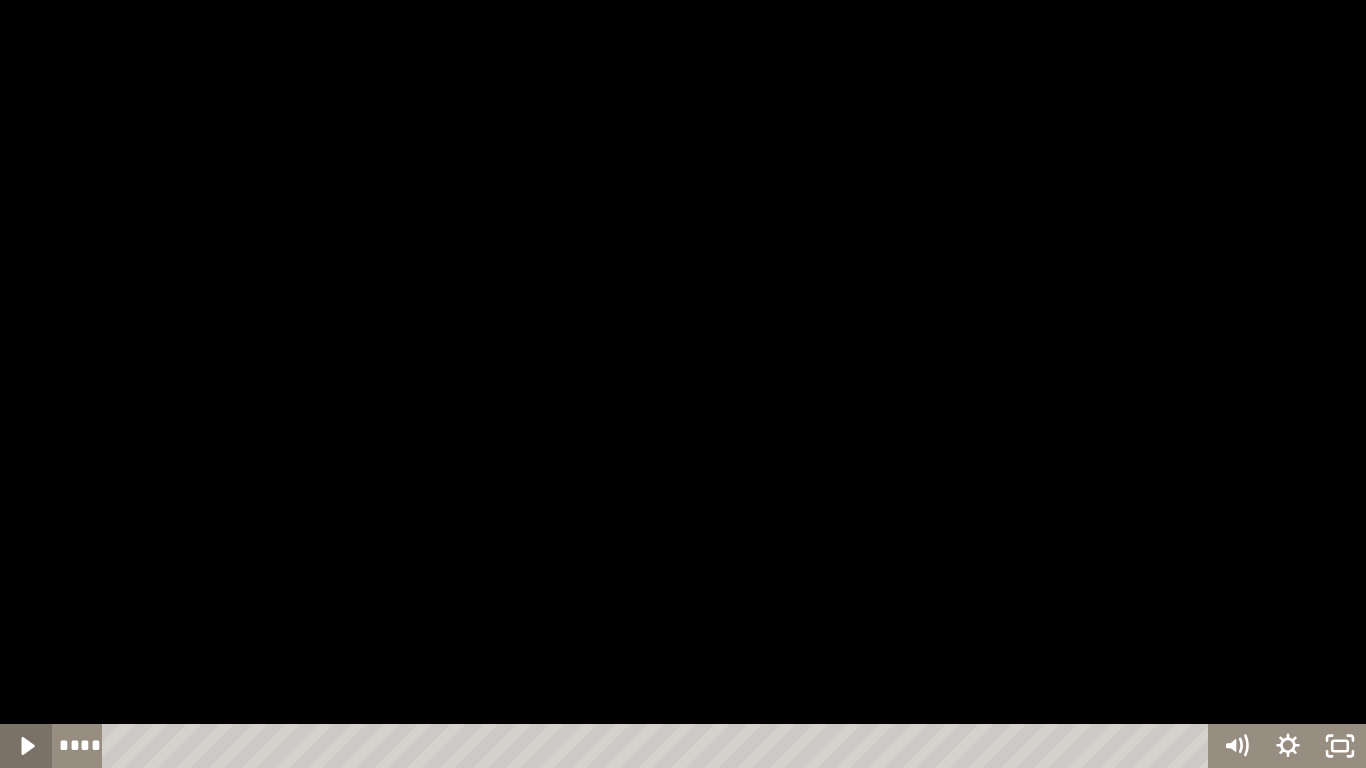 click 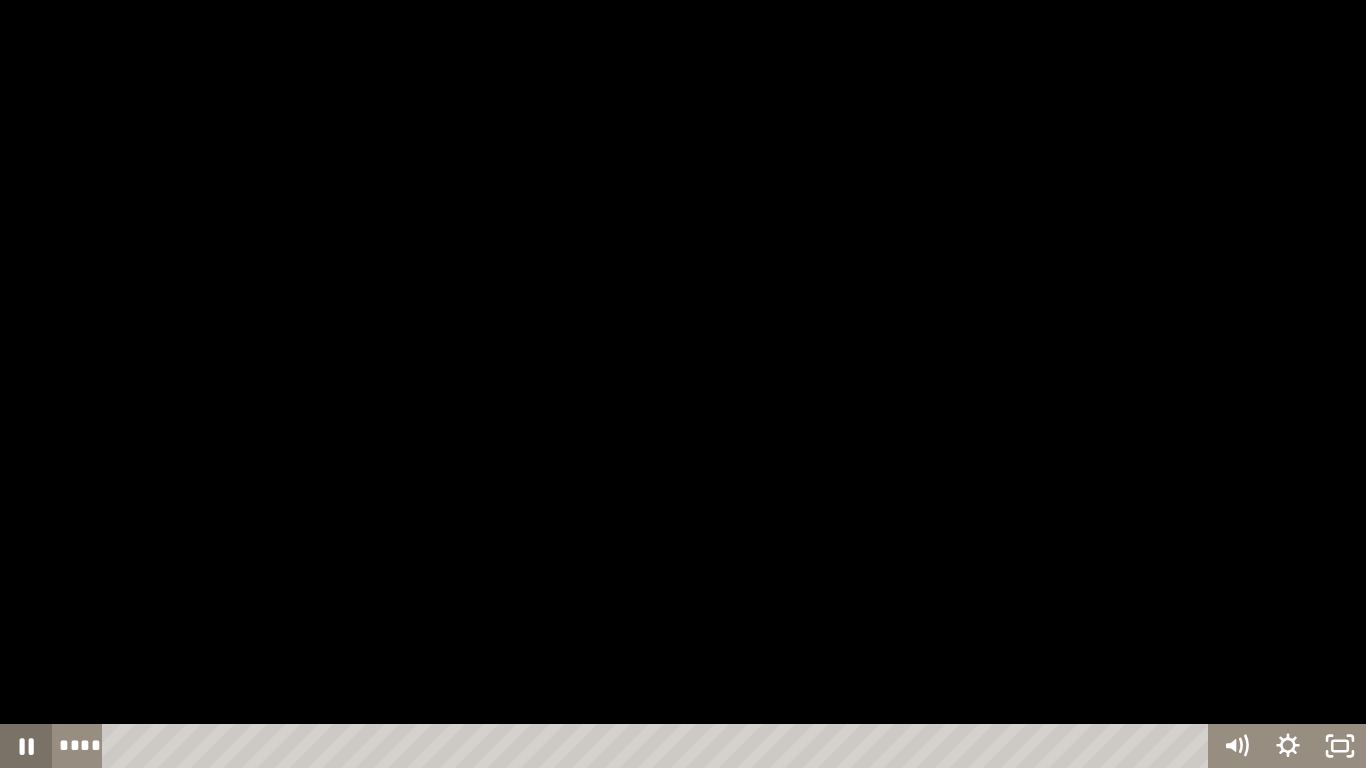 click 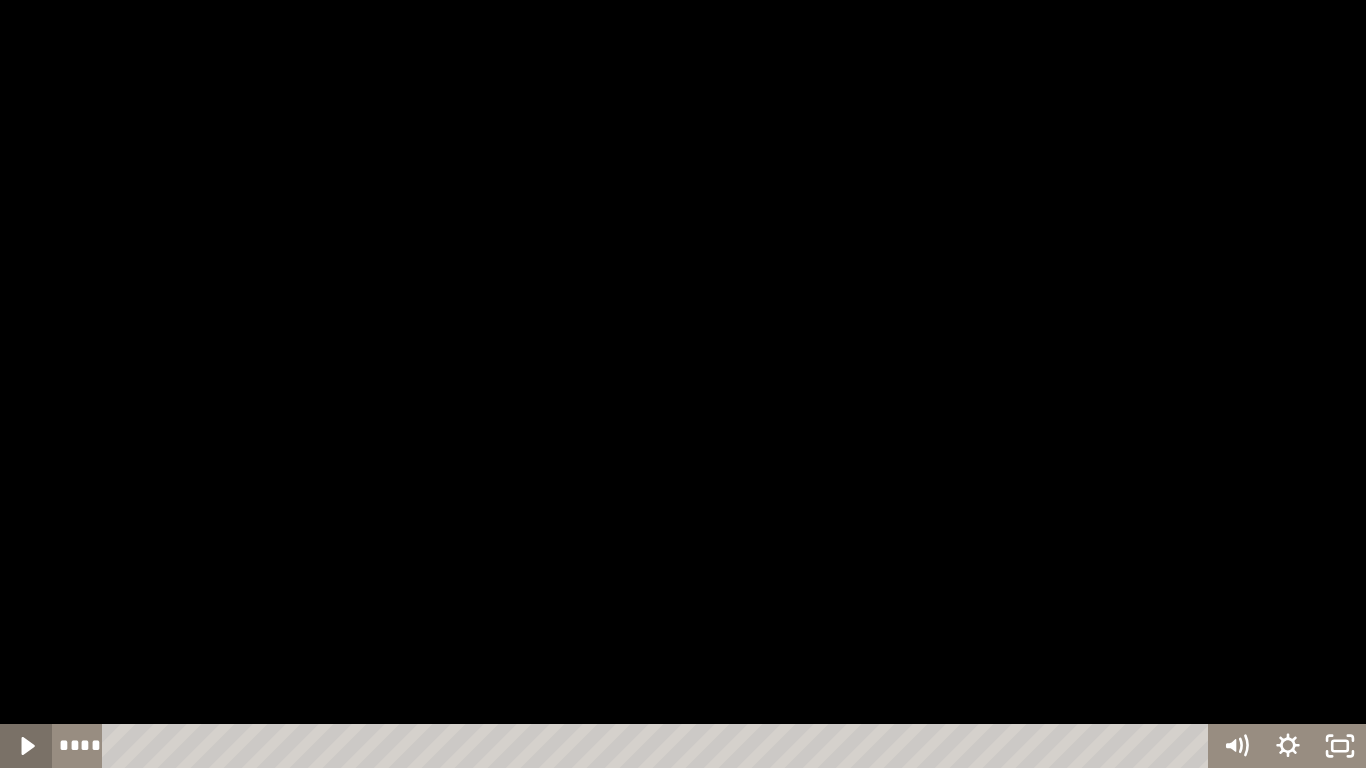 click 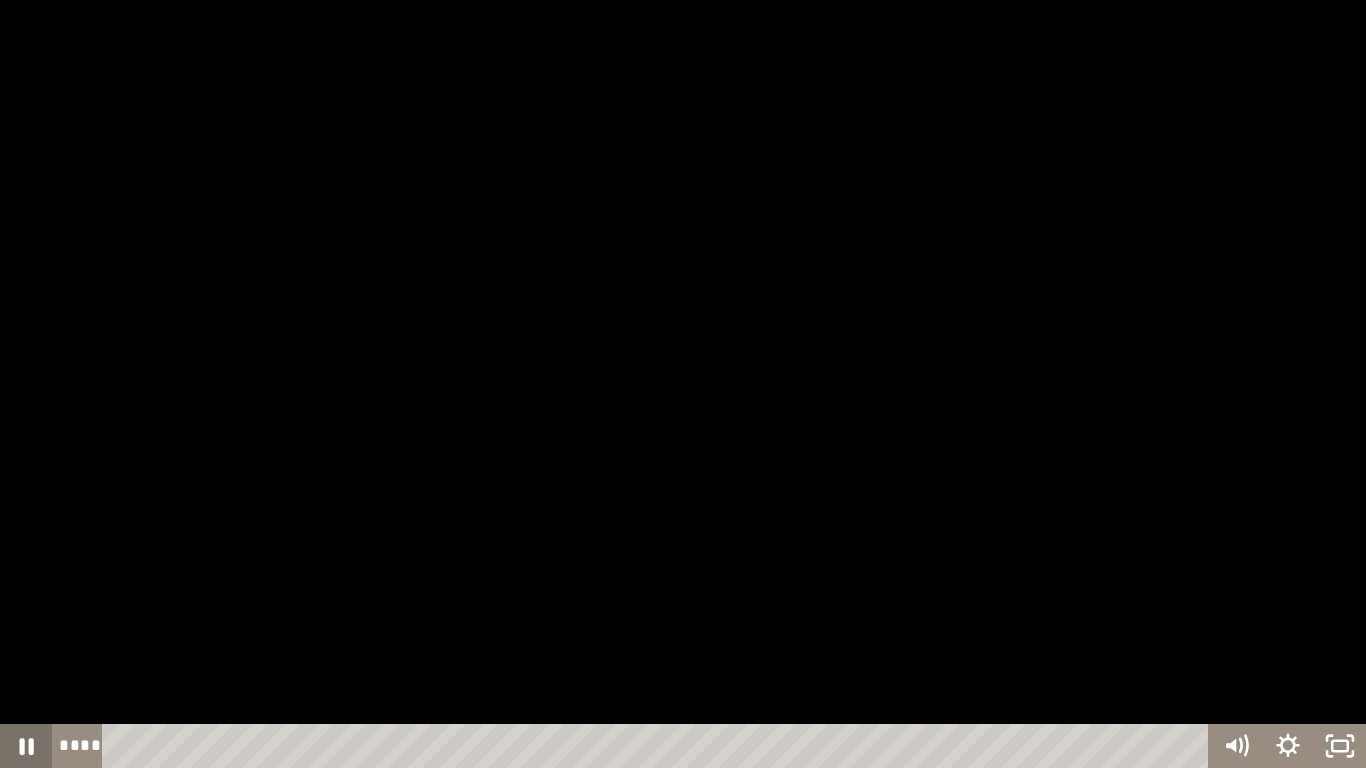 click 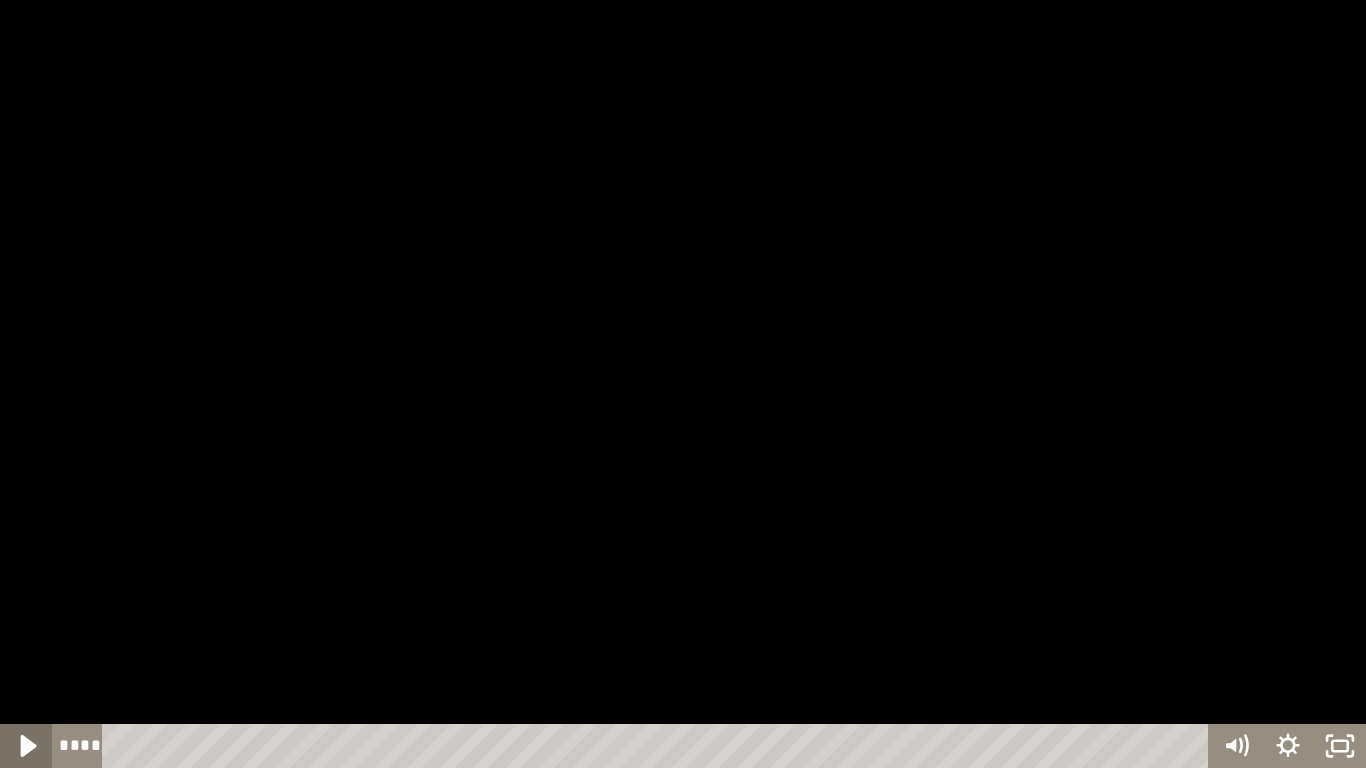 click 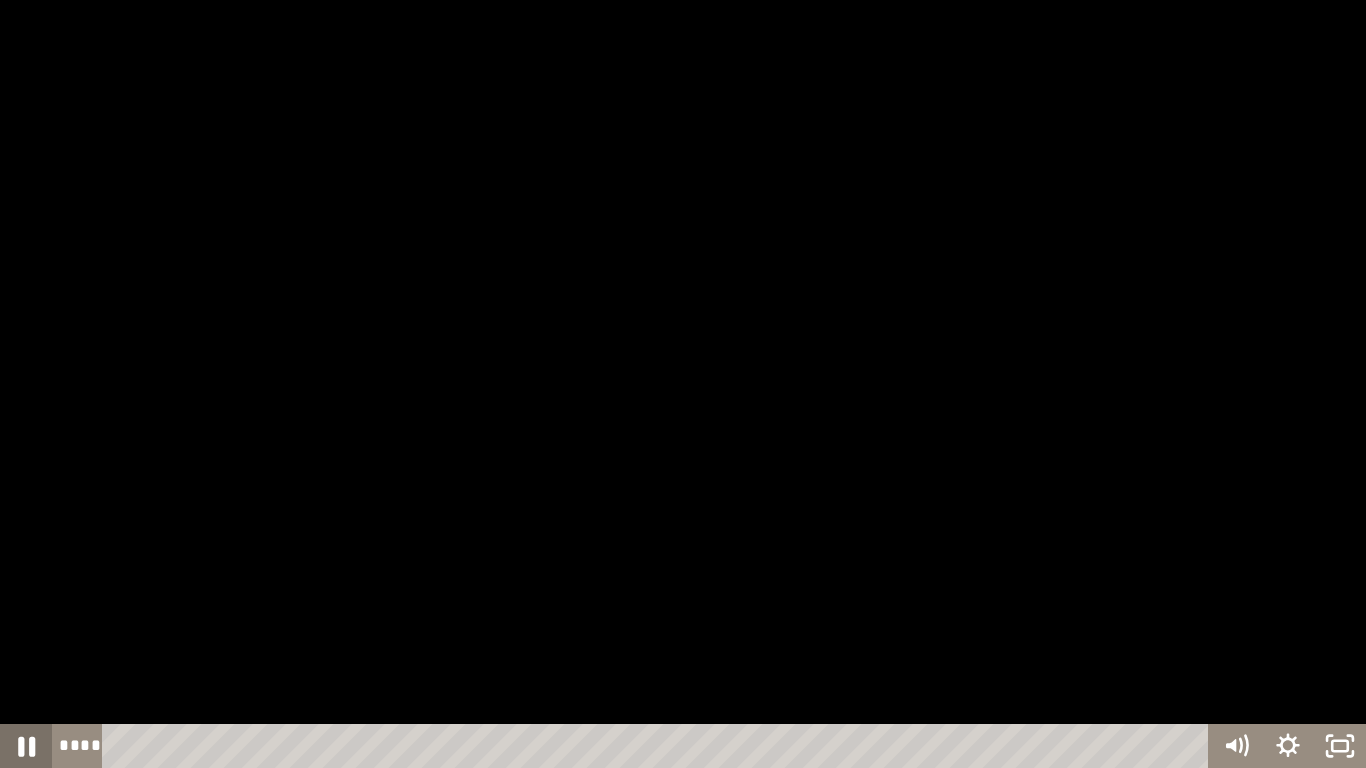 click 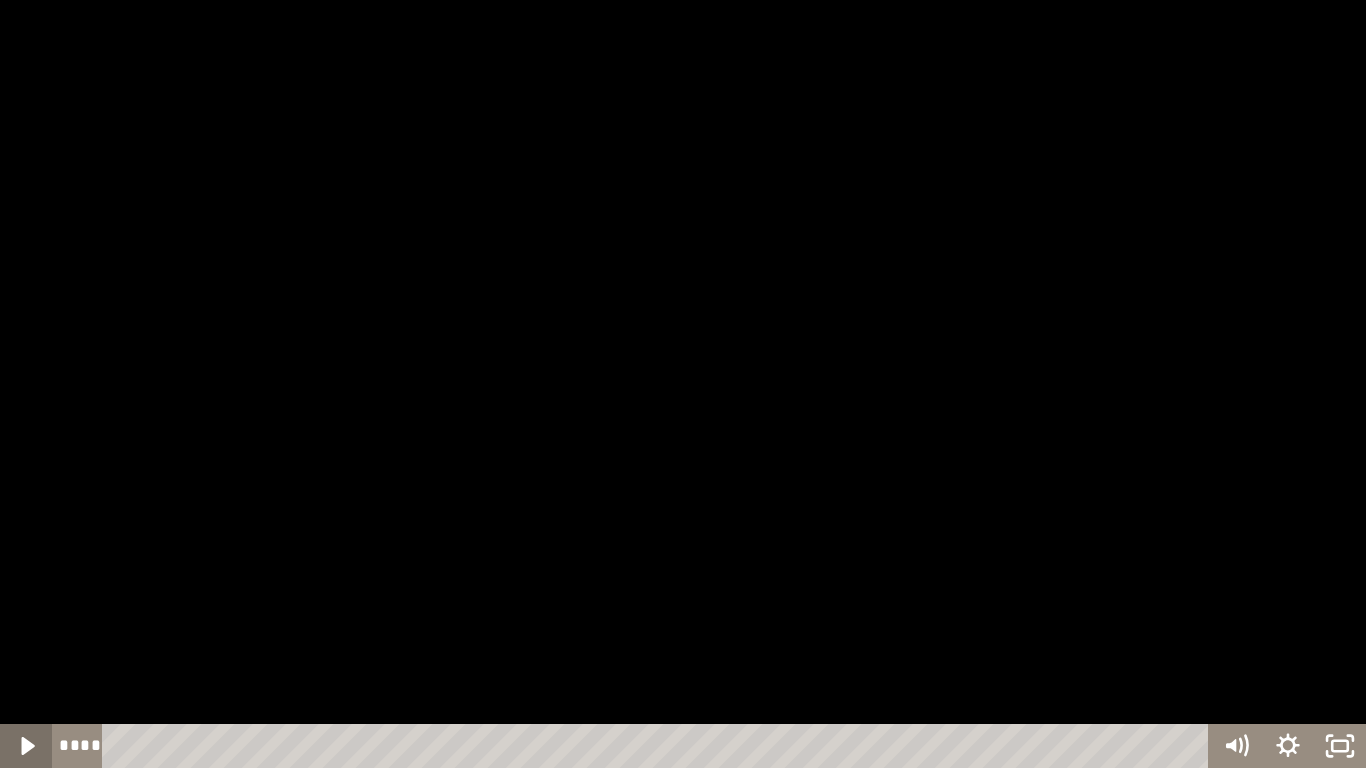 click 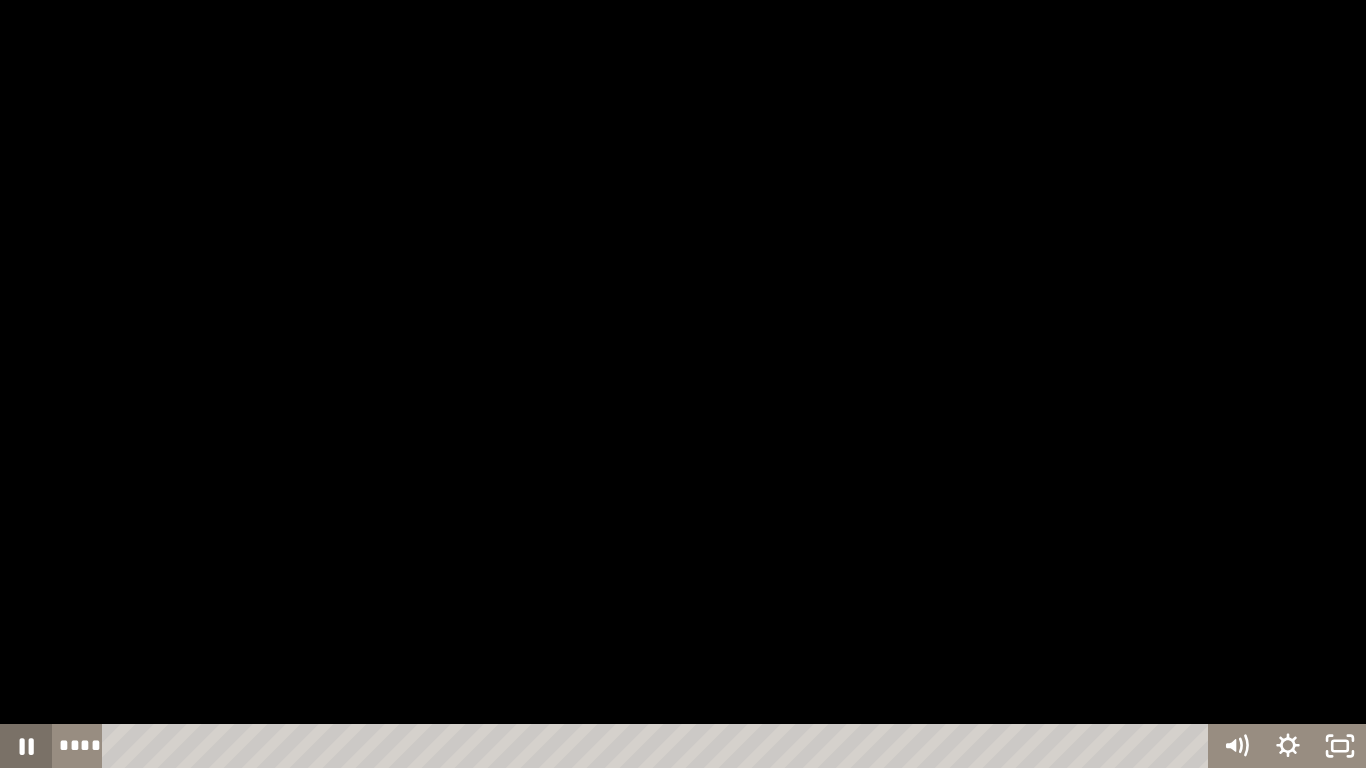 click 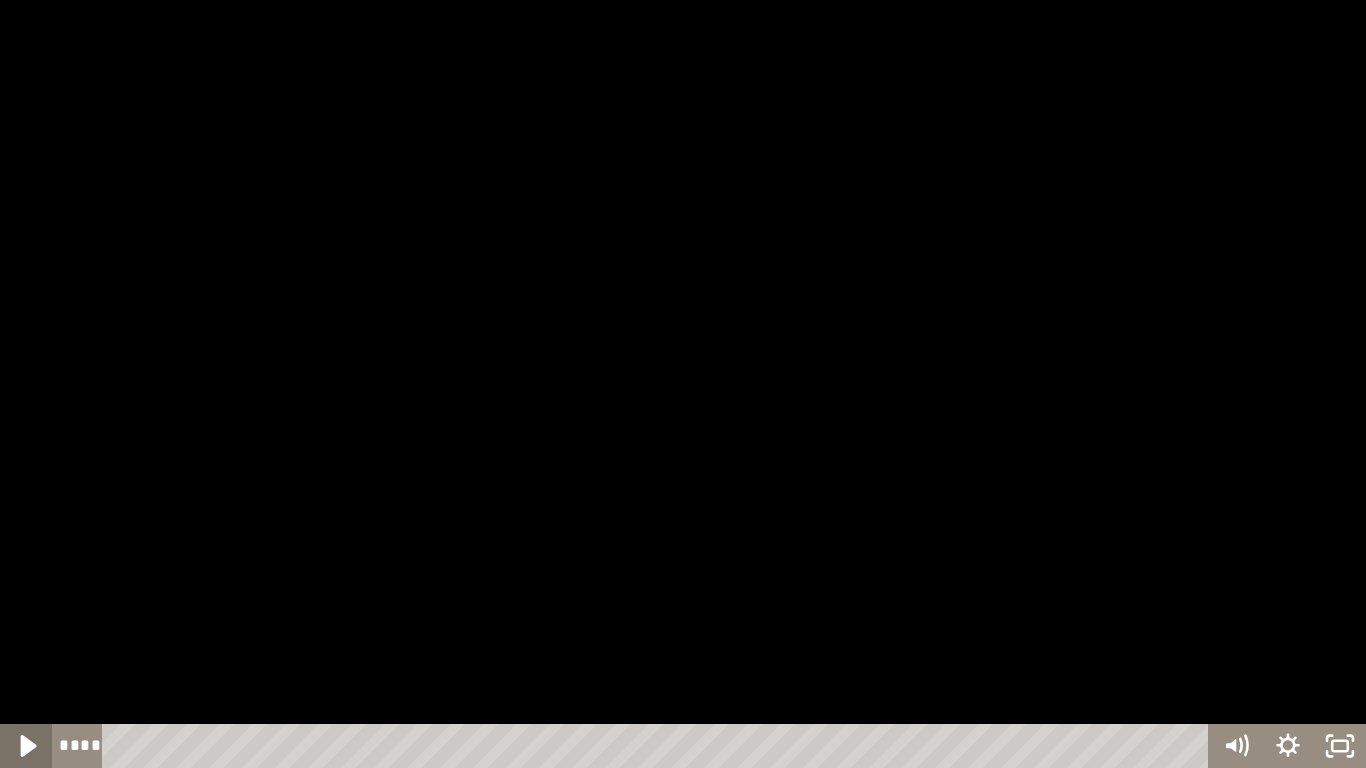 click 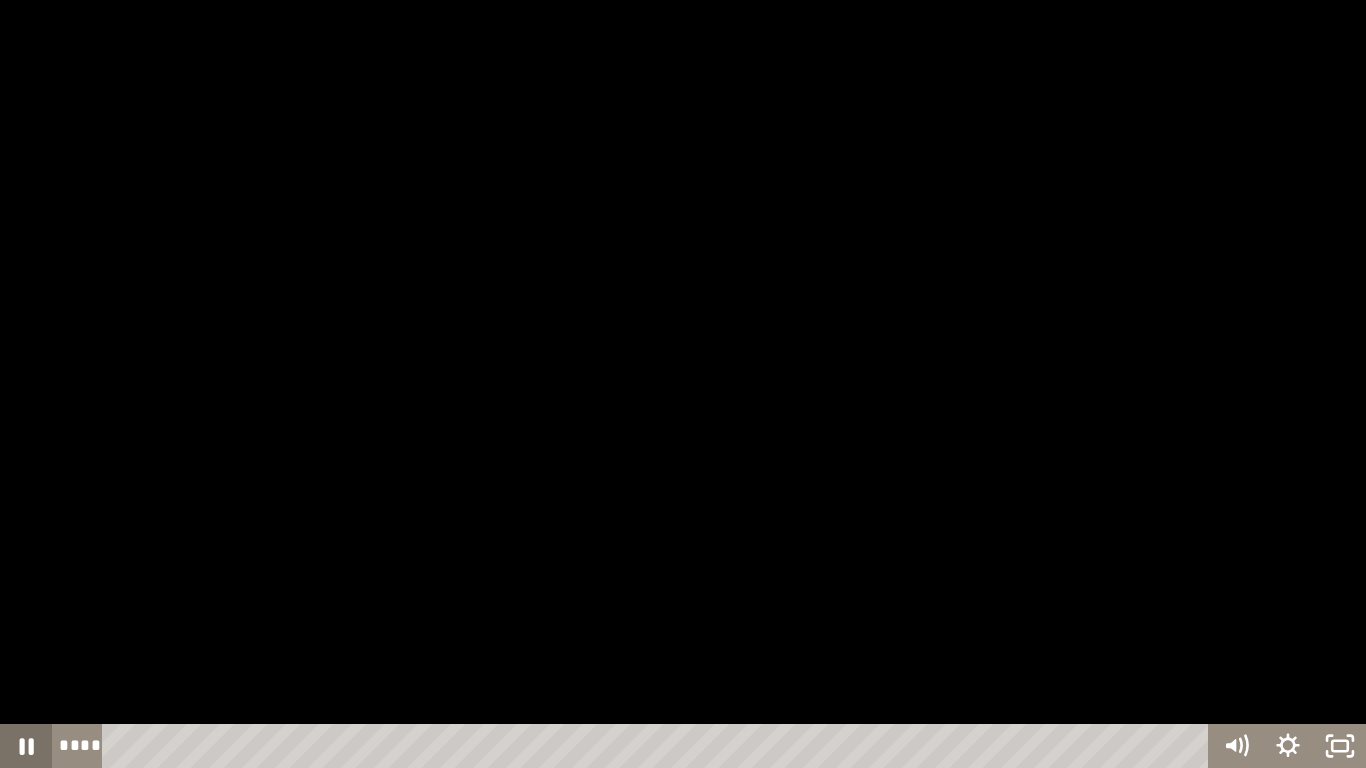 click 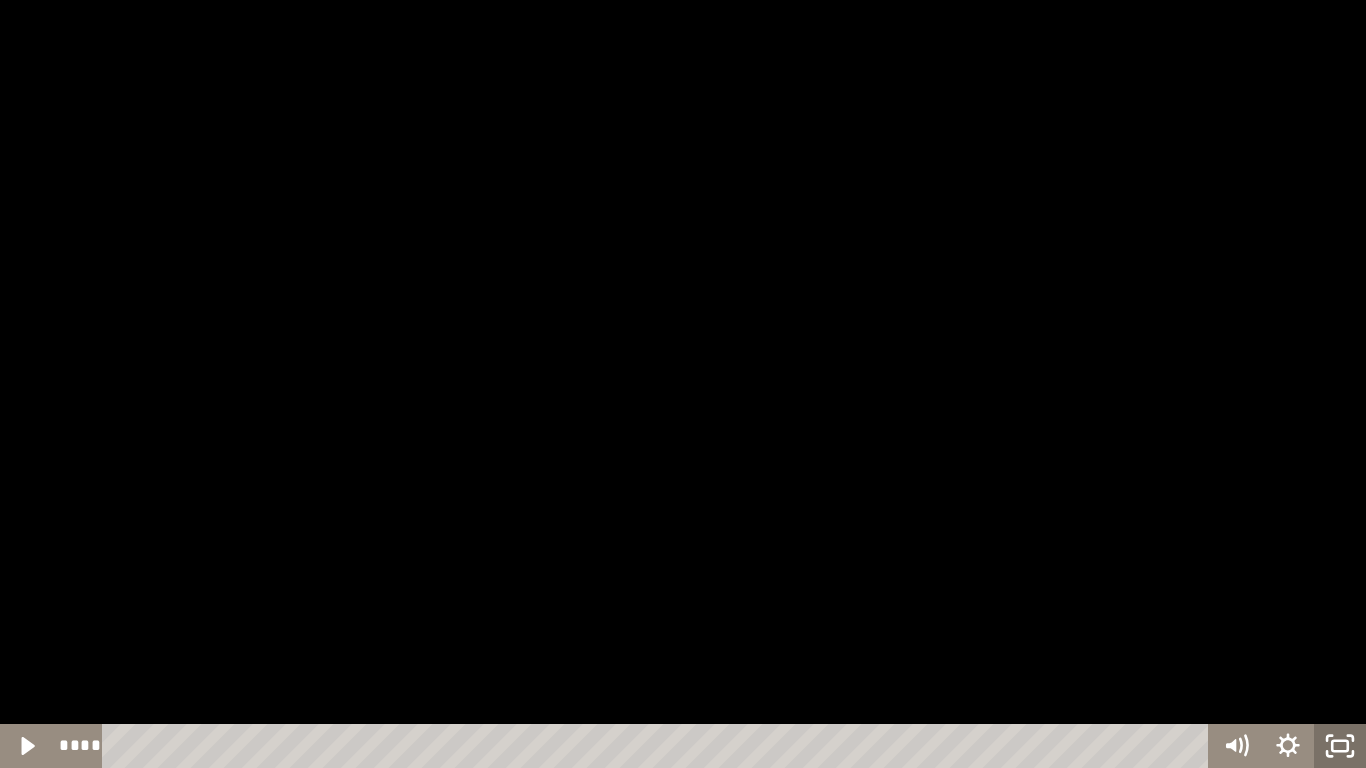 click 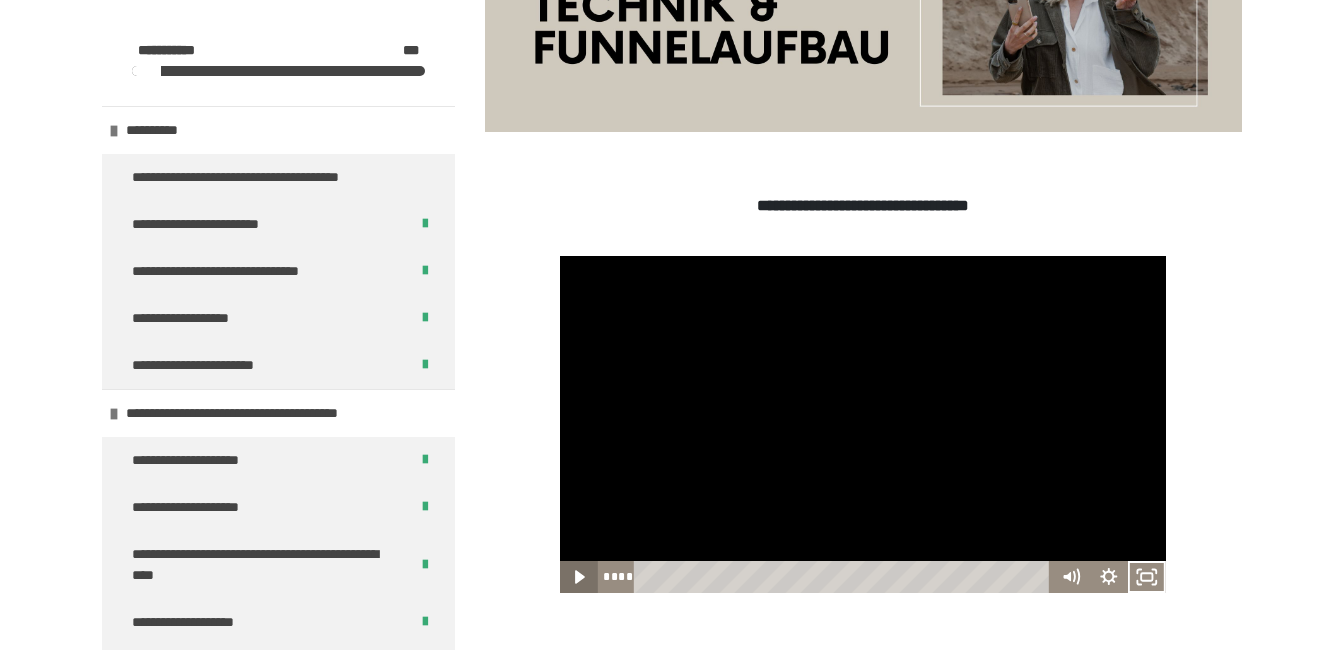 click 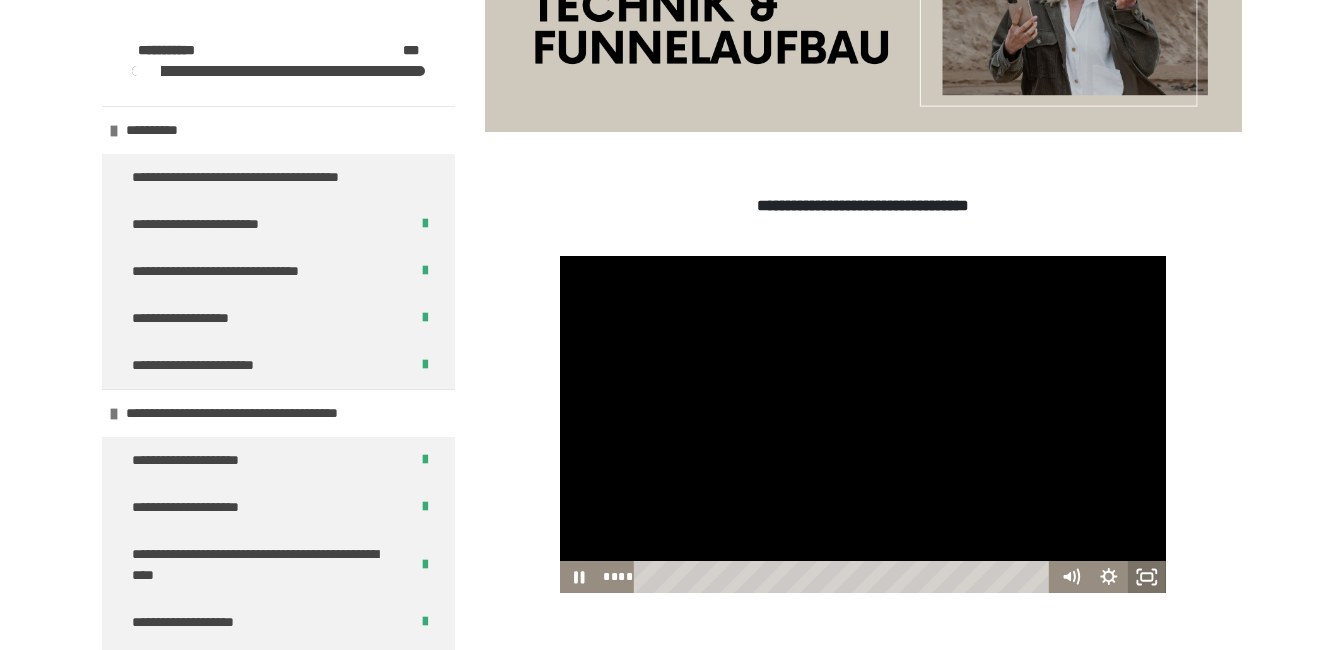 click 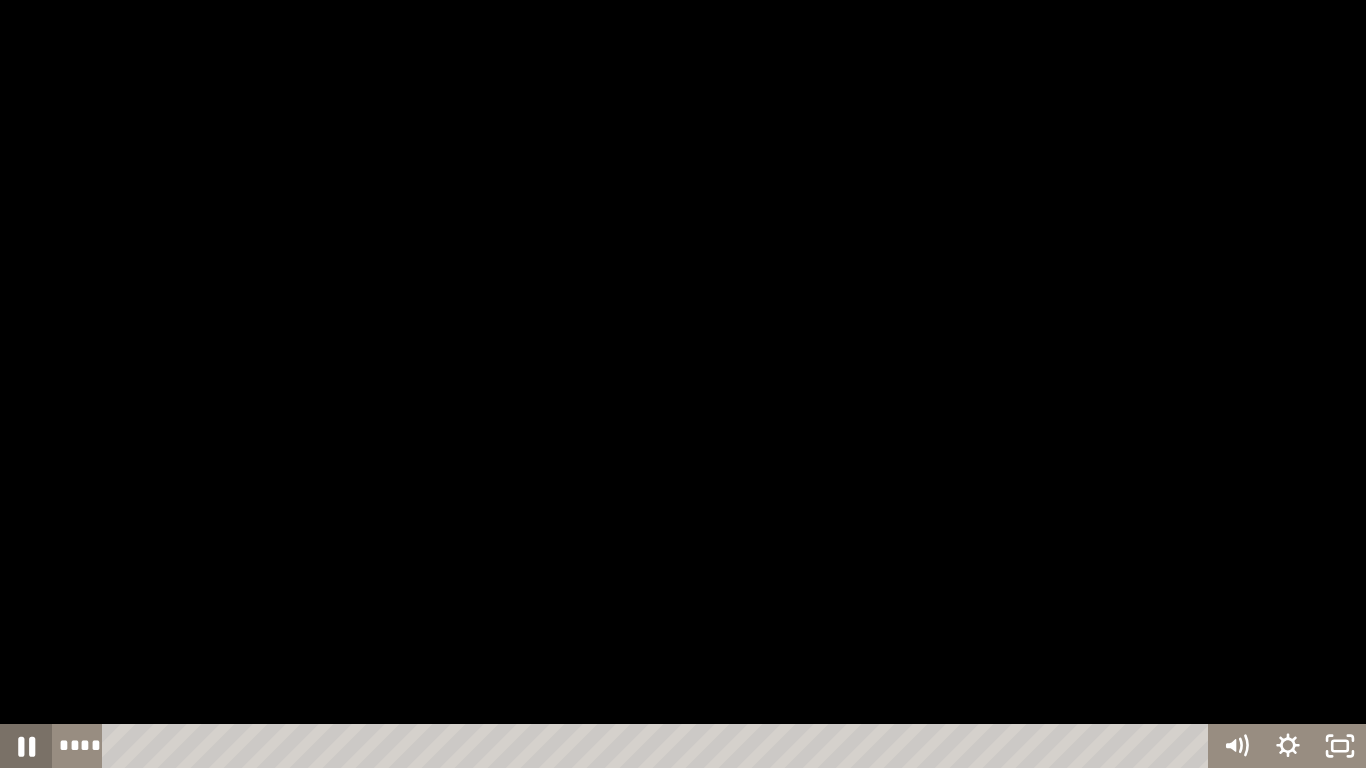 click 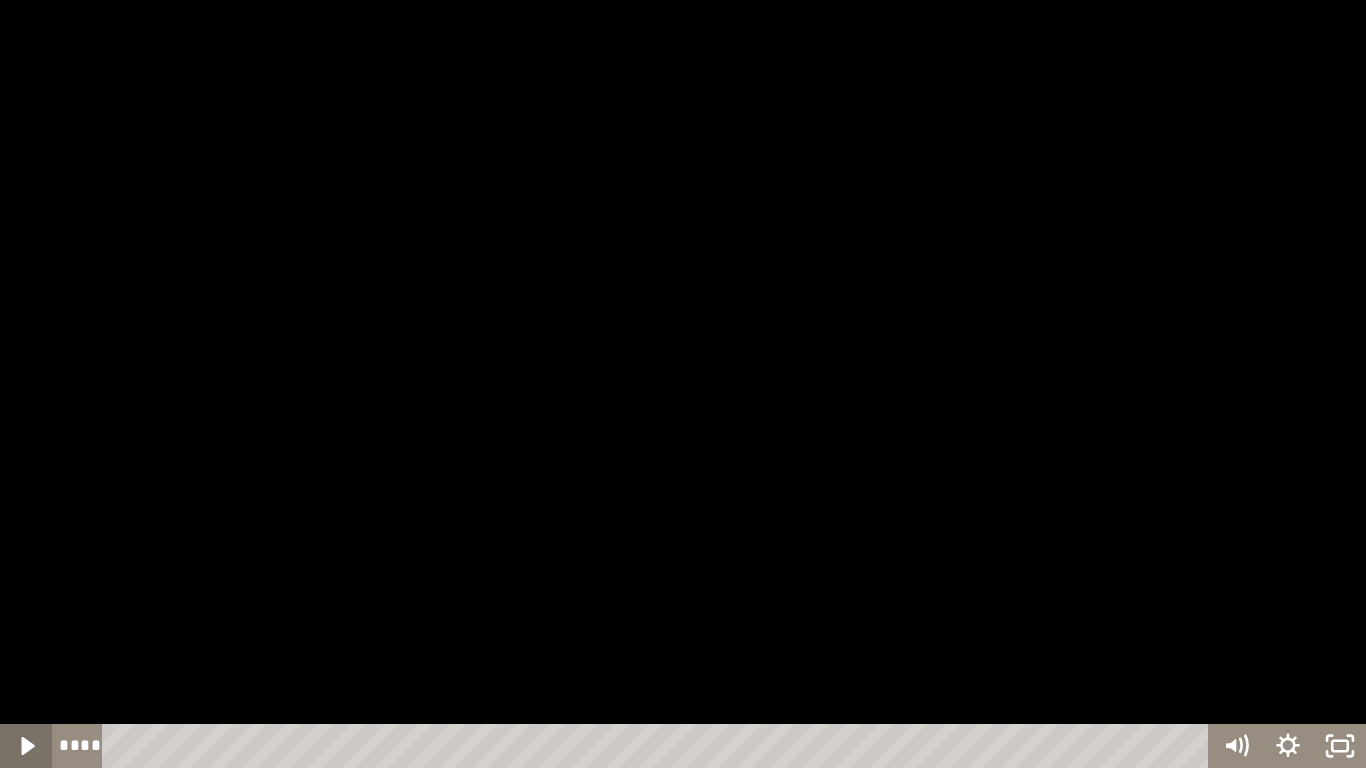 click 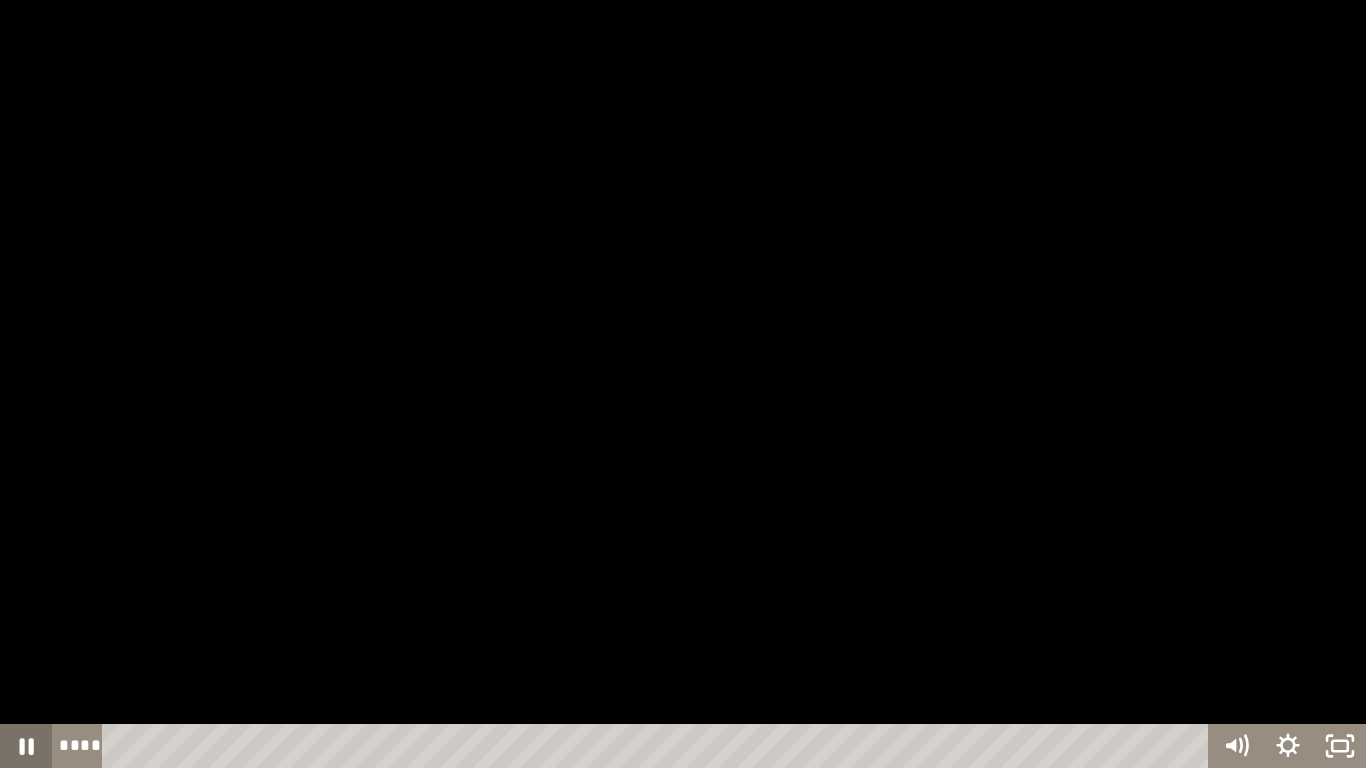 click 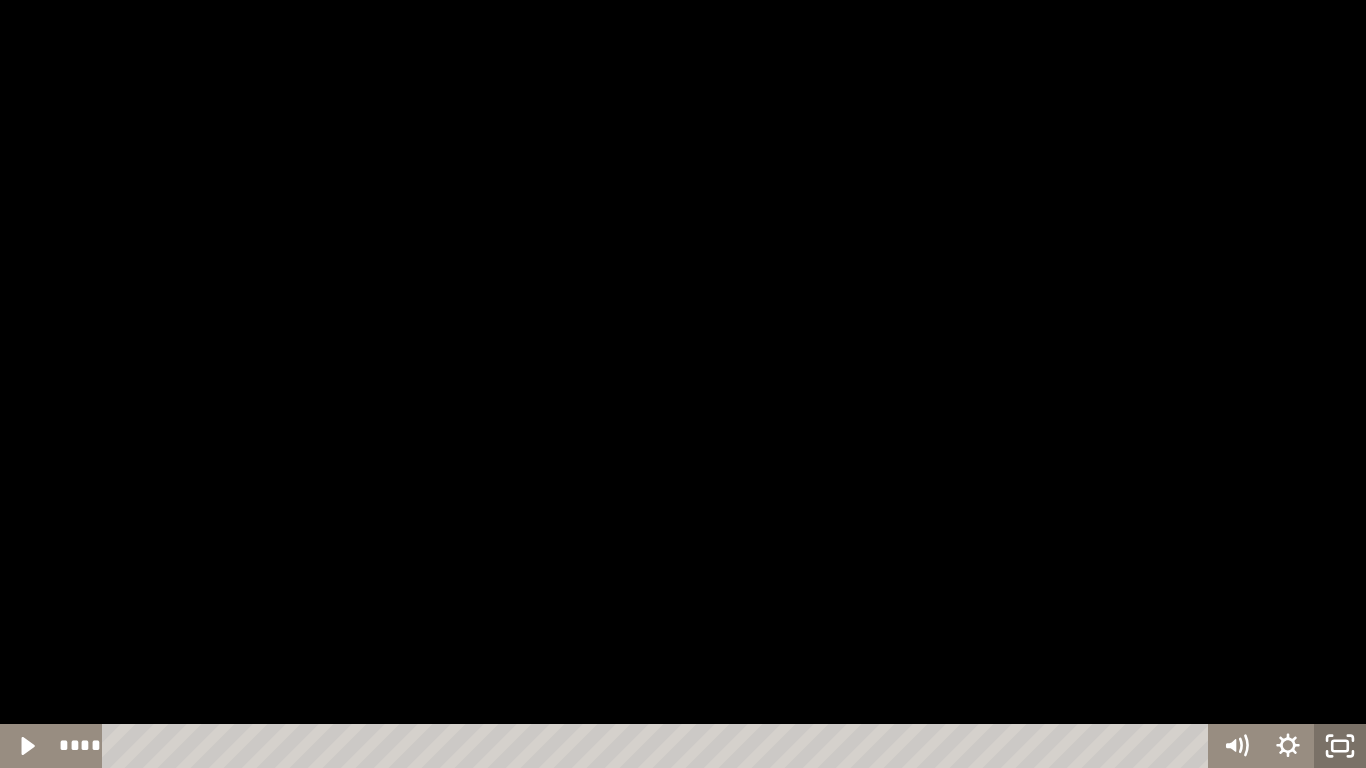 click 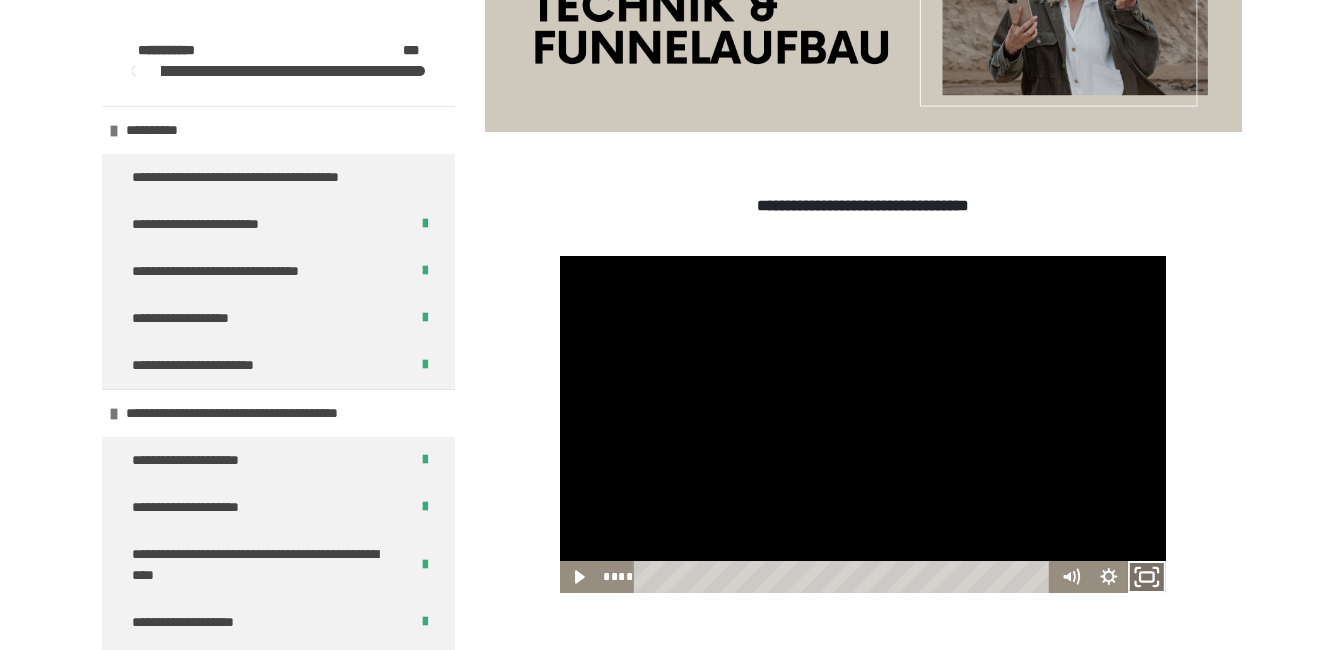 click 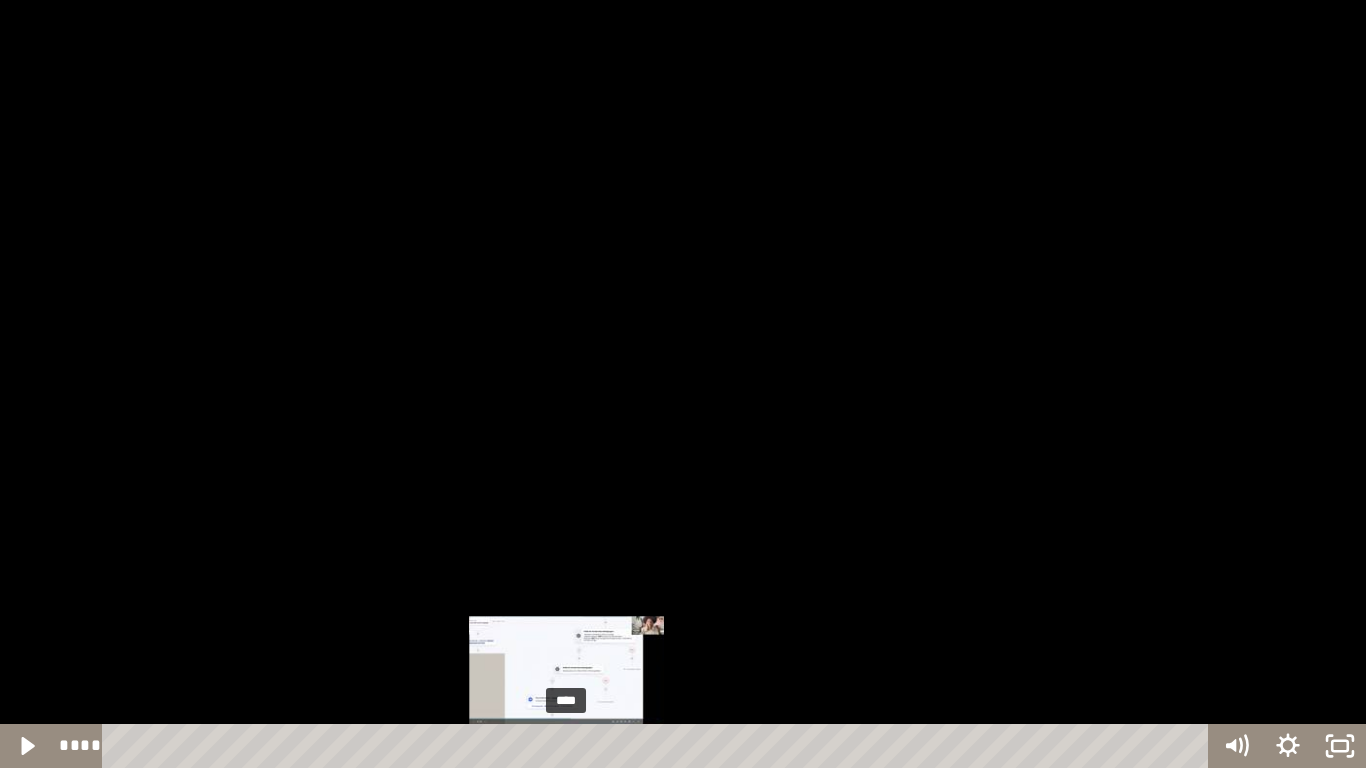 drag, startPoint x: 609, startPoint y: 740, endPoint x: 567, endPoint y: 743, distance: 42.107006 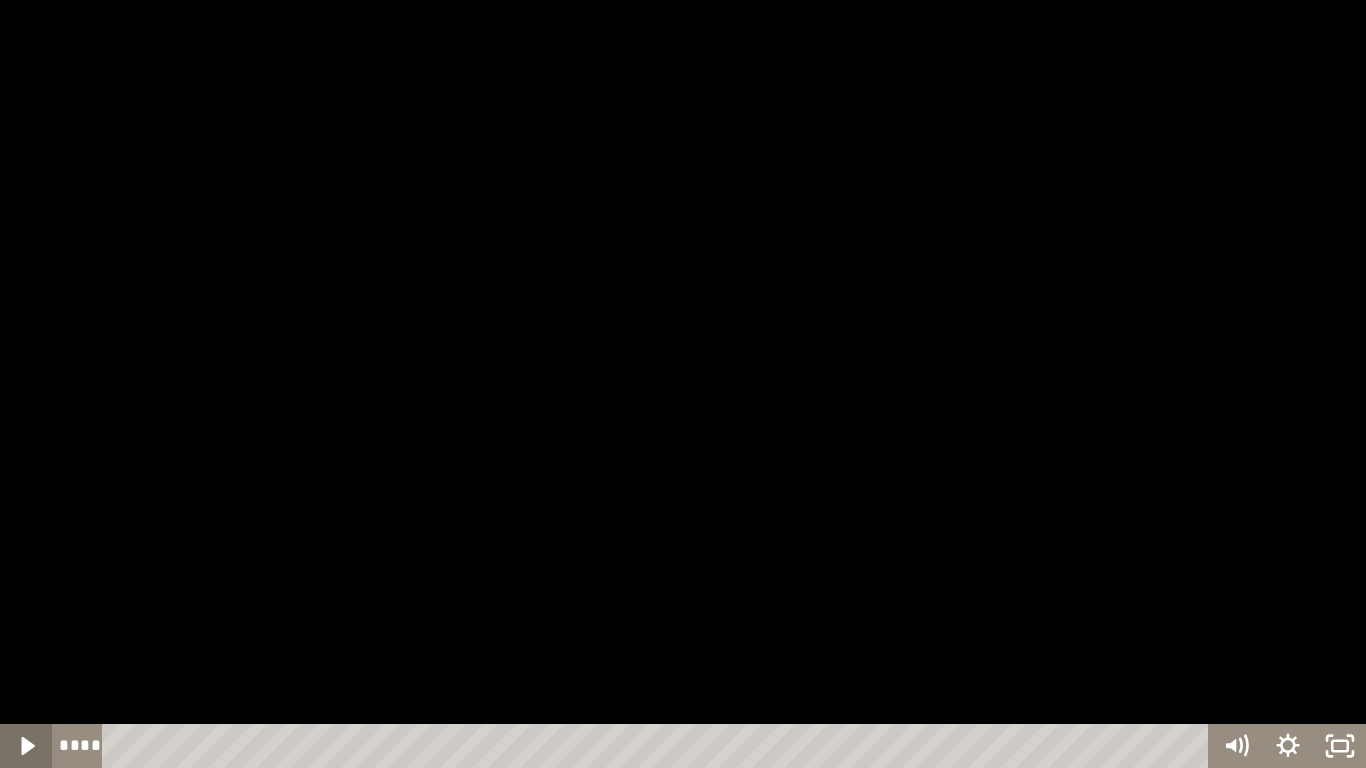 click 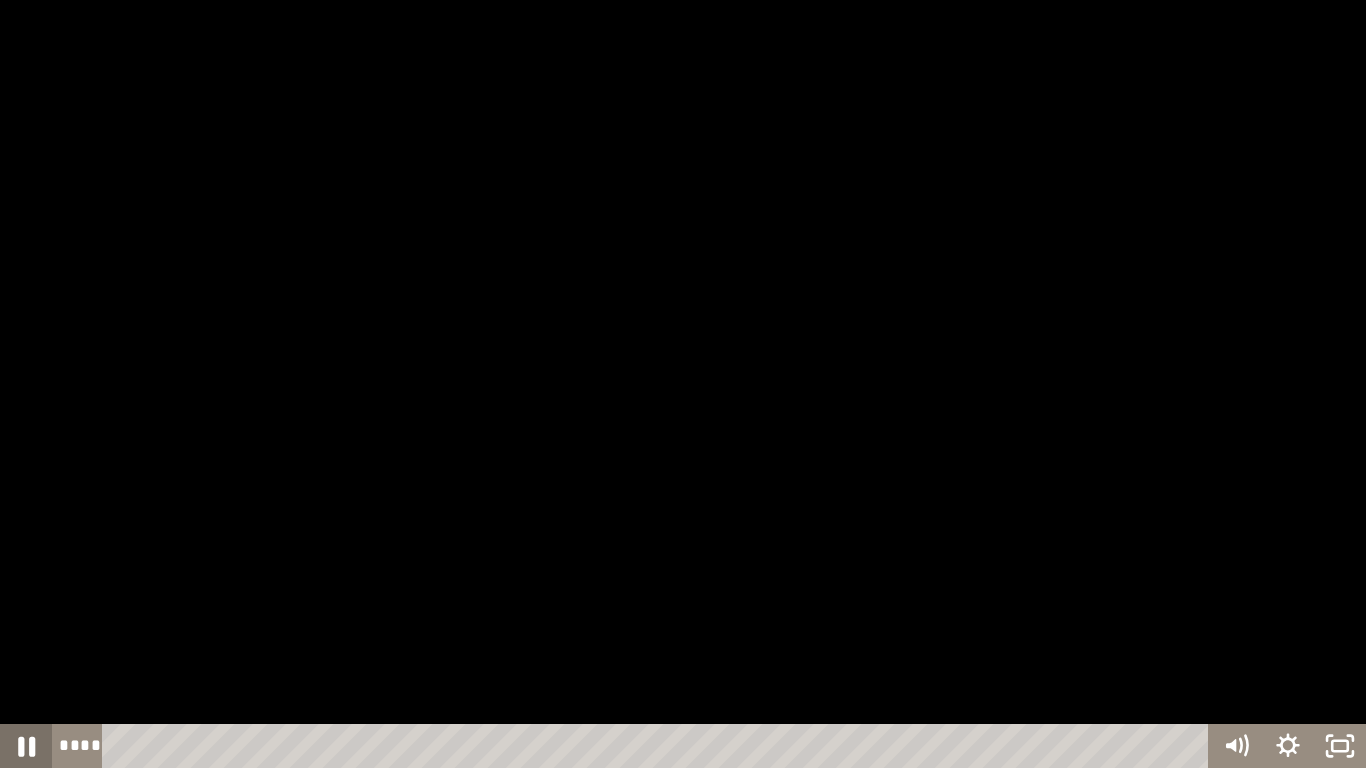 click 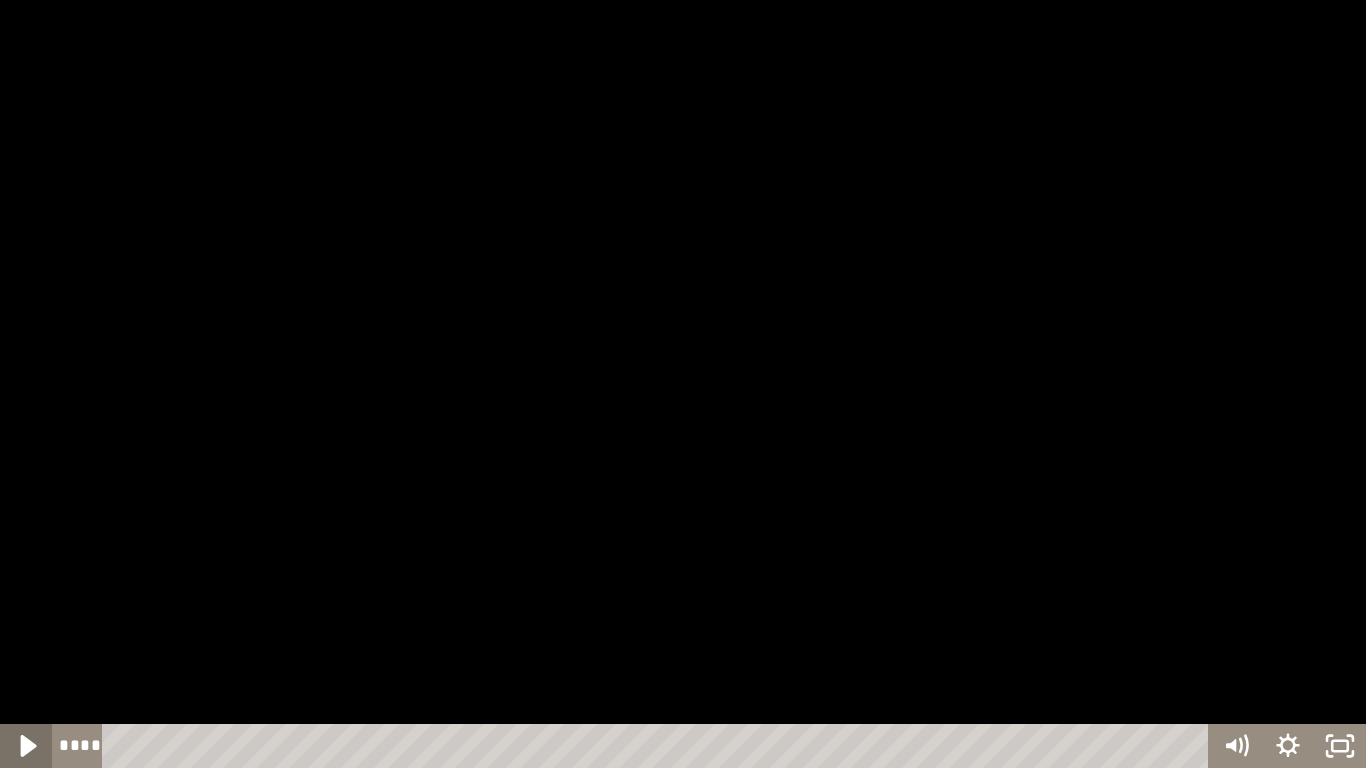 click 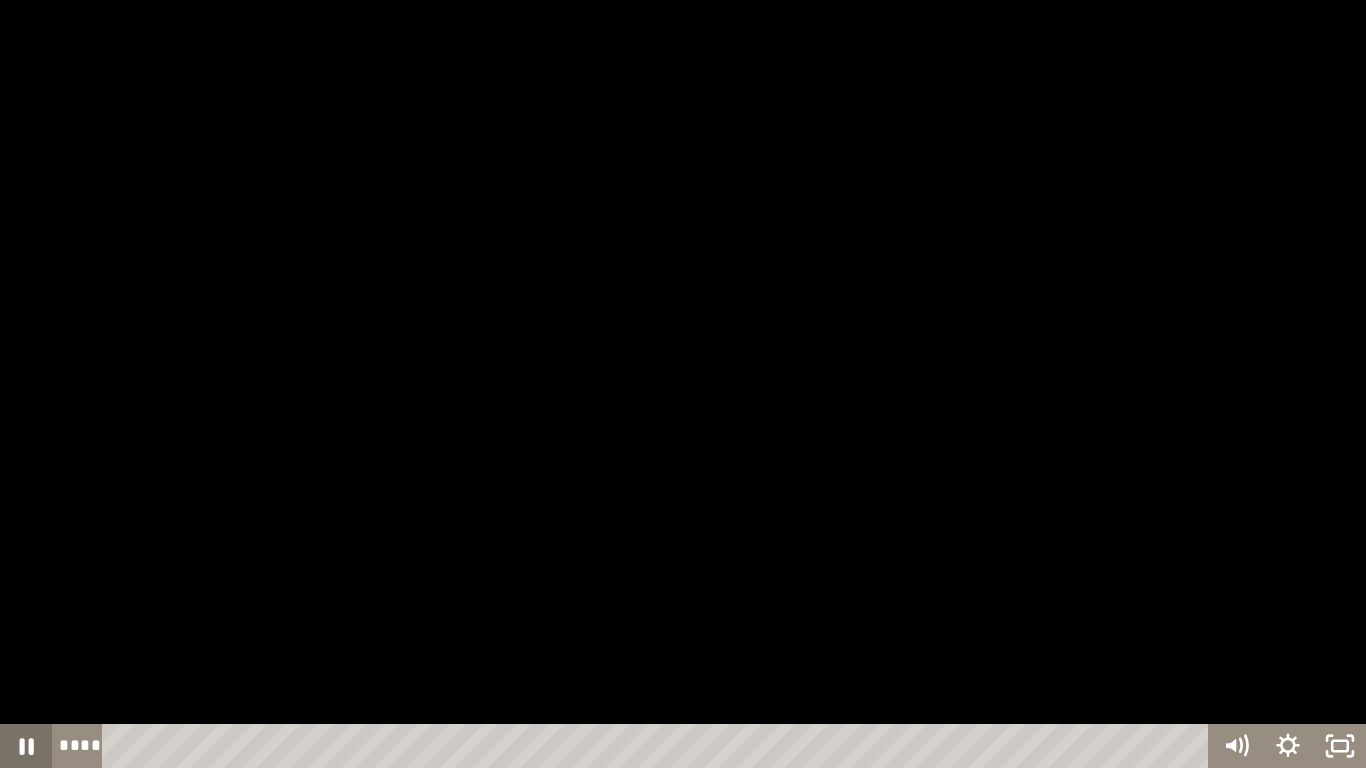 click 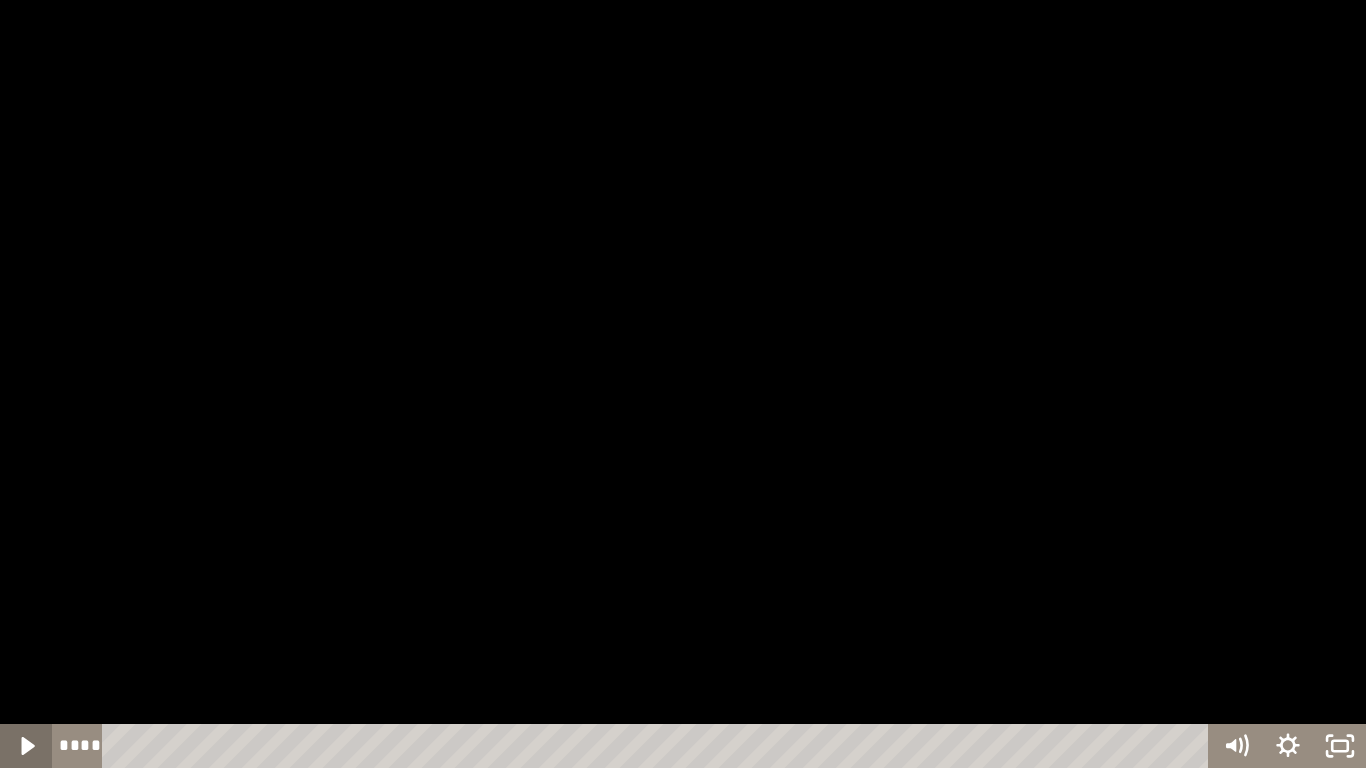 click 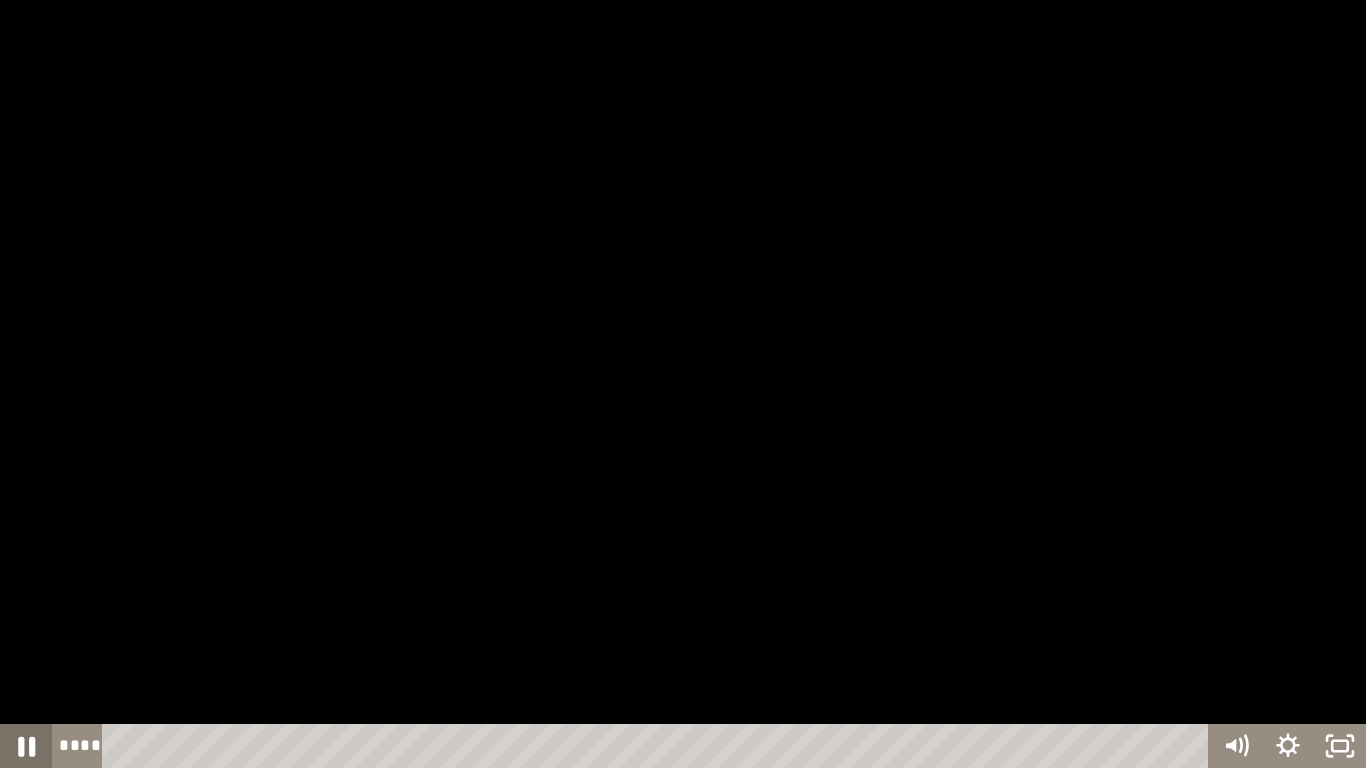 click 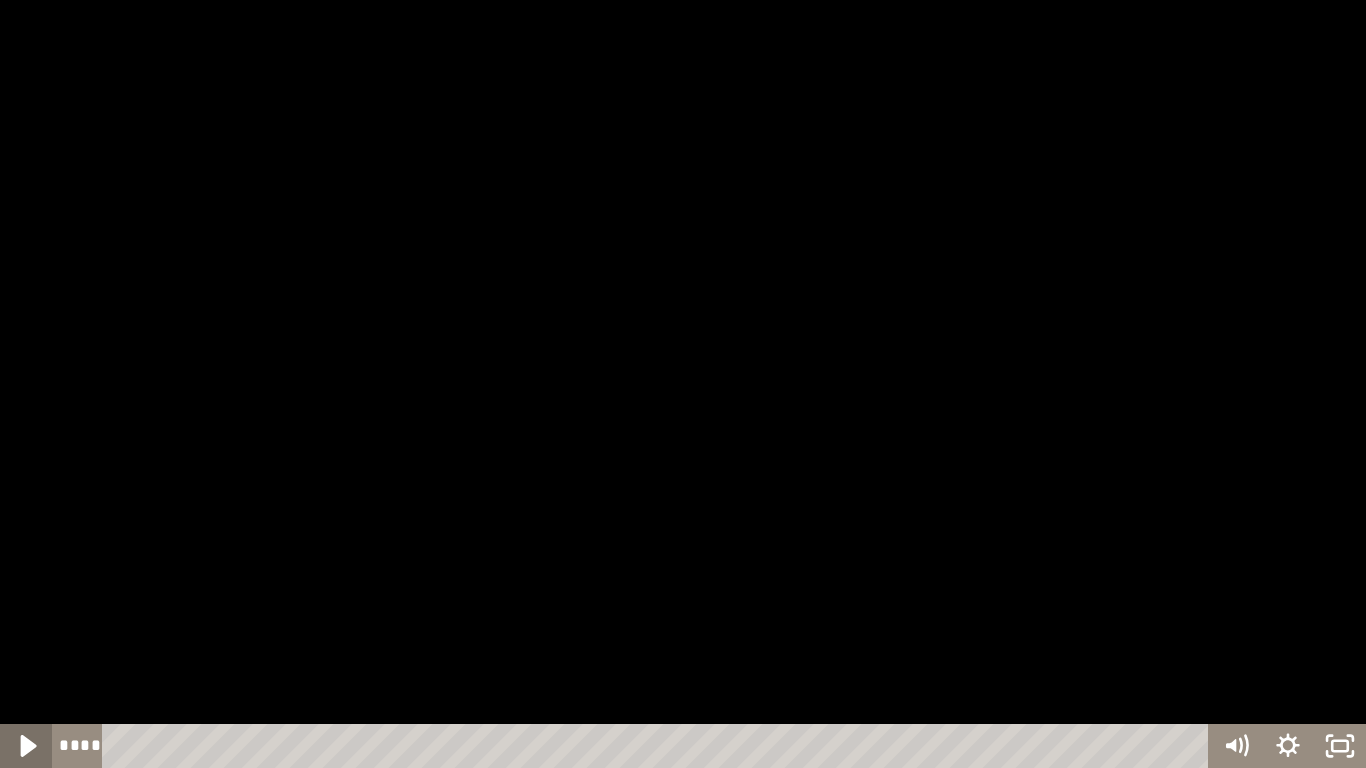 click 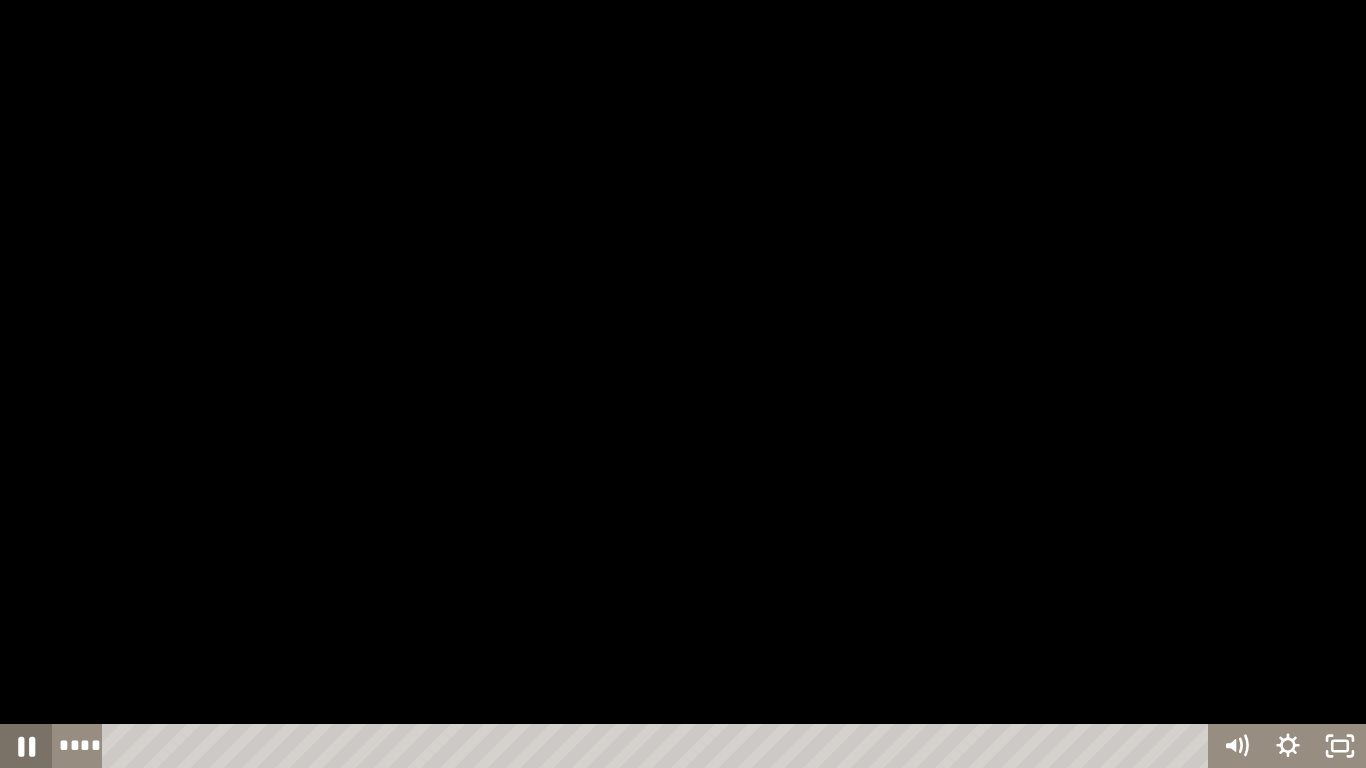 click 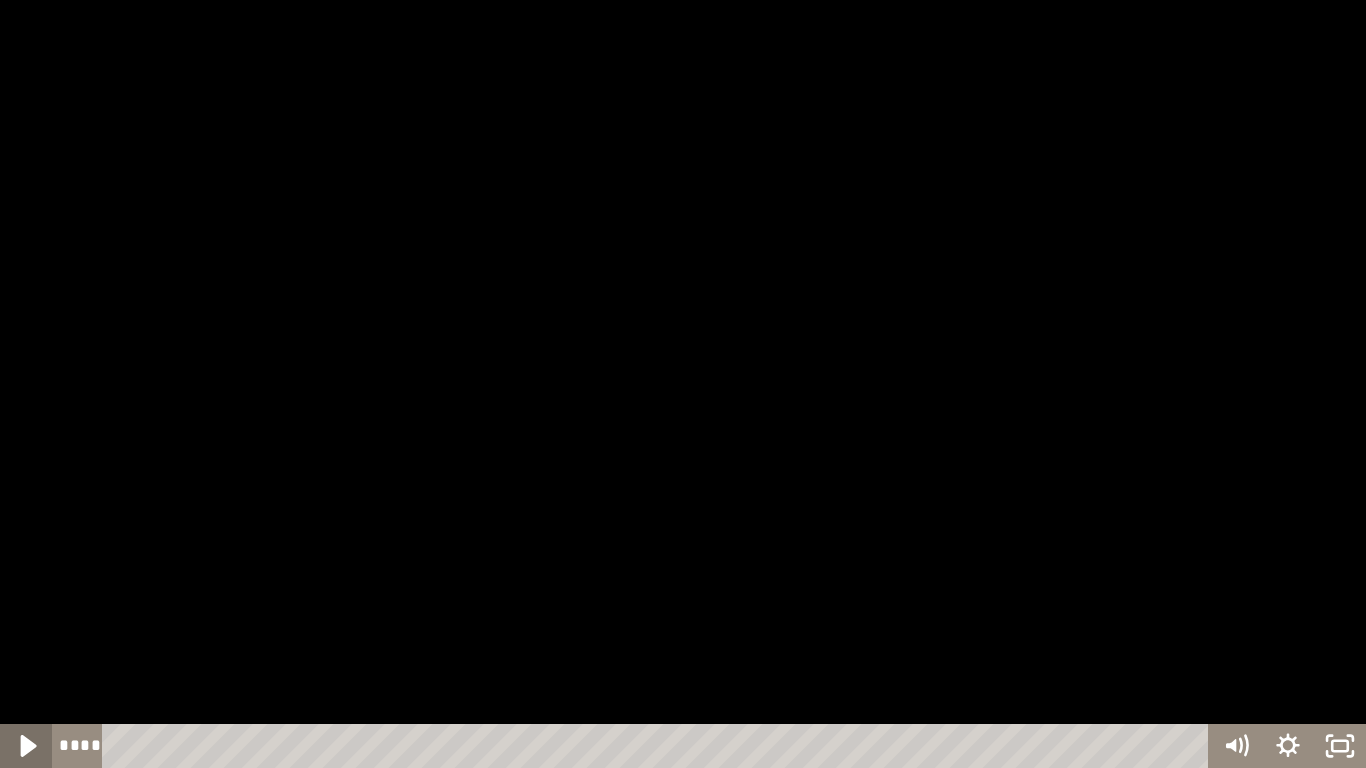 click 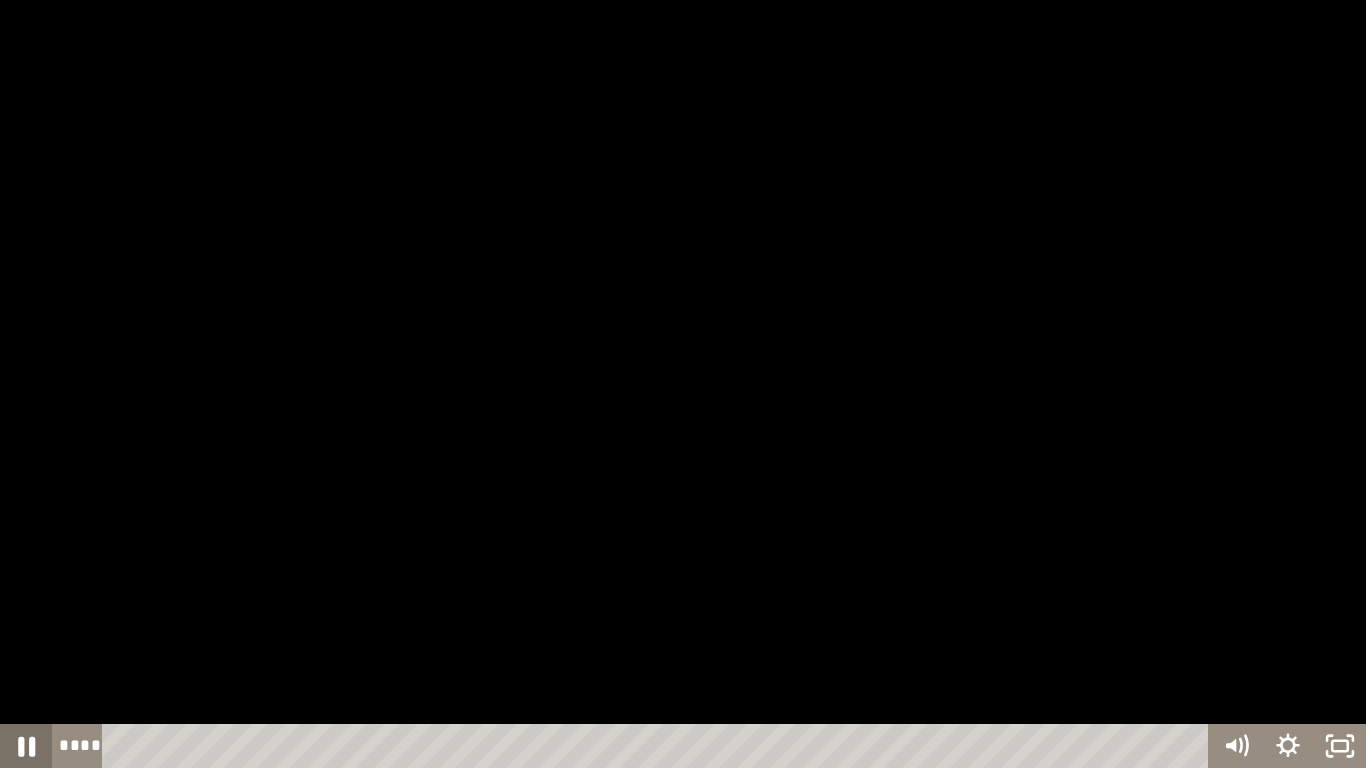 click 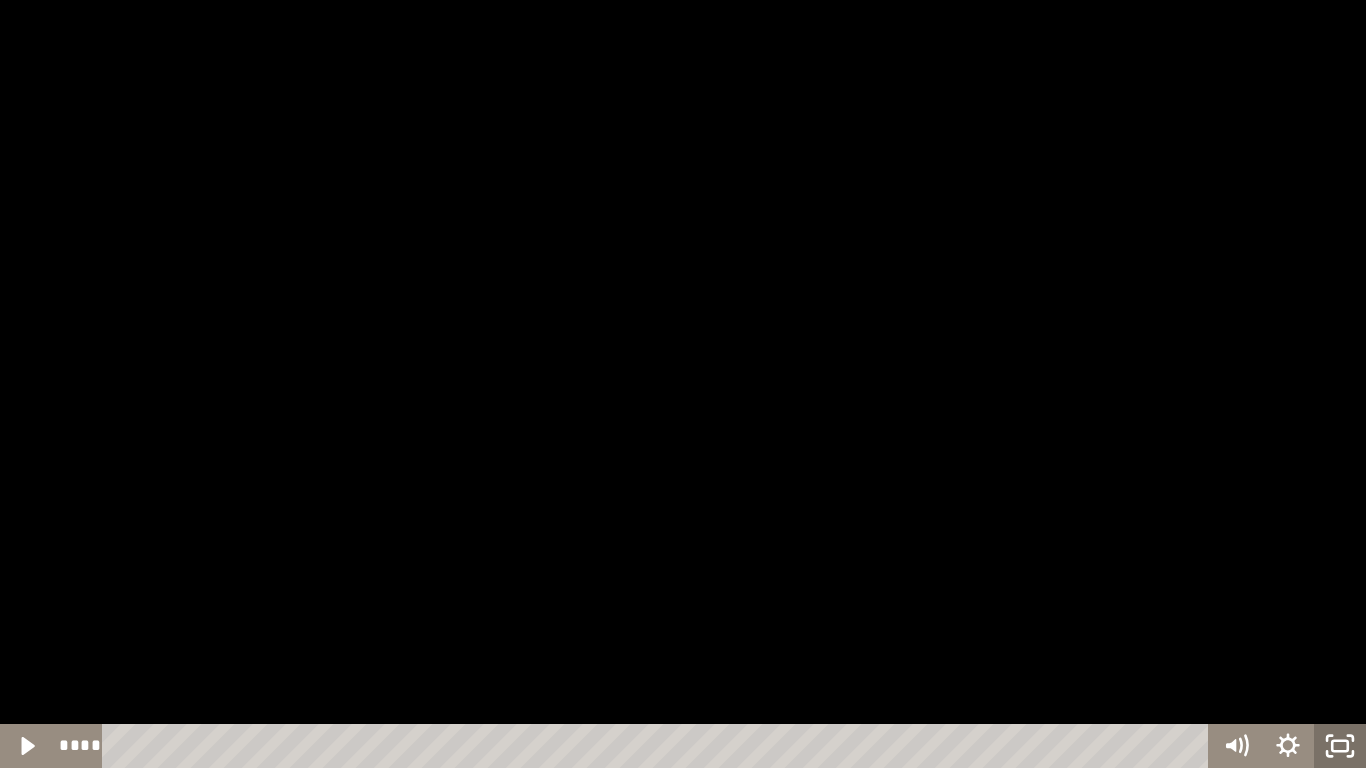 click 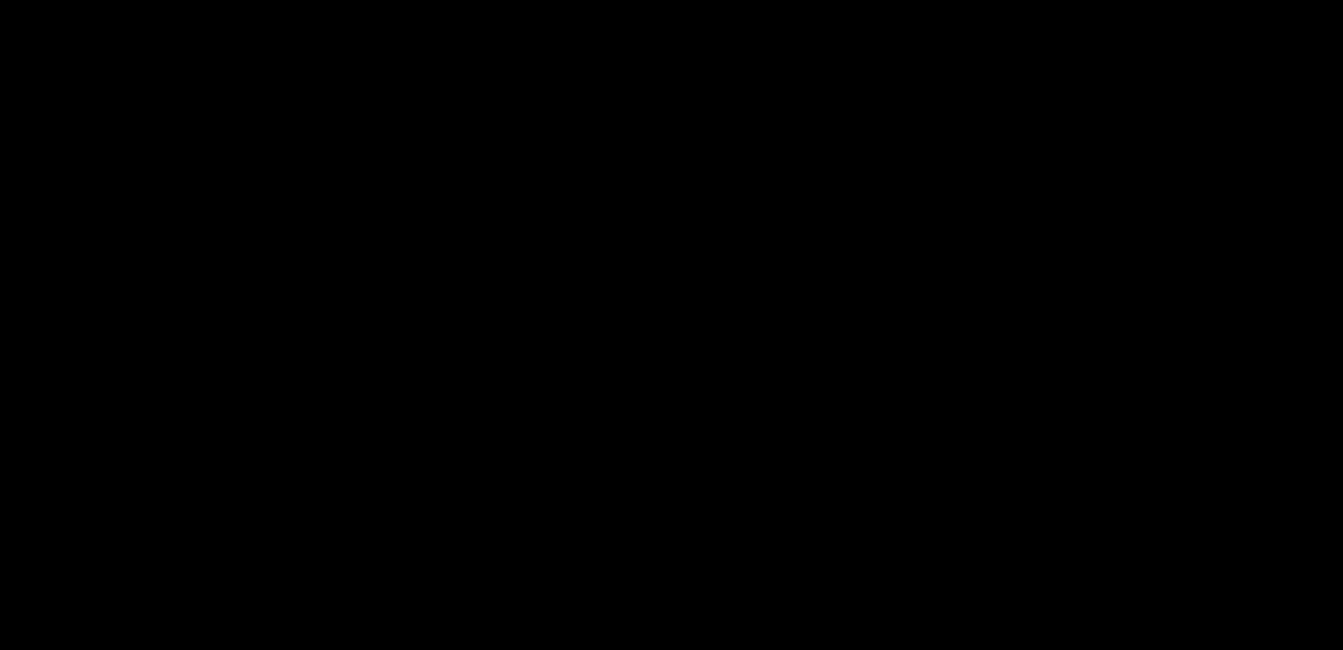 scroll, scrollTop: 549, scrollLeft: 0, axis: vertical 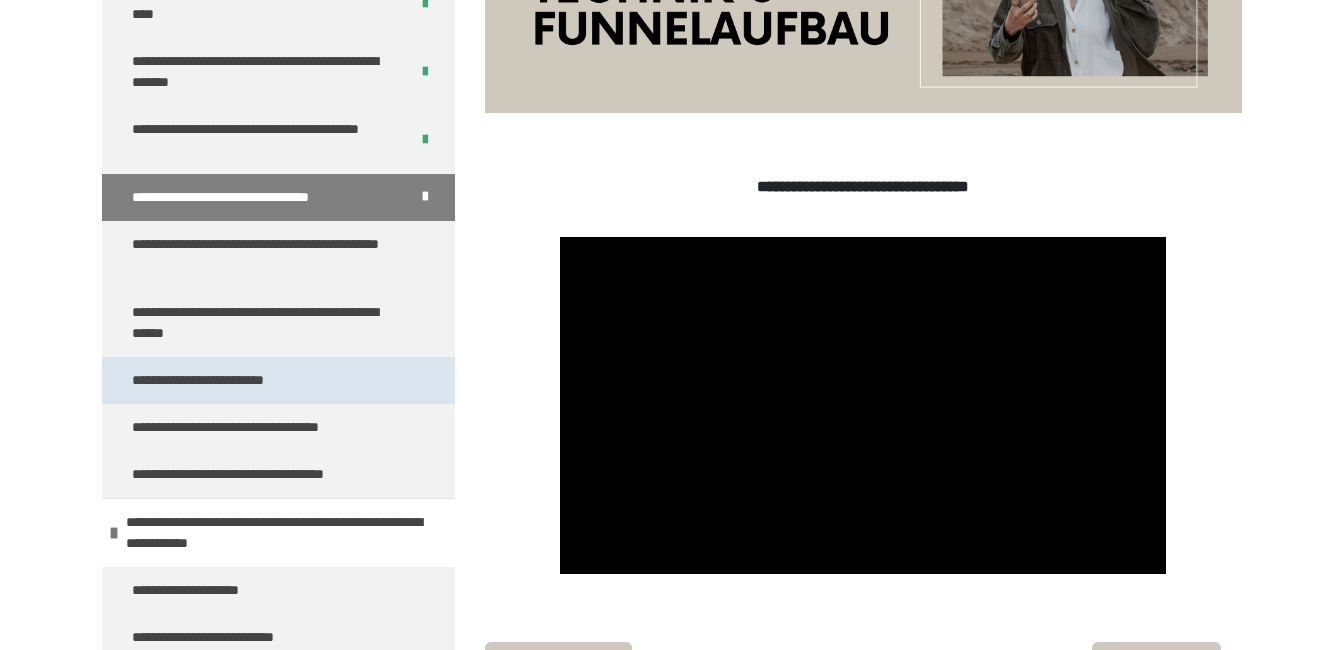 click on "**********" at bounding box center [219, 380] 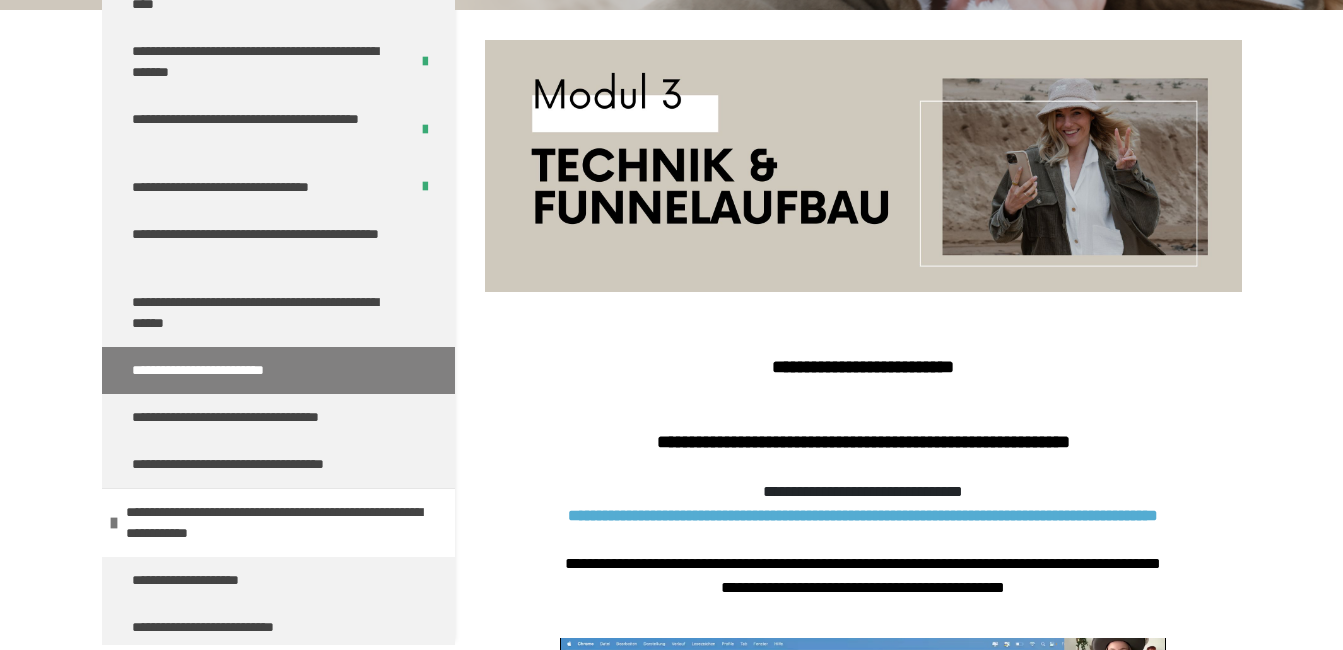 scroll, scrollTop: 0, scrollLeft: 0, axis: both 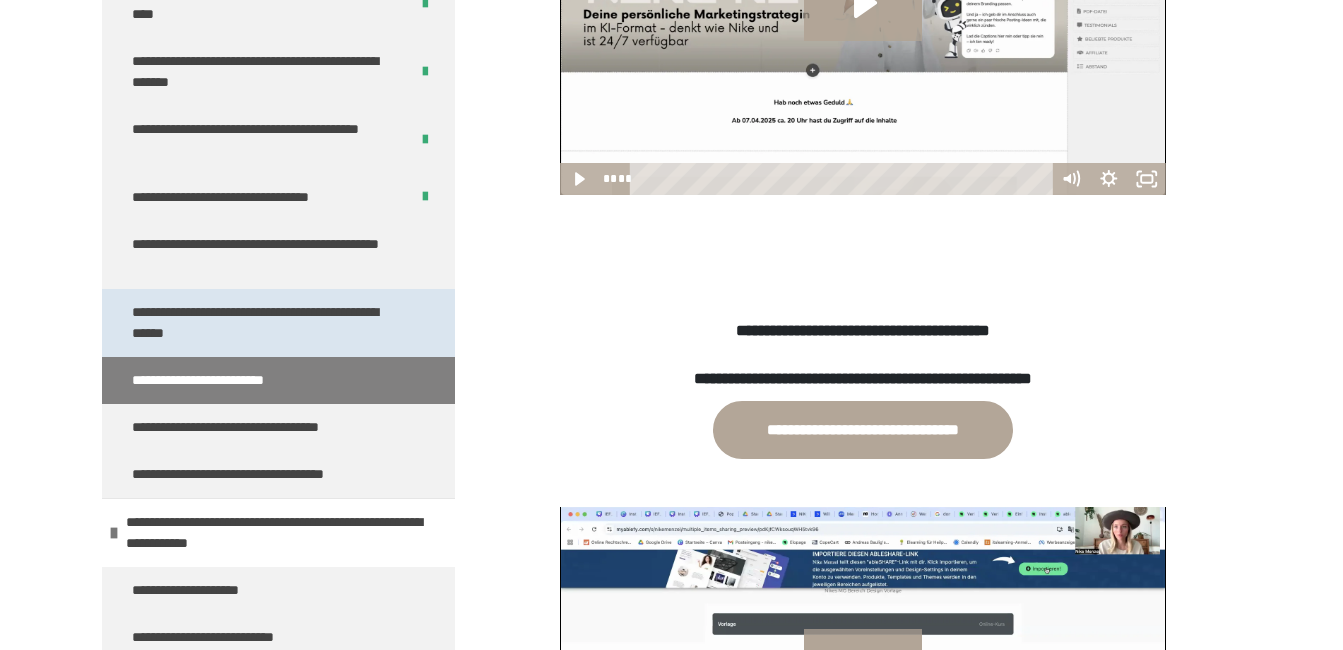 click on "**********" at bounding box center (263, 323) 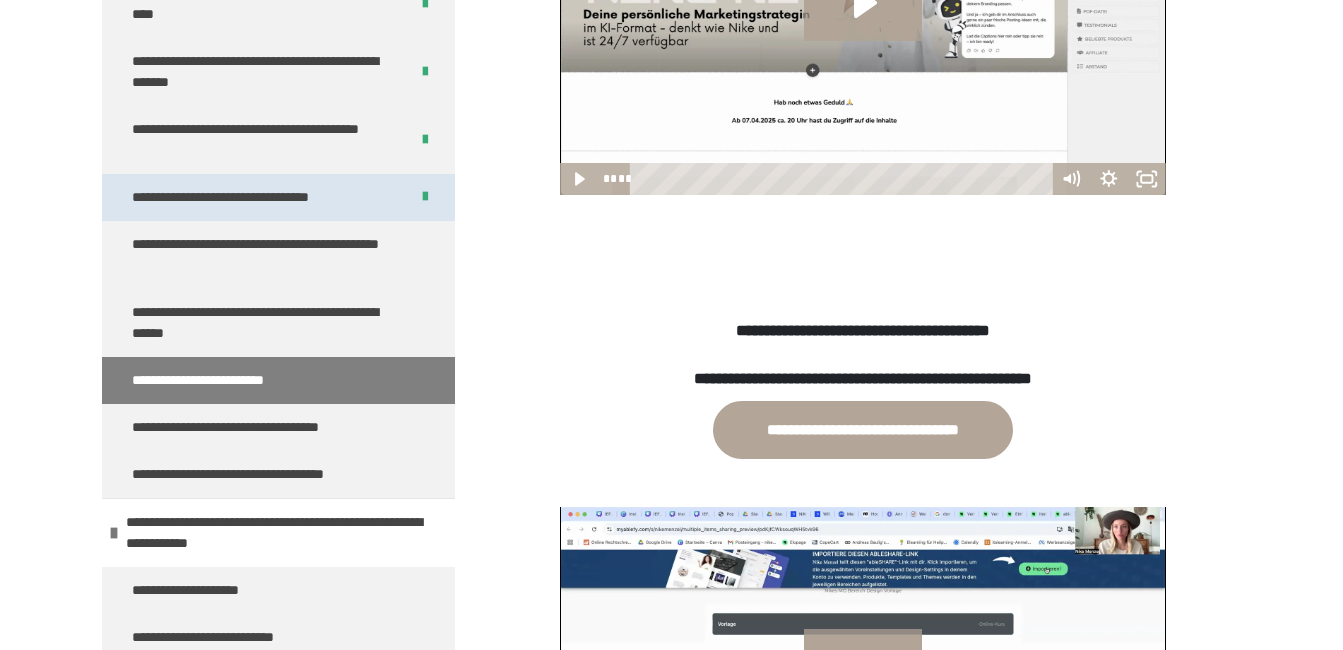 scroll, scrollTop: 270, scrollLeft: 0, axis: vertical 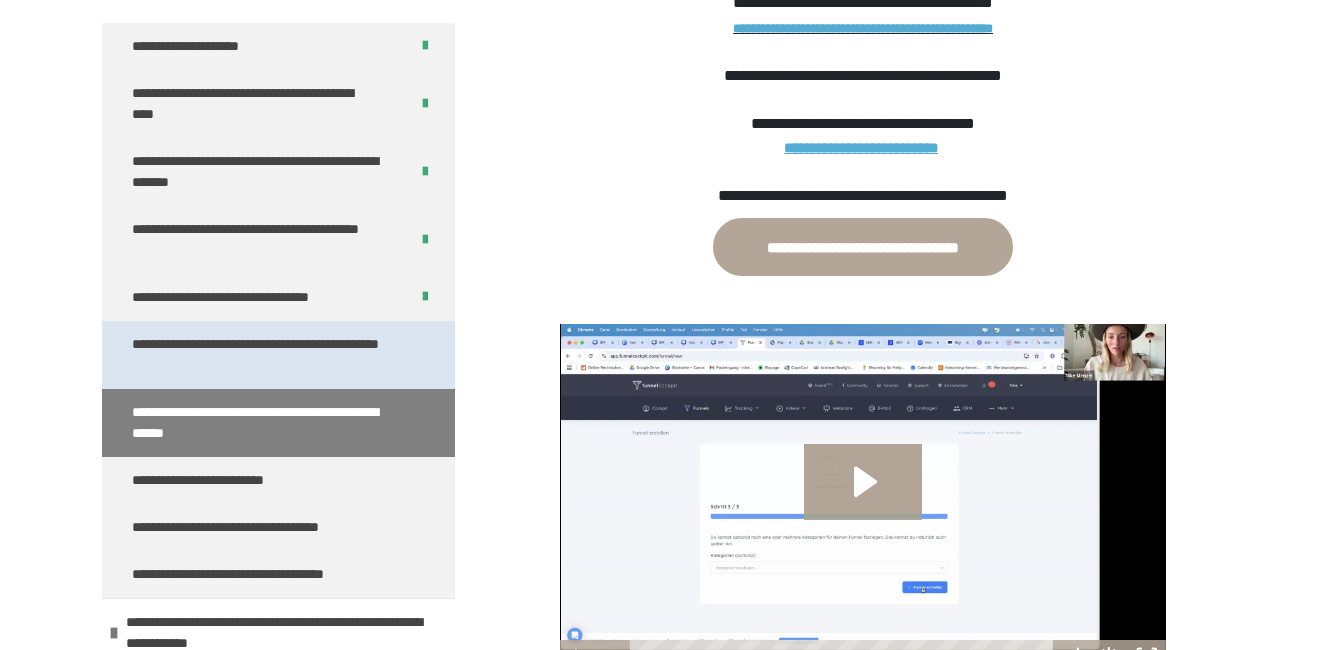 click on "**********" at bounding box center [263, 355] 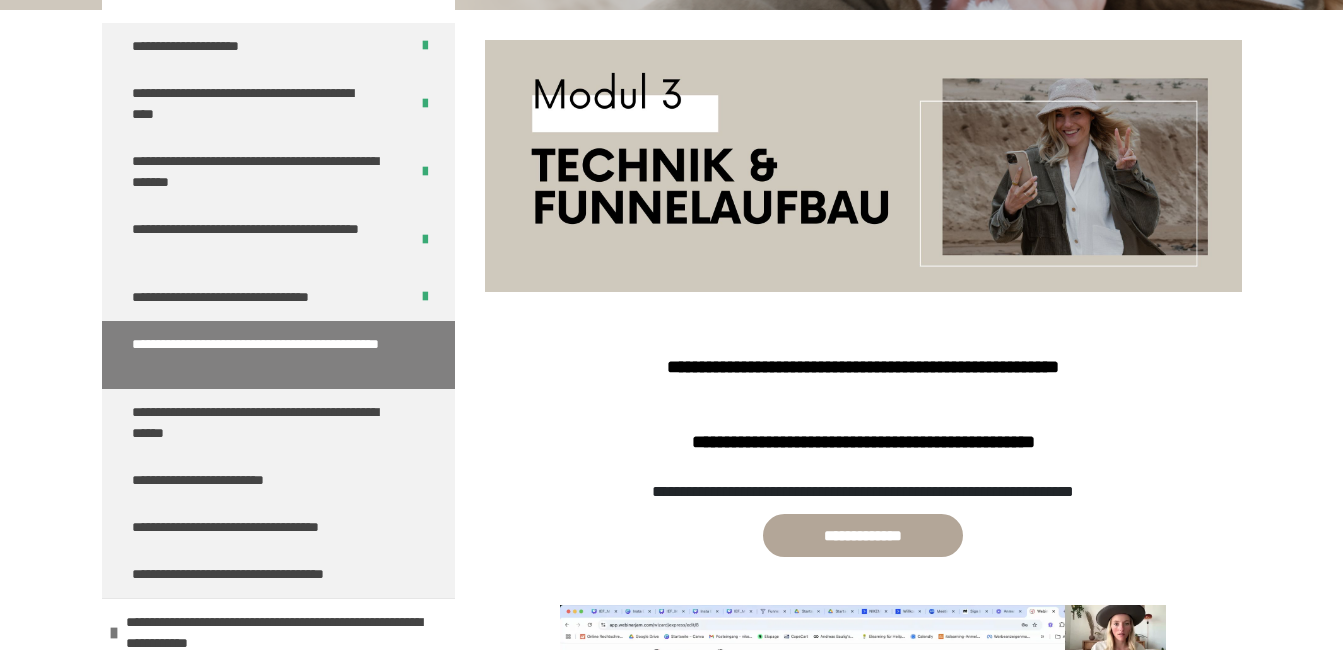 scroll, scrollTop: 470, scrollLeft: 0, axis: vertical 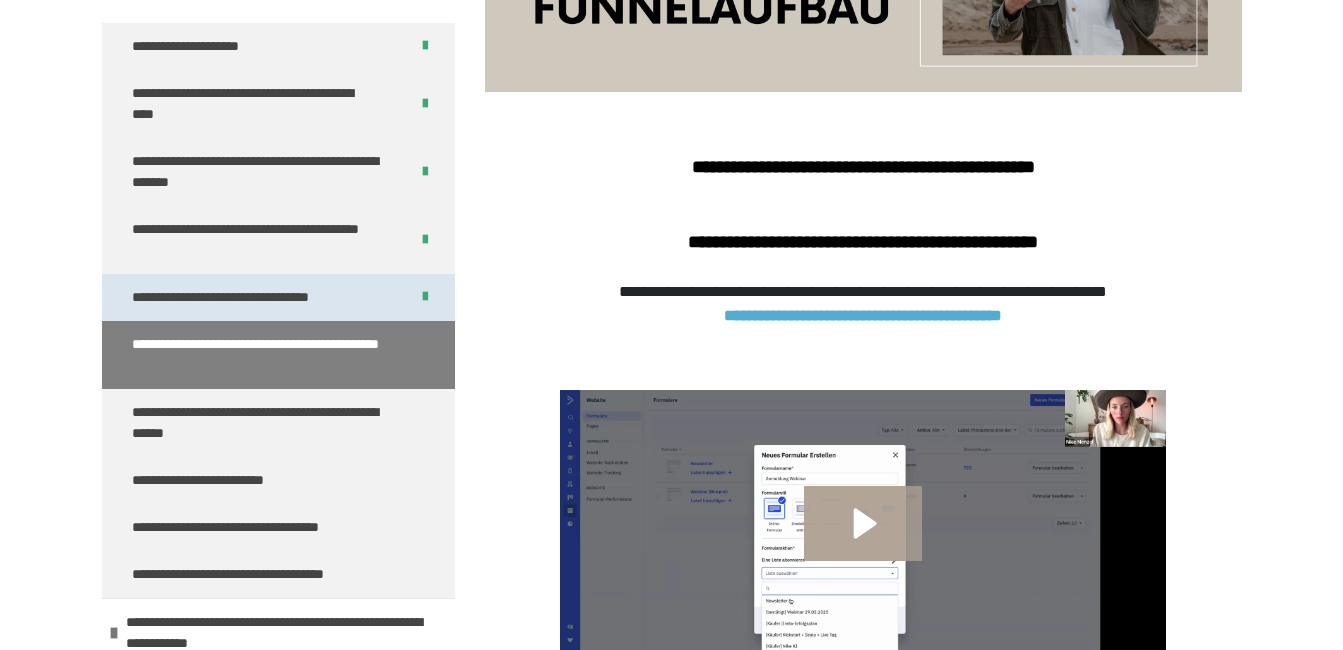 click on "**********" at bounding box center [249, 297] 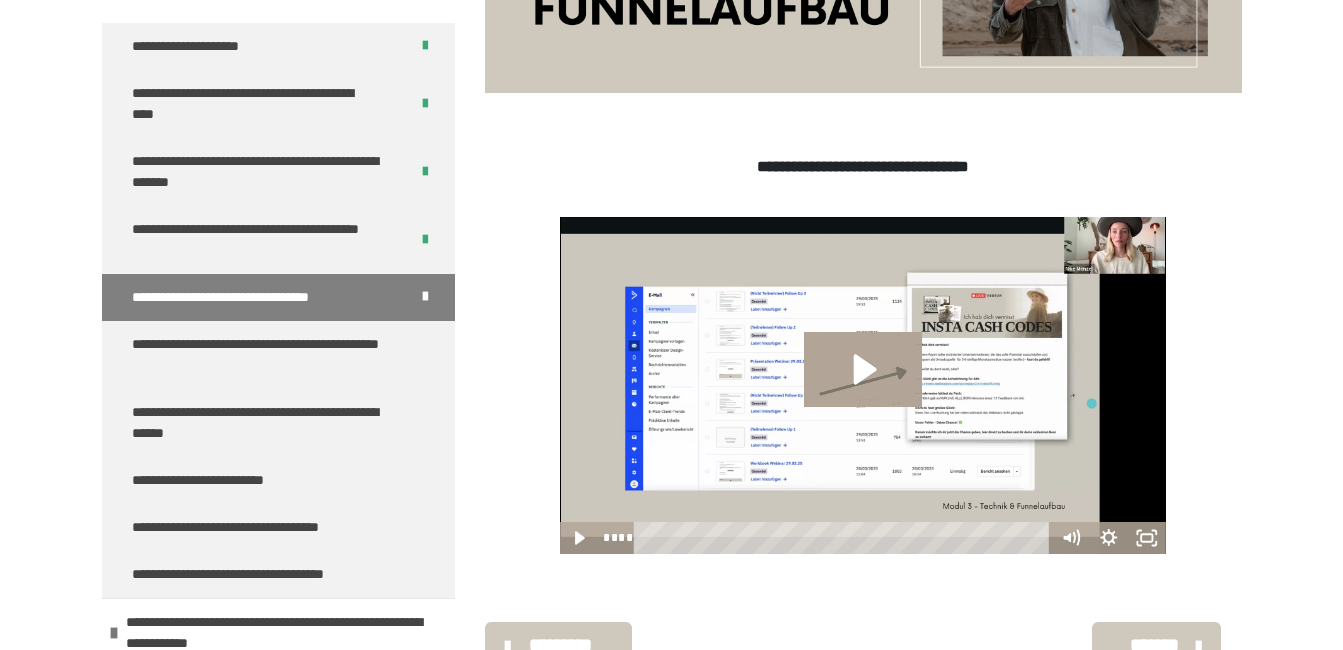 scroll, scrollTop: 470, scrollLeft: 0, axis: vertical 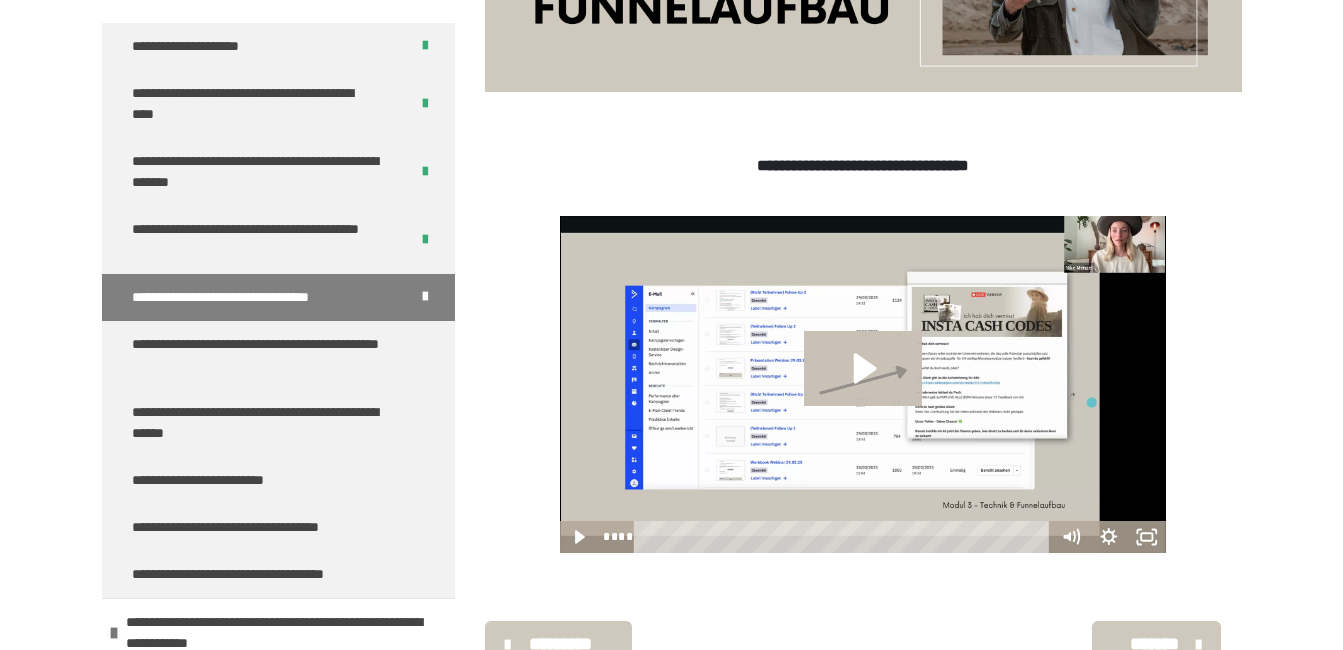 click 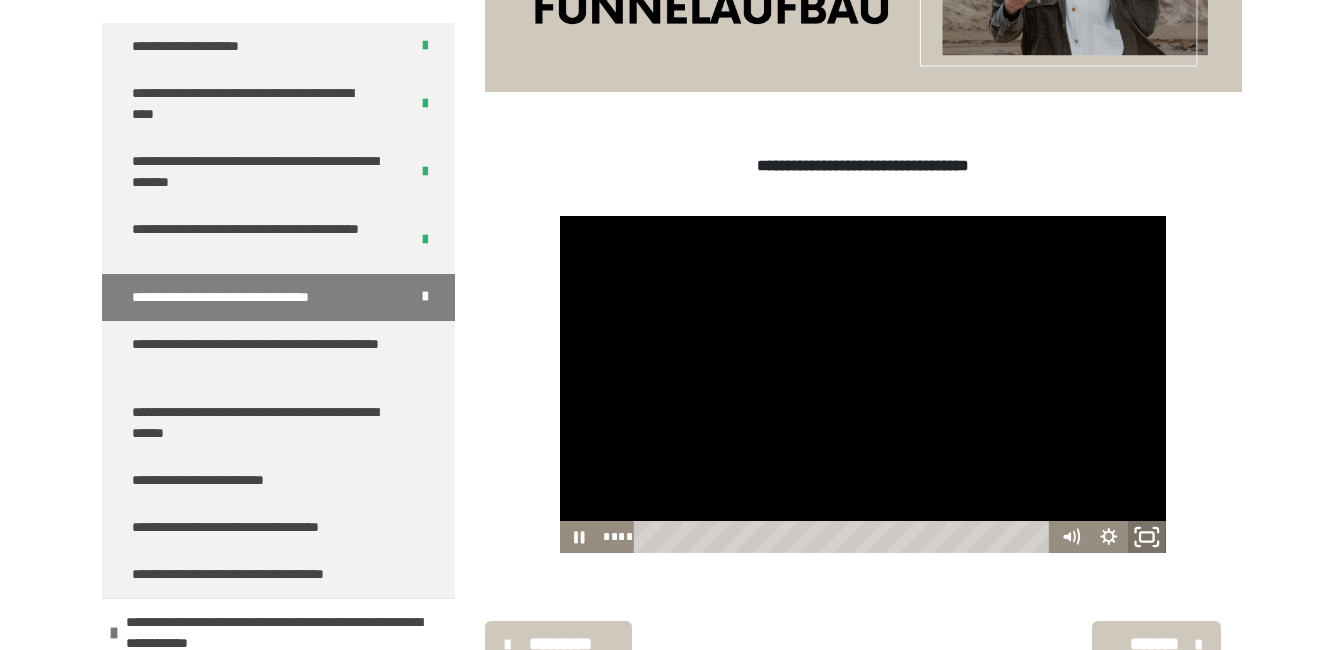 click 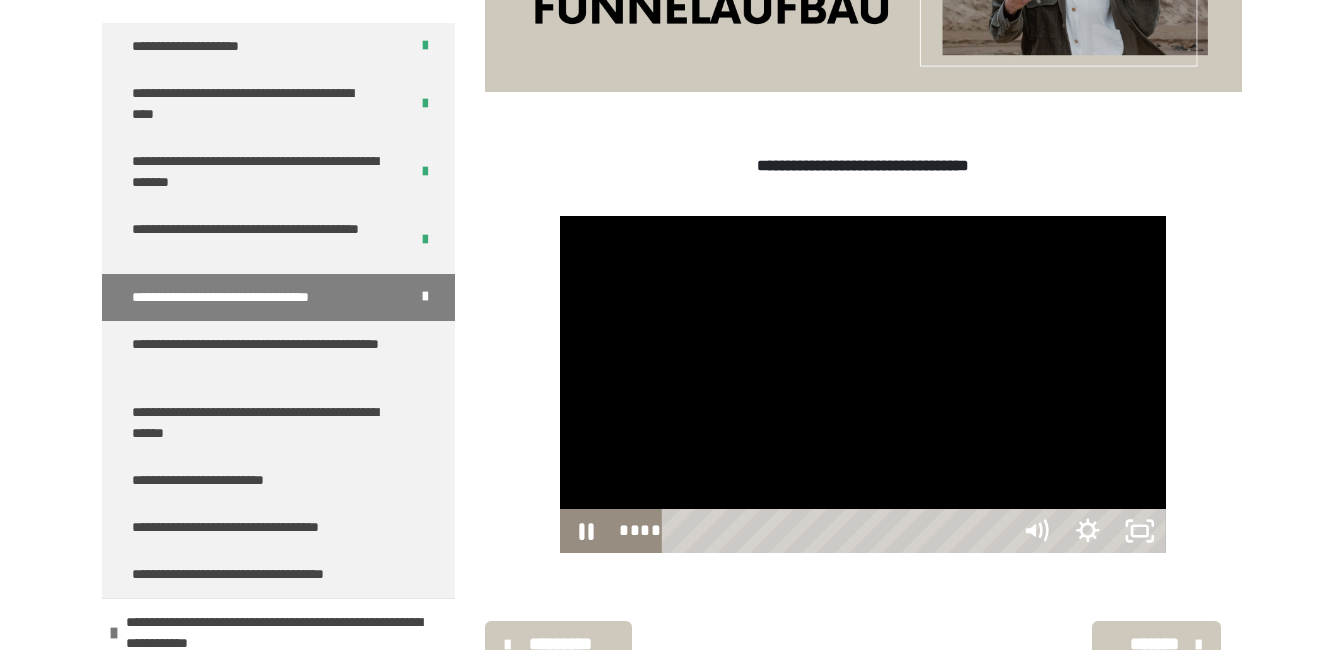 scroll, scrollTop: 431, scrollLeft: 0, axis: vertical 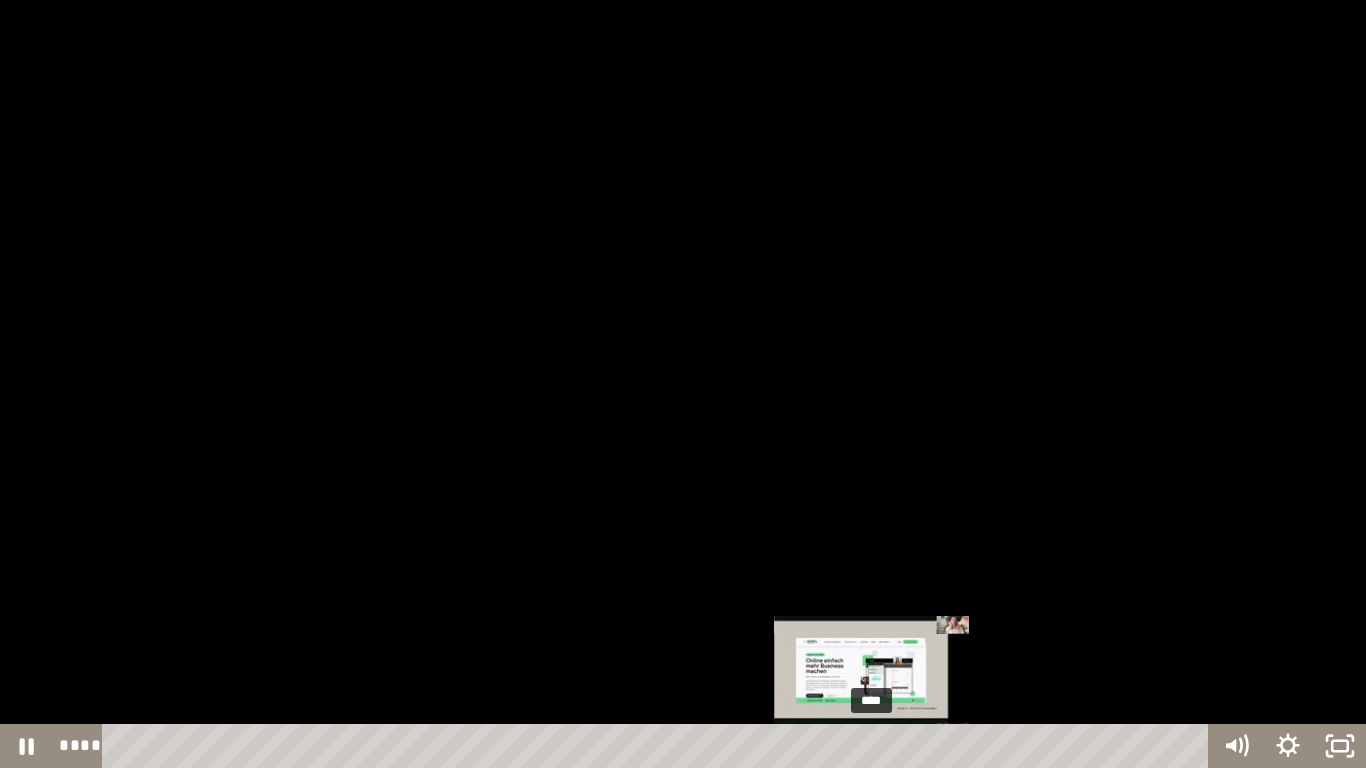drag, startPoint x: 897, startPoint y: 745, endPoint x: 873, endPoint y: 745, distance: 24 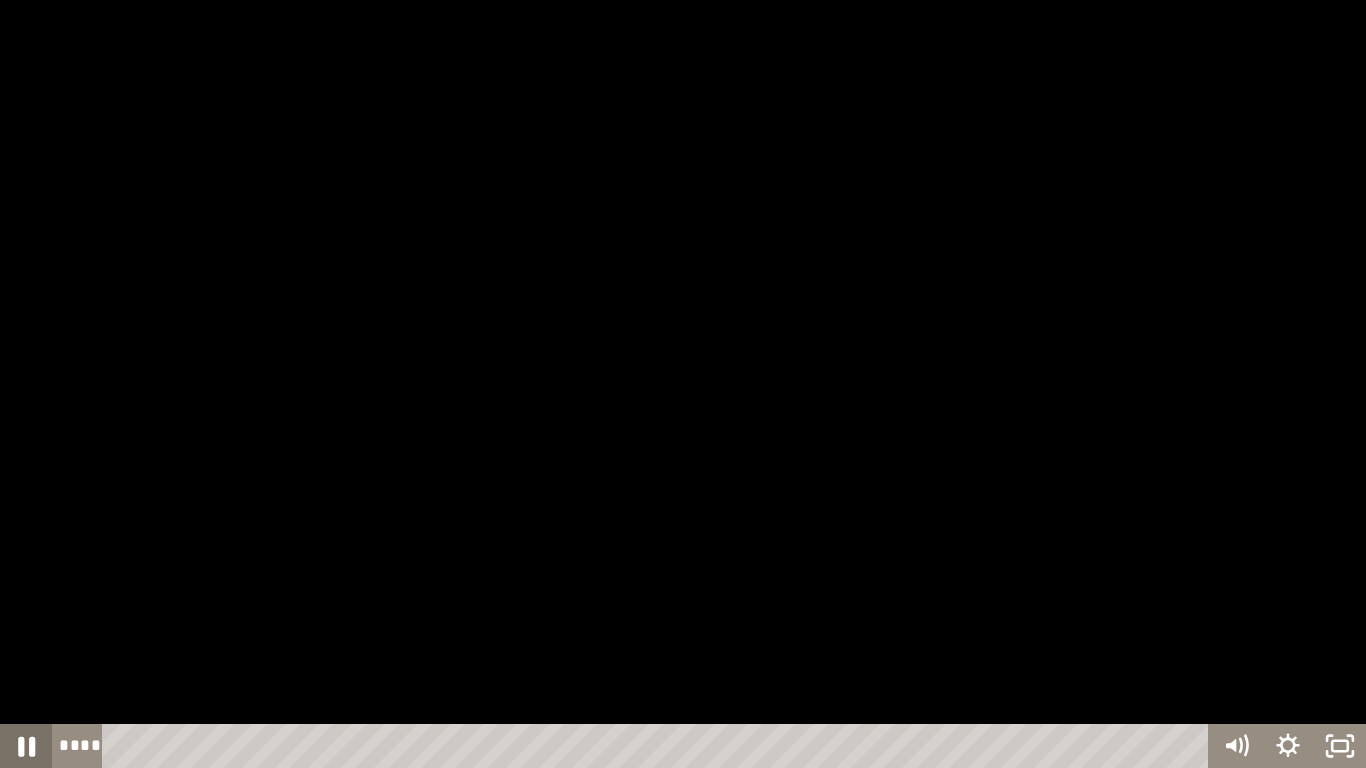 click 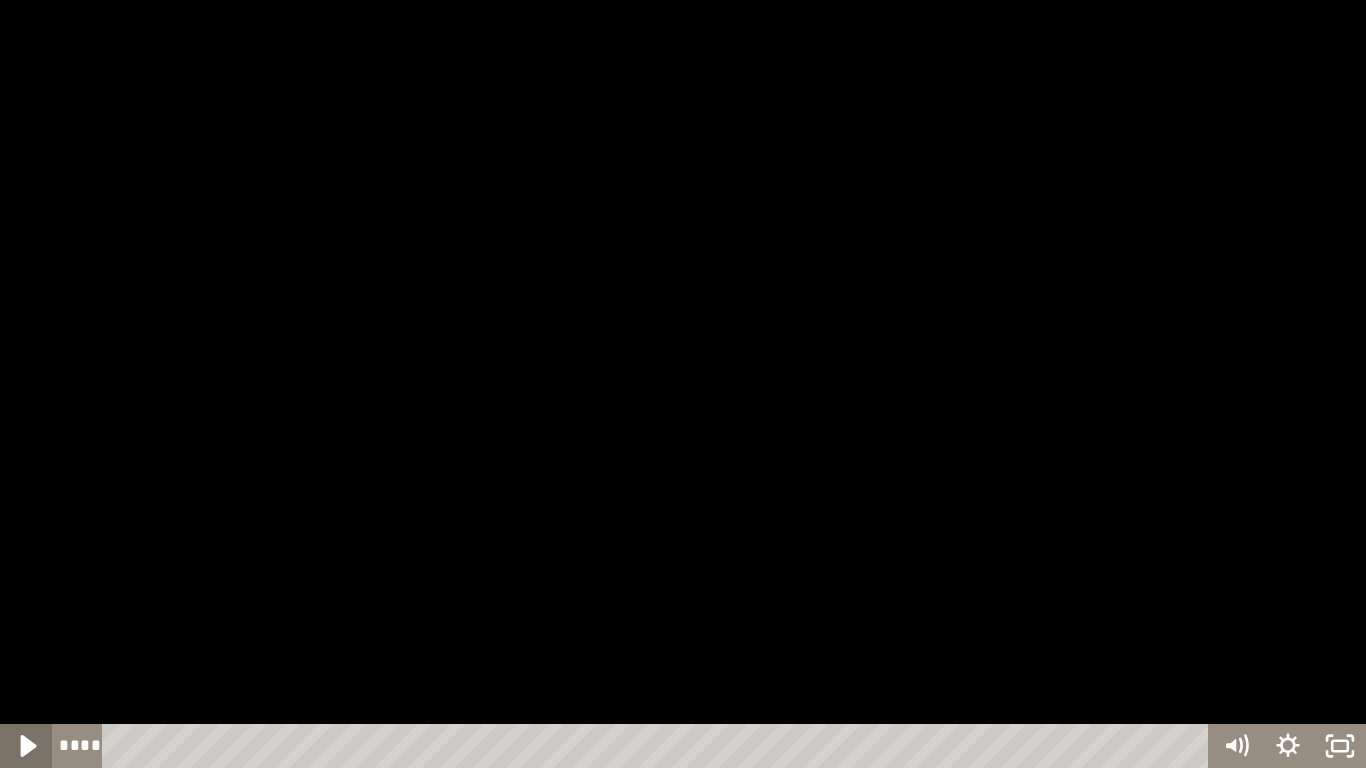 click 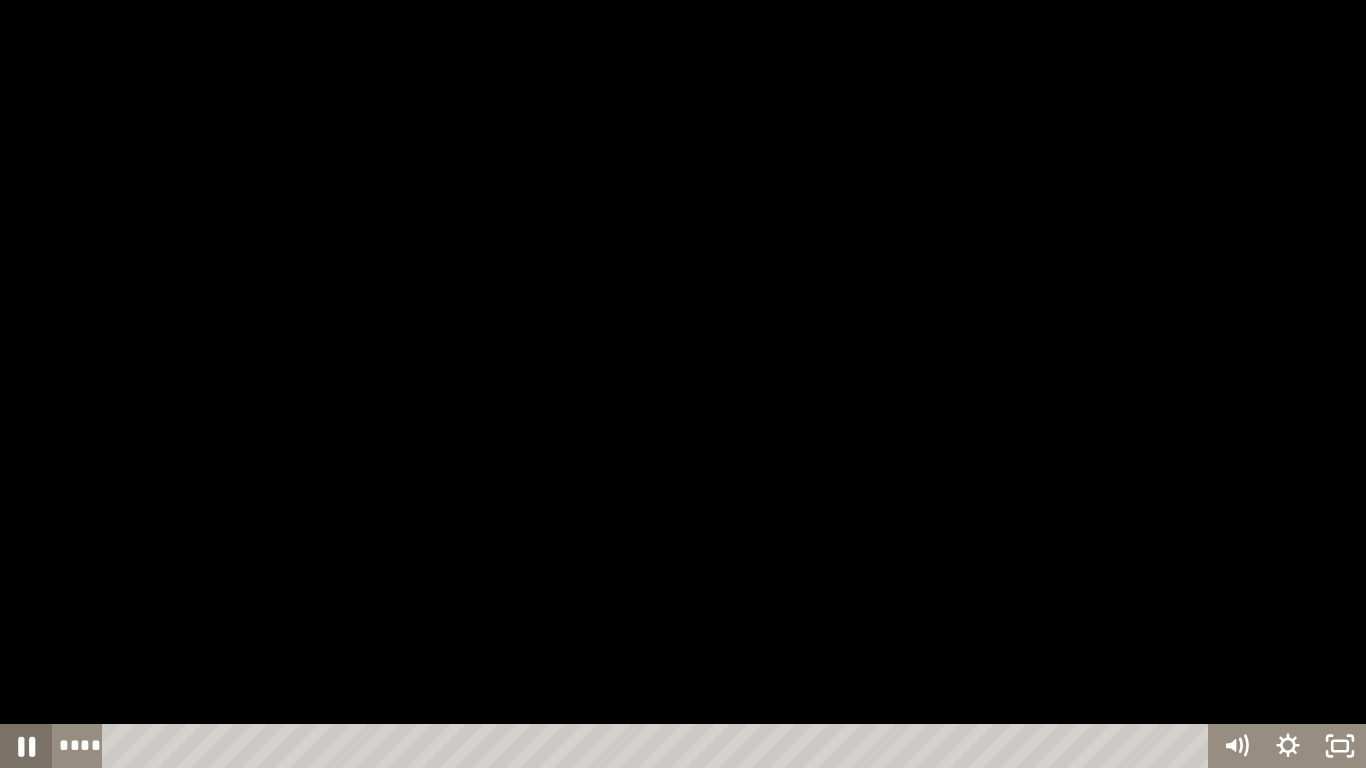 click 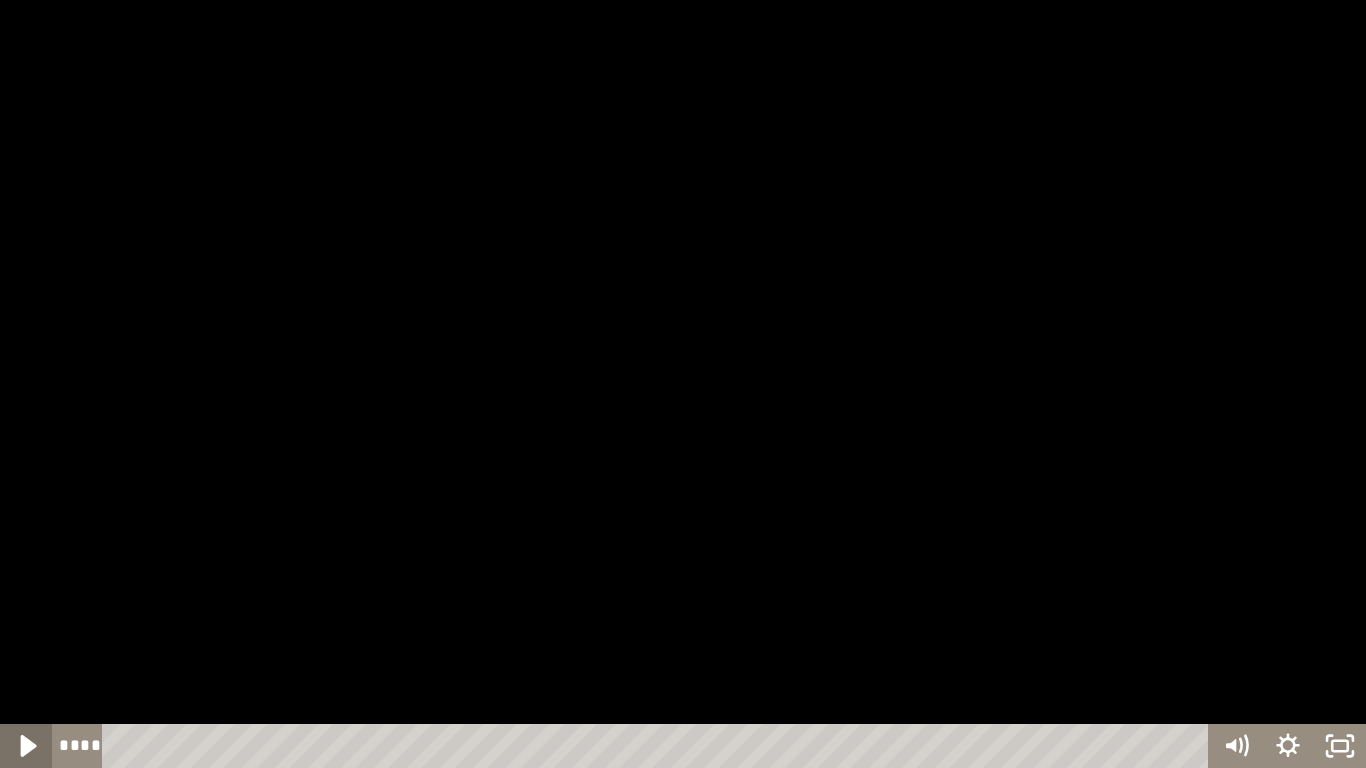 click 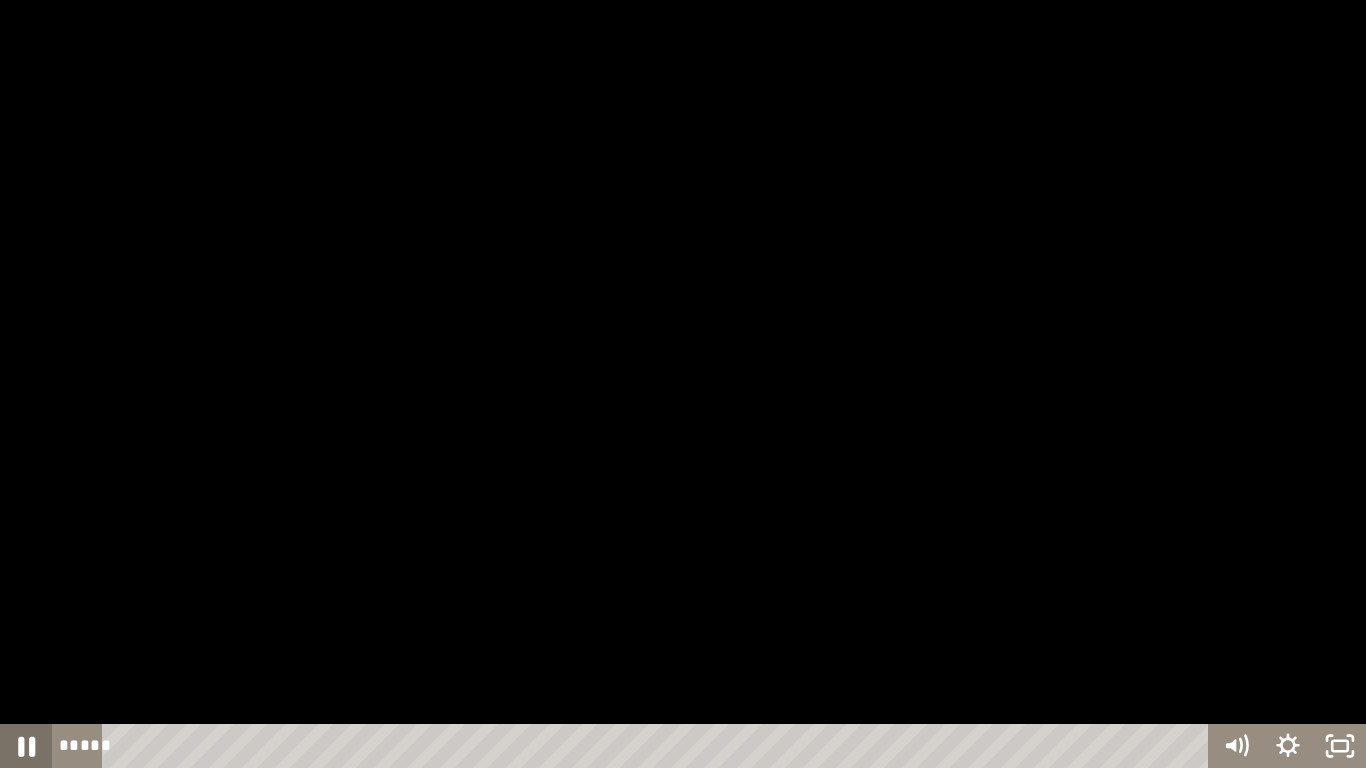 click 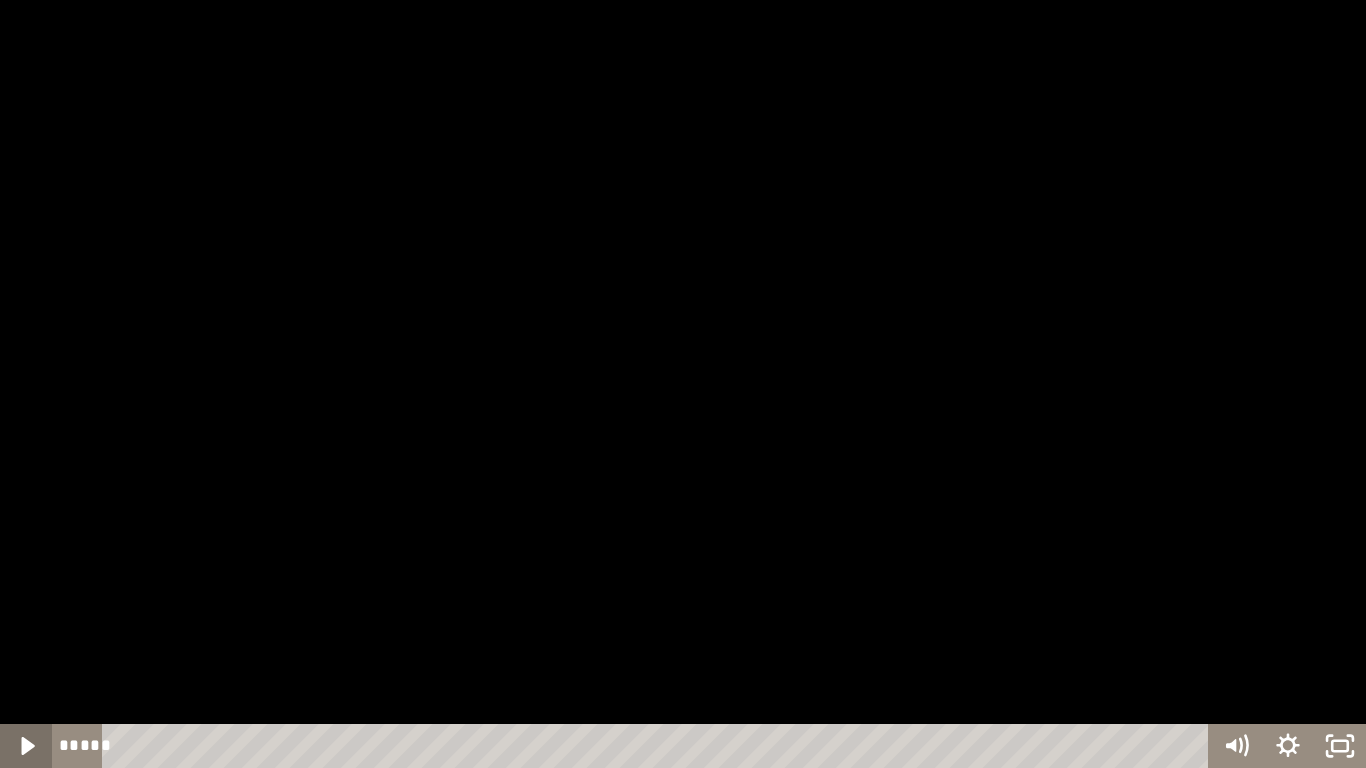 click 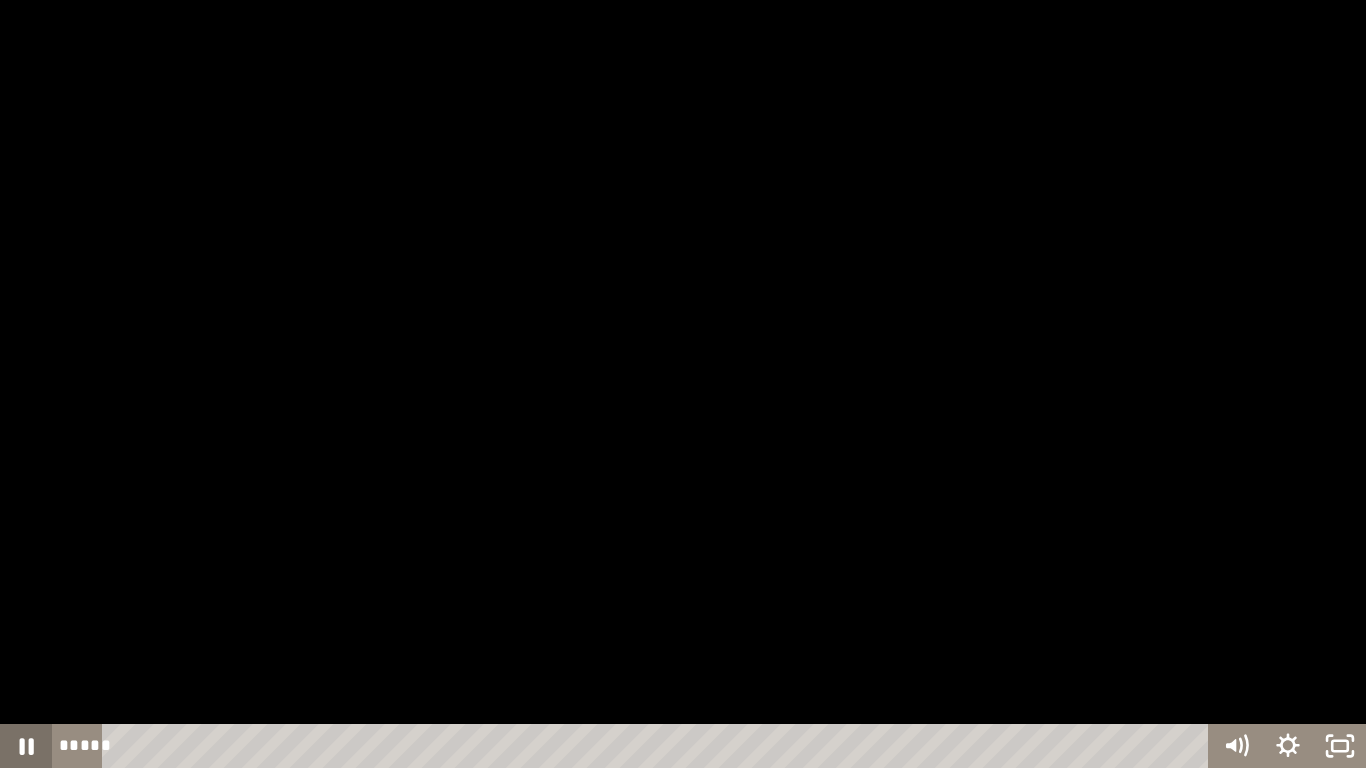 click 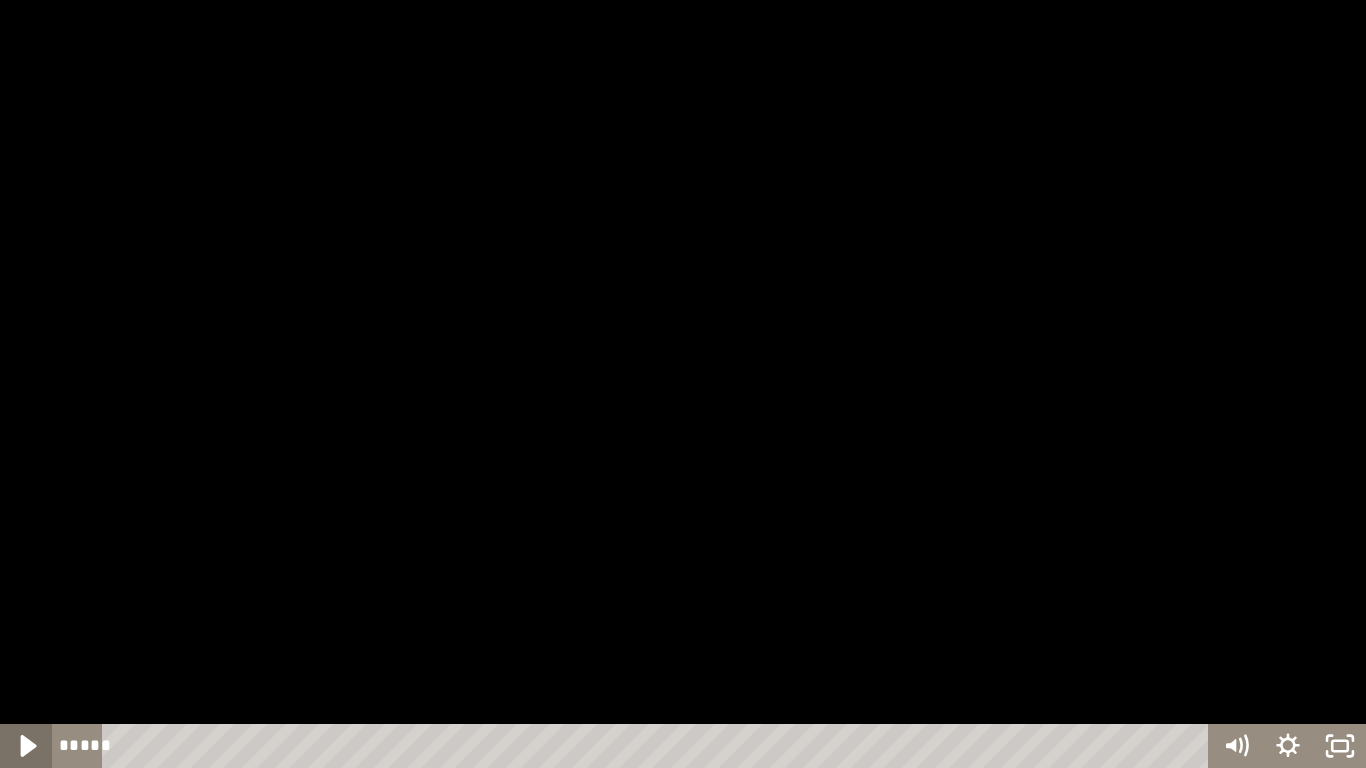 click 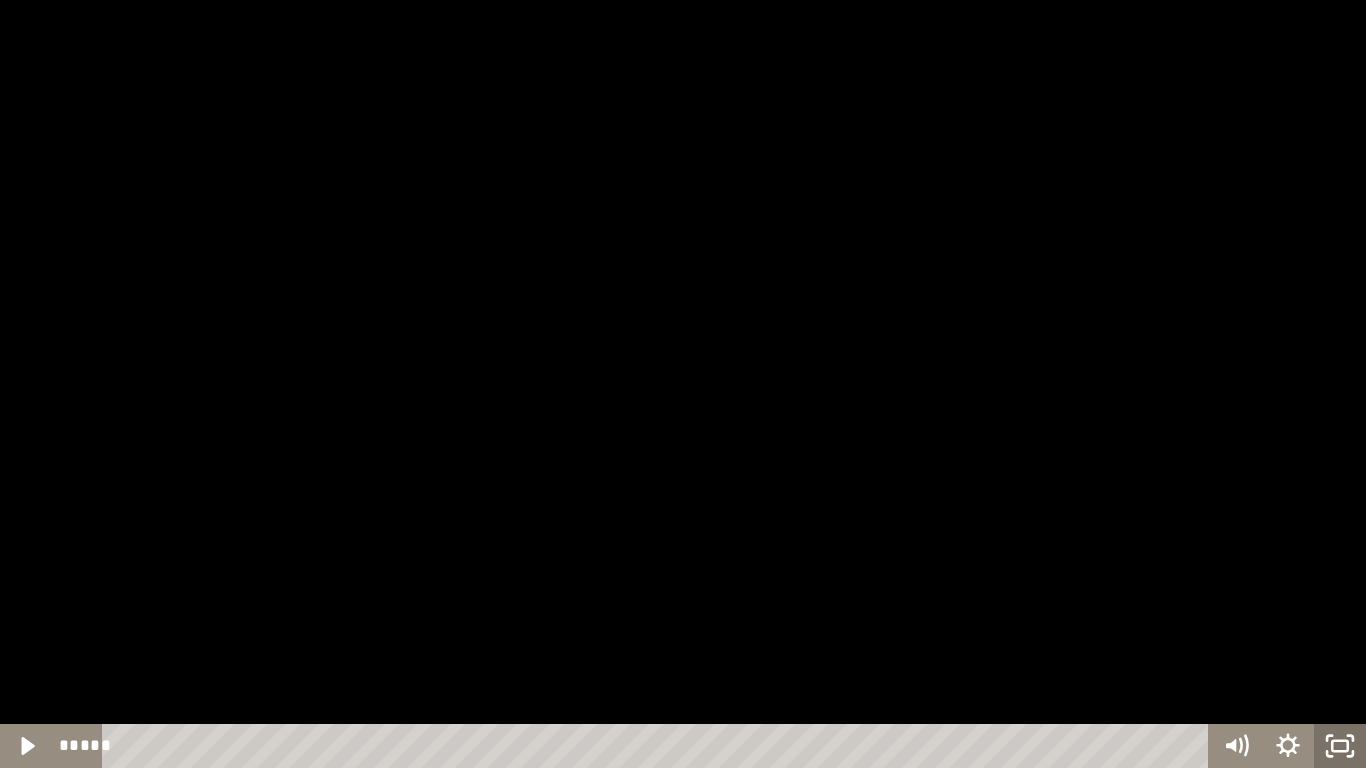 click 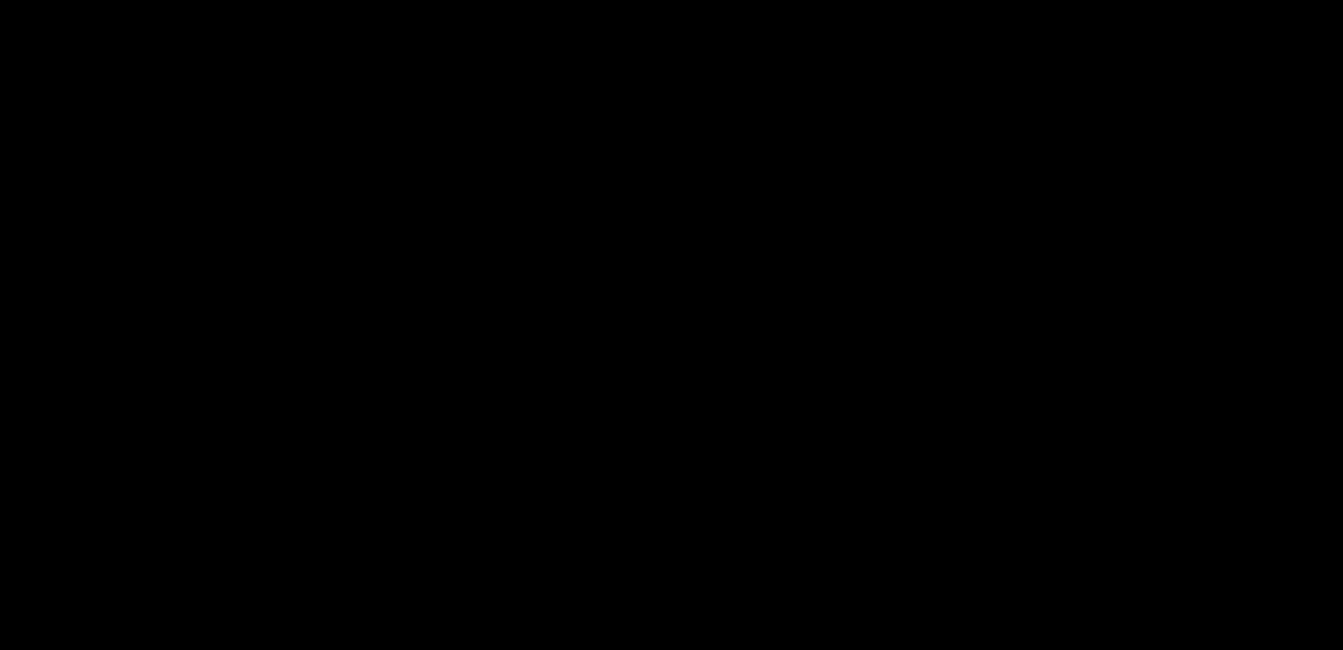 scroll, scrollTop: 549, scrollLeft: 0, axis: vertical 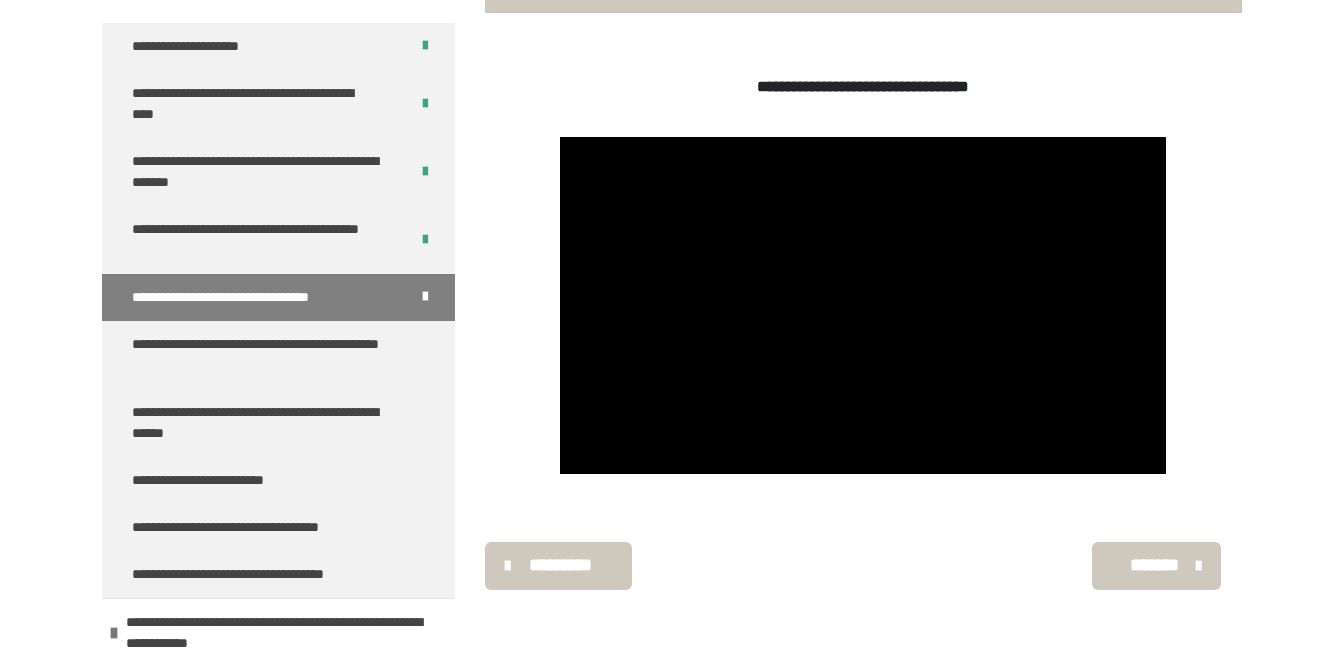 click on "*******" at bounding box center (1154, 565) 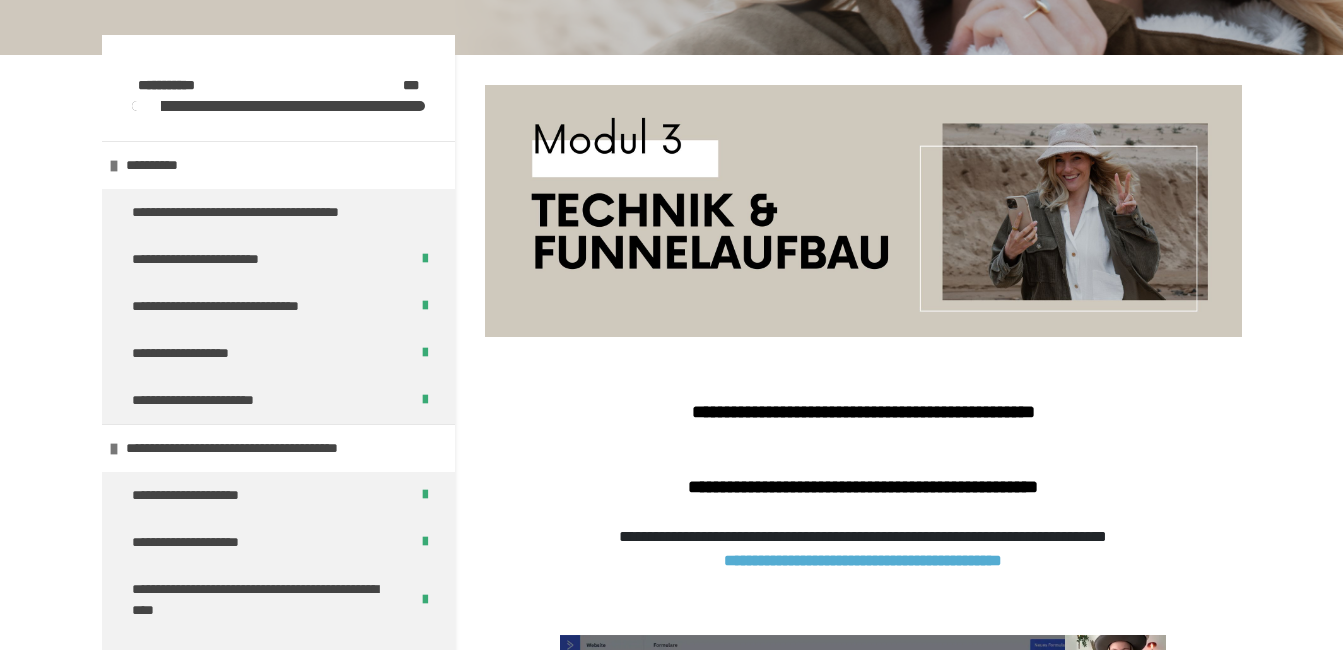 scroll, scrollTop: 137, scrollLeft: 0, axis: vertical 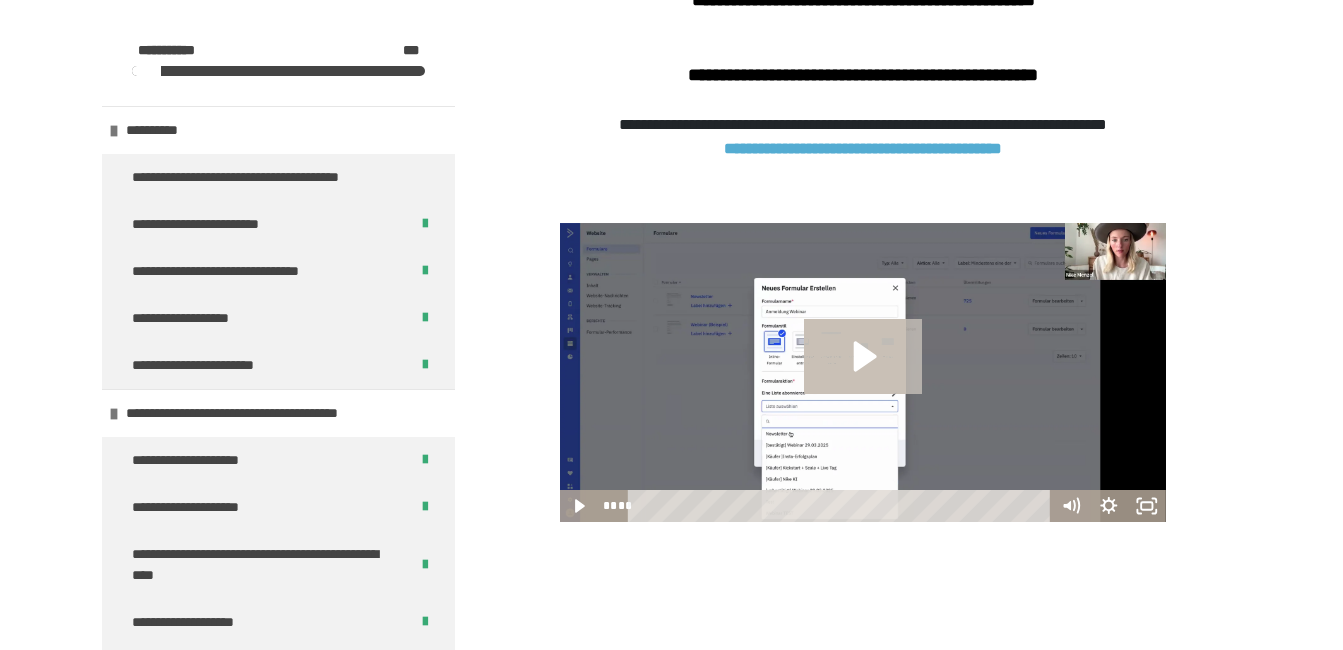 click 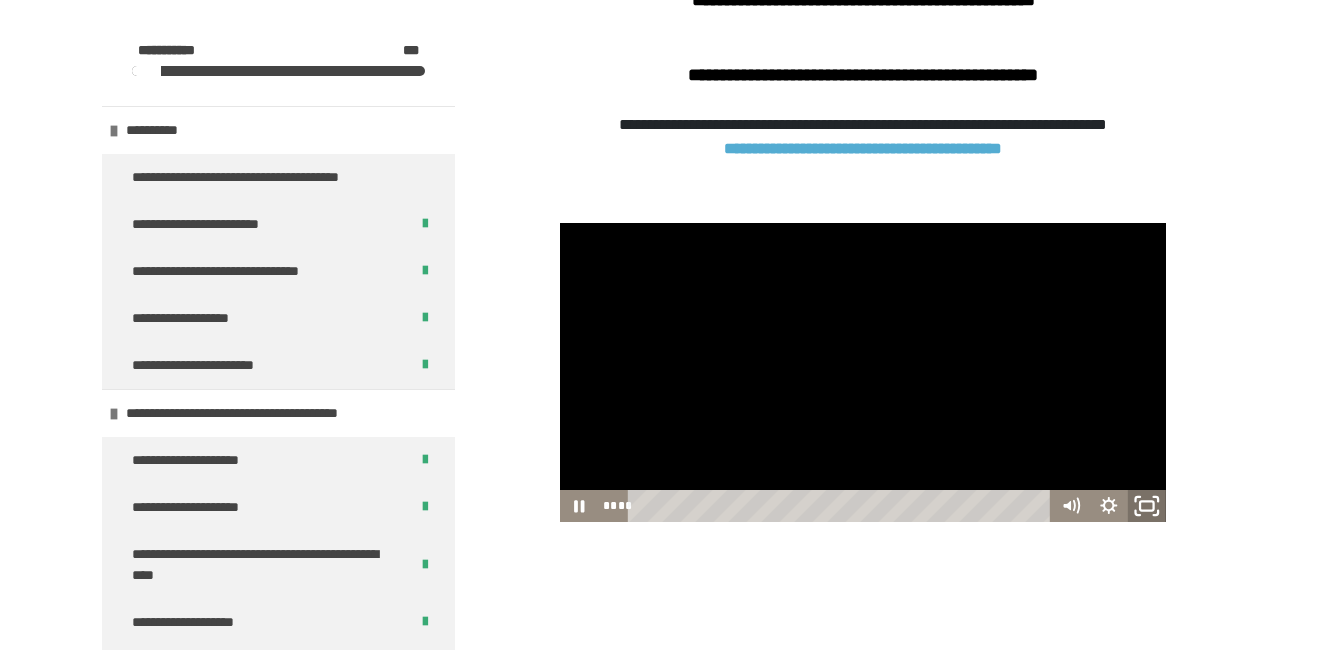click 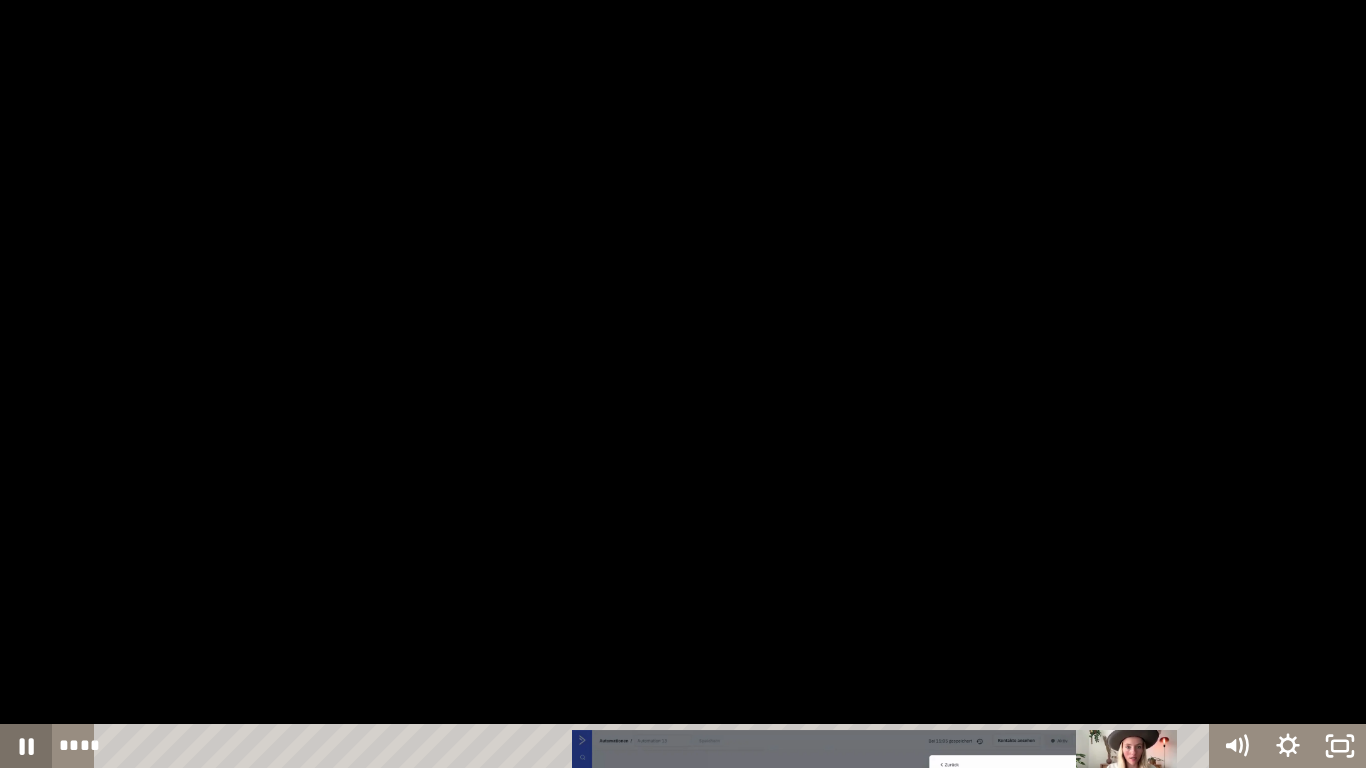 click 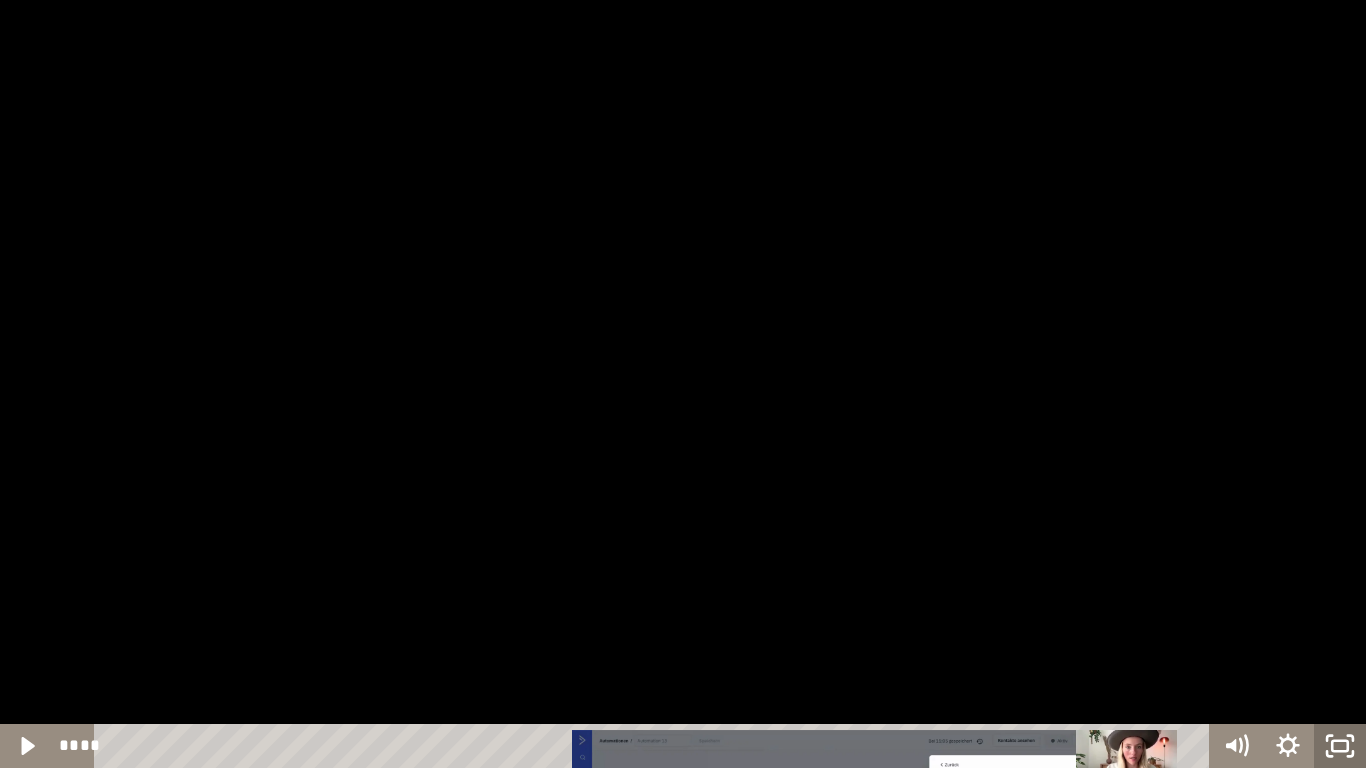 click 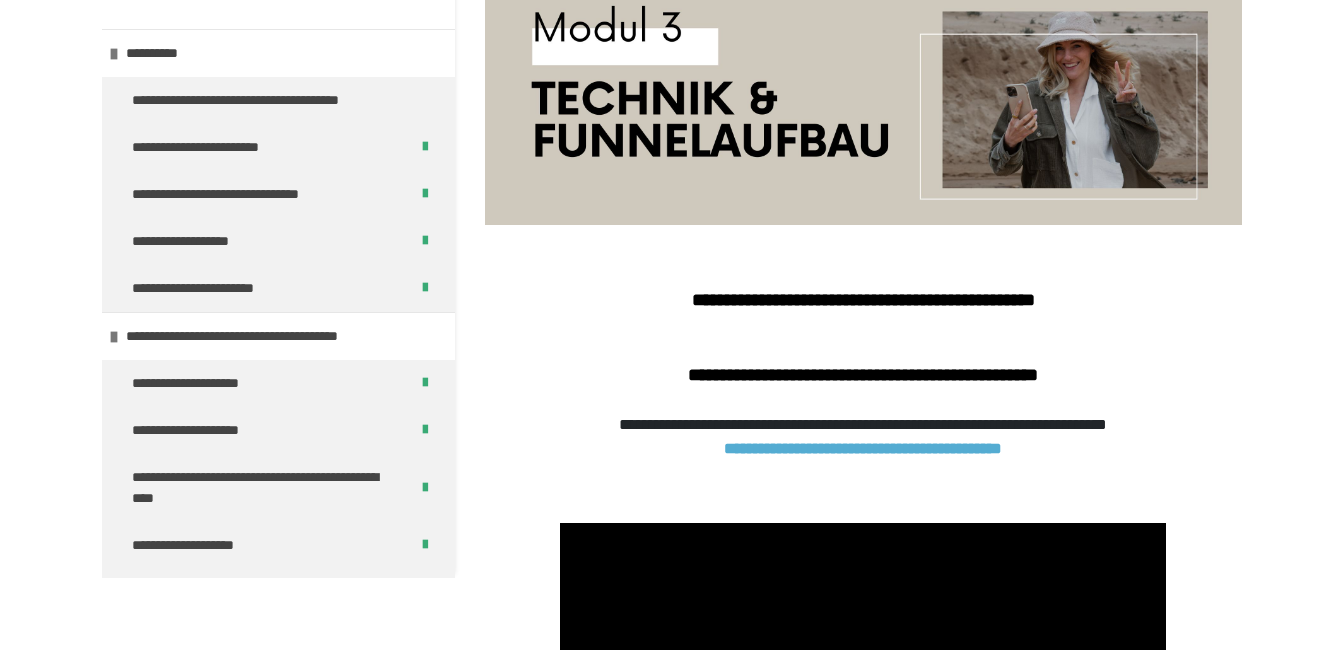 scroll, scrollTop: 223, scrollLeft: 0, axis: vertical 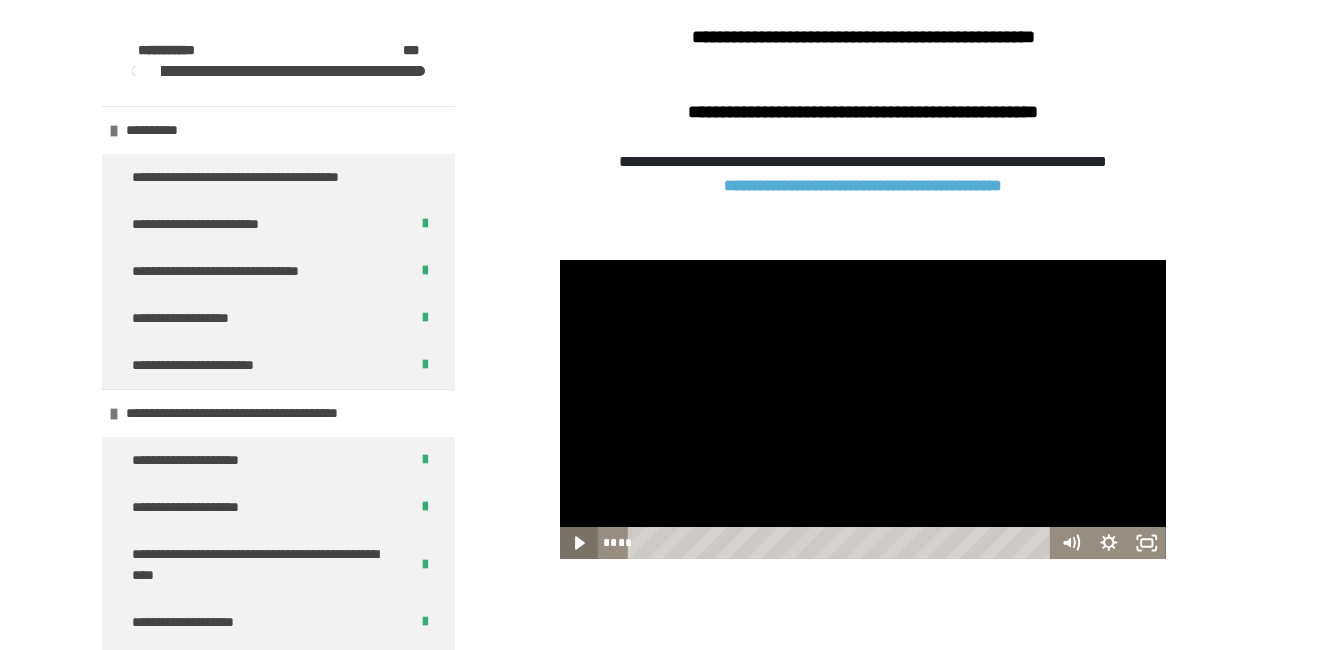 click on "**********" at bounding box center [863, 409] 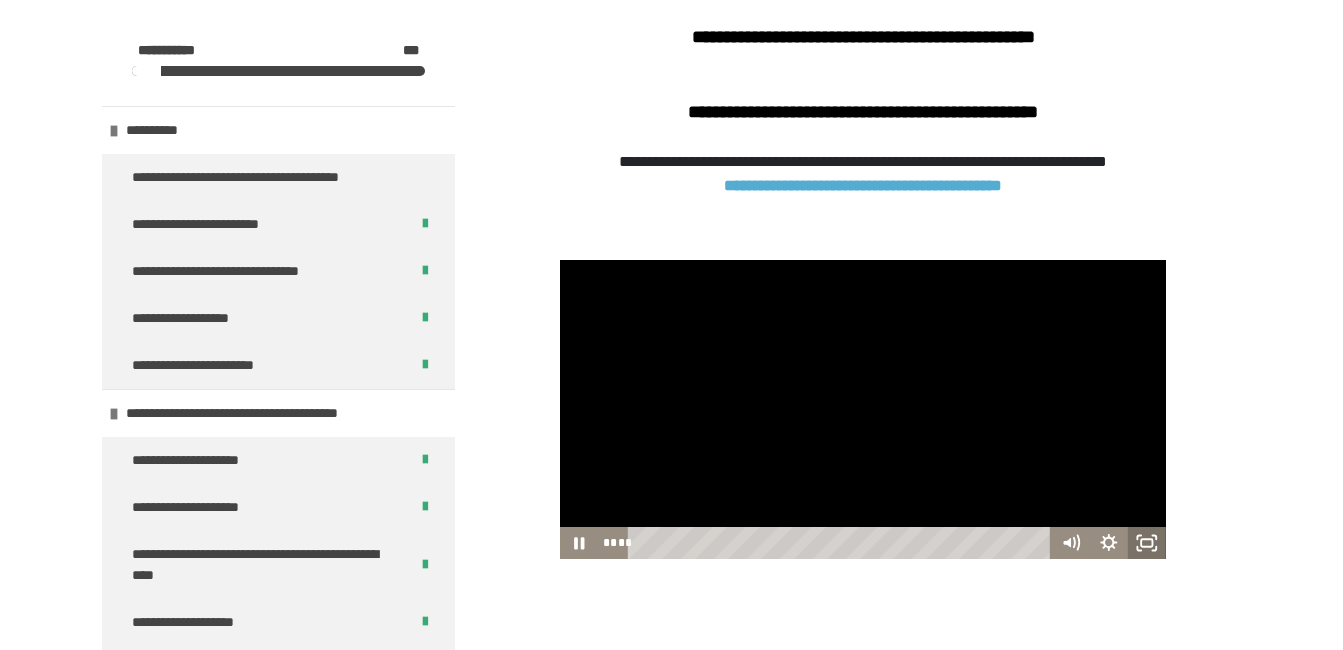 click 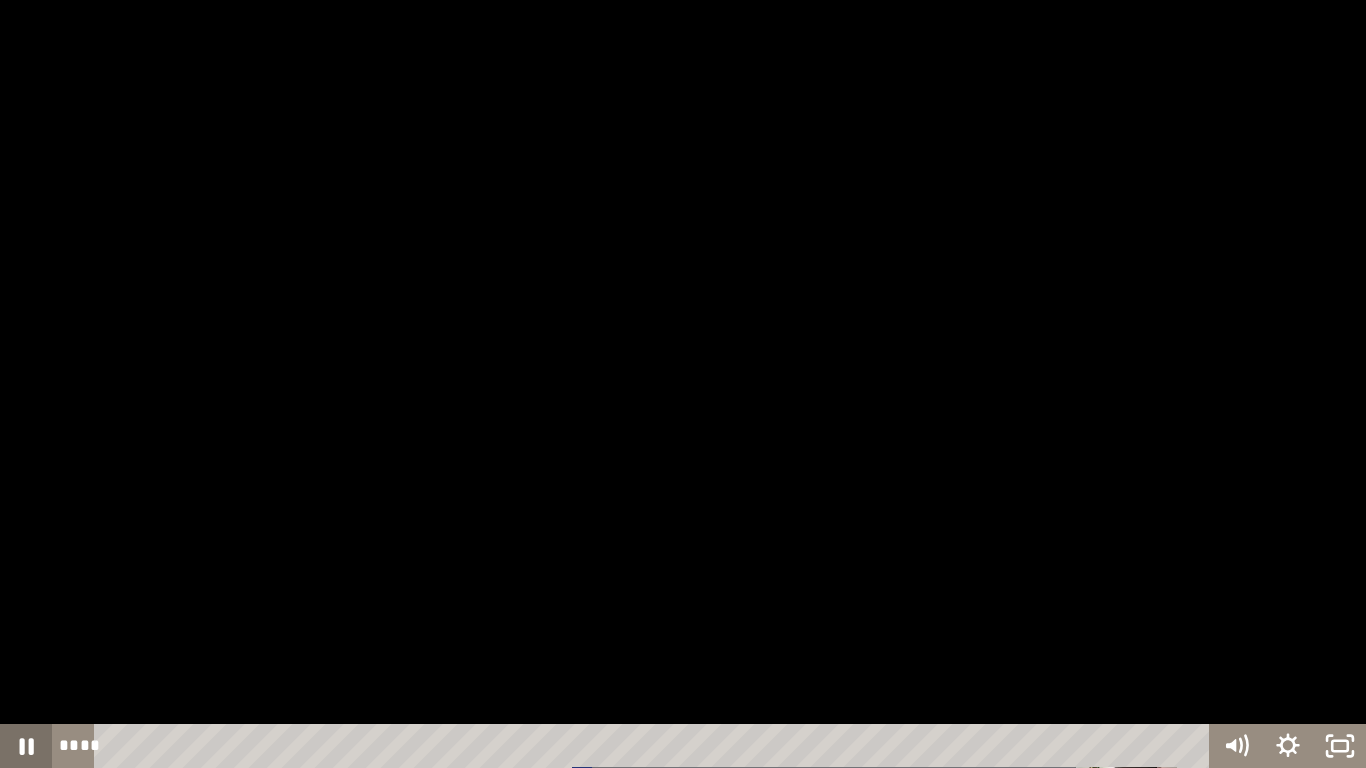 click 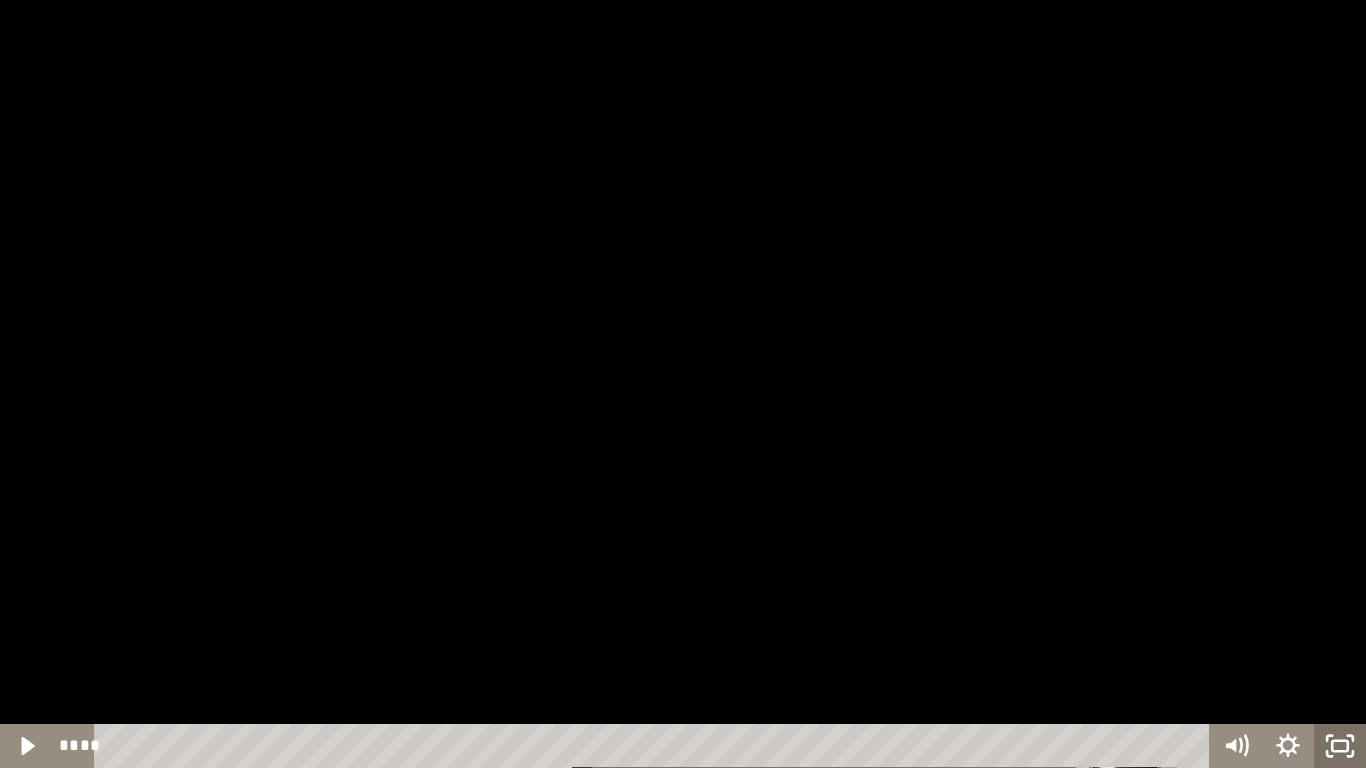 click 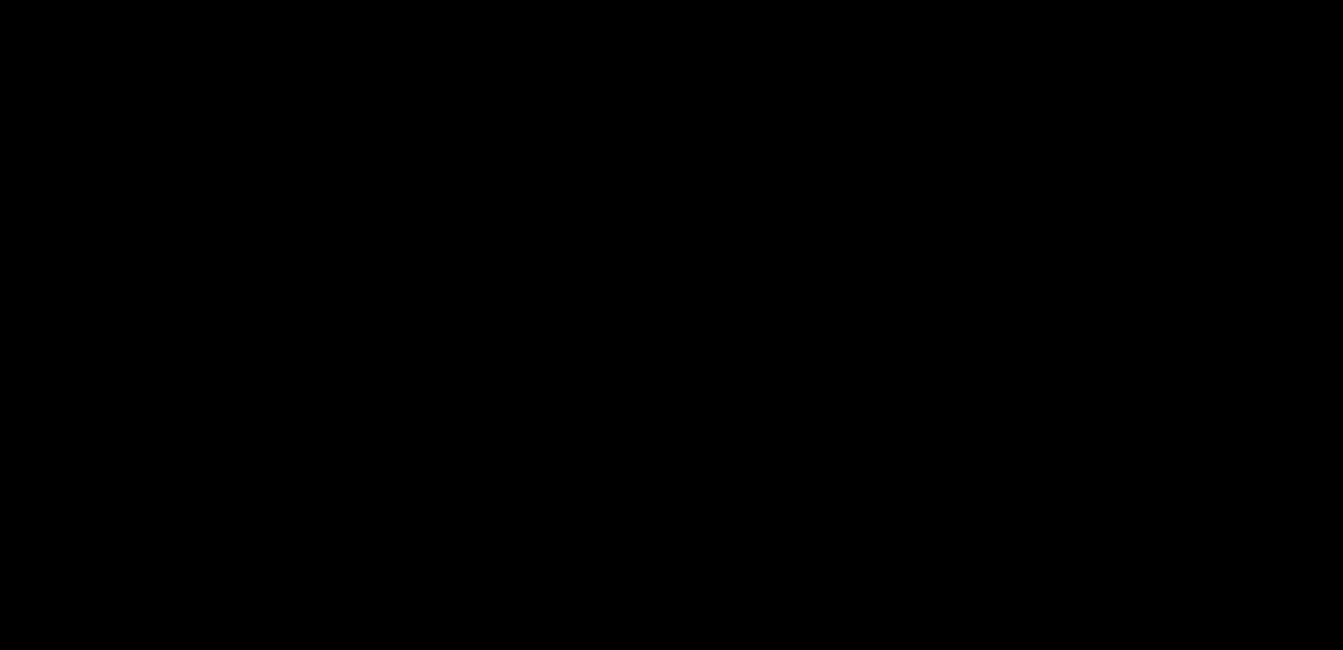 scroll, scrollTop: 1000, scrollLeft: 0, axis: vertical 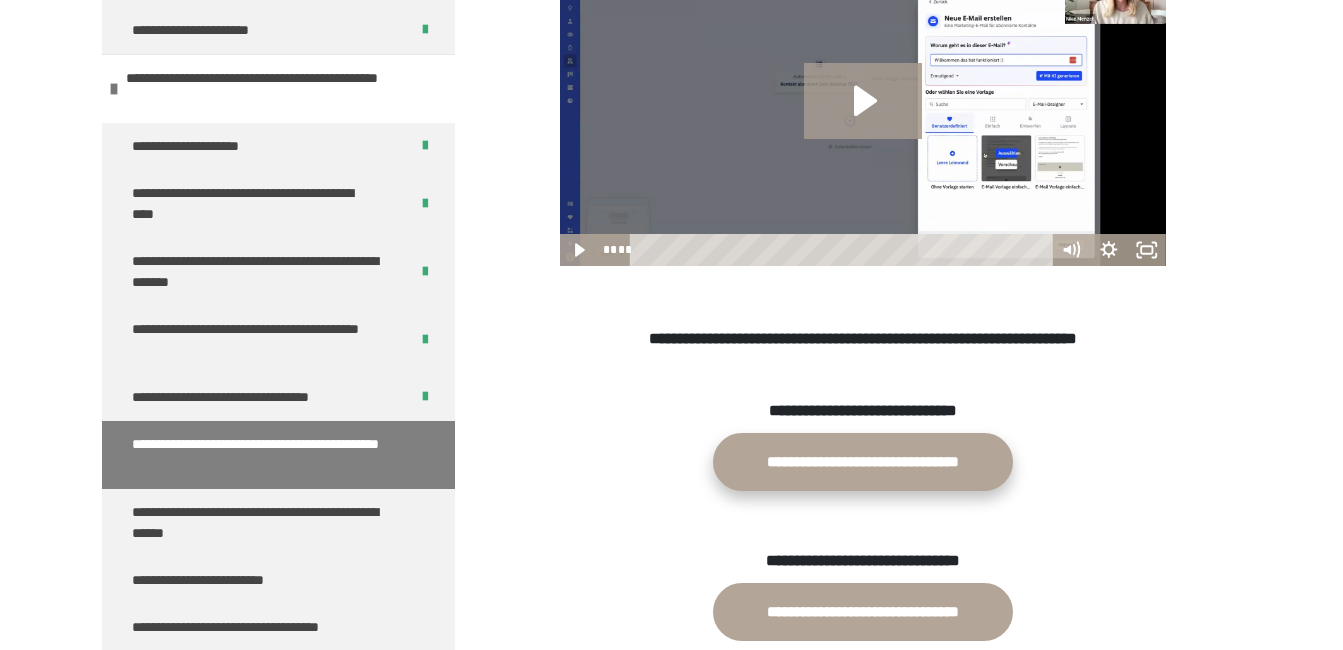 click on "**********" at bounding box center (863, 462) 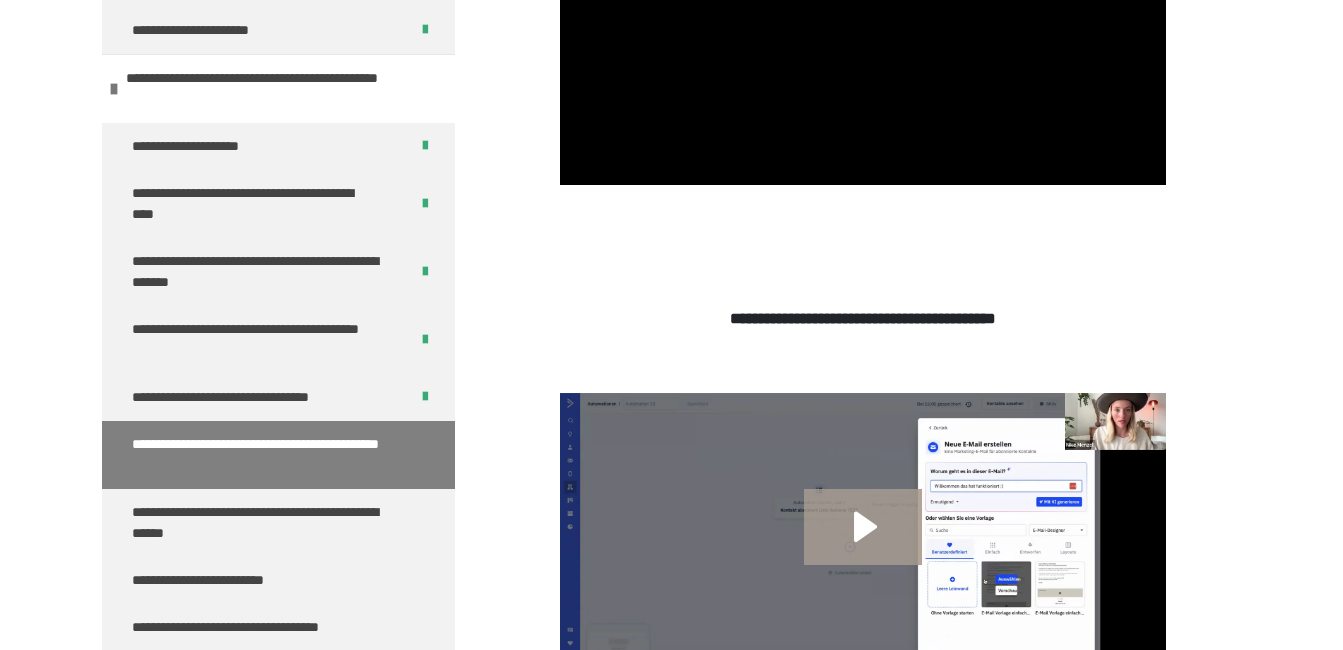 scroll, scrollTop: 1000, scrollLeft: 0, axis: vertical 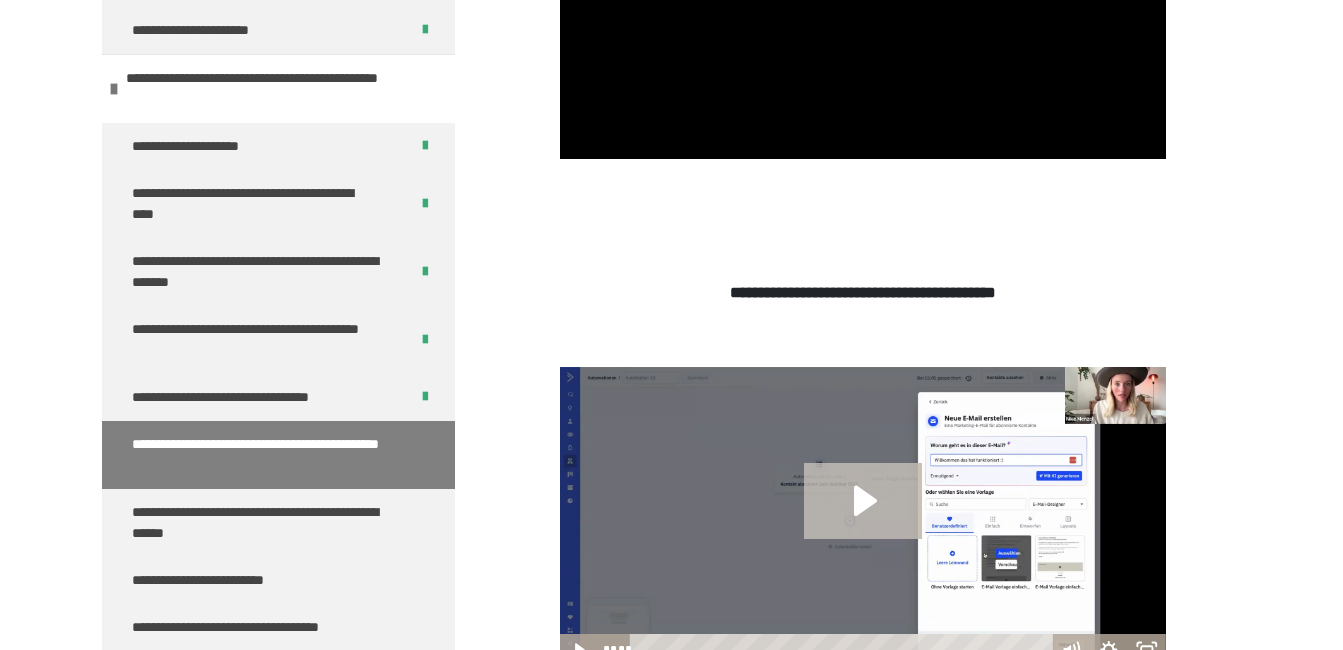 click 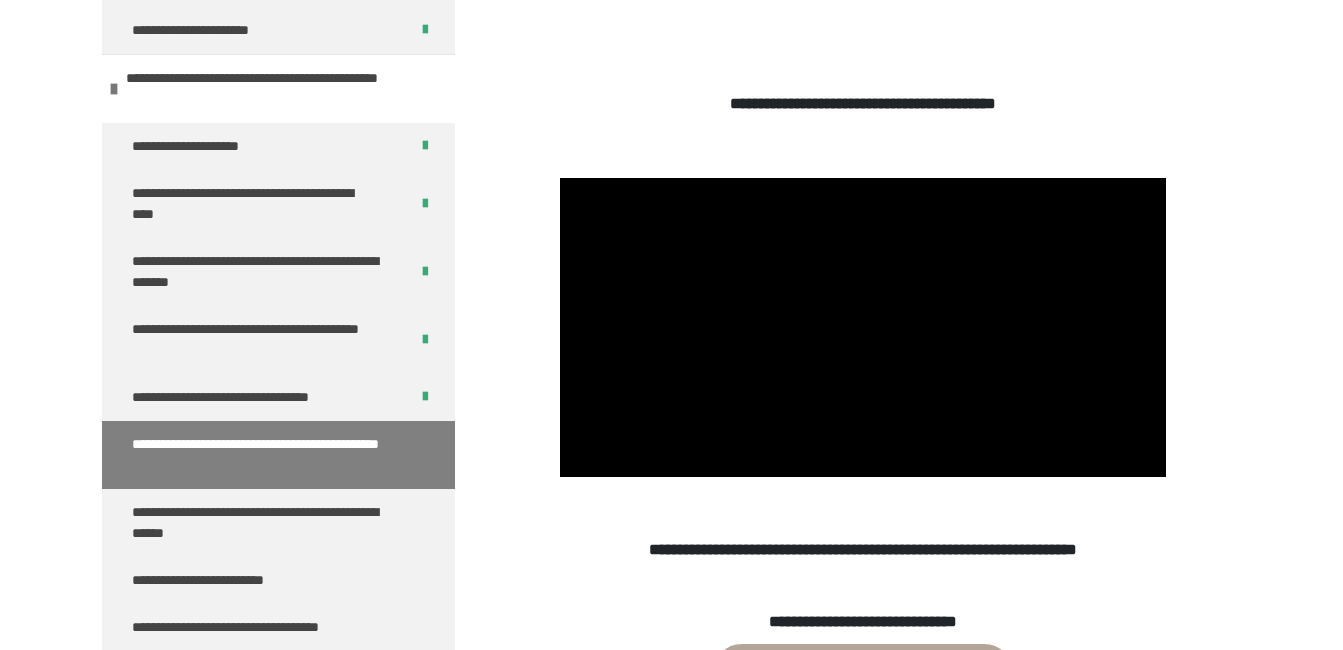 scroll, scrollTop: 1200, scrollLeft: 0, axis: vertical 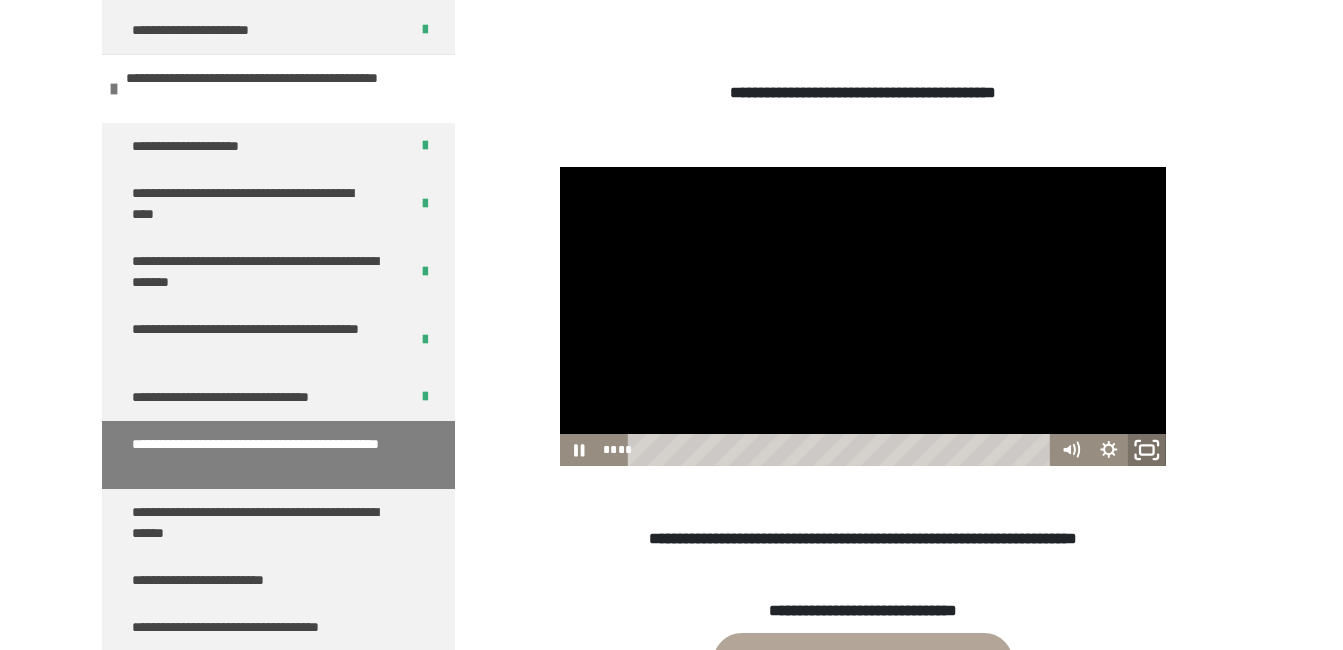 click 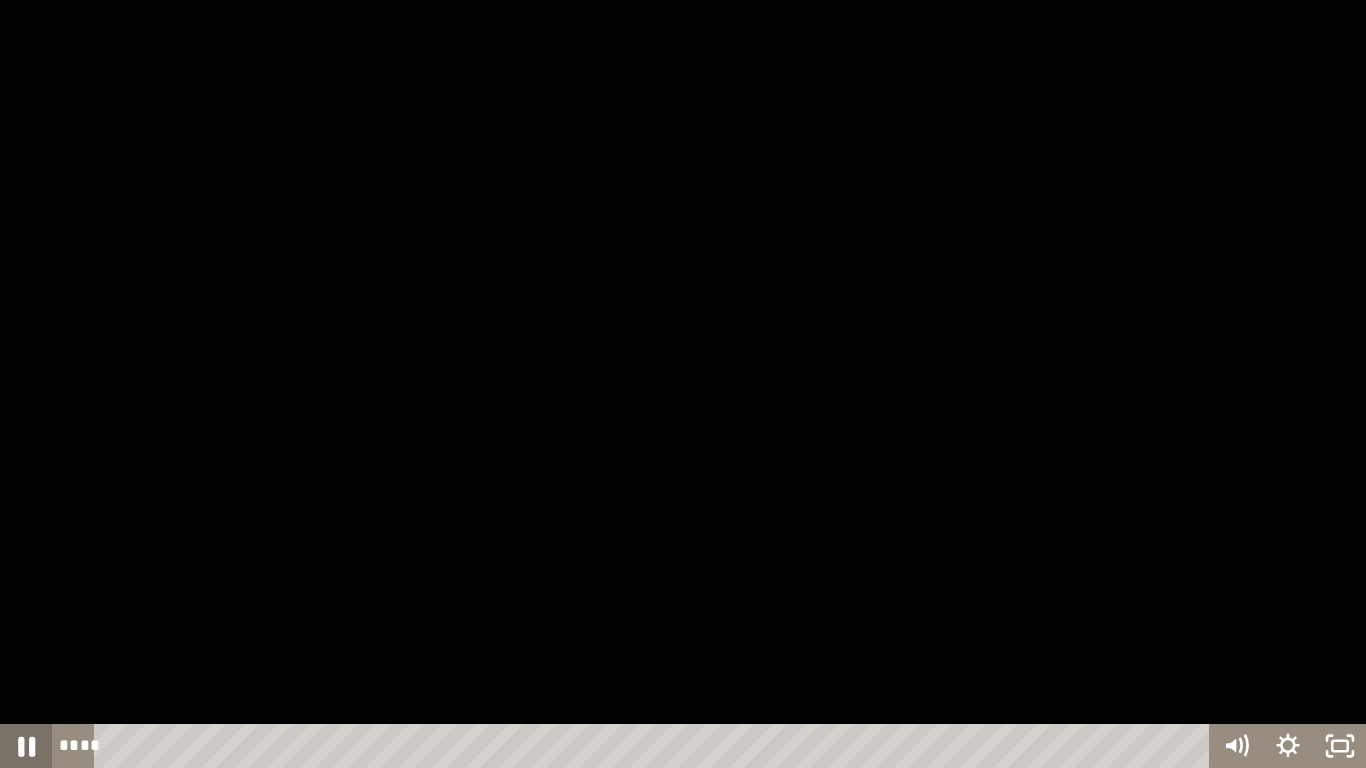 click 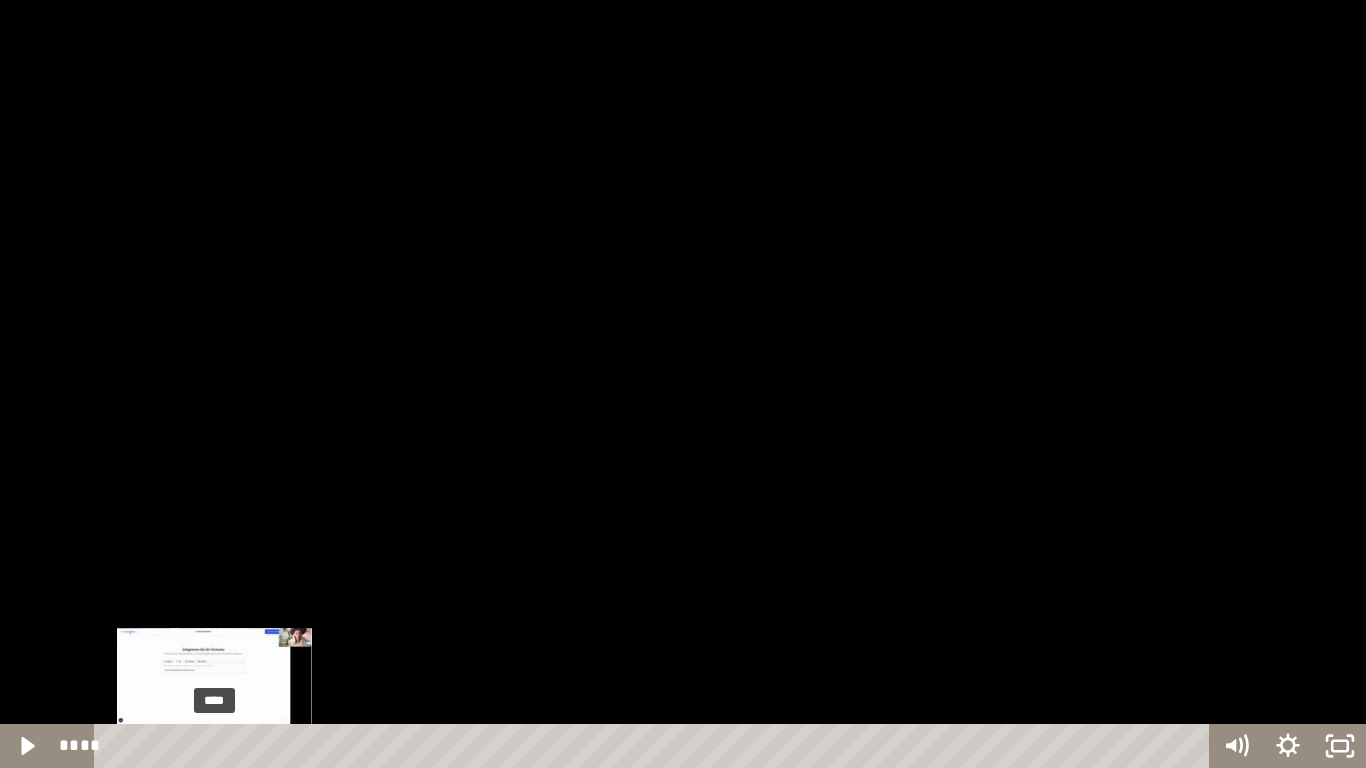 drag, startPoint x: 252, startPoint y: 747, endPoint x: 214, endPoint y: 748, distance: 38.013157 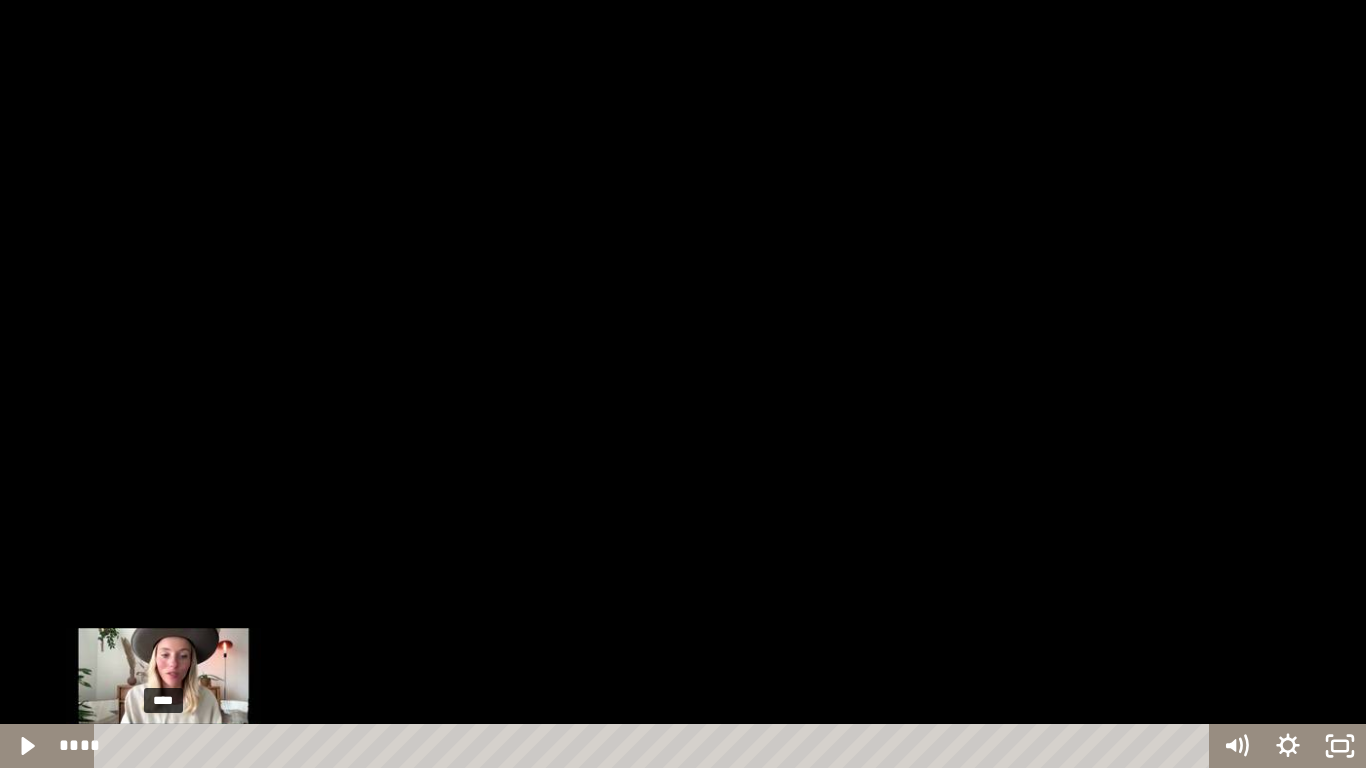 drag, startPoint x: 215, startPoint y: 749, endPoint x: 162, endPoint y: 746, distance: 53.08484 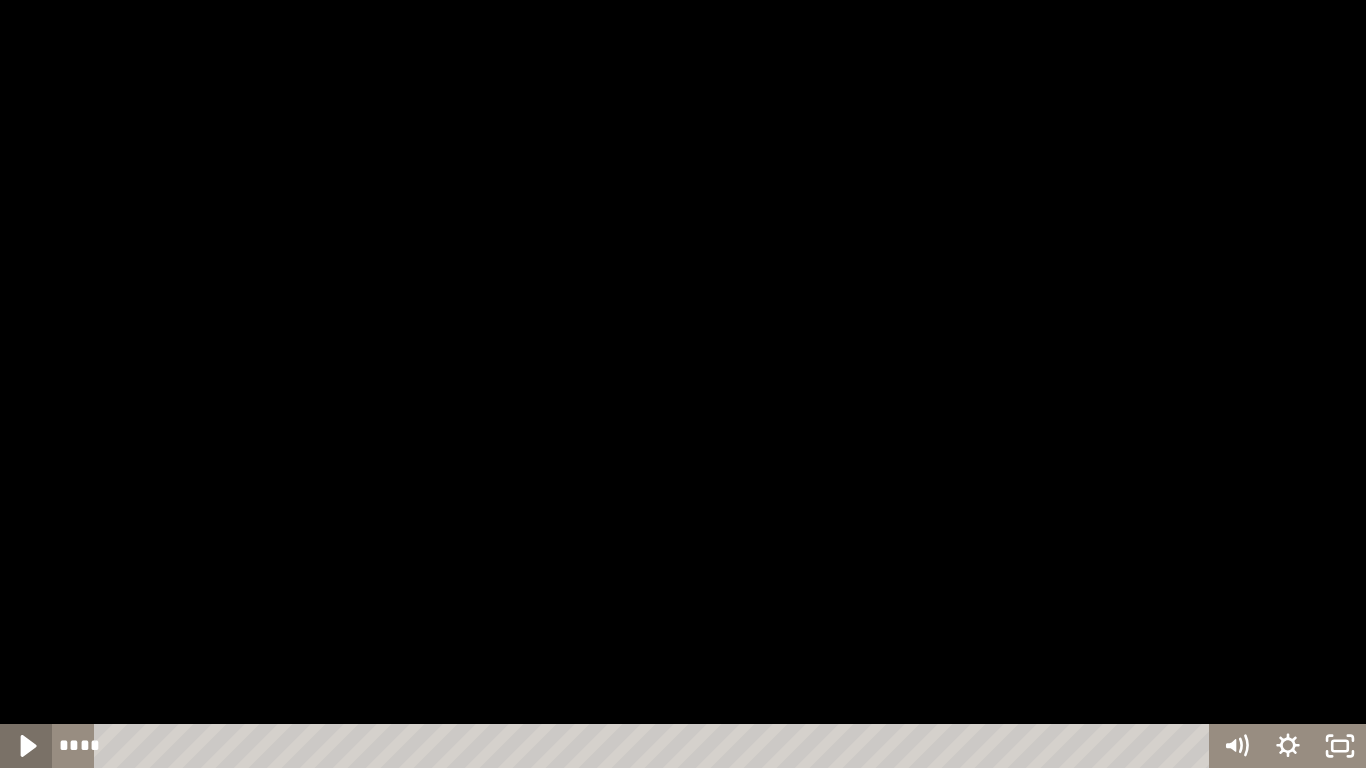 drag, startPoint x: 24, startPoint y: 745, endPoint x: 26, endPoint y: 732, distance: 13.152946 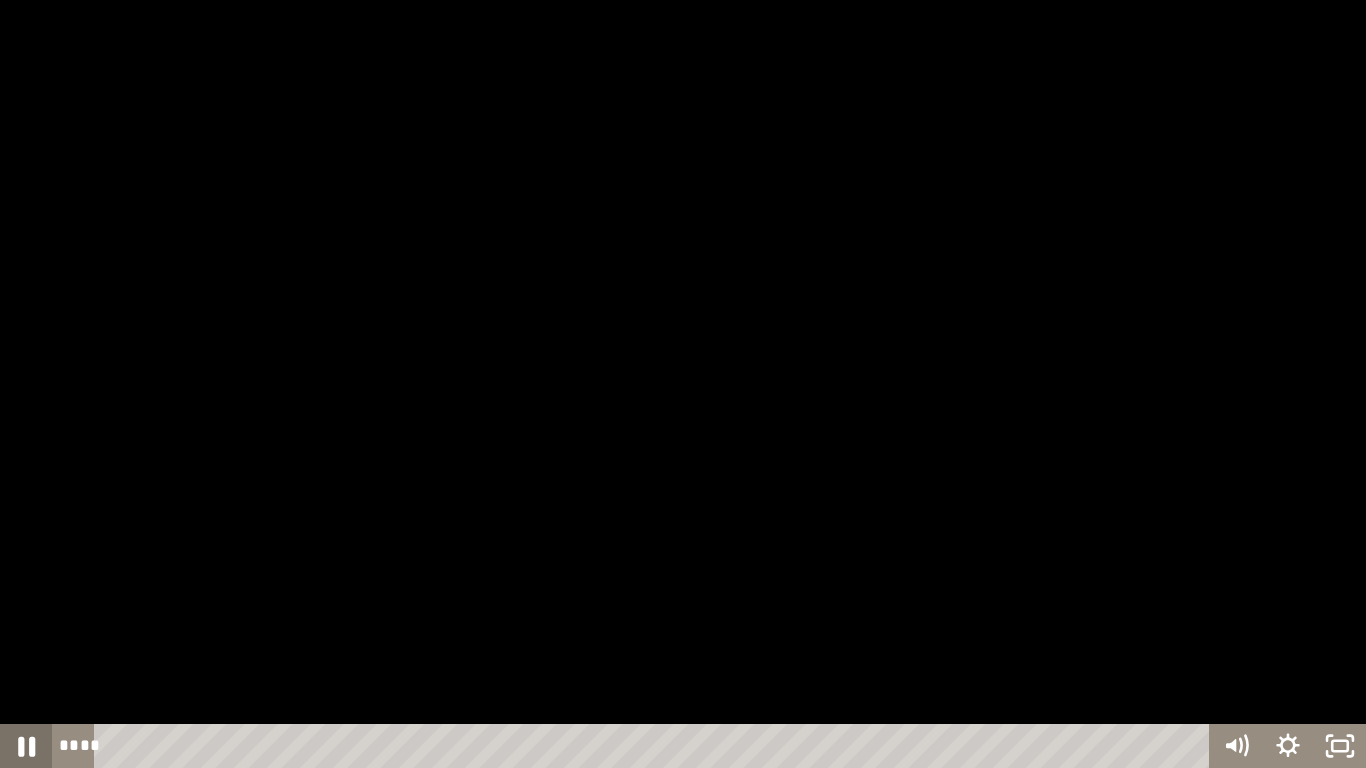 click 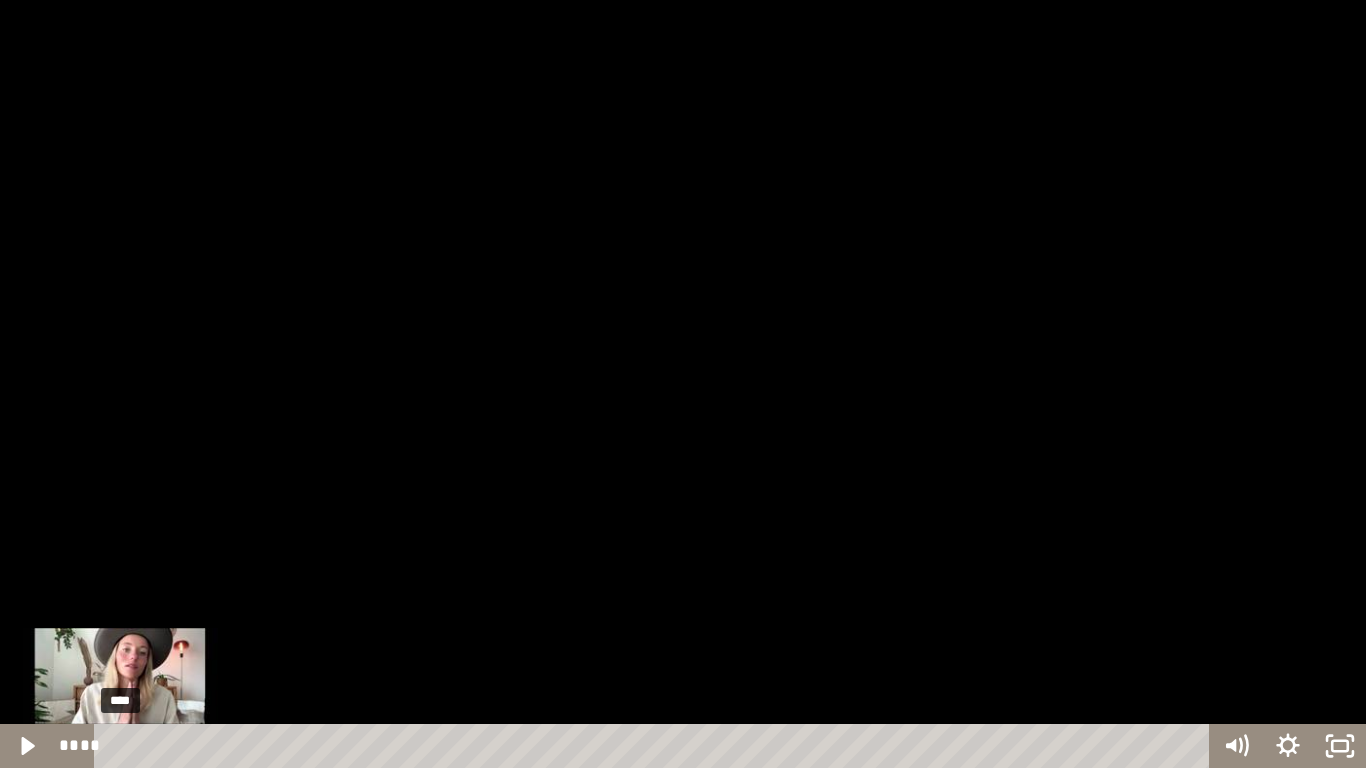 click on "****" at bounding box center [655, 746] 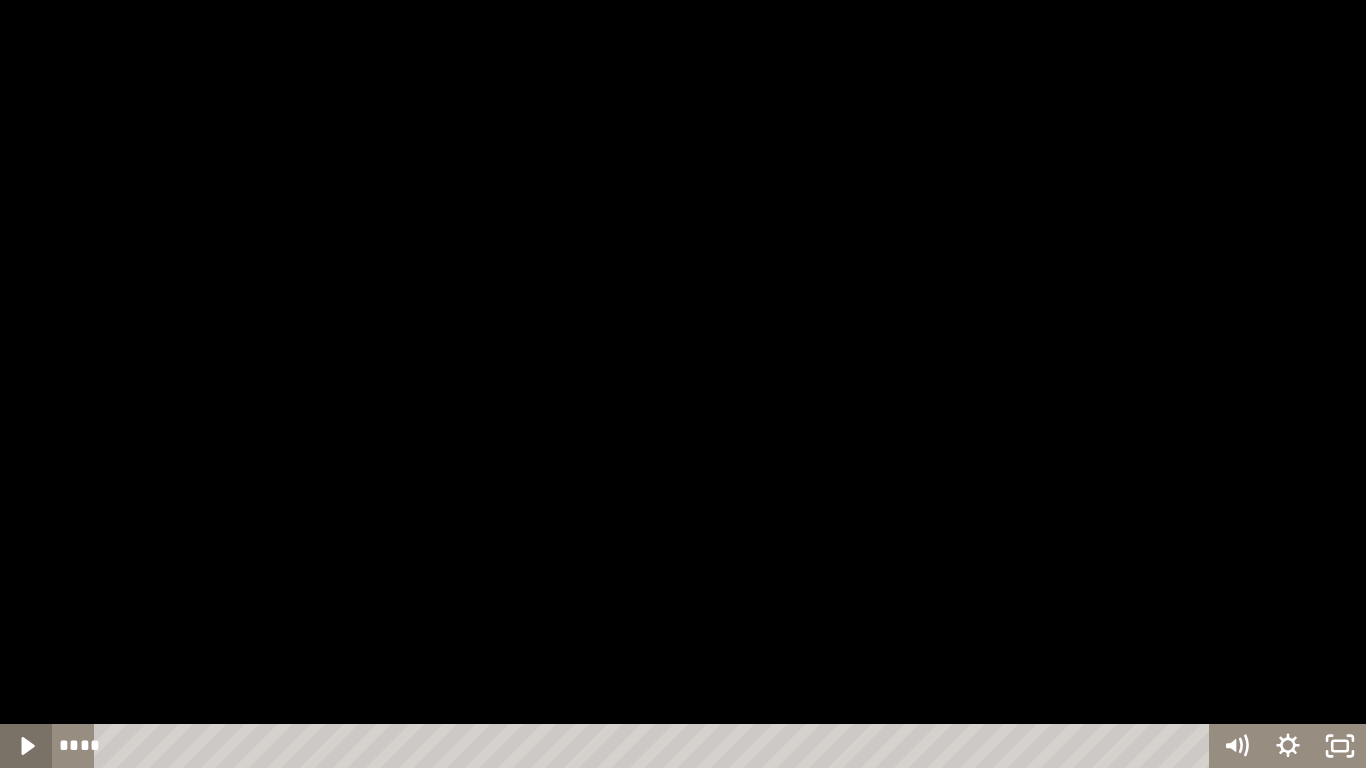click 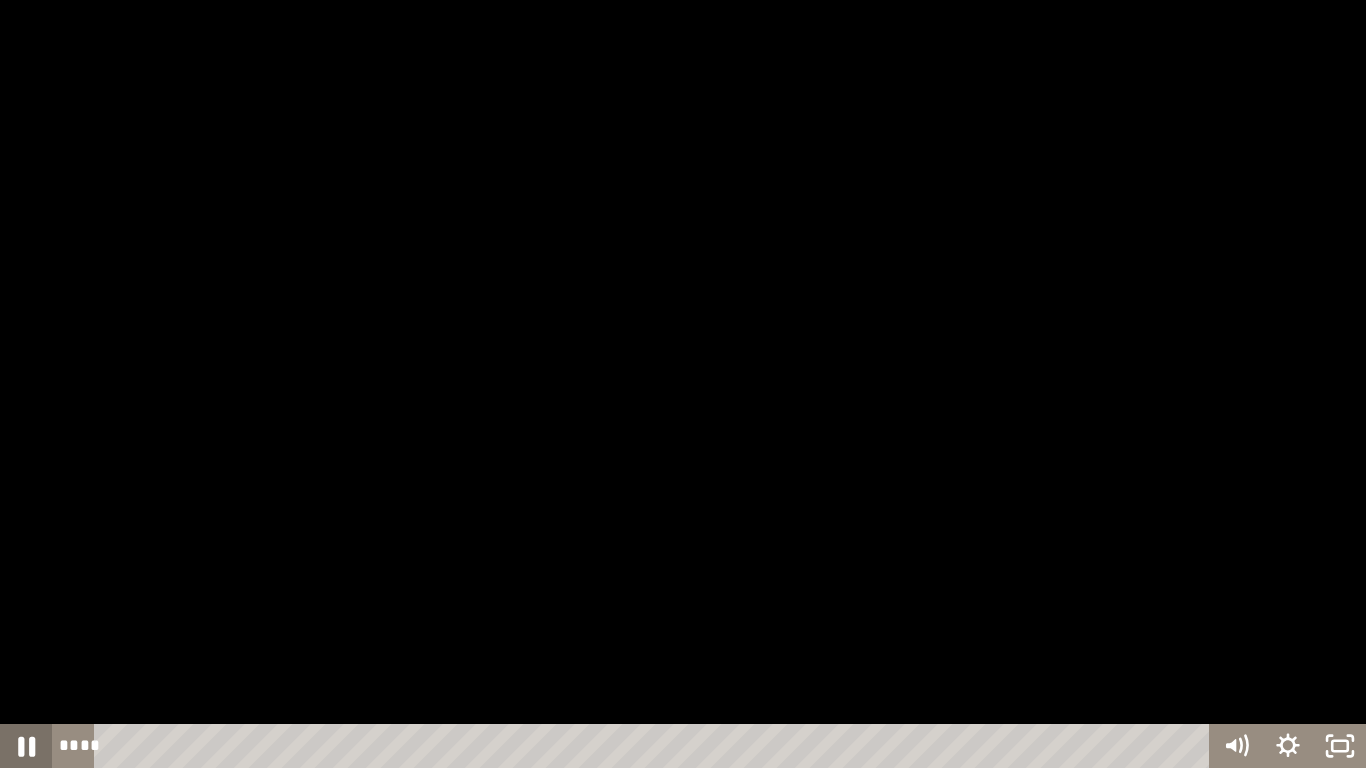click 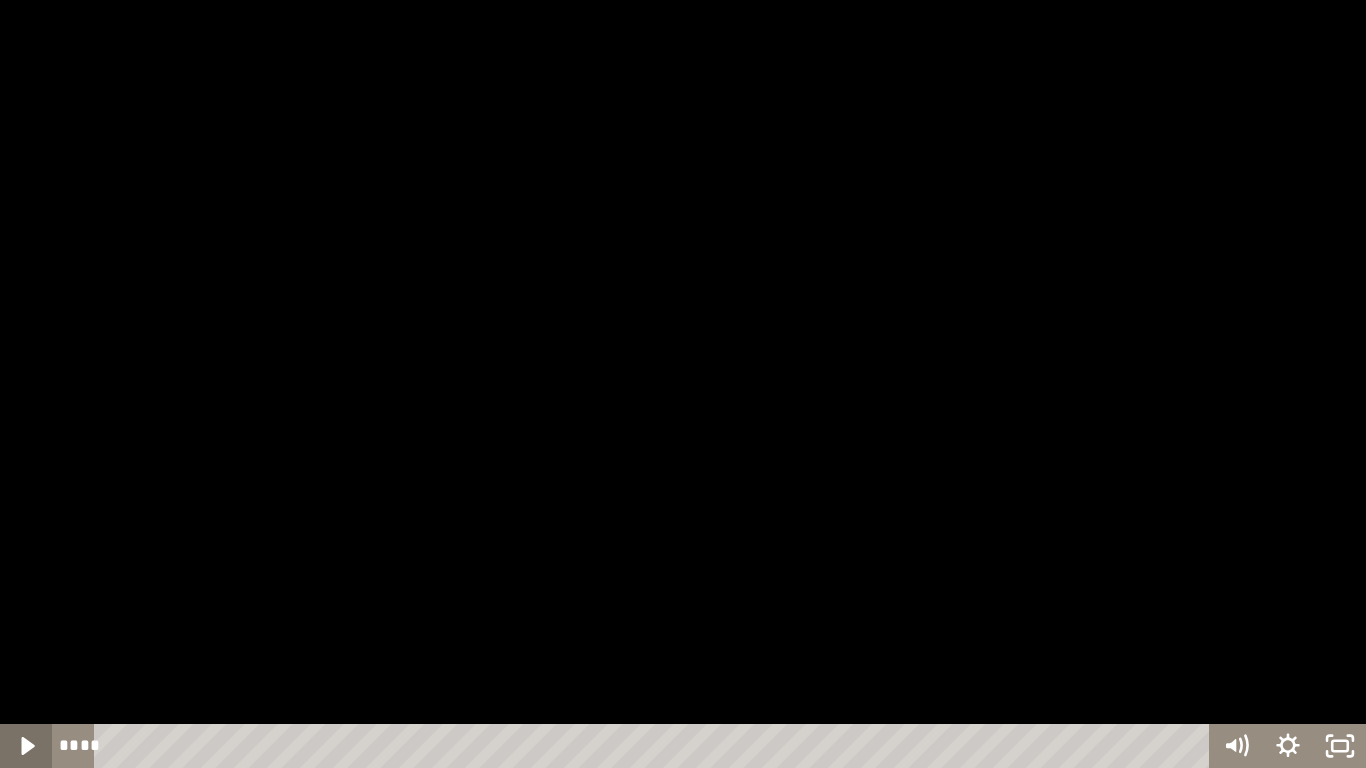 click 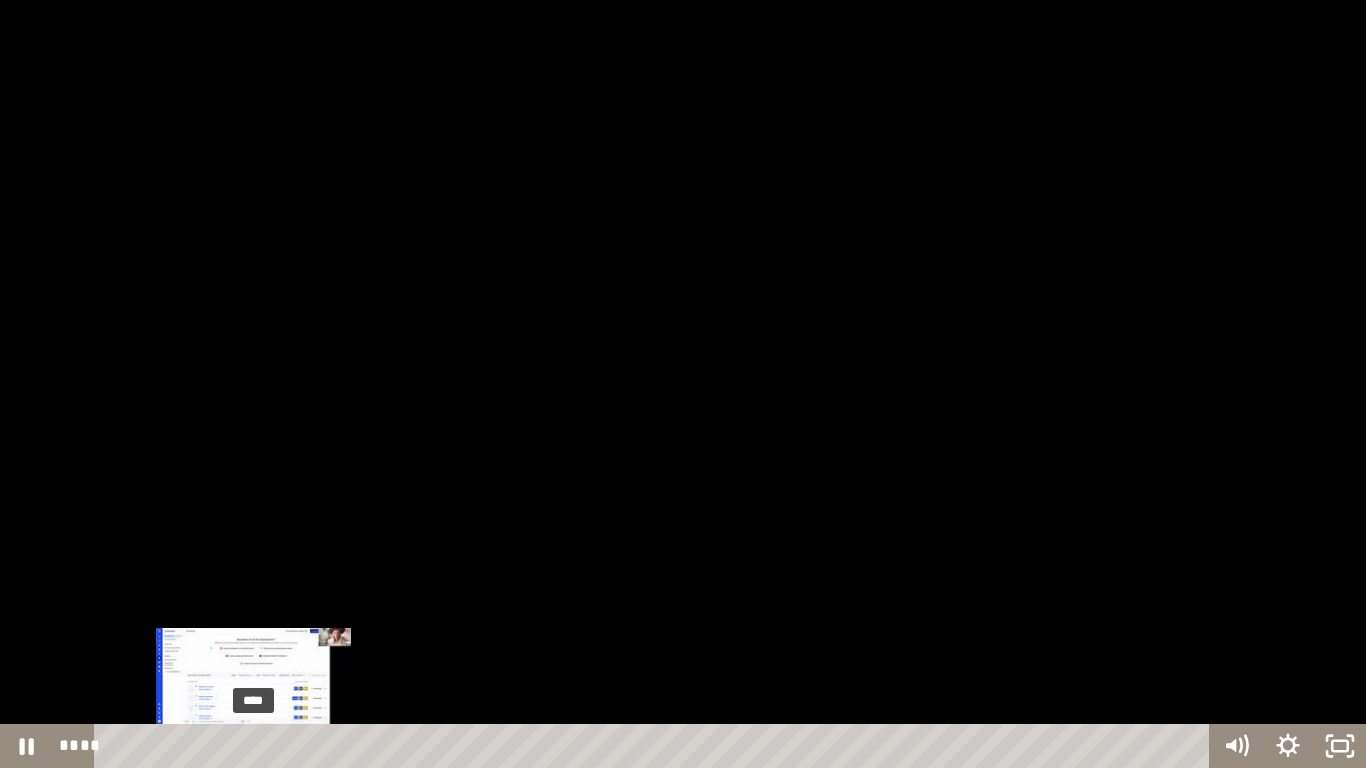 drag, startPoint x: 274, startPoint y: 746, endPoint x: 254, endPoint y: 746, distance: 20 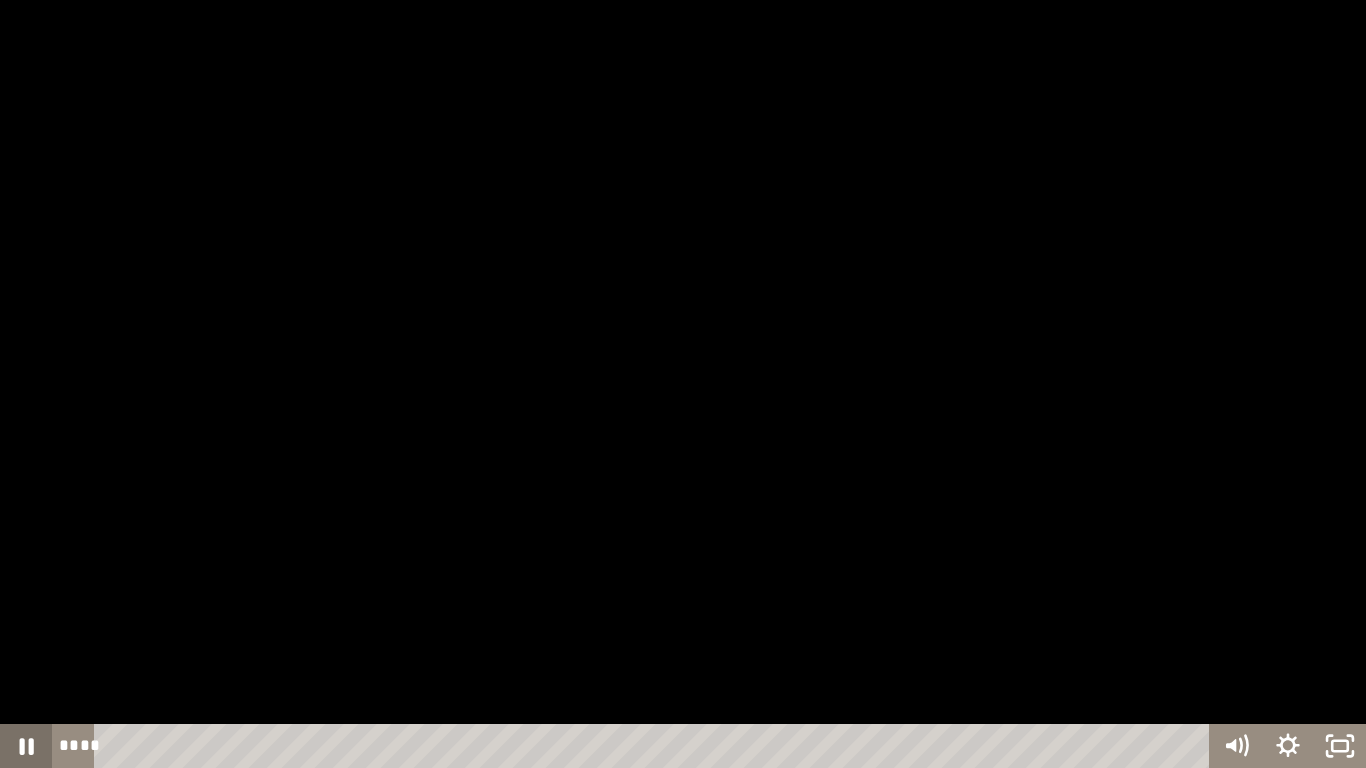 click 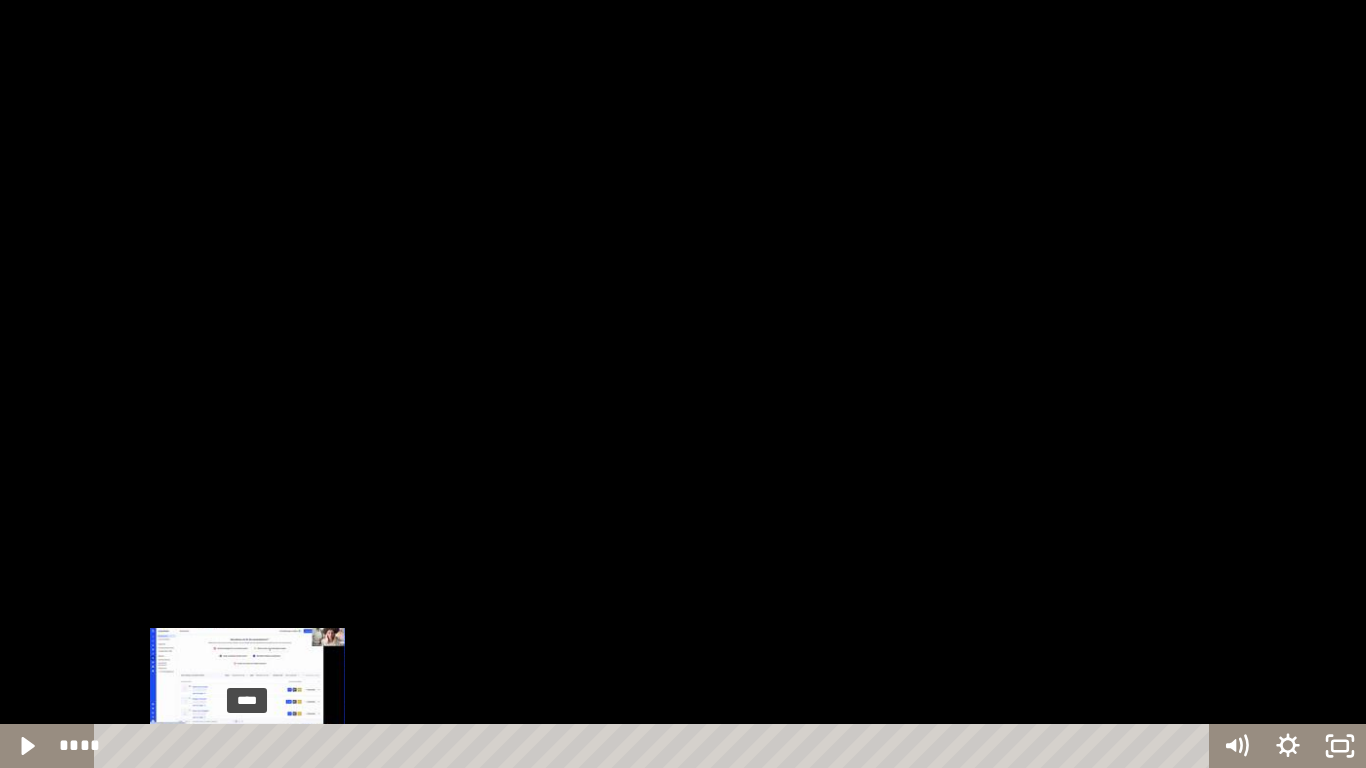 drag, startPoint x: 259, startPoint y: 746, endPoint x: 248, endPoint y: 747, distance: 11.045361 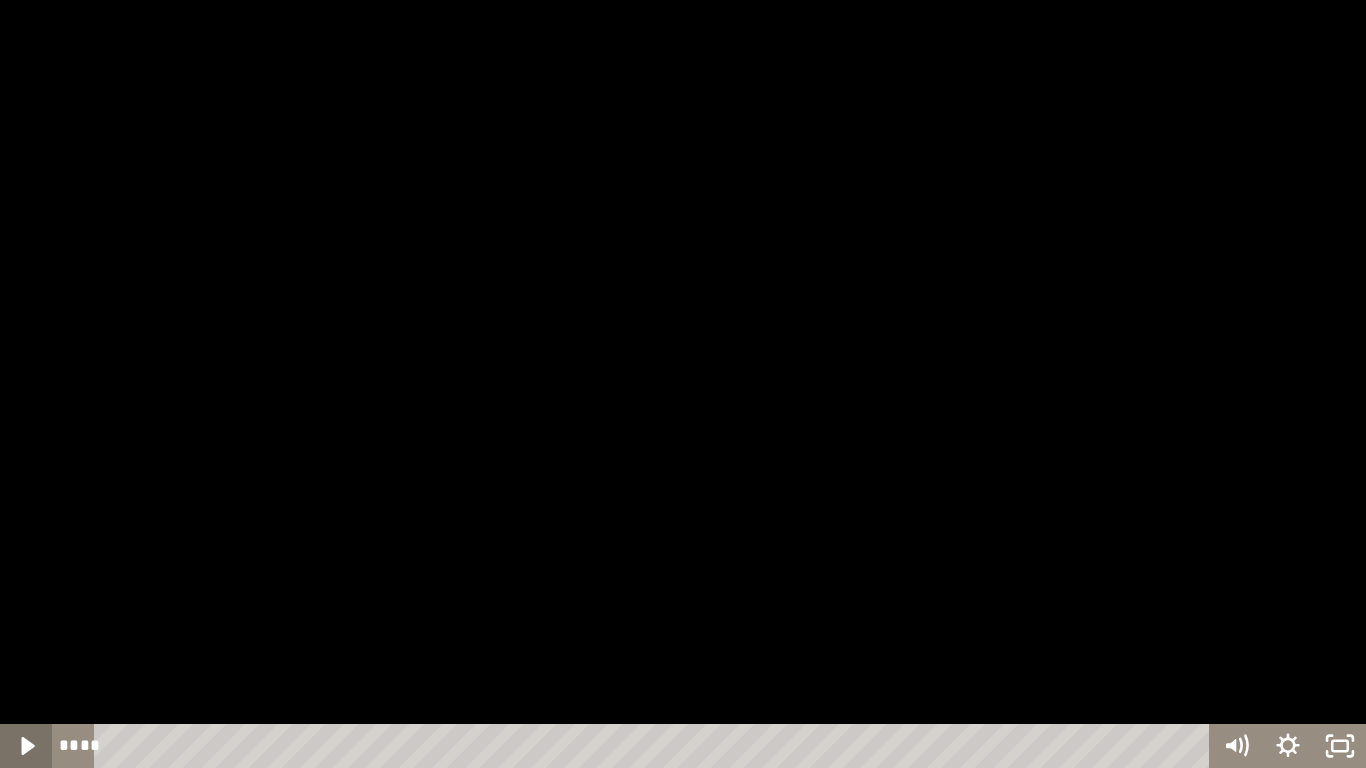 click 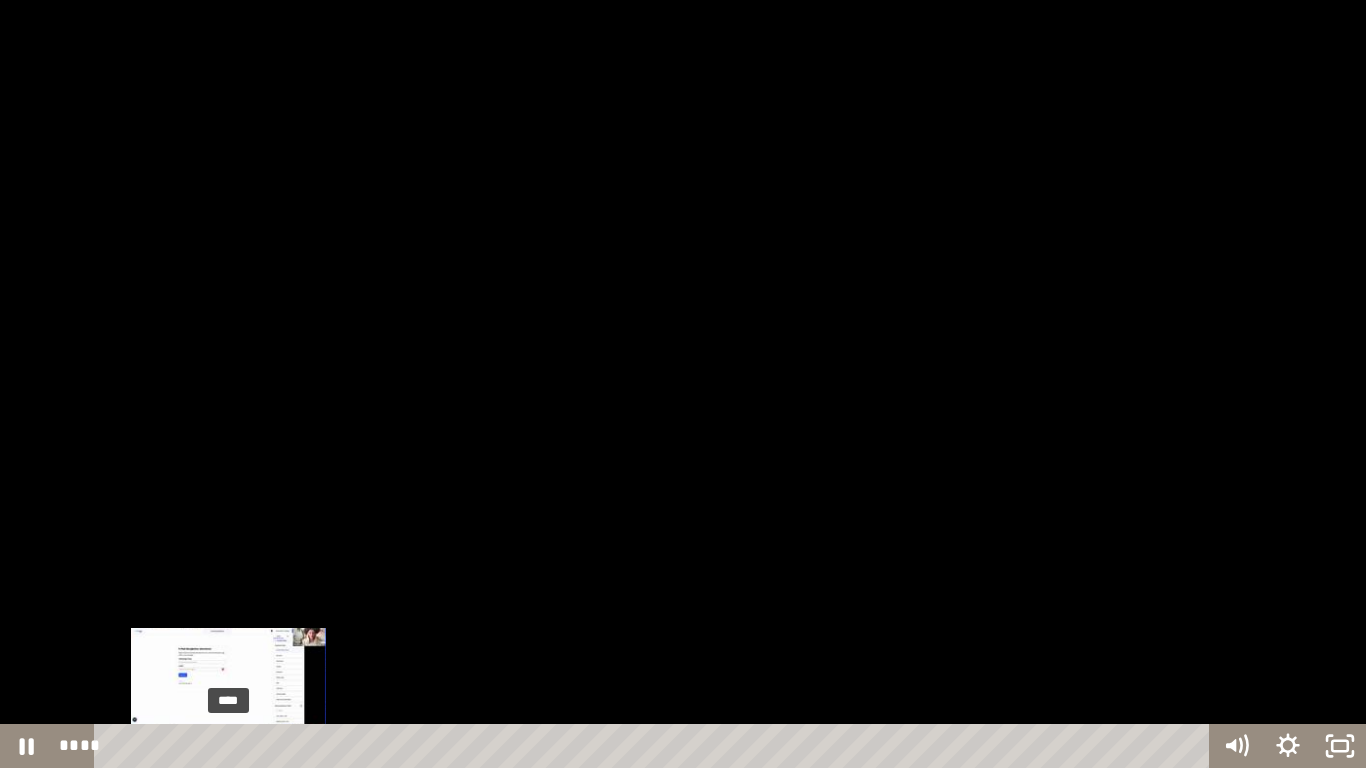 drag, startPoint x: 256, startPoint y: 743, endPoint x: 228, endPoint y: 742, distance: 28.01785 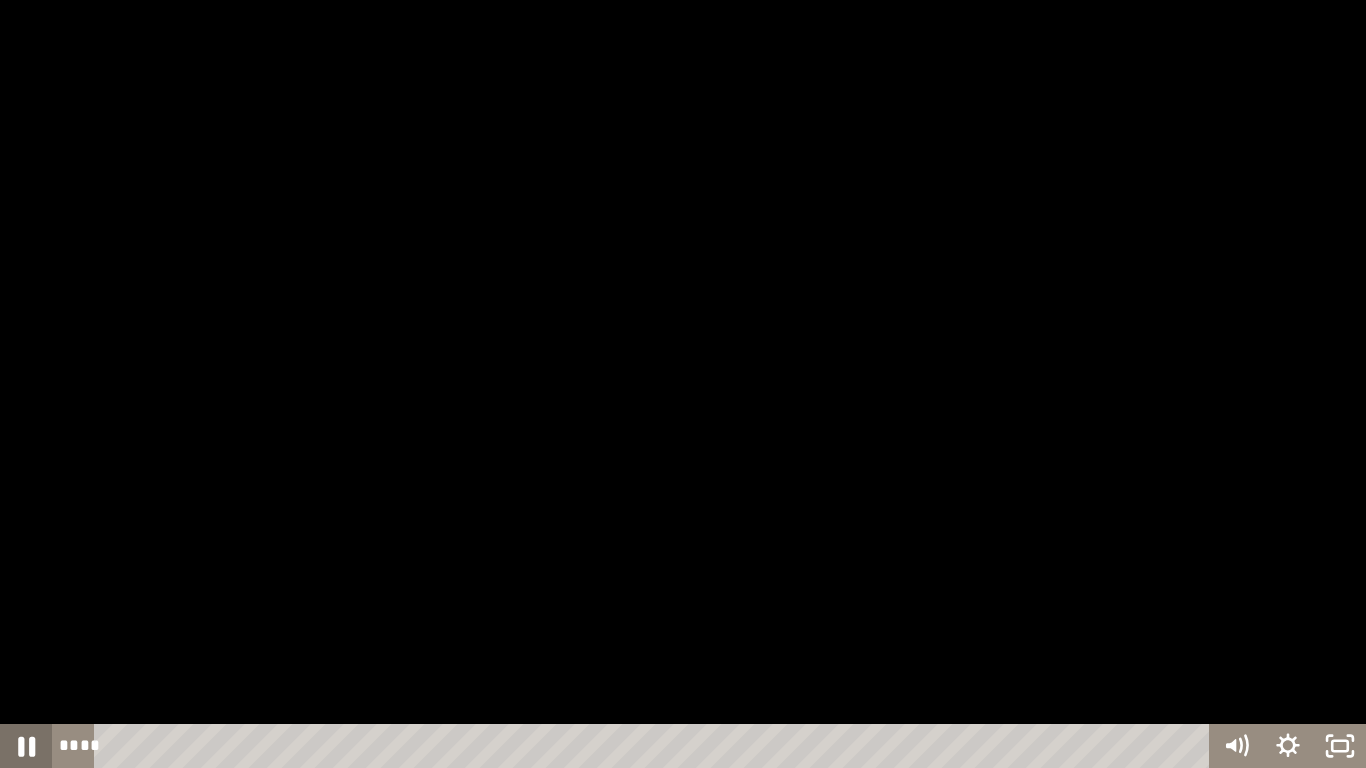 click 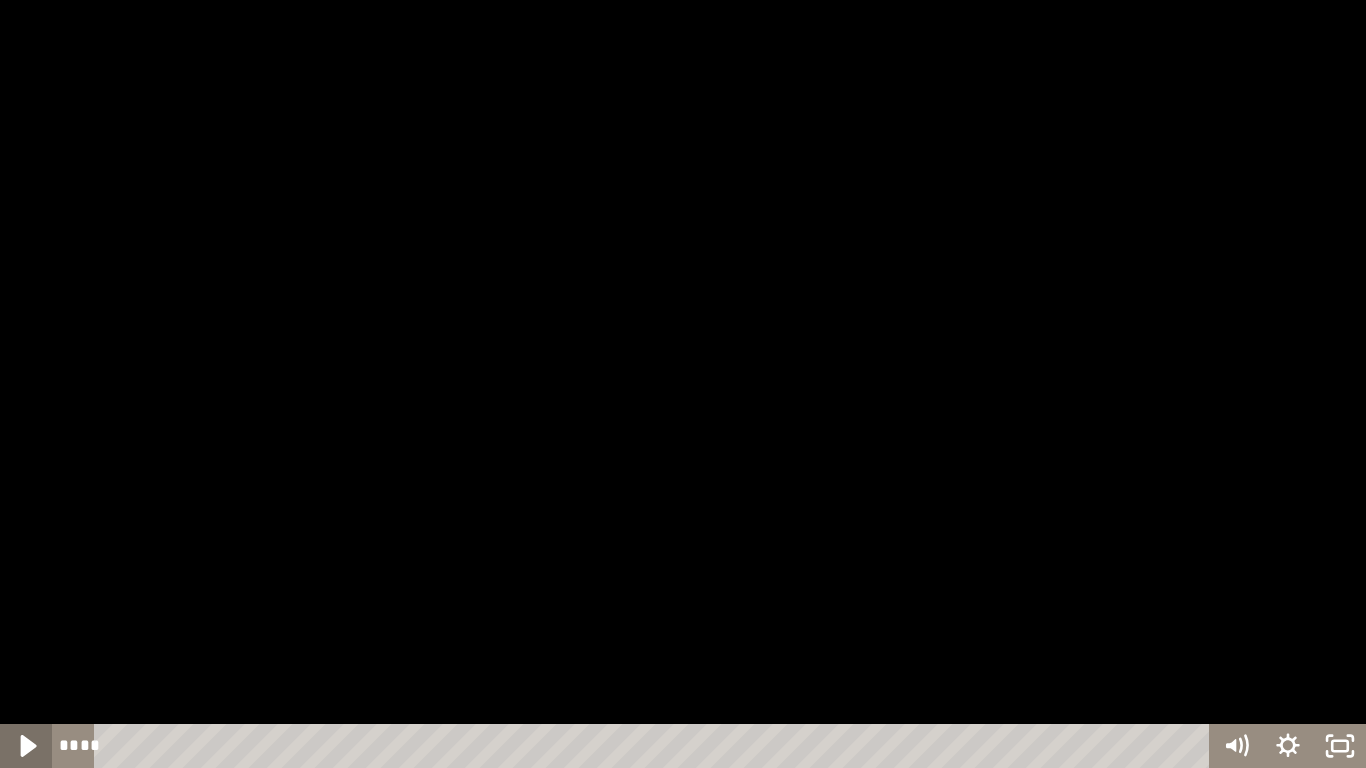 click 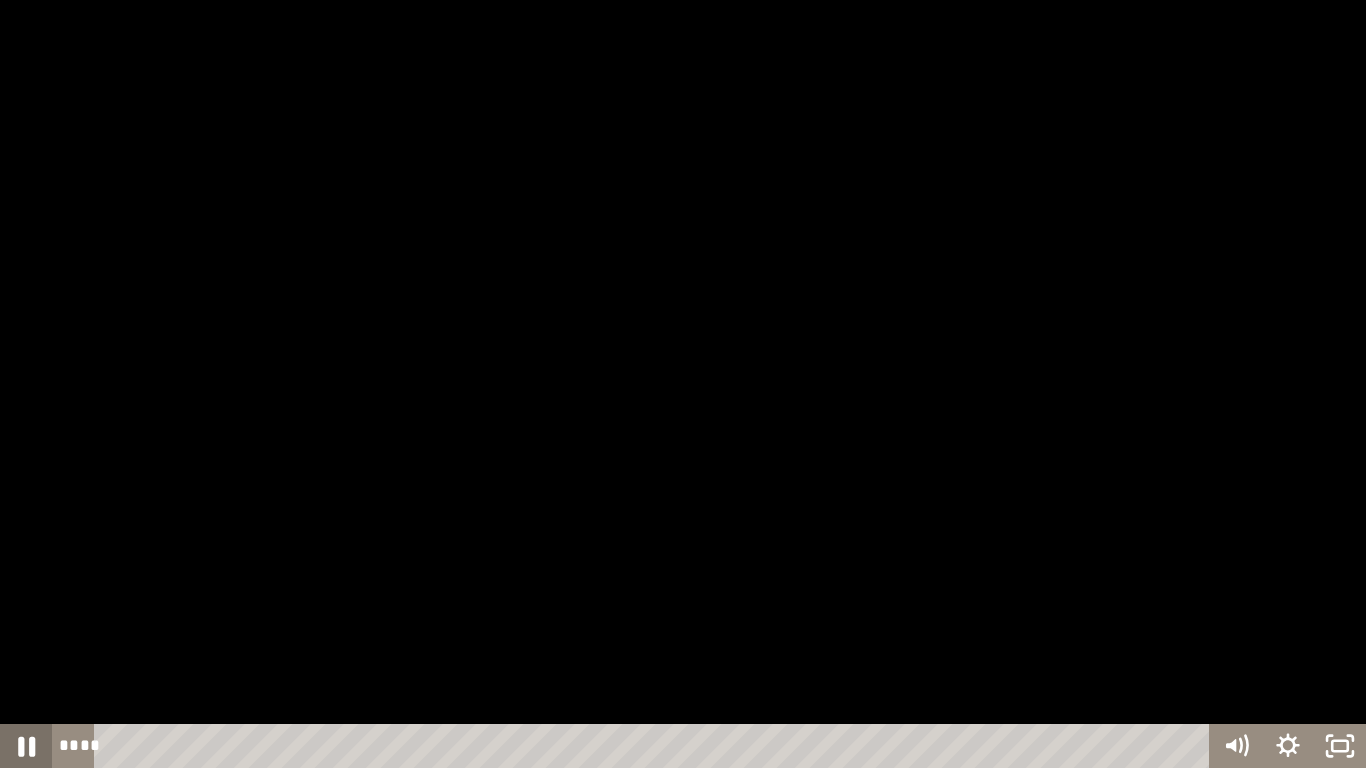 click 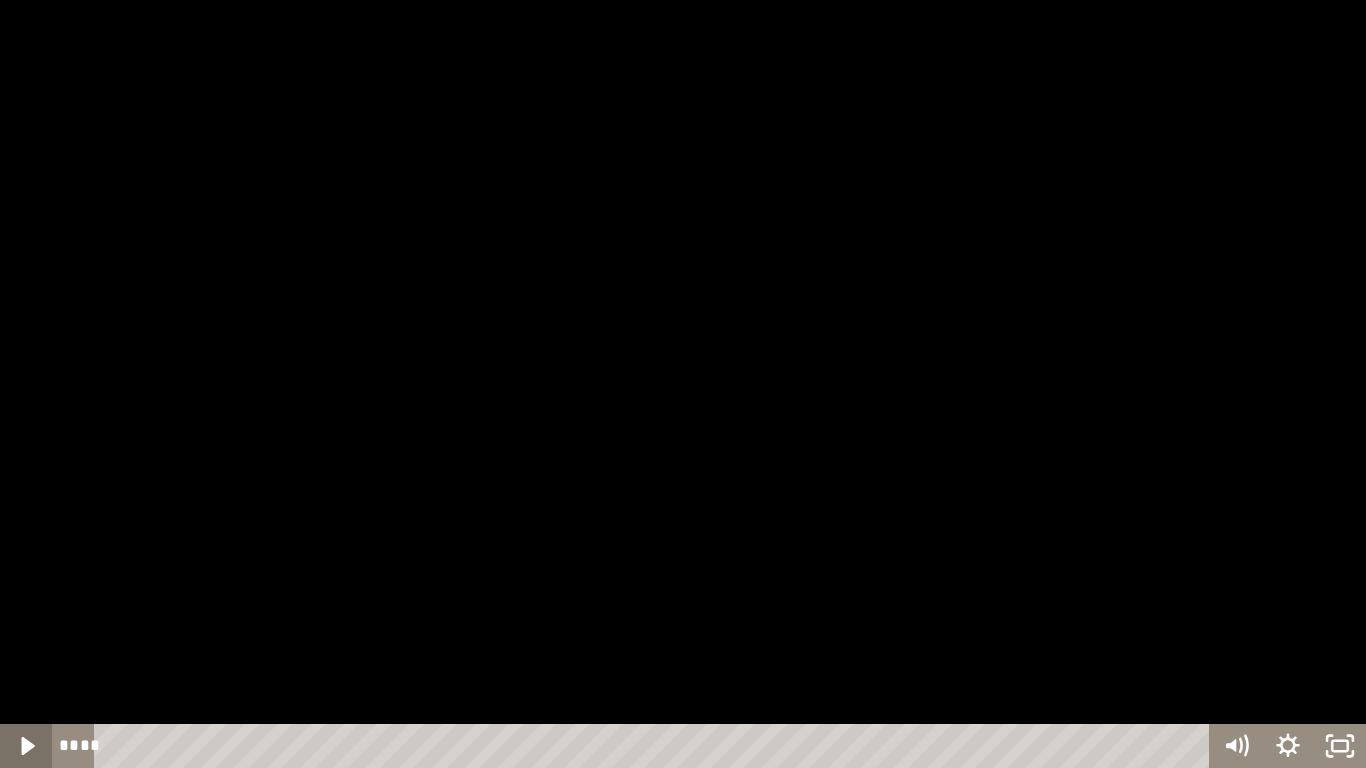 click 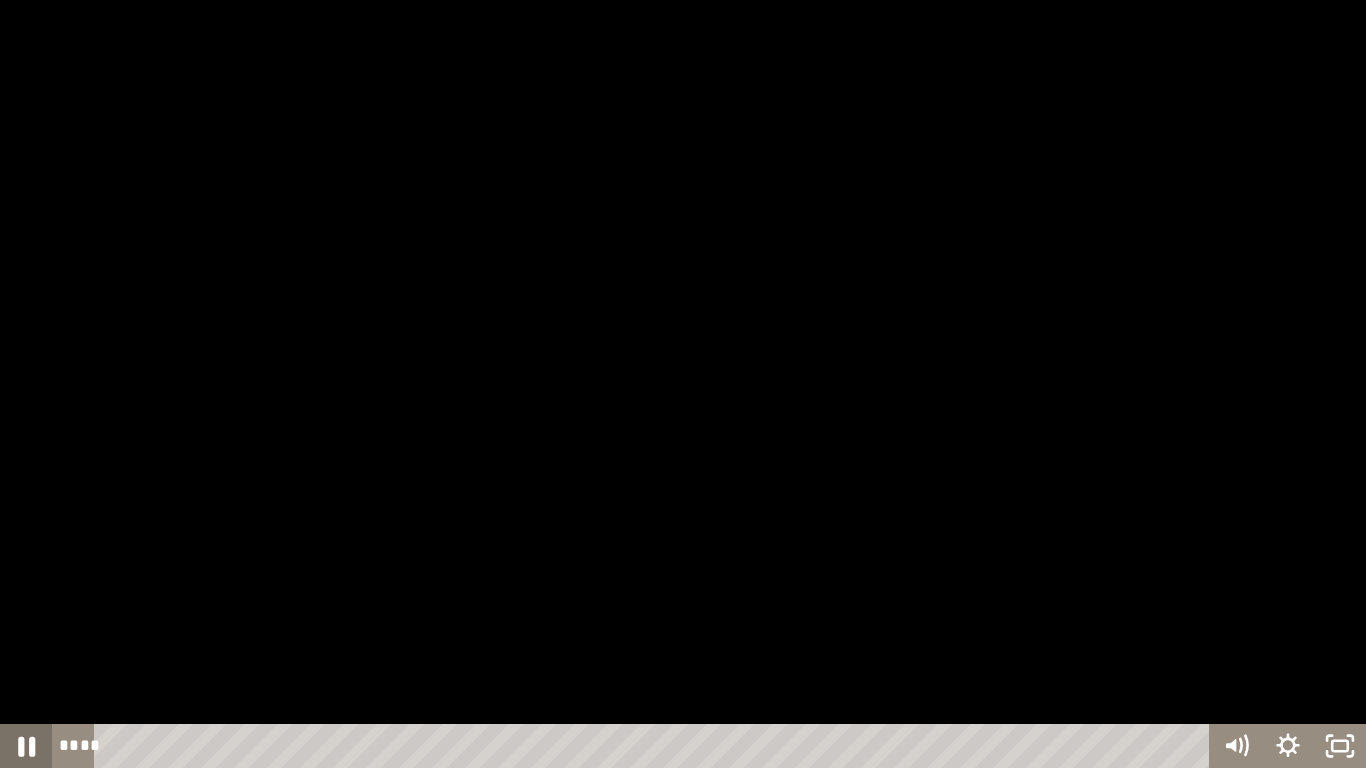 click 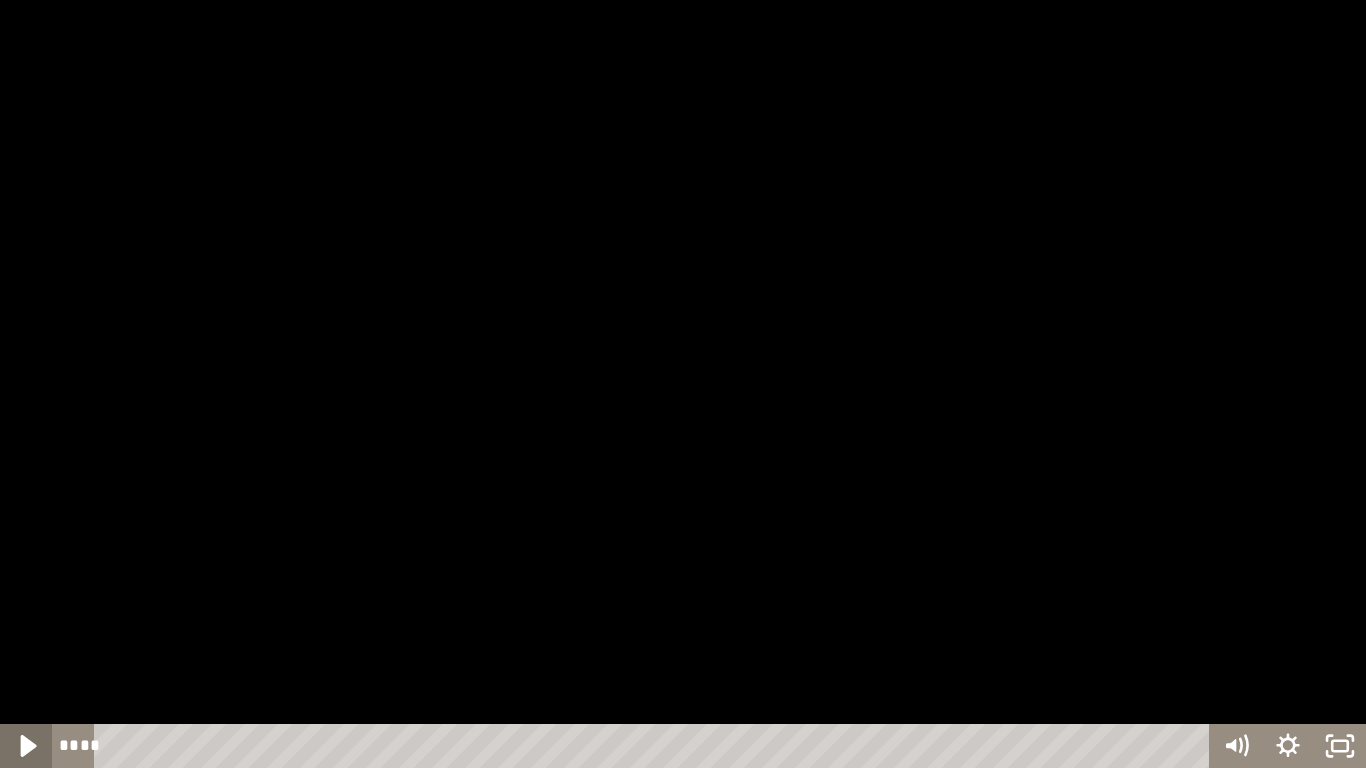 click 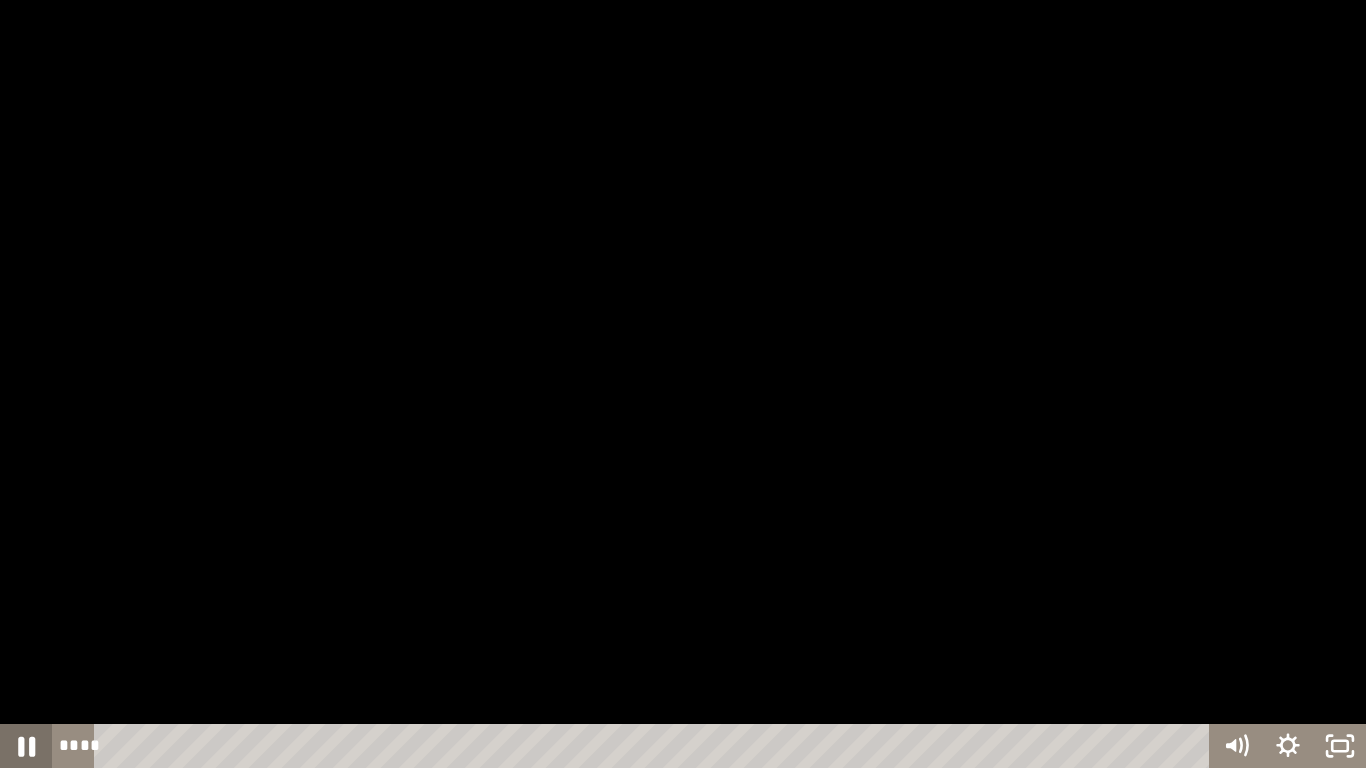 click 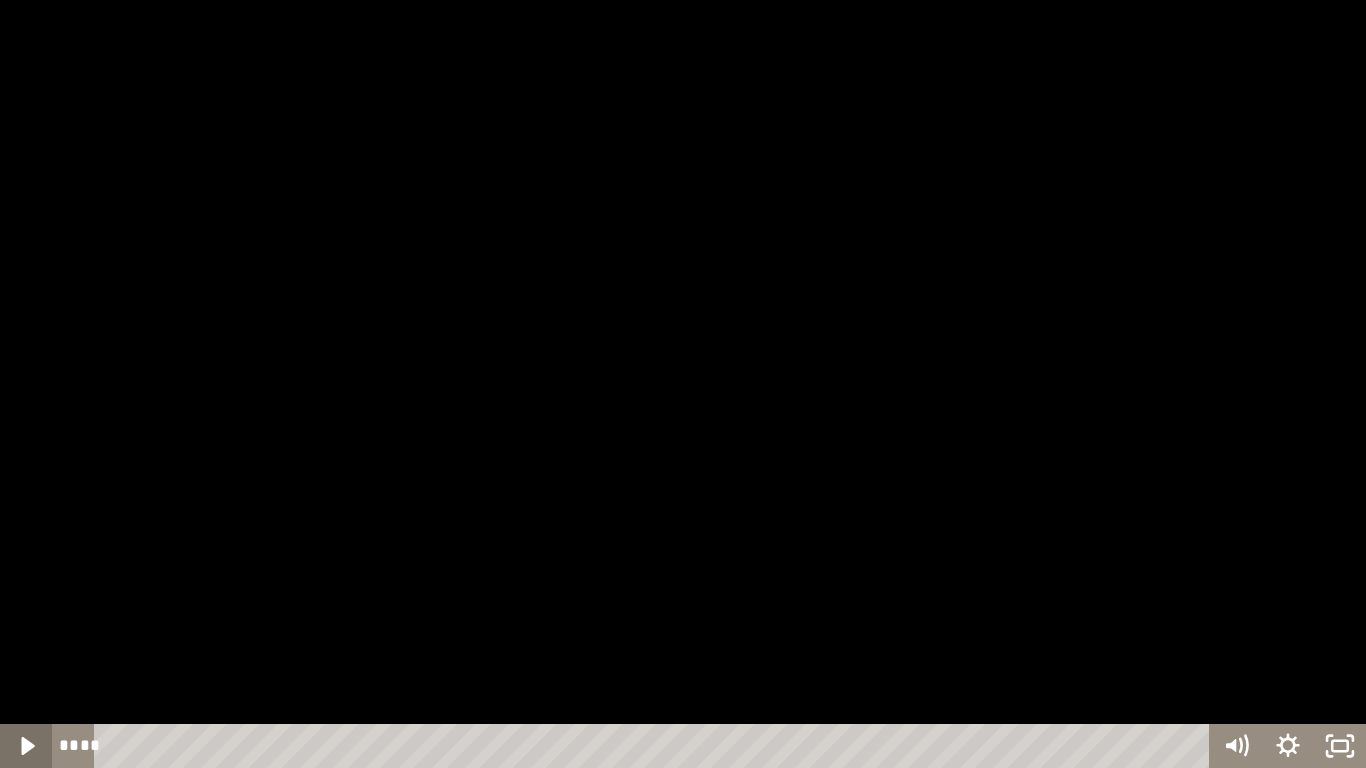 click 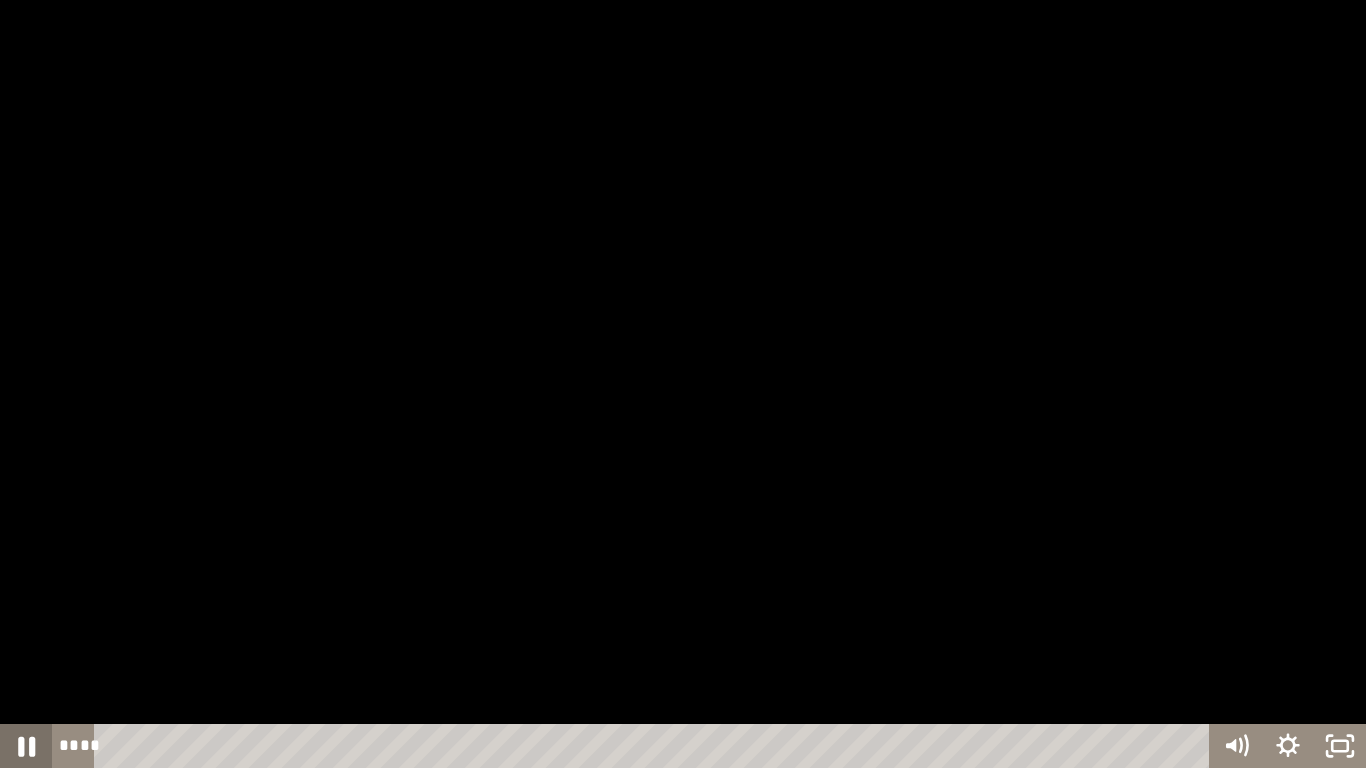click 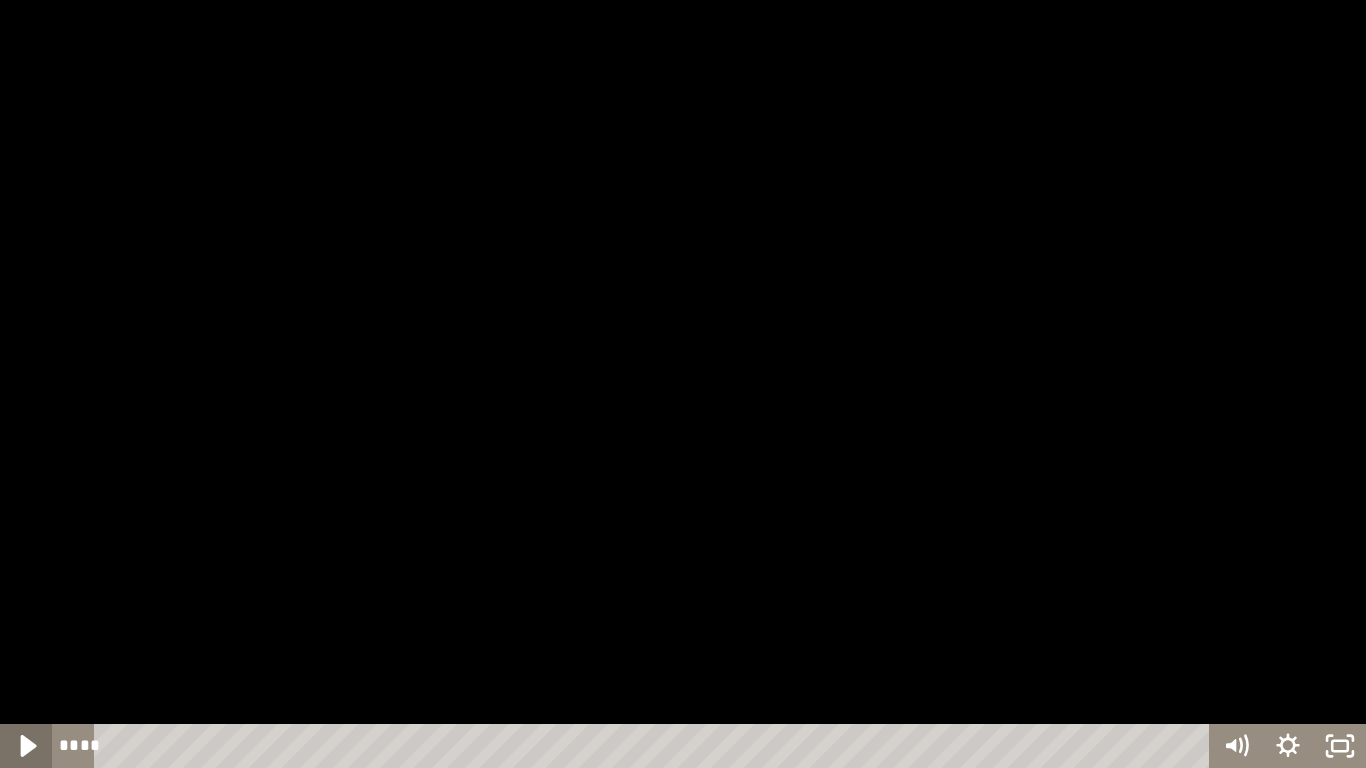 click 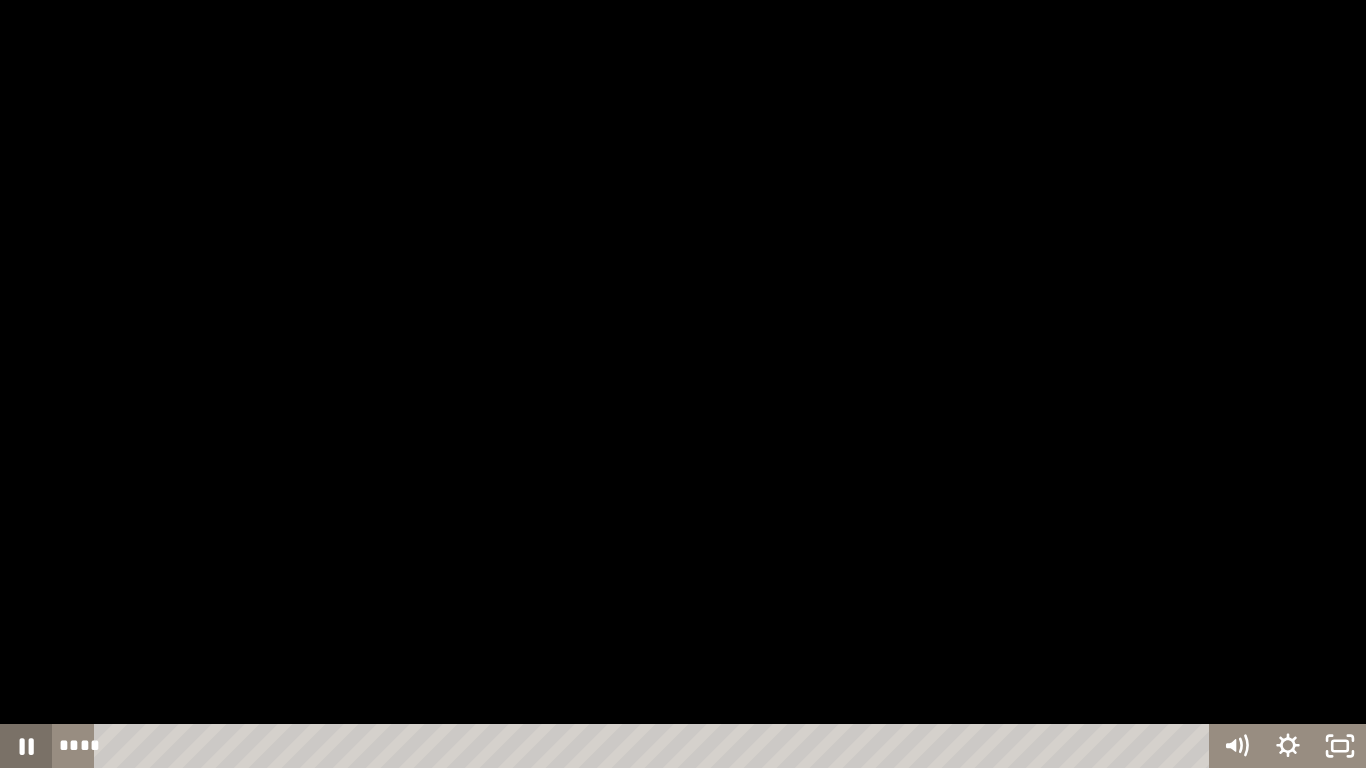 click 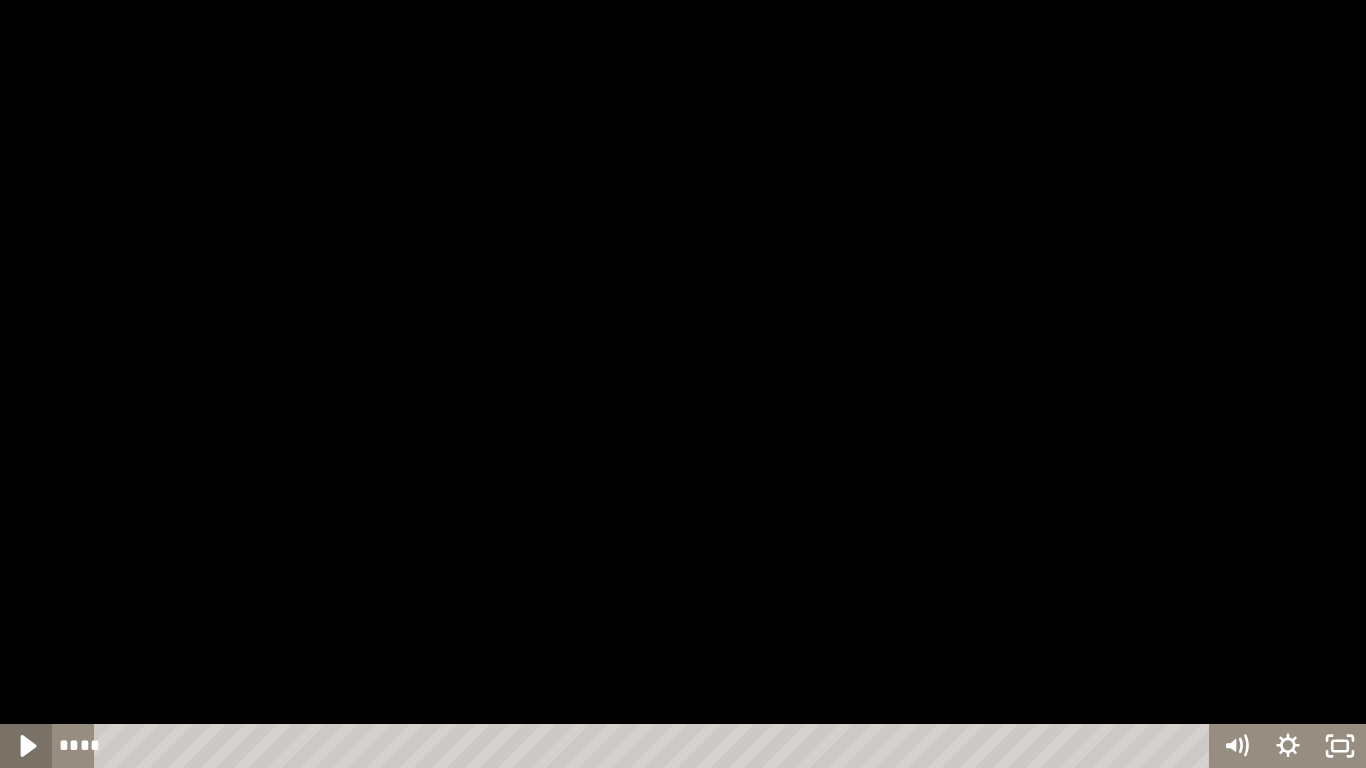 click 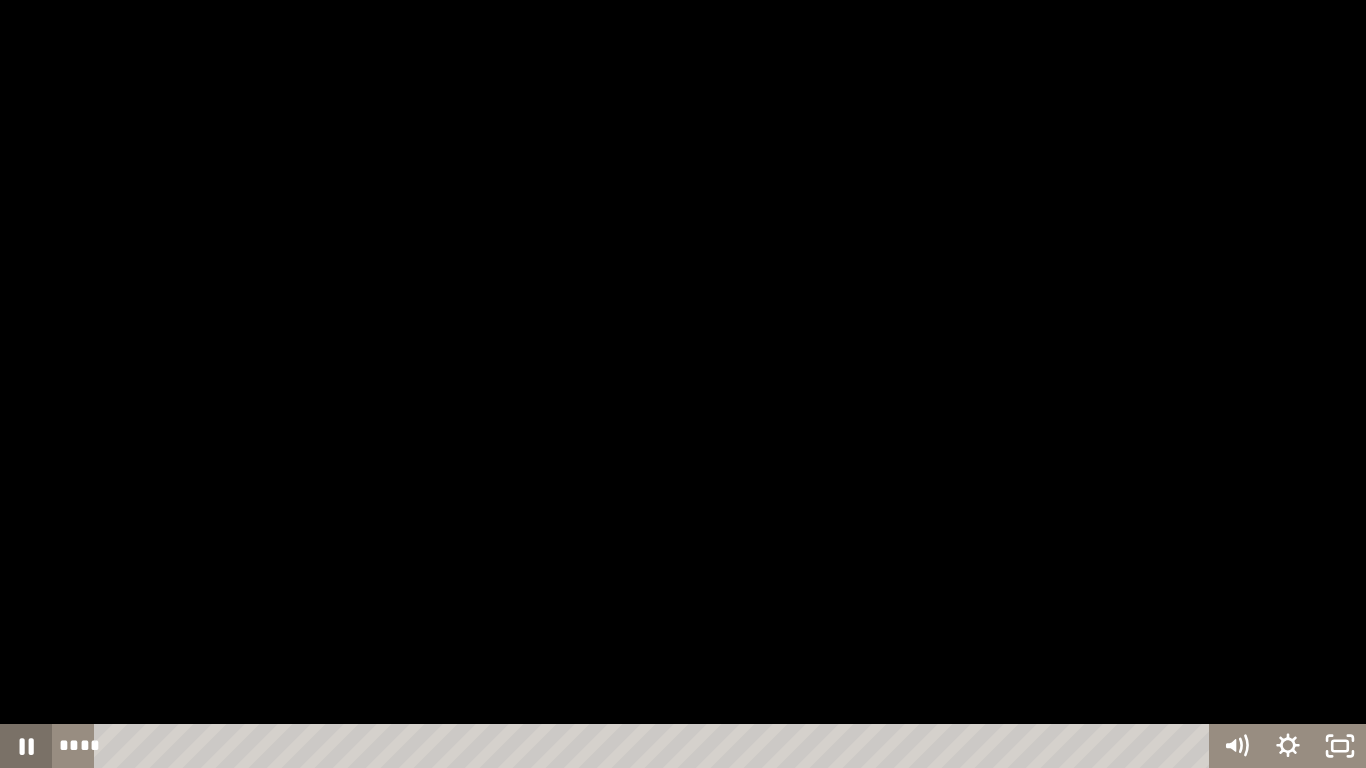 click 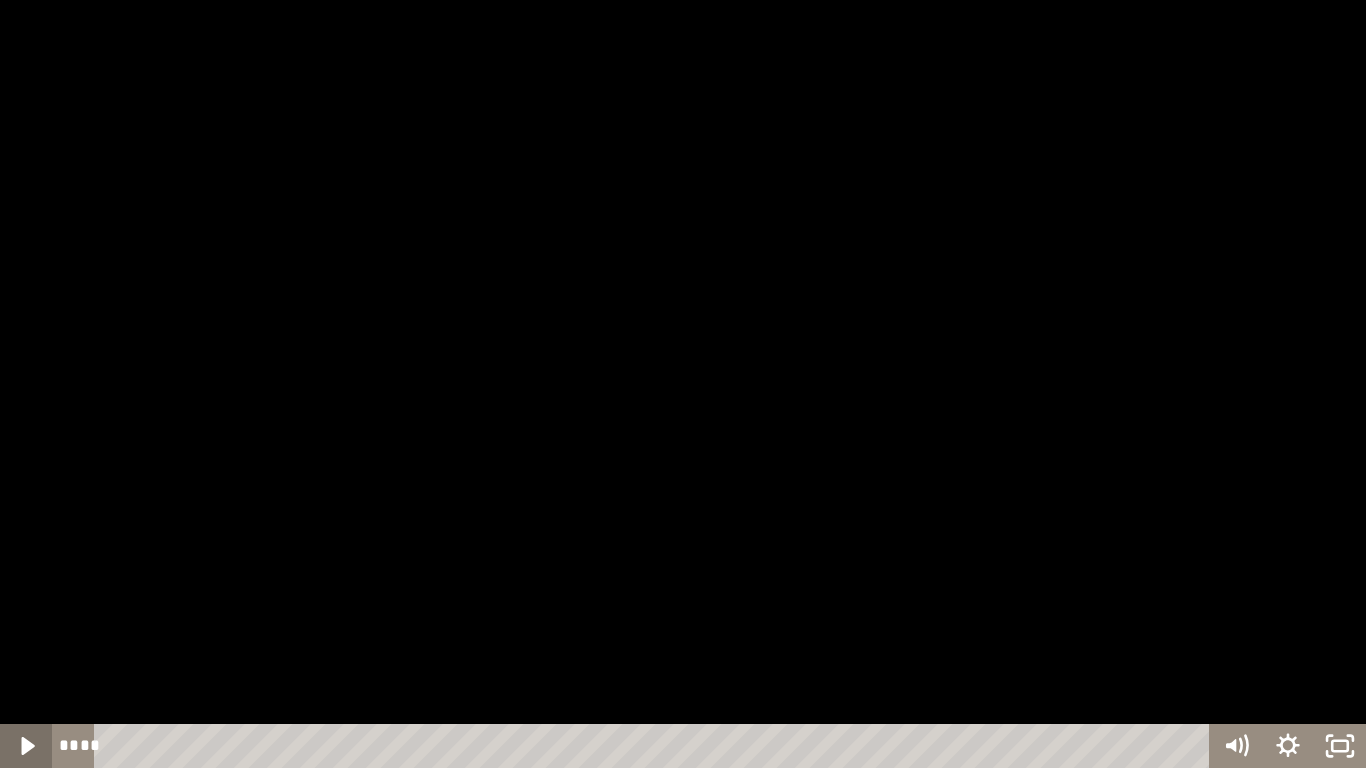 click 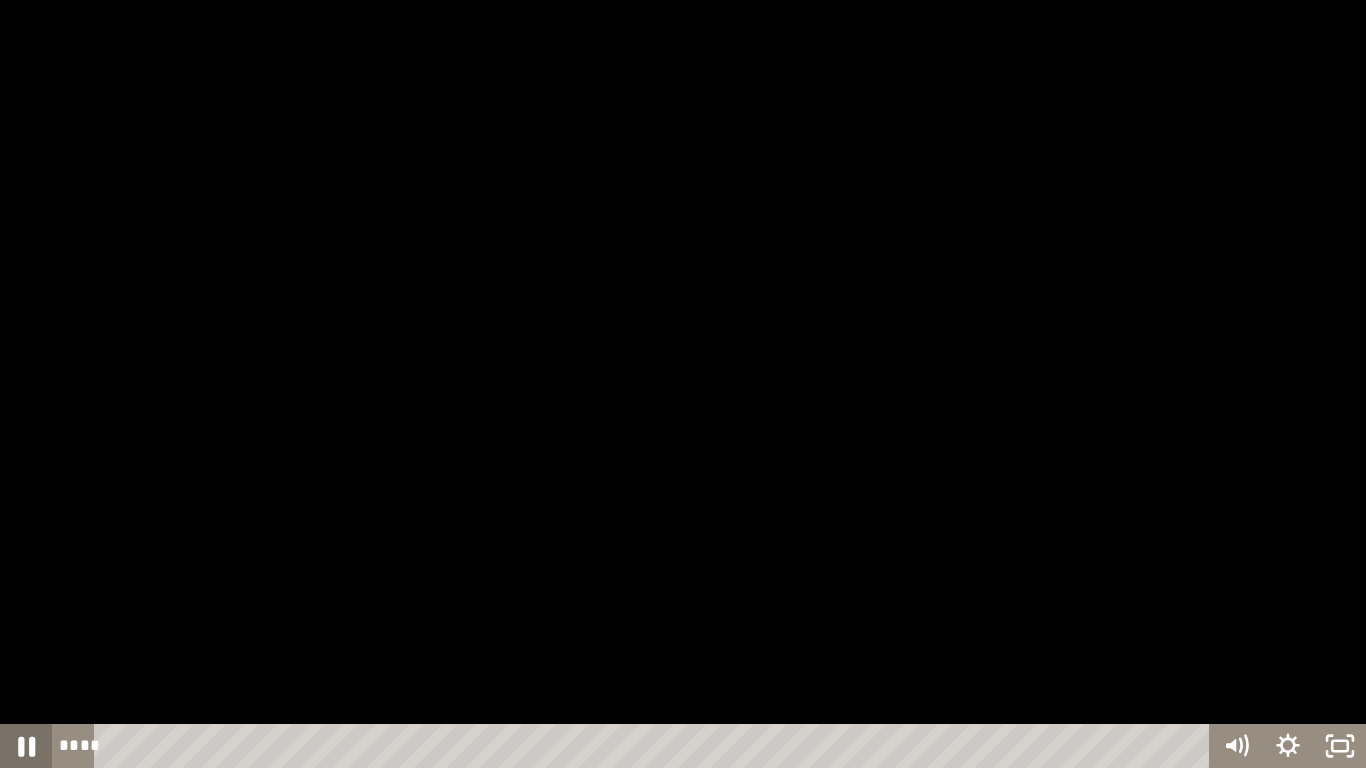 click 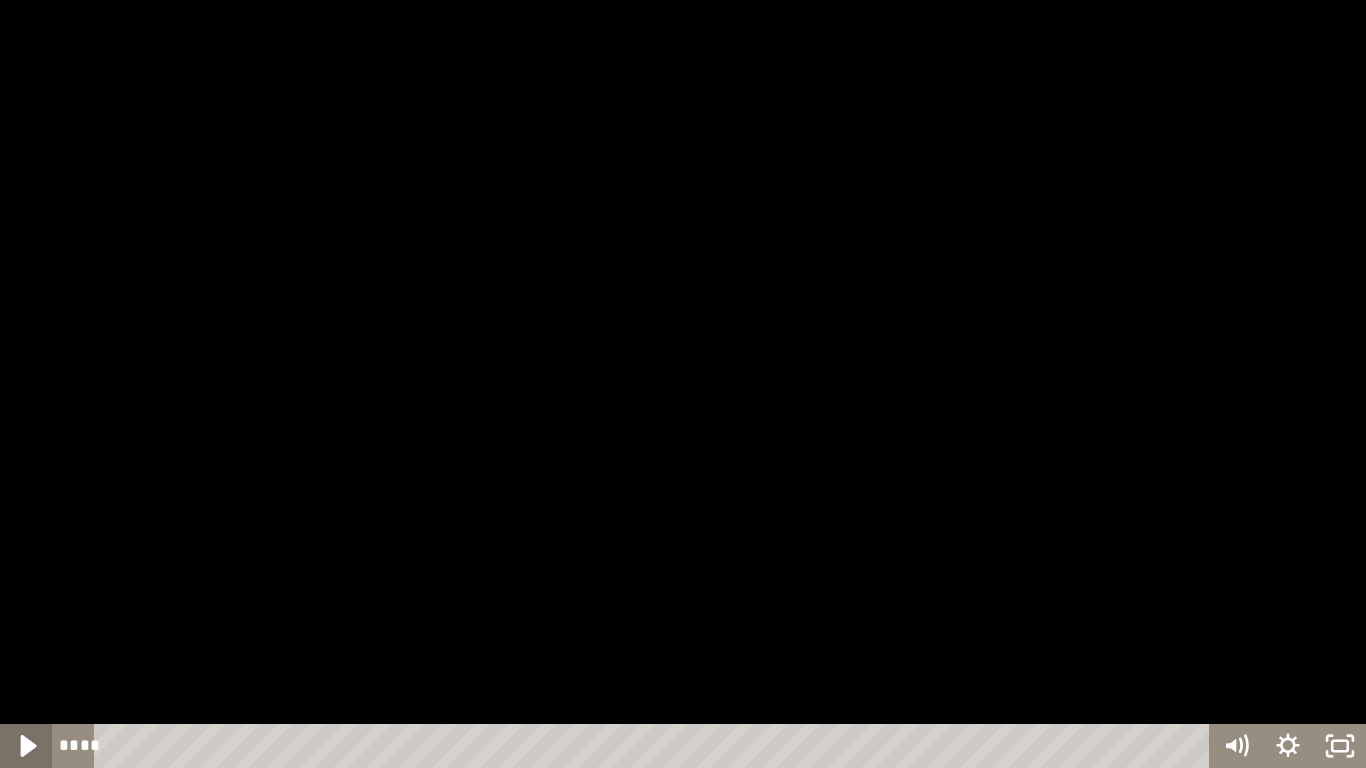 click 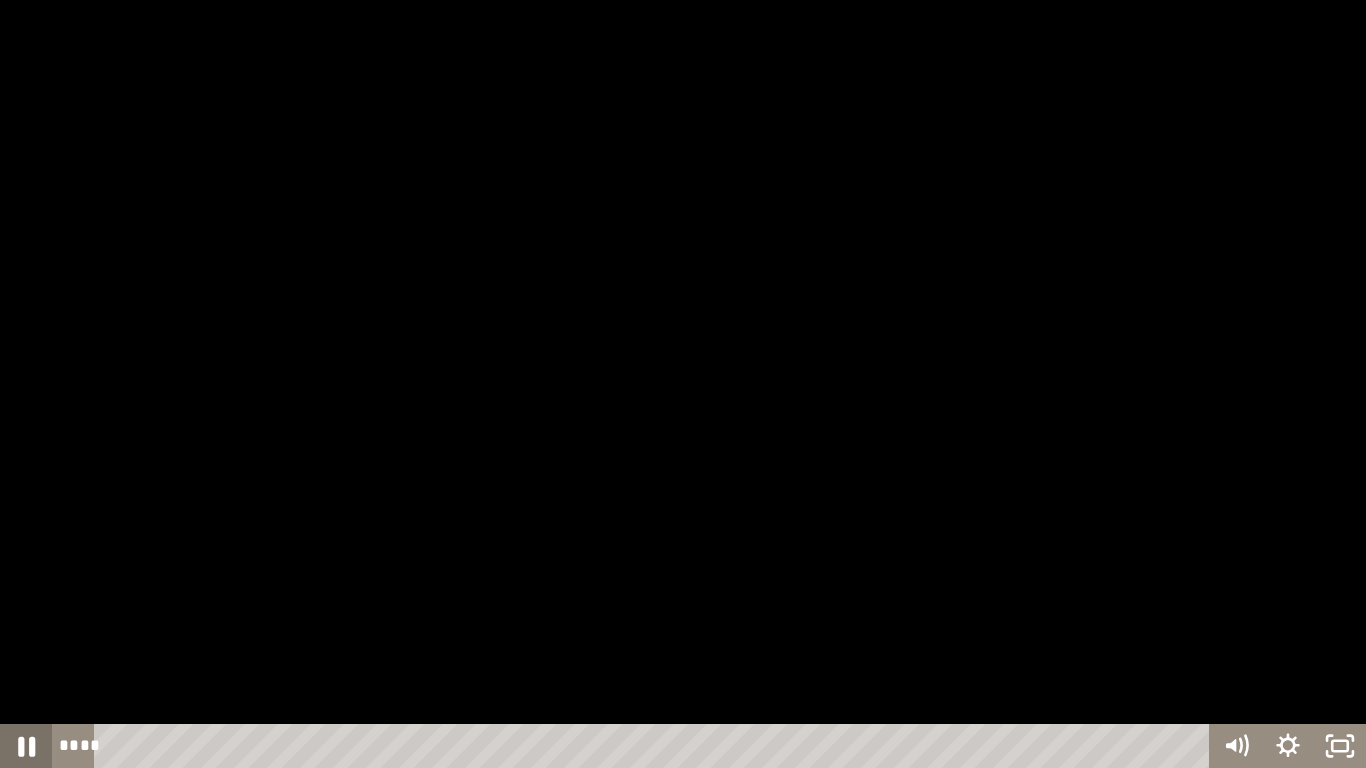 click 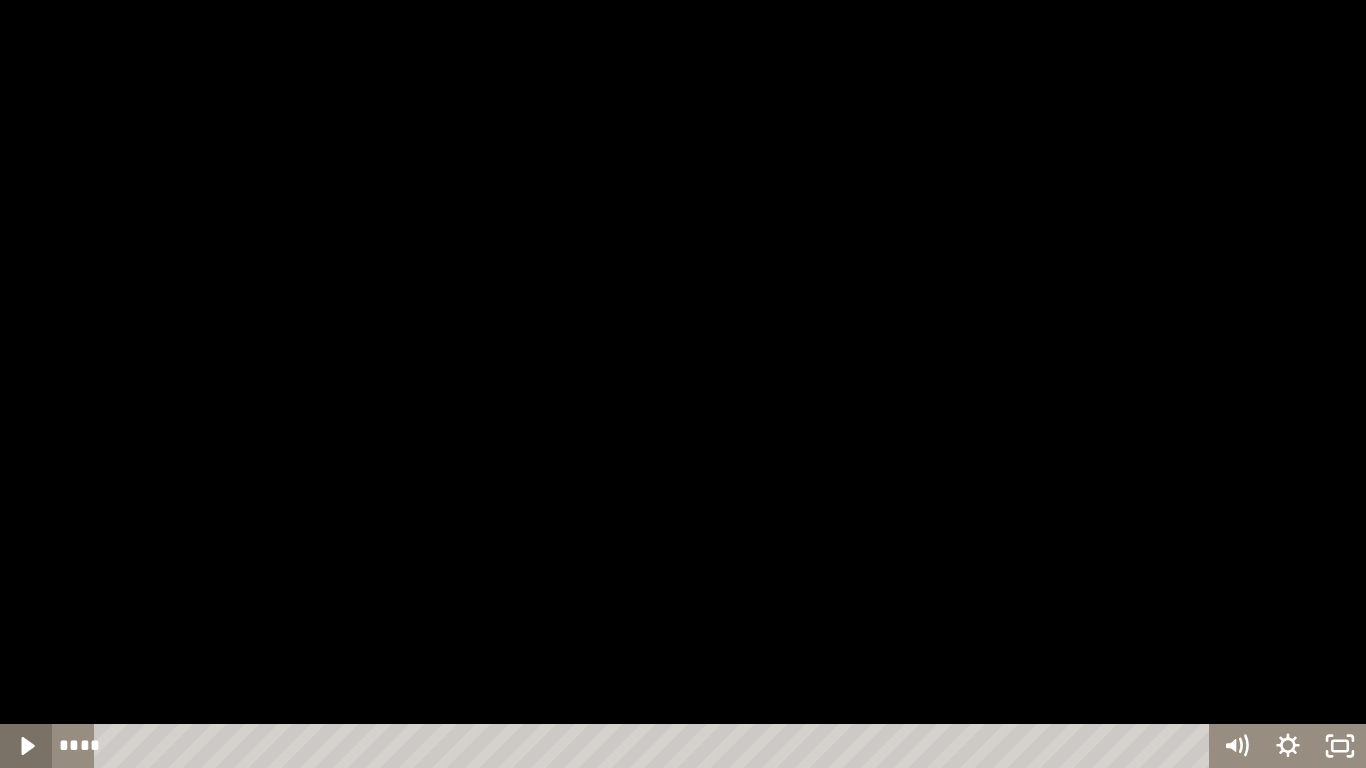 click 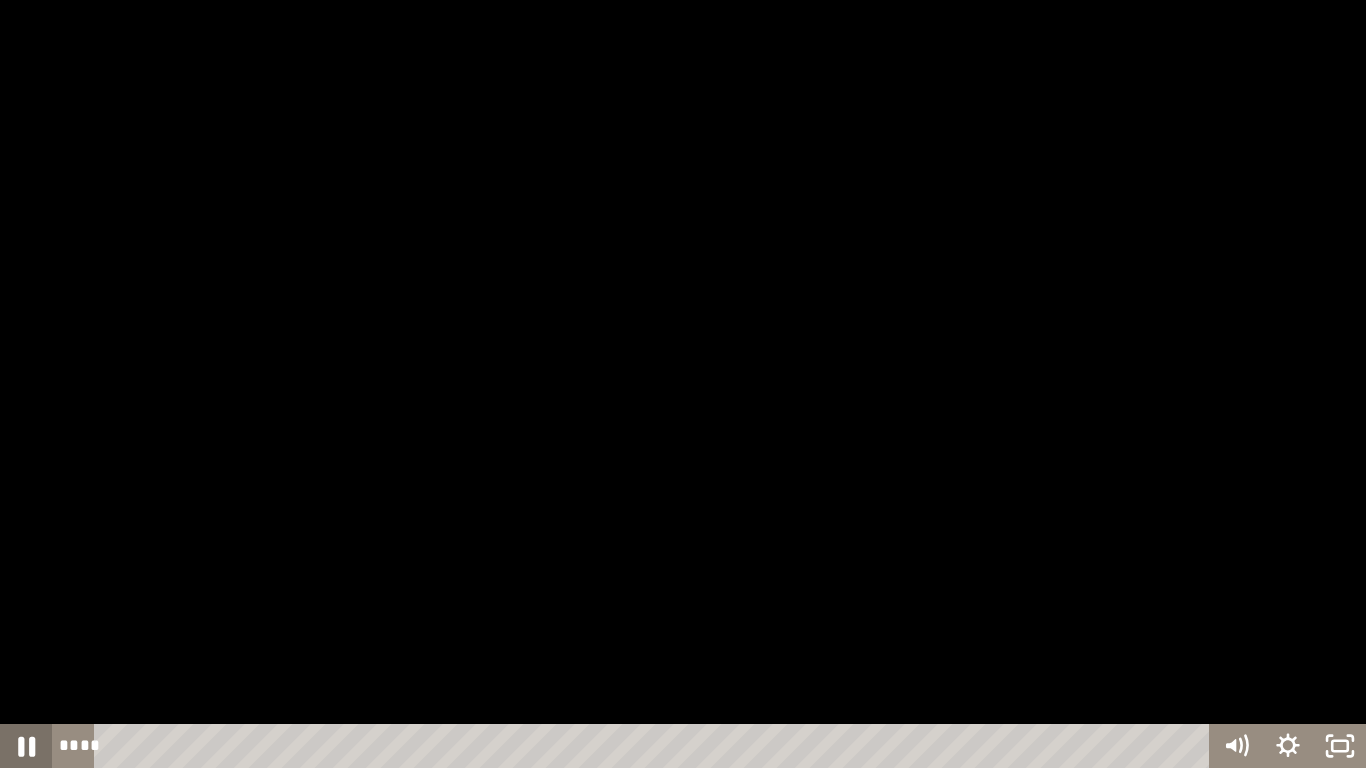 click 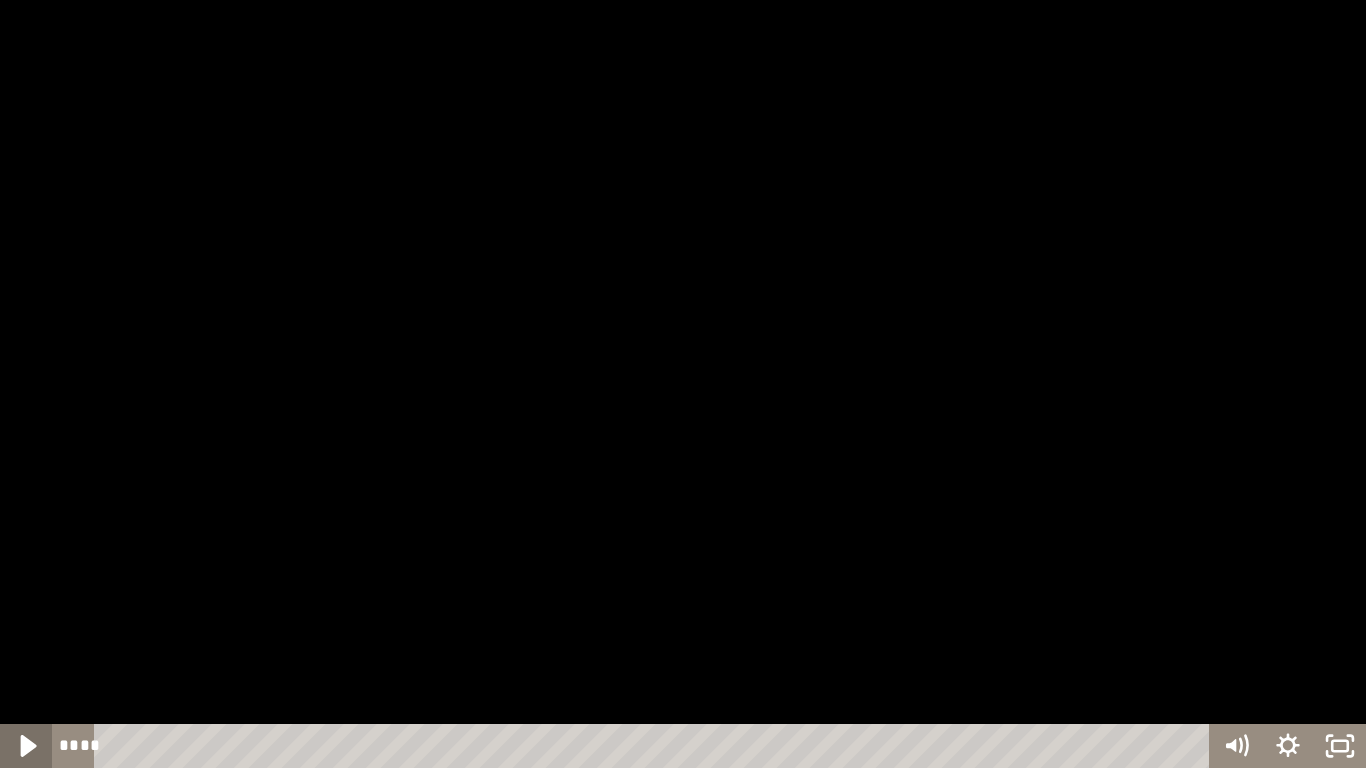 click 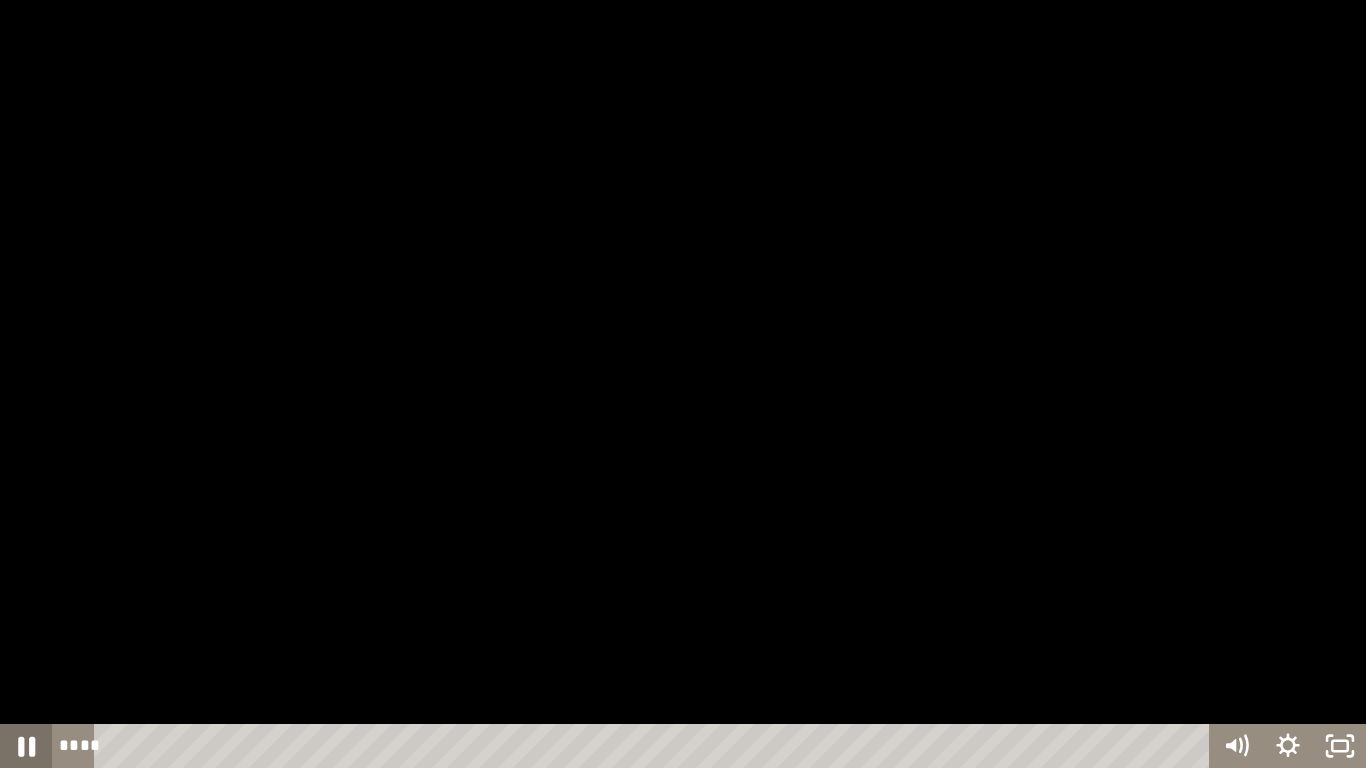 click 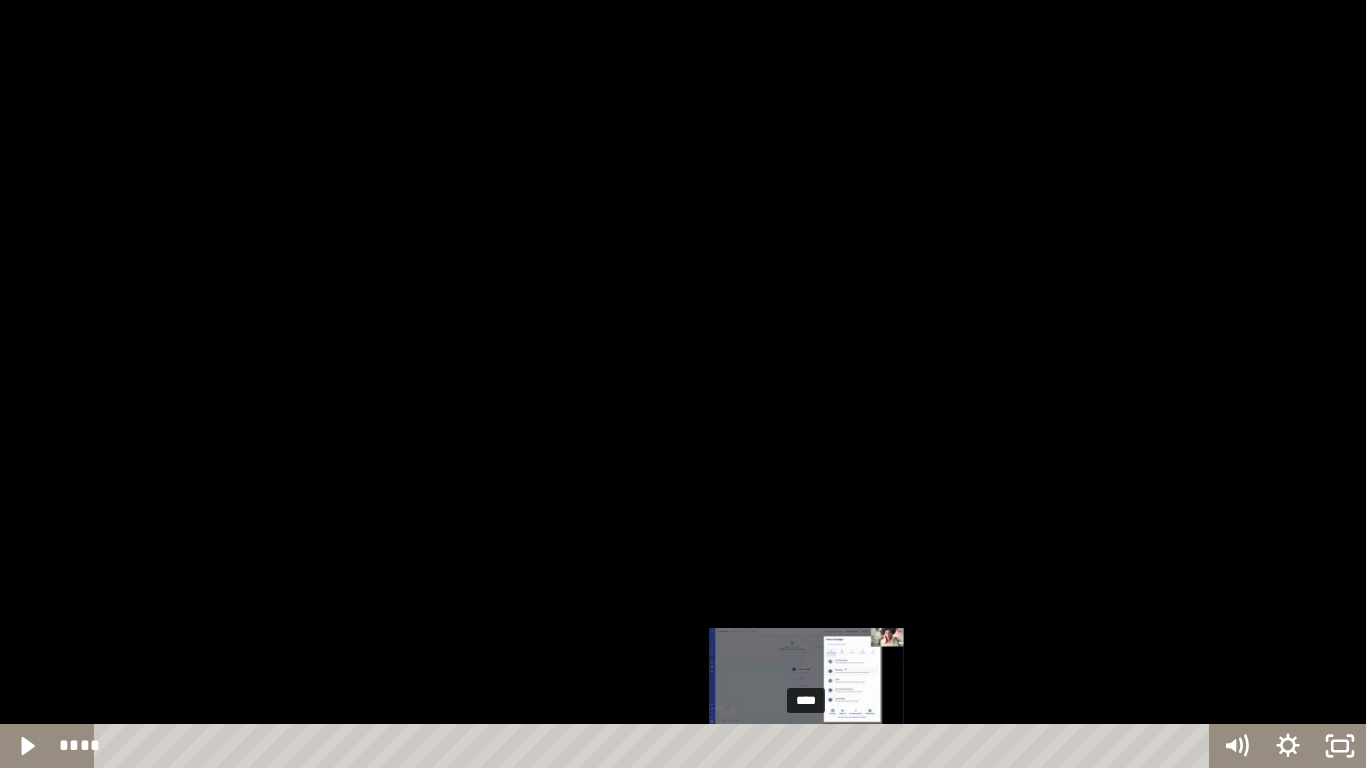 drag, startPoint x: 827, startPoint y: 748, endPoint x: 807, endPoint y: 748, distance: 20 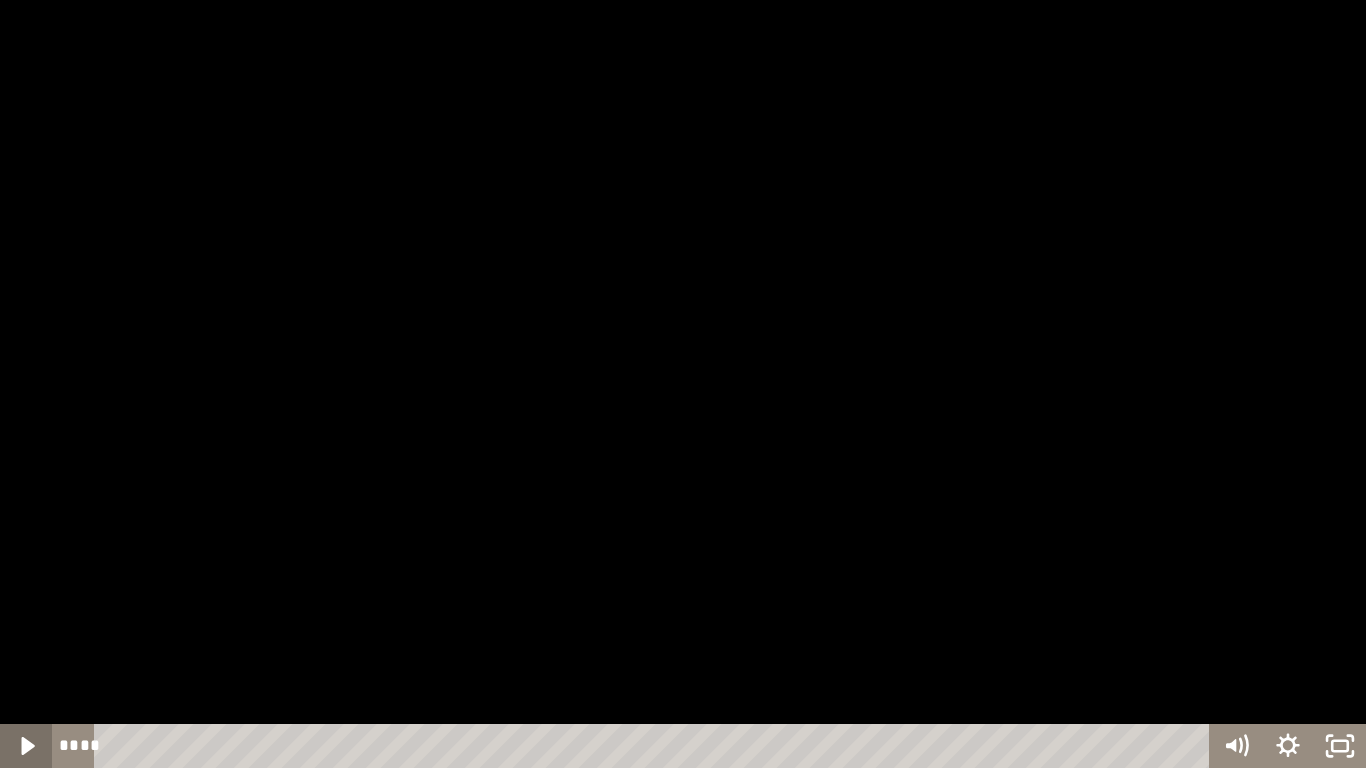 click 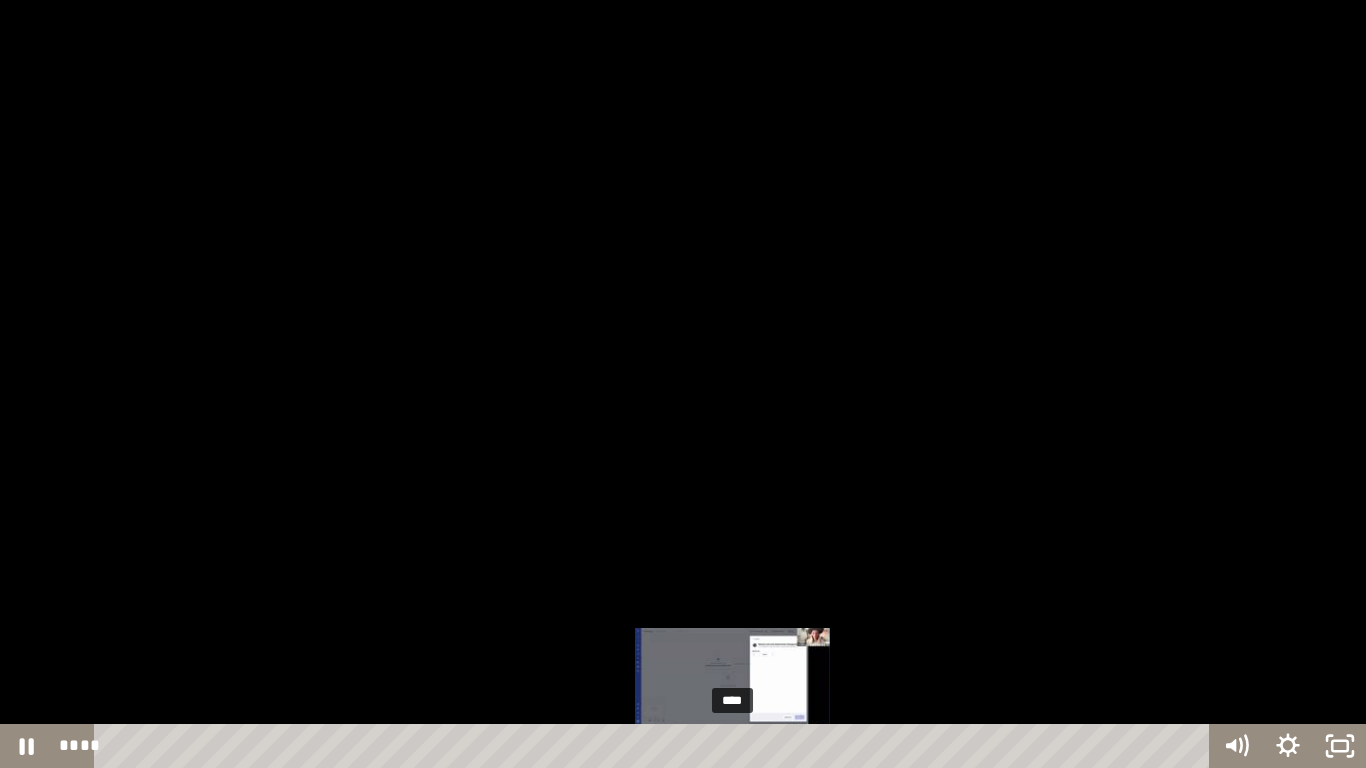 drag, startPoint x: 827, startPoint y: 746, endPoint x: 733, endPoint y: 746, distance: 94 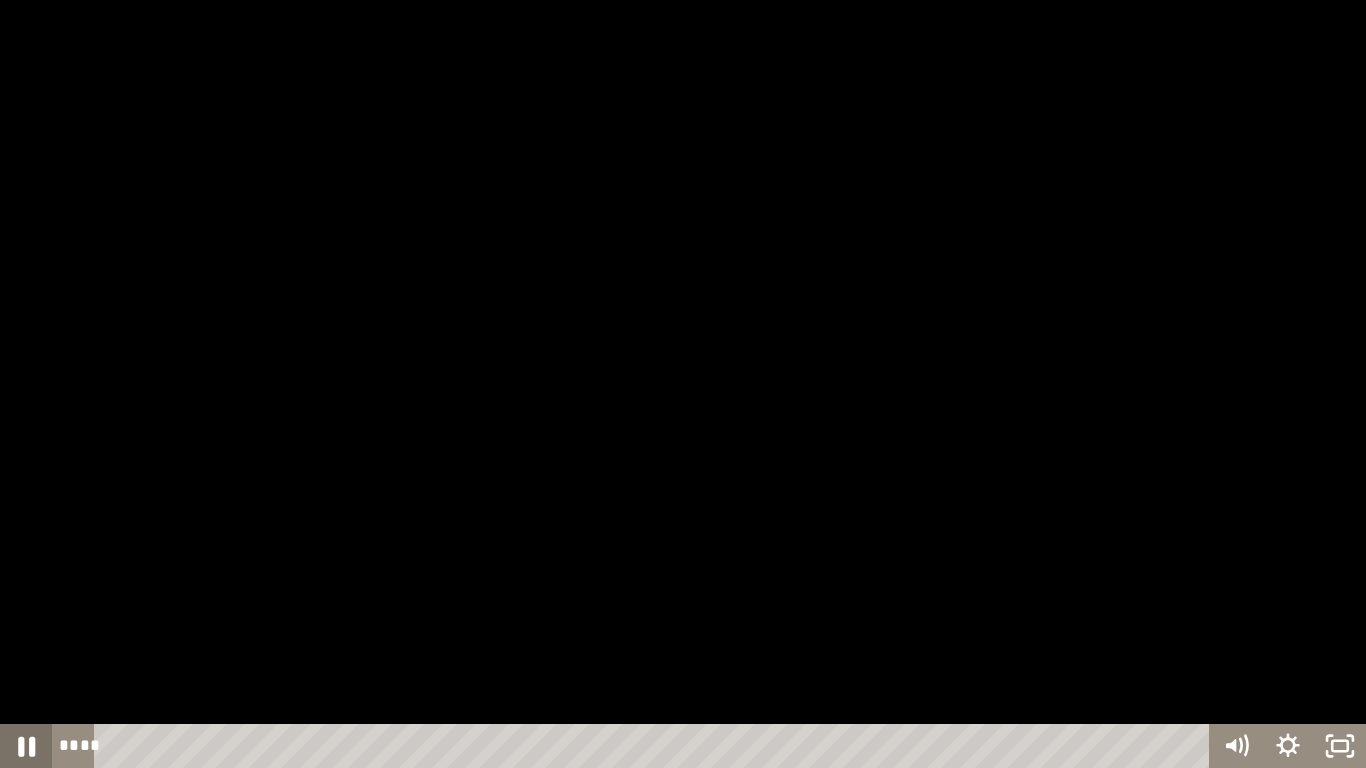 click 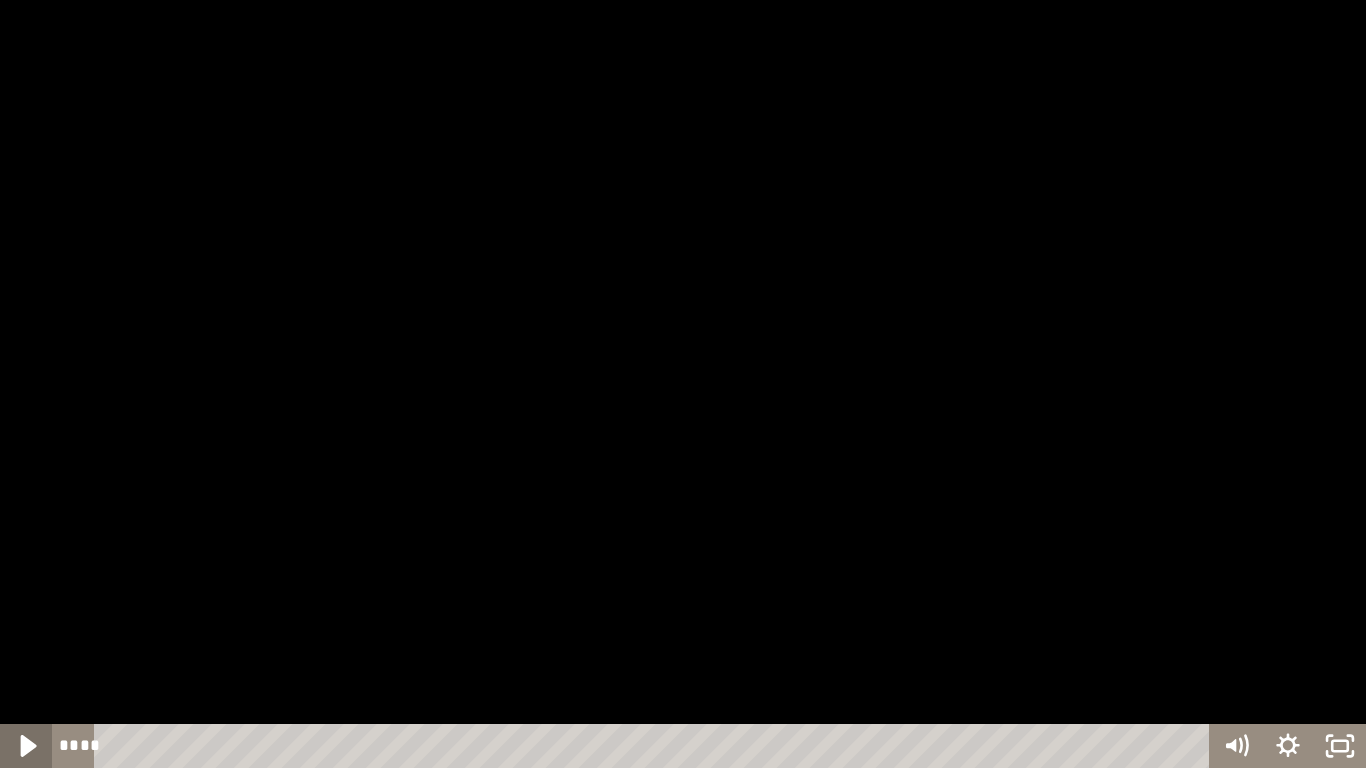 click 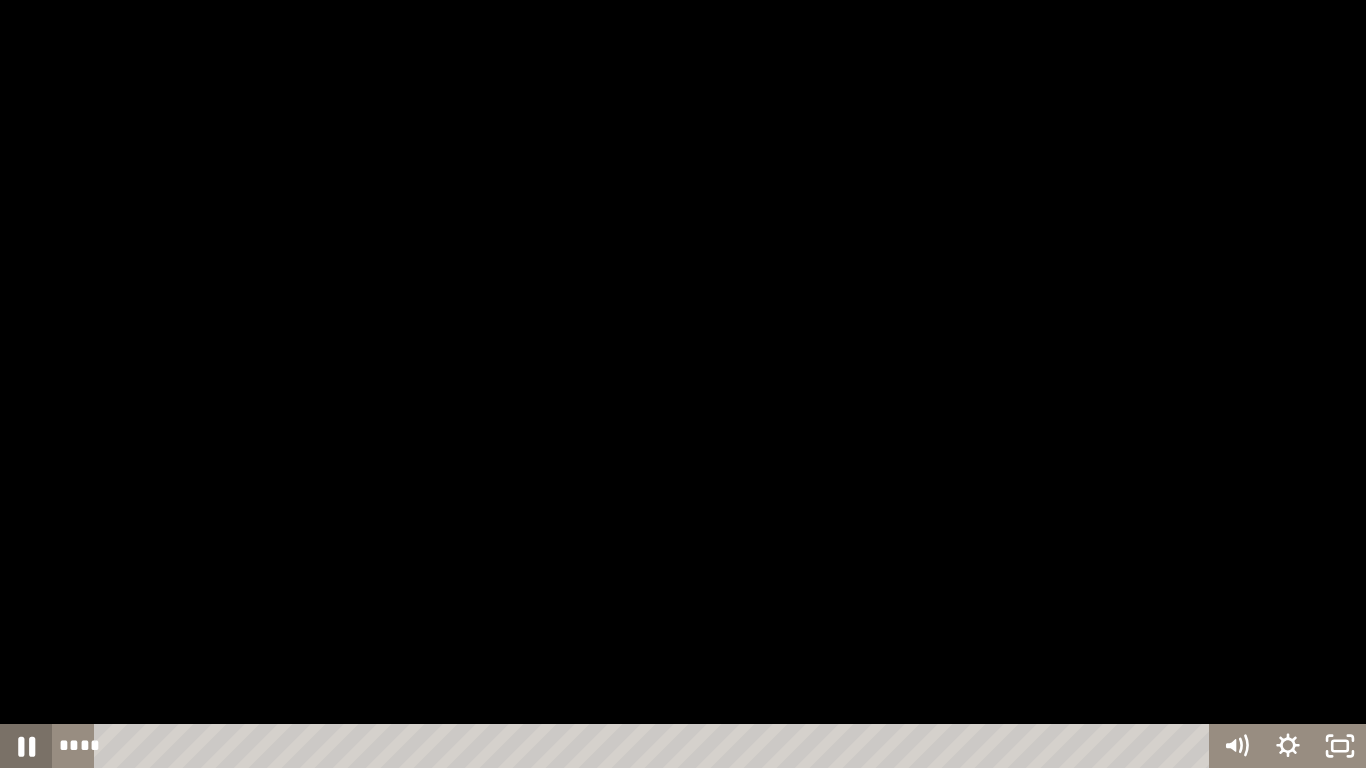 click 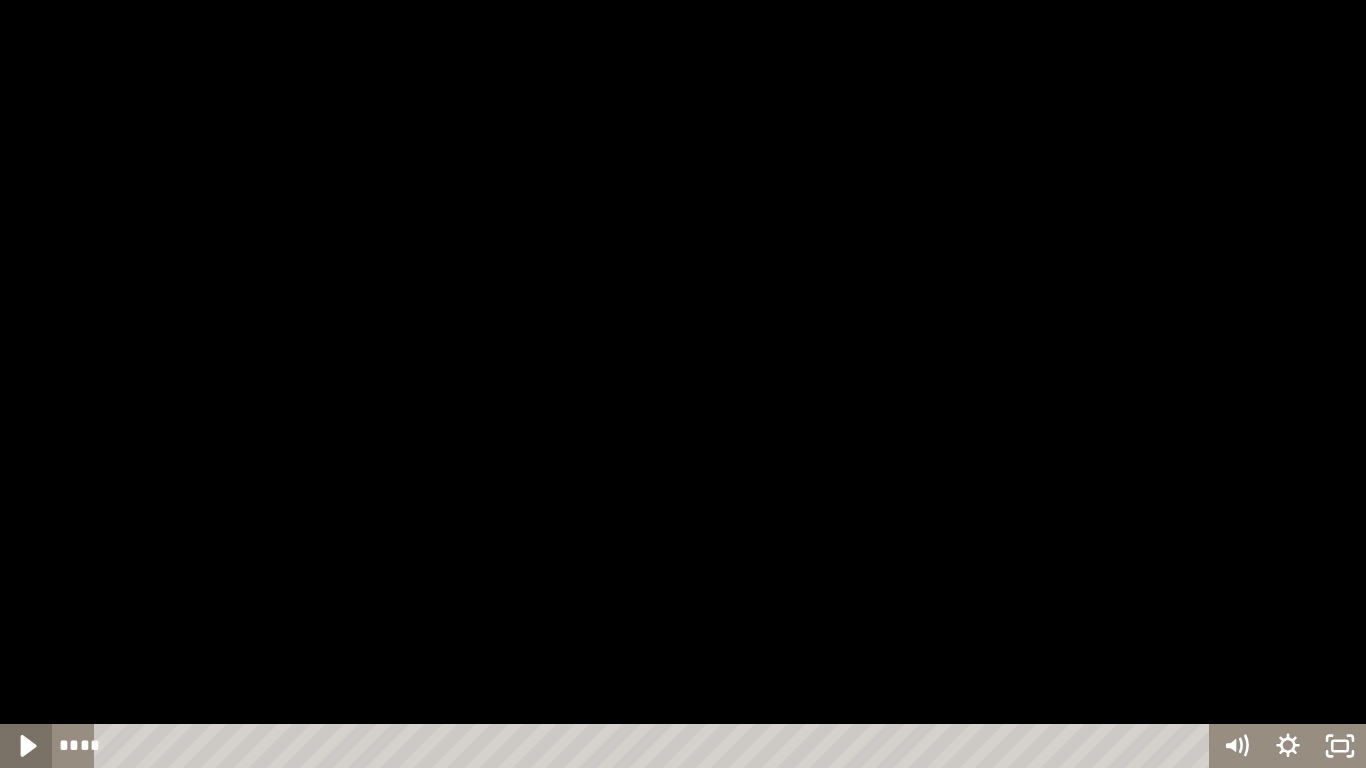 click 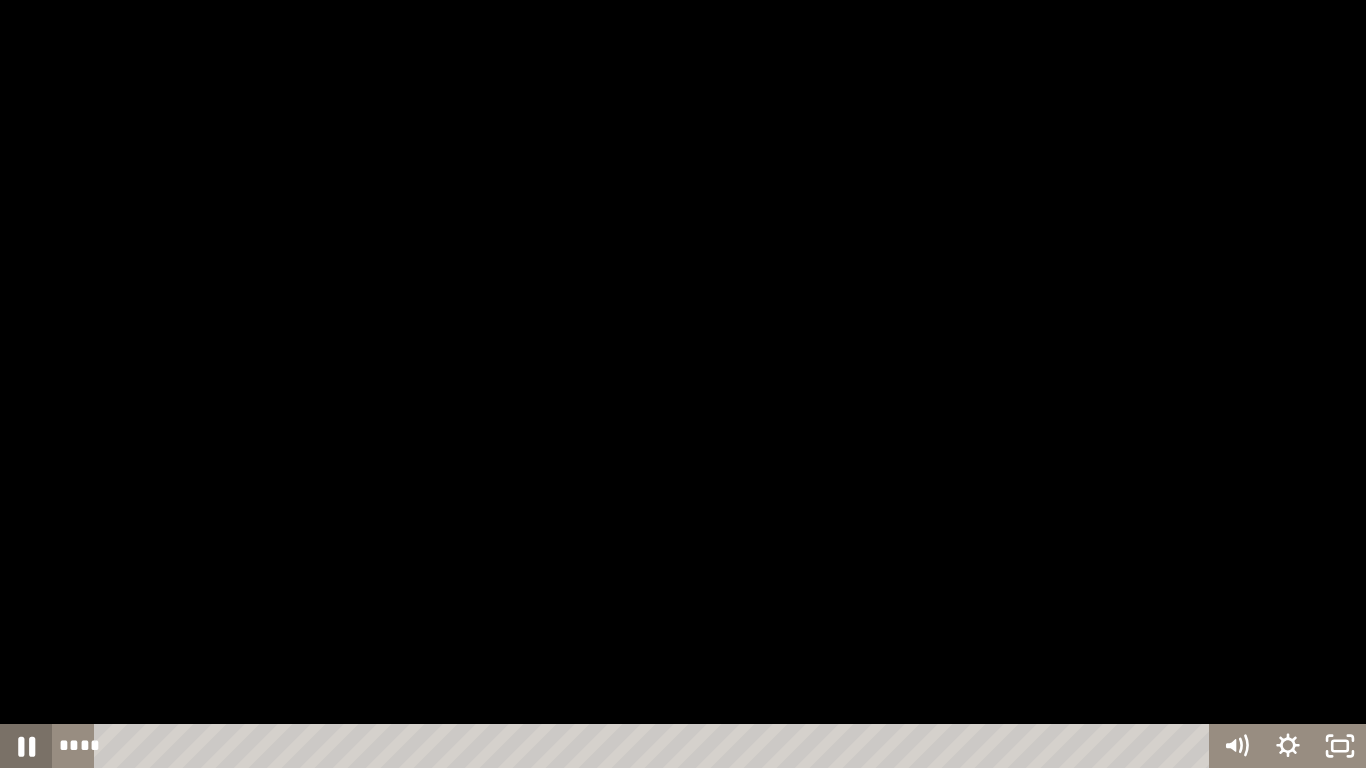 click 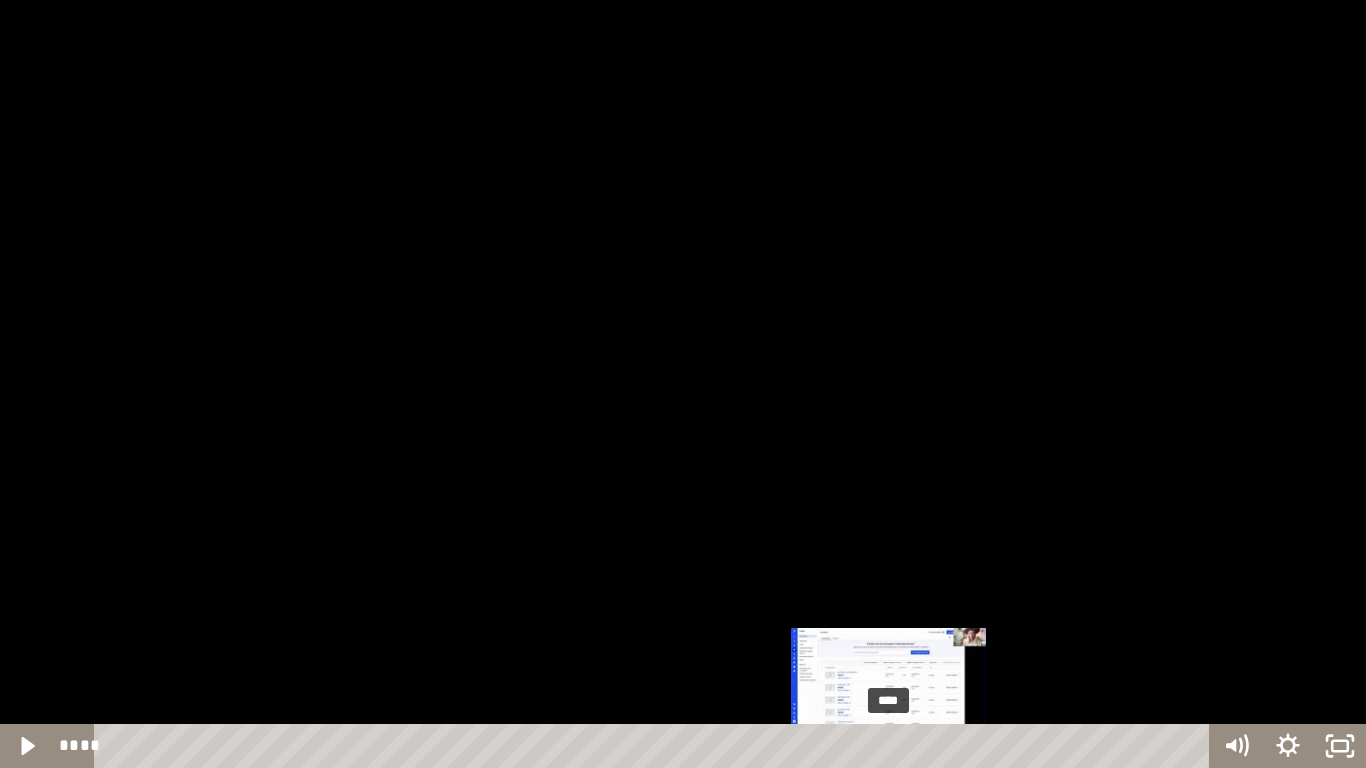 drag, startPoint x: 904, startPoint y: 744, endPoint x: 889, endPoint y: 744, distance: 15 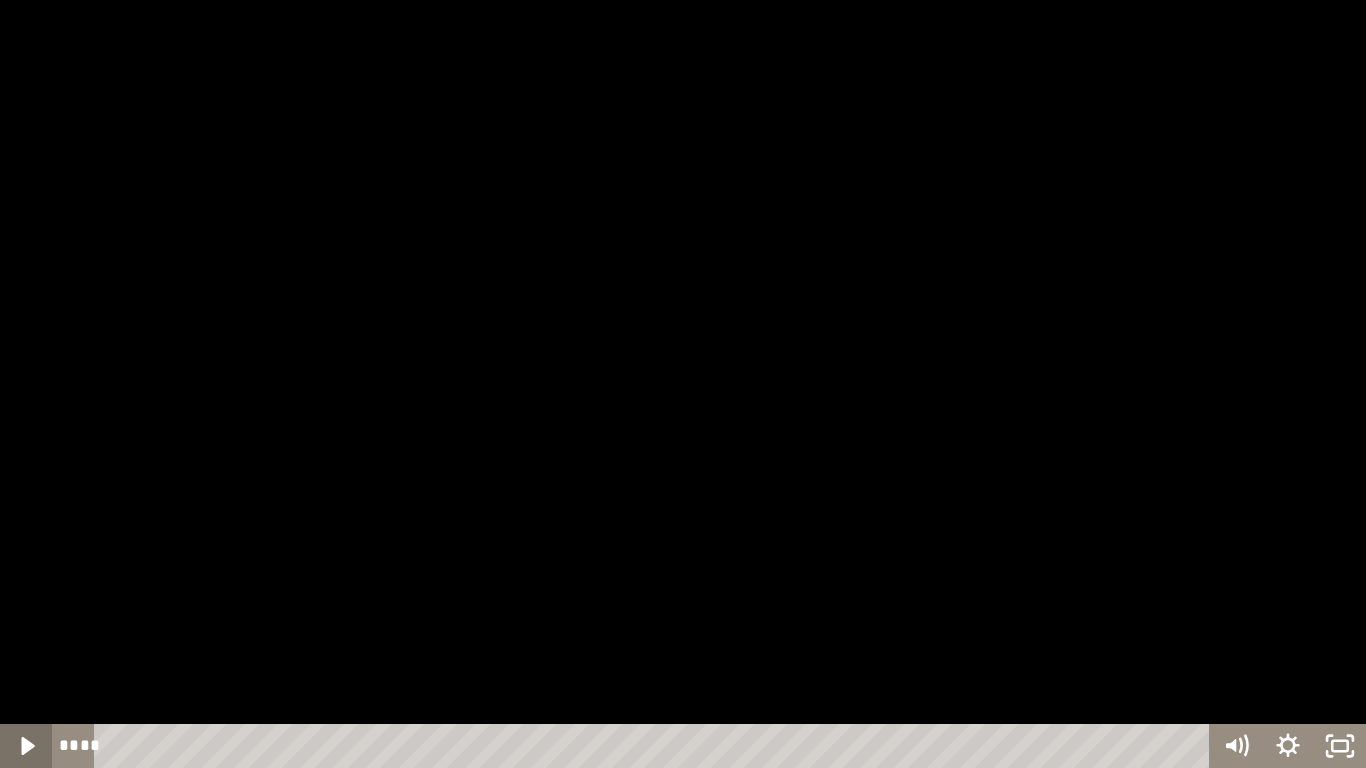 click 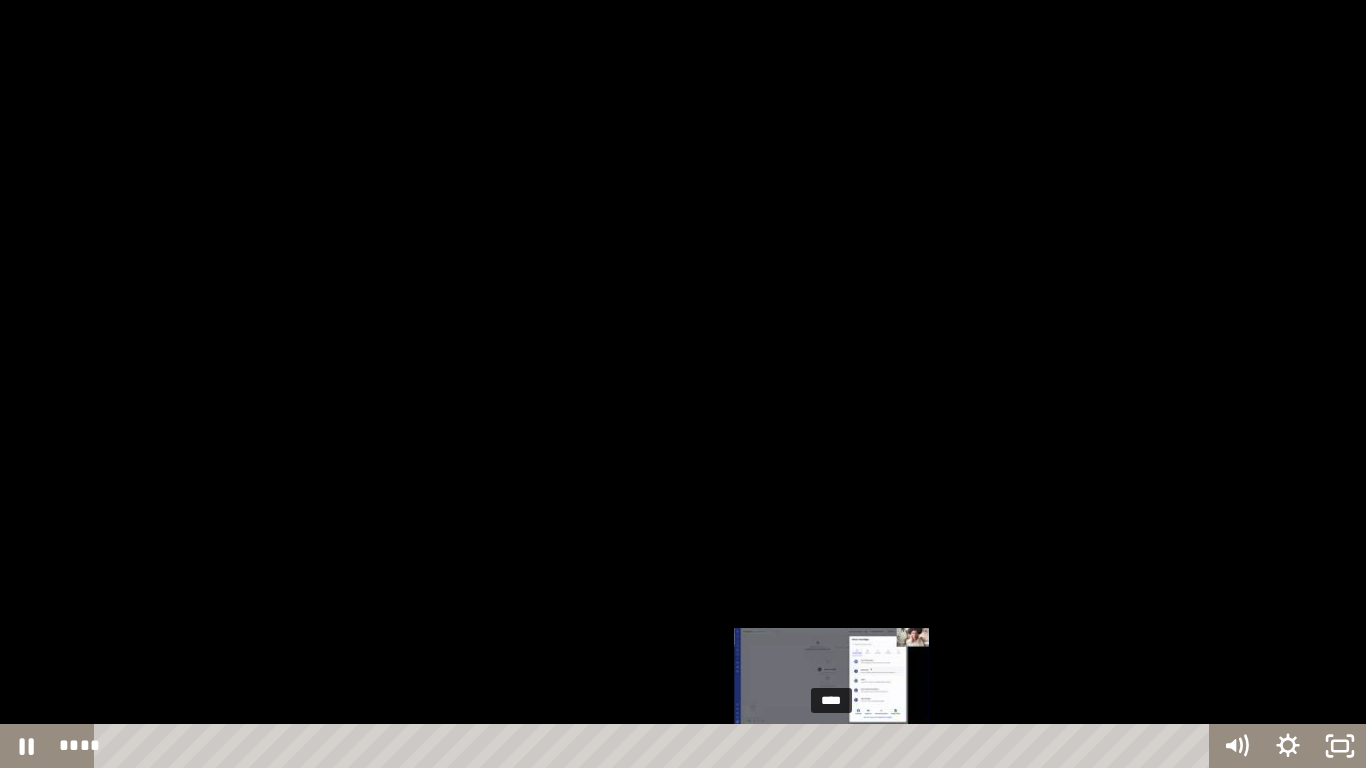 drag, startPoint x: 915, startPoint y: 747, endPoint x: 831, endPoint y: 747, distance: 84 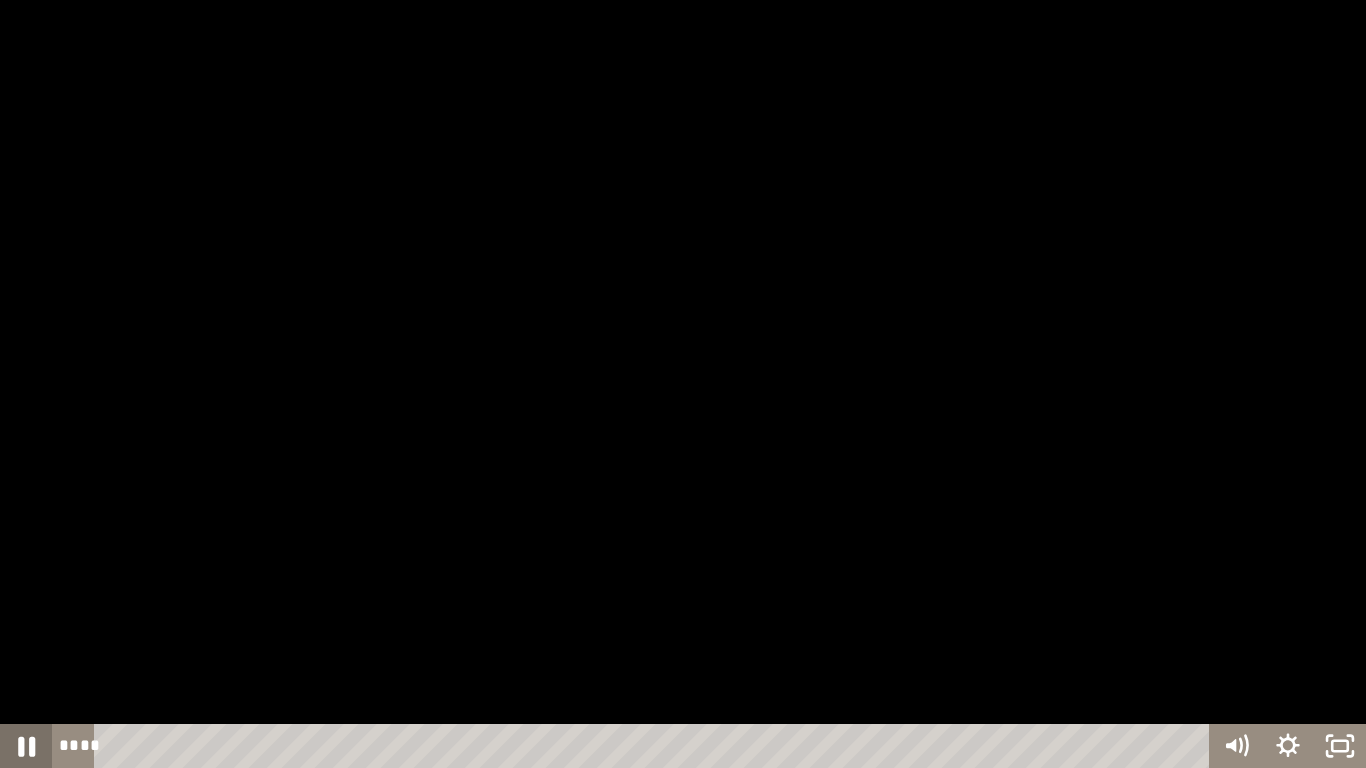 click 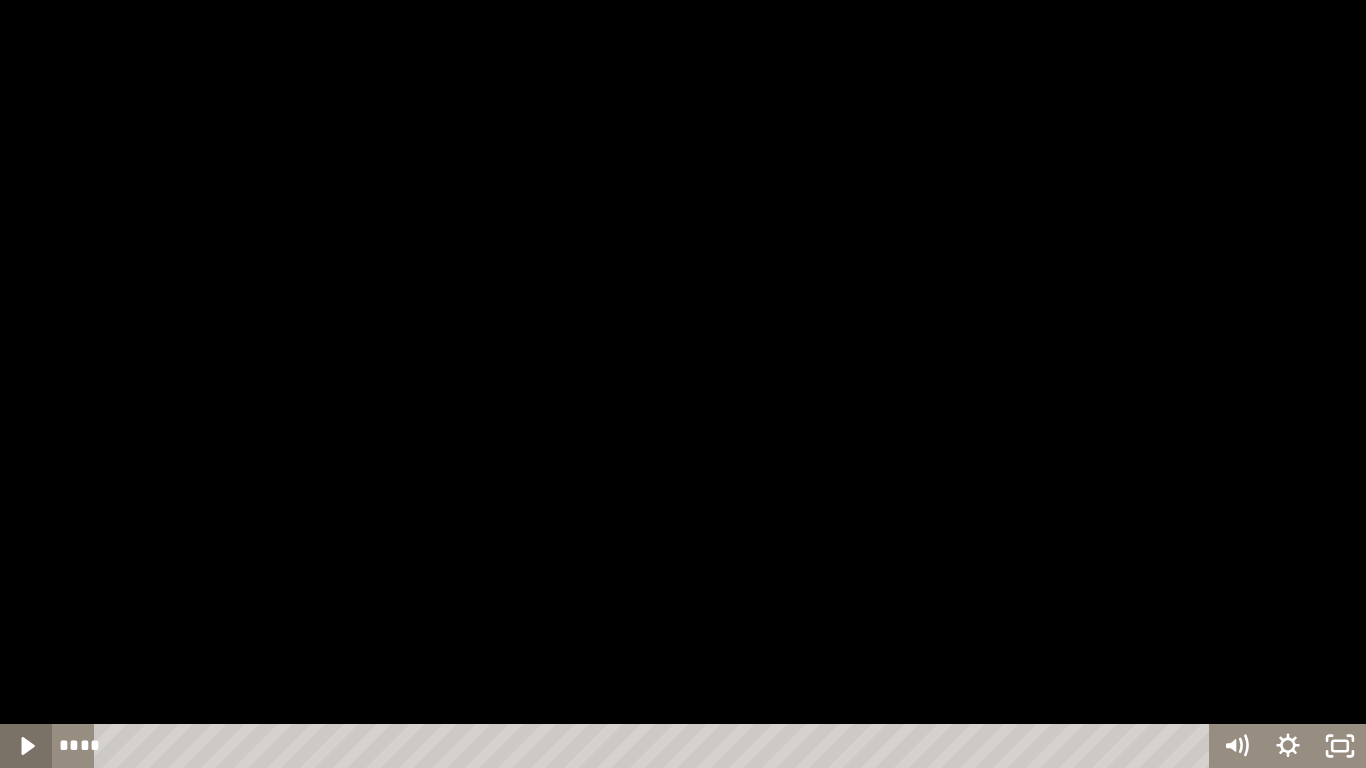 click 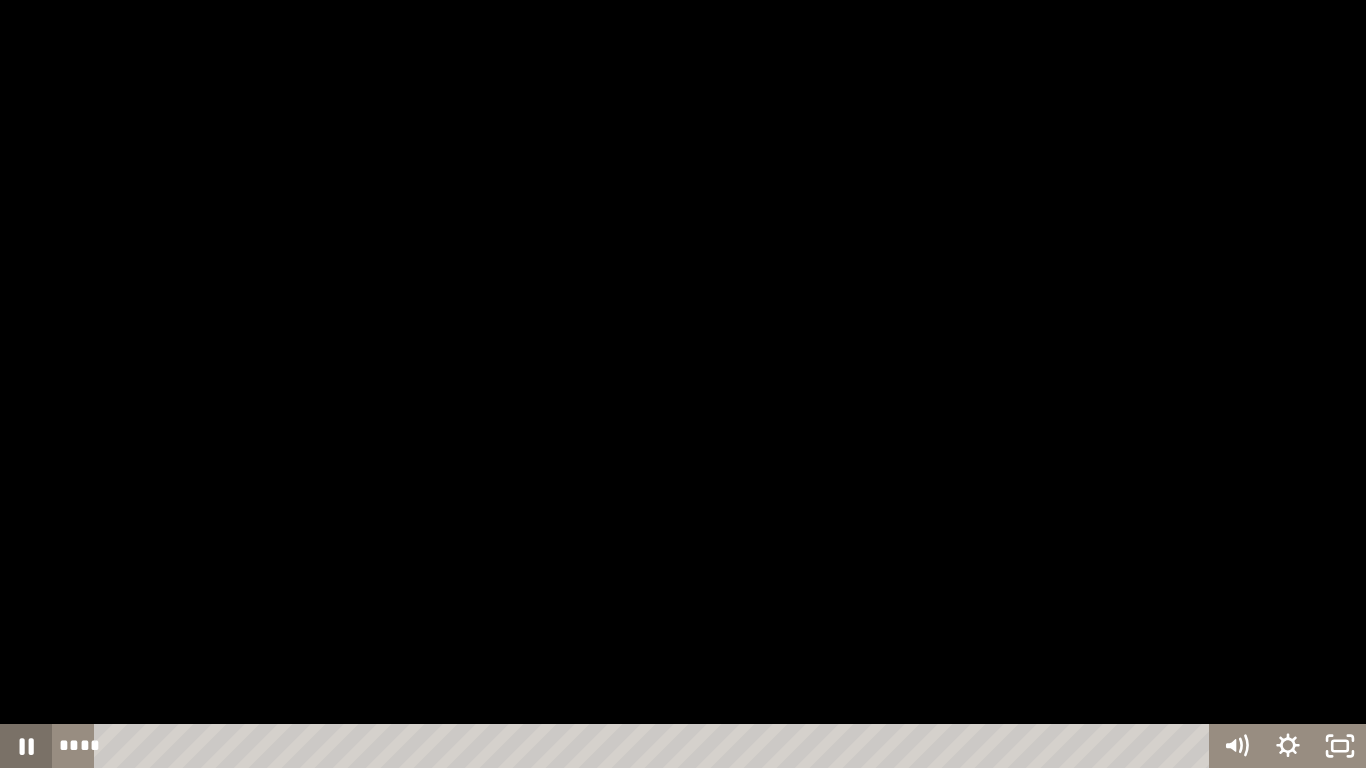 click 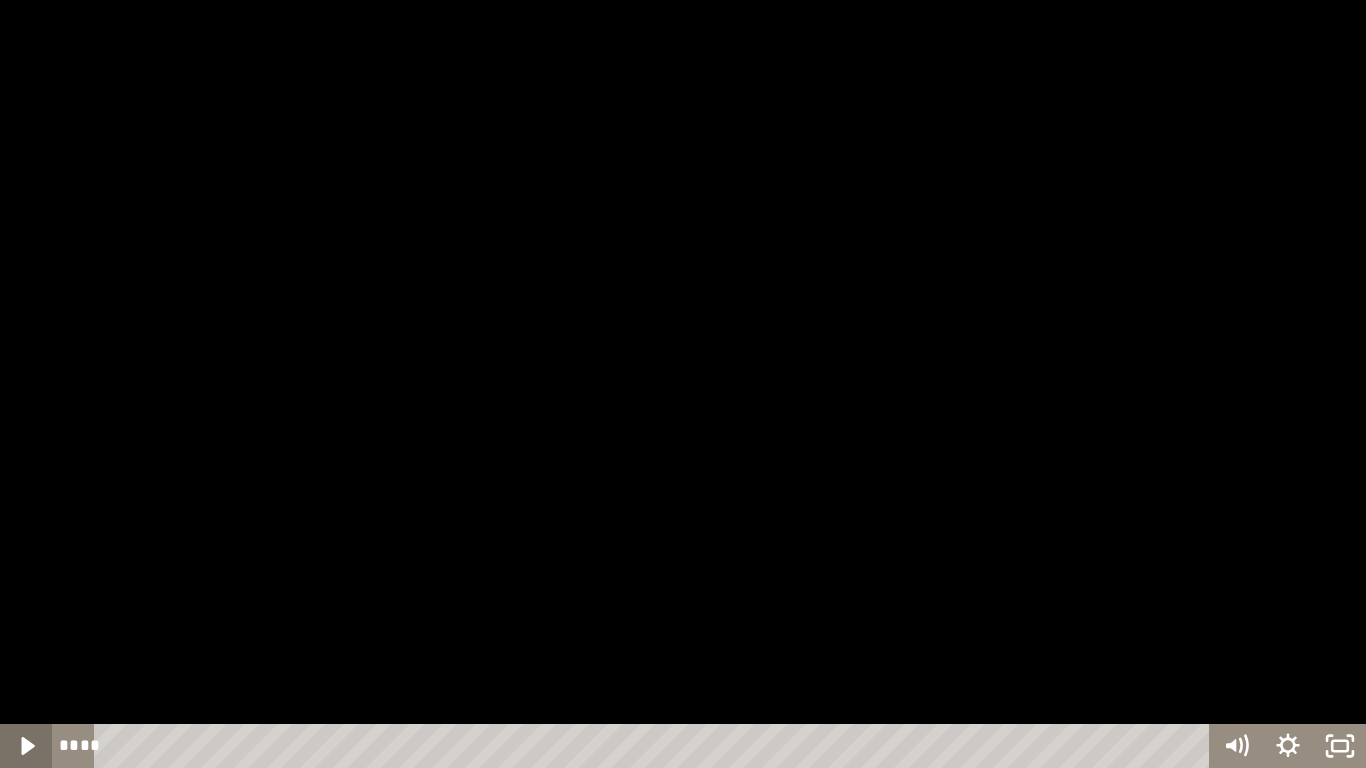 click 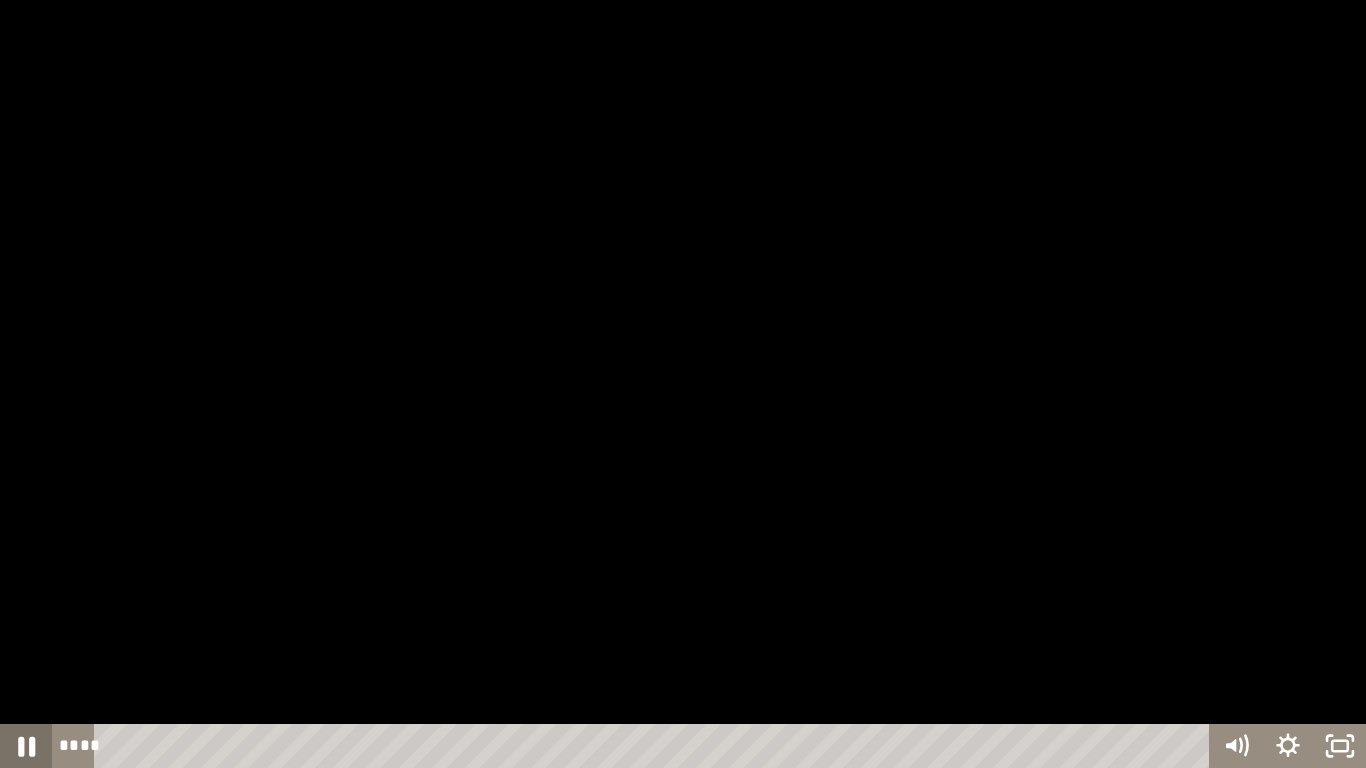click 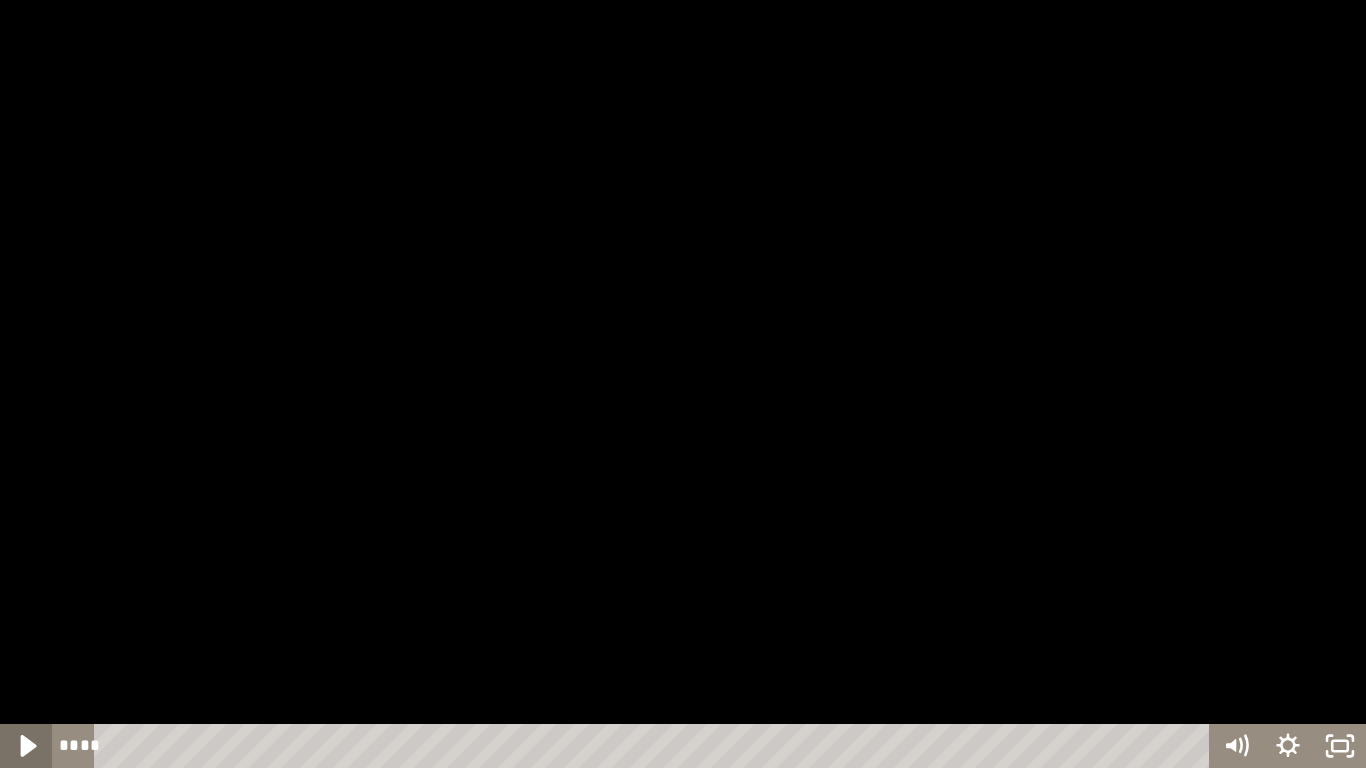 click 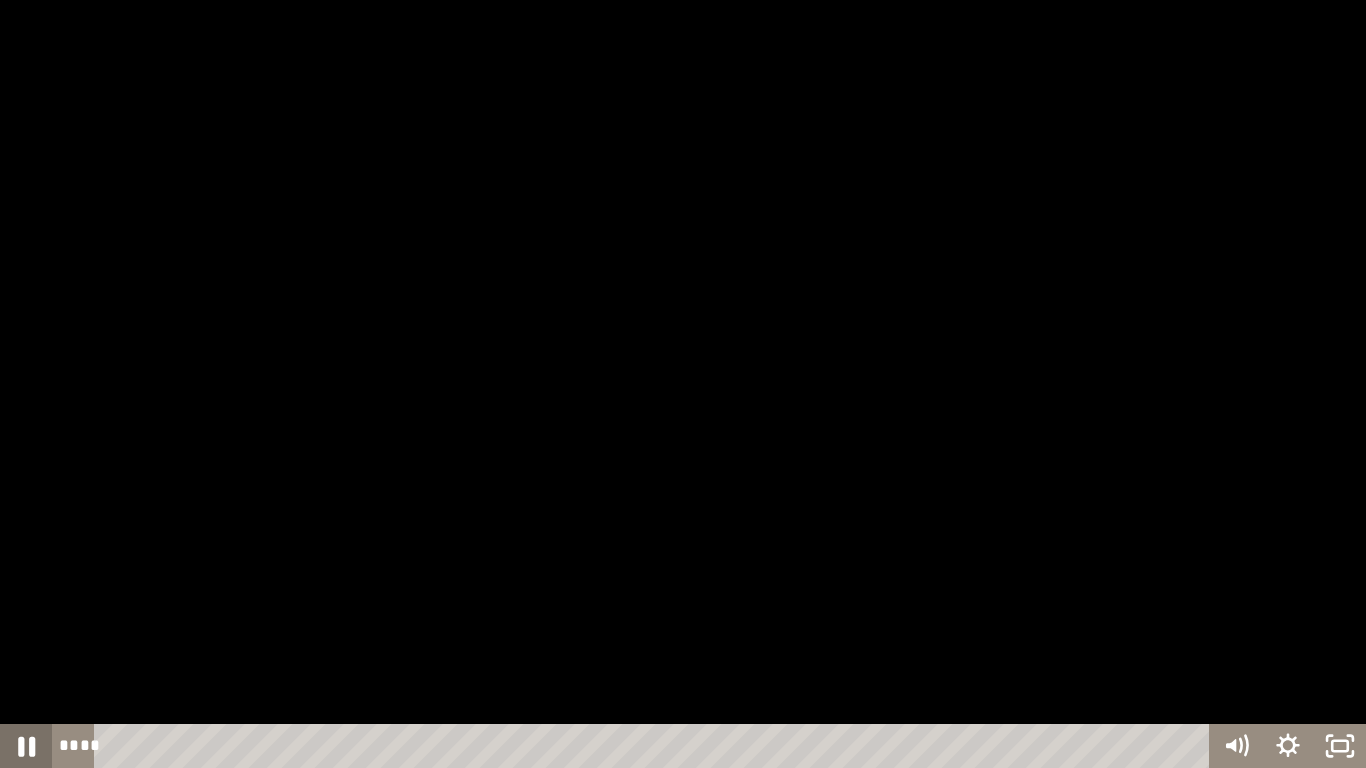 click 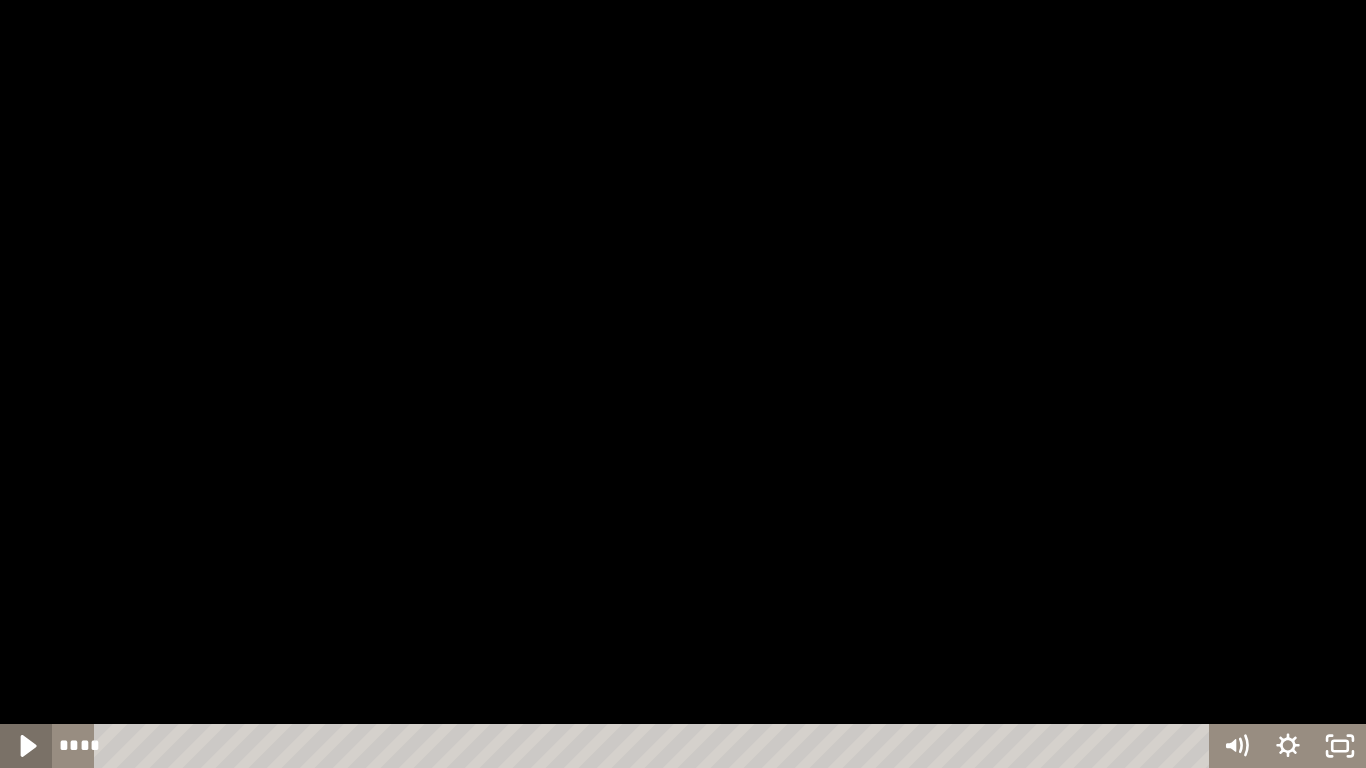 click 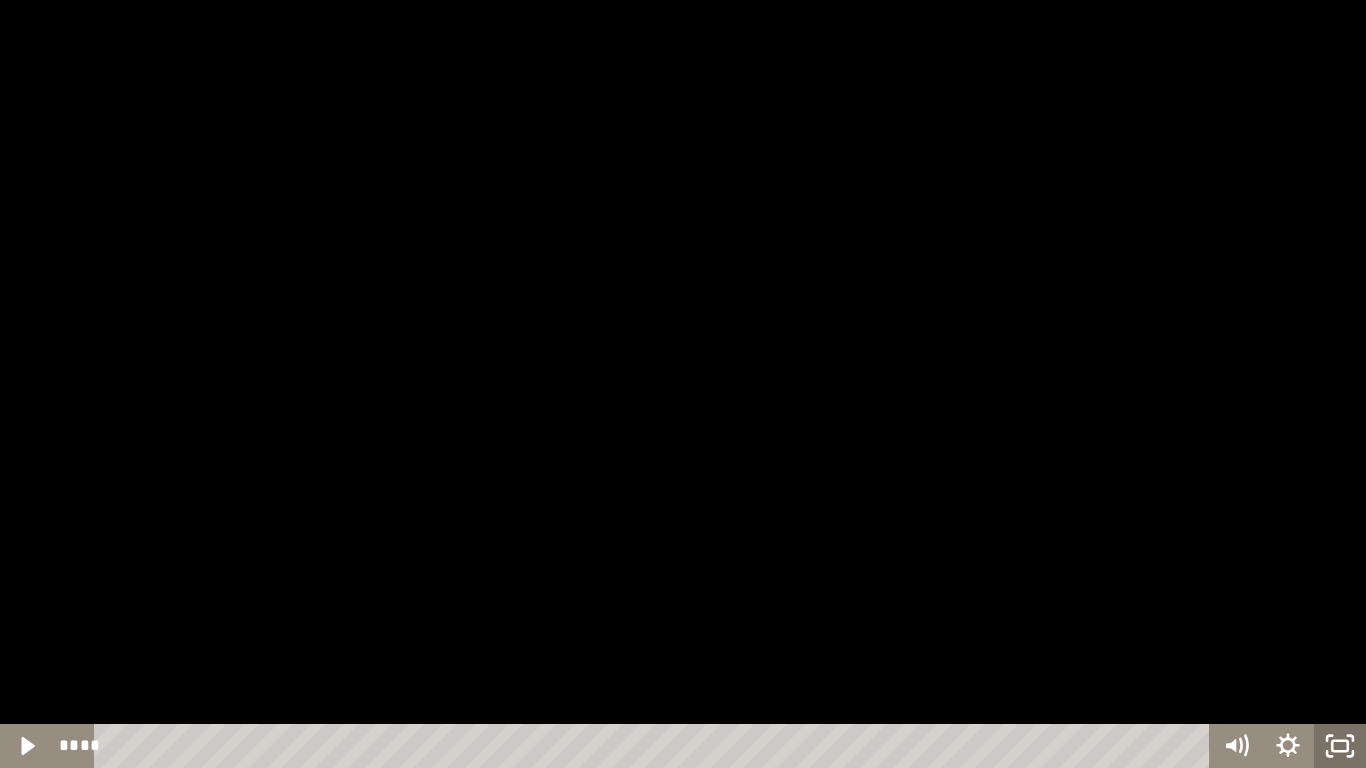 click 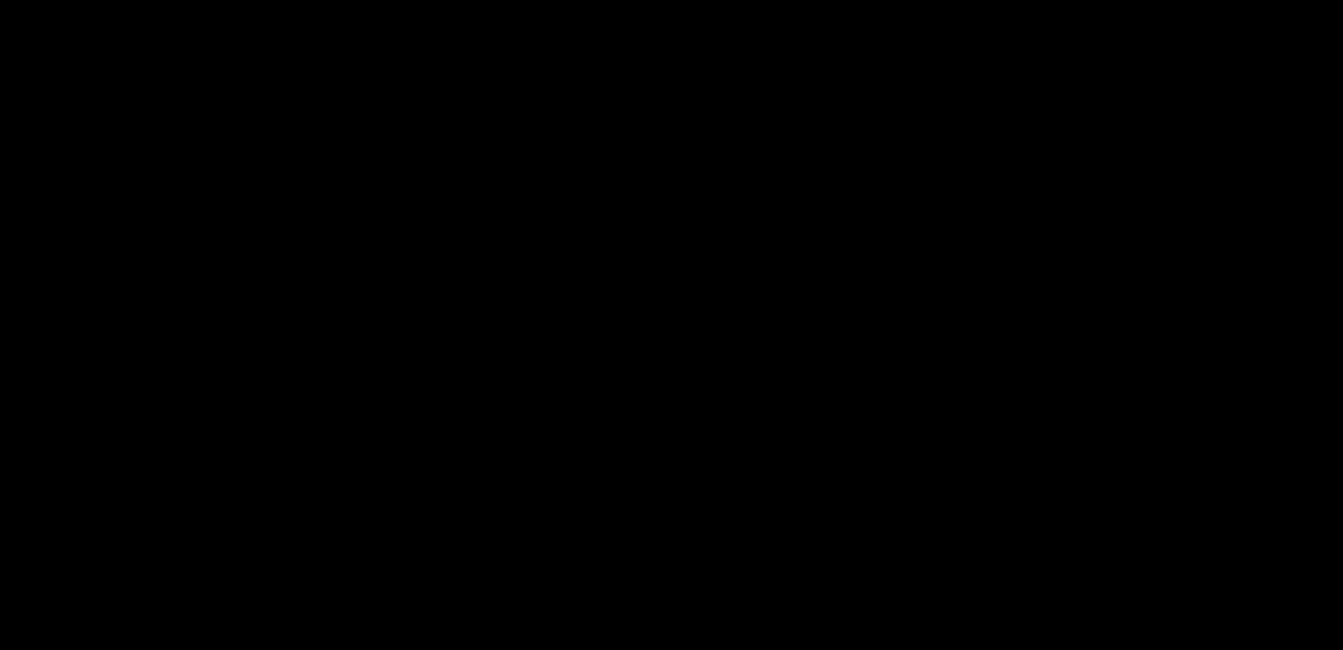 scroll, scrollTop: 1500, scrollLeft: 0, axis: vertical 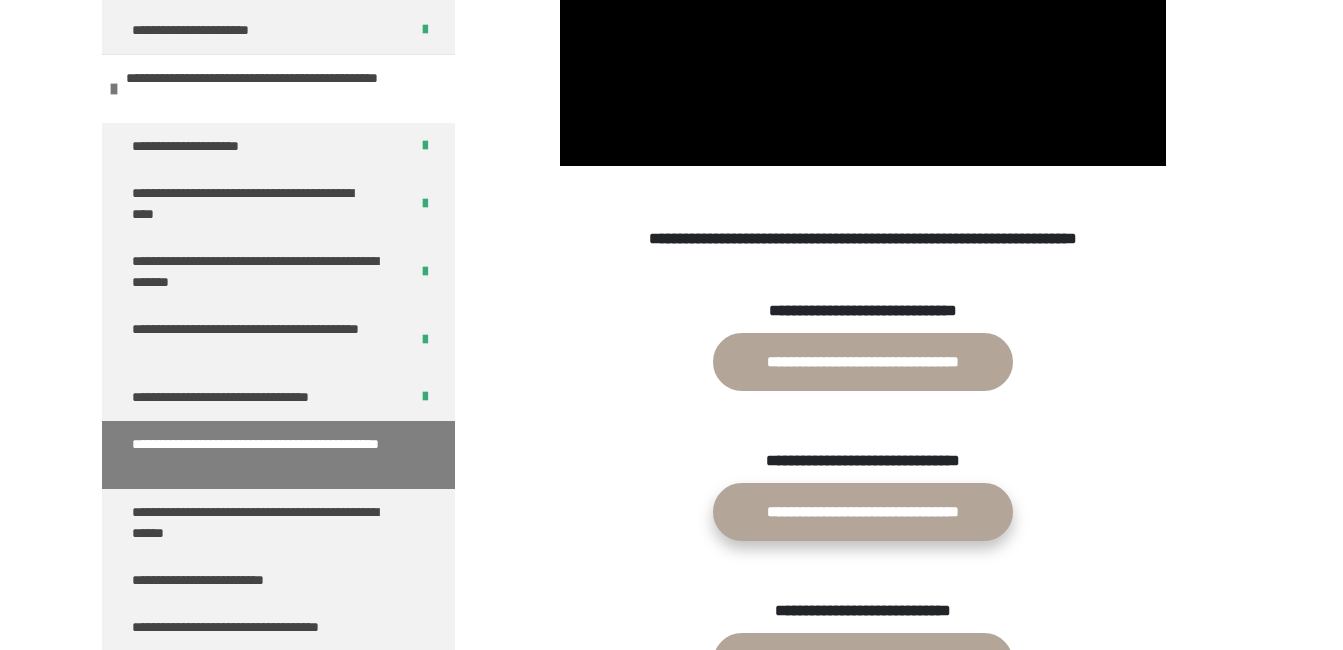 click on "**********" at bounding box center (863, 512) 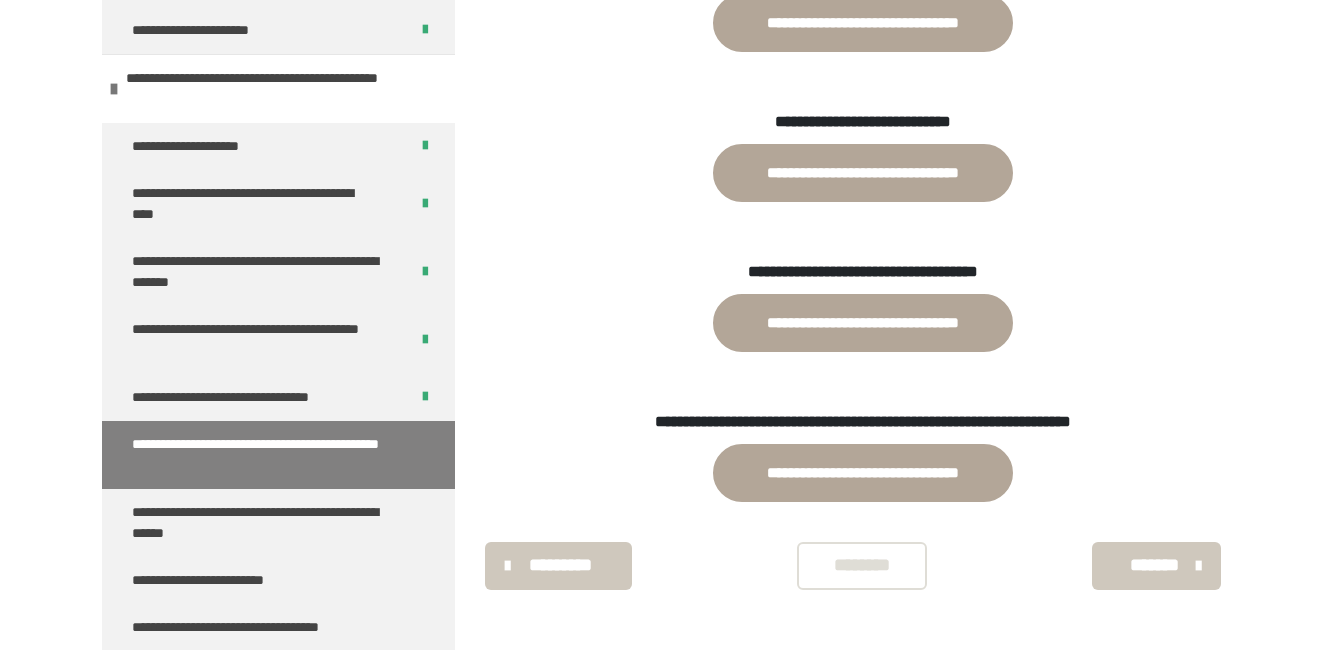 scroll, scrollTop: 2037, scrollLeft: 0, axis: vertical 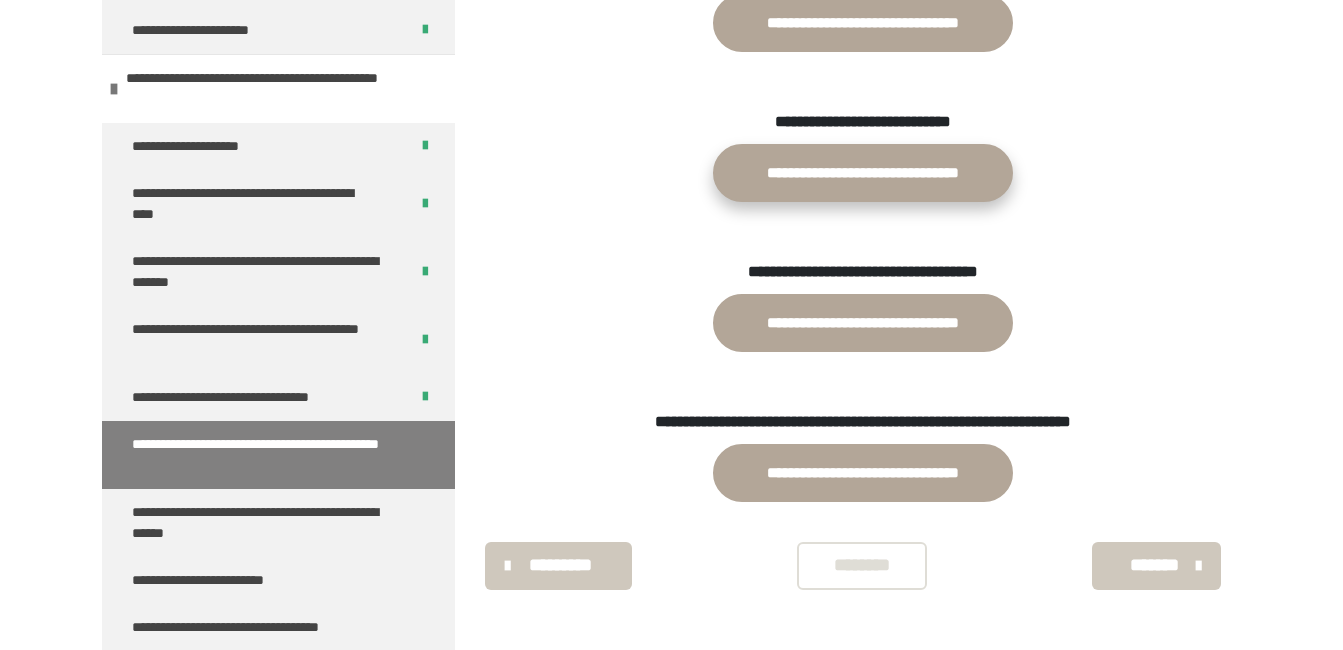 click on "**********" at bounding box center (863, 173) 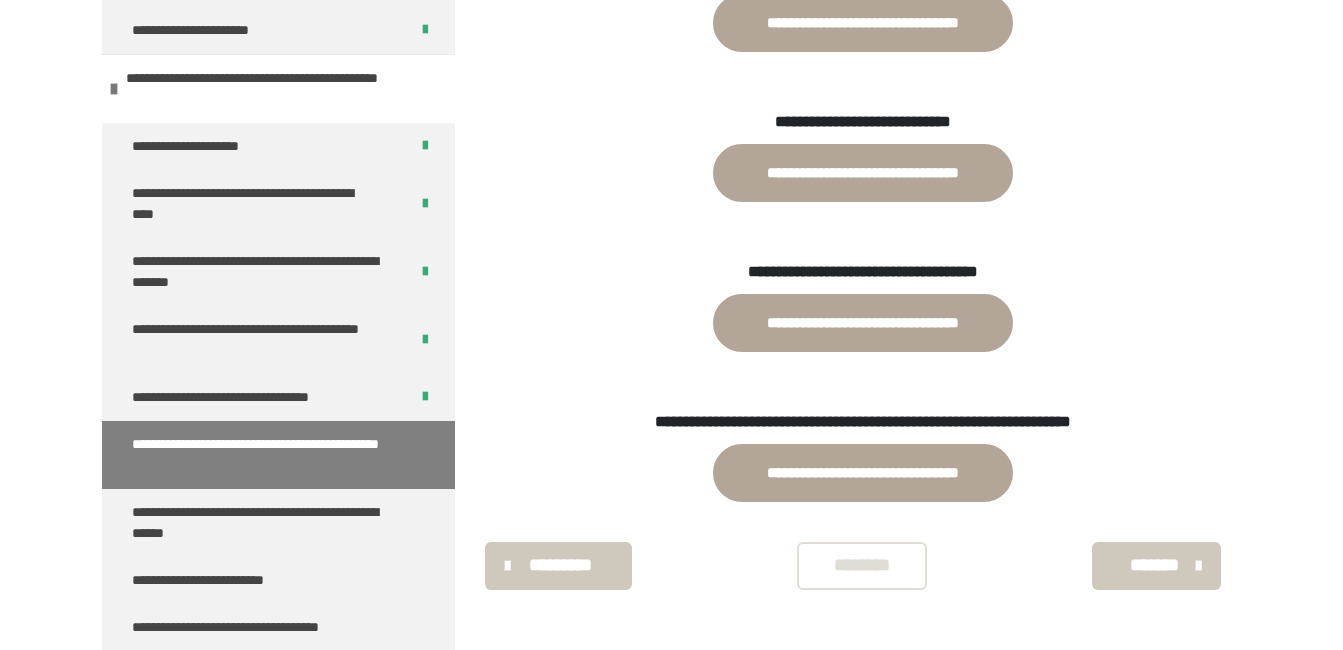 scroll, scrollTop: 2037, scrollLeft: 0, axis: vertical 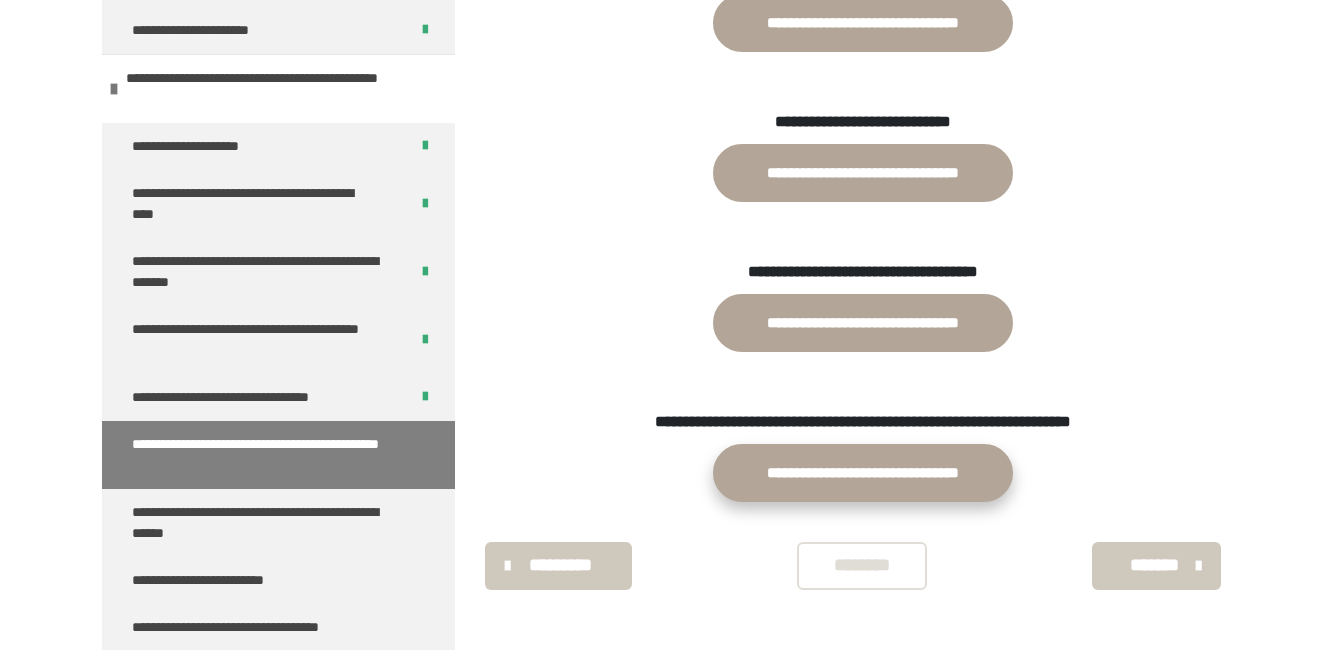 click on "**********" at bounding box center [863, 473] 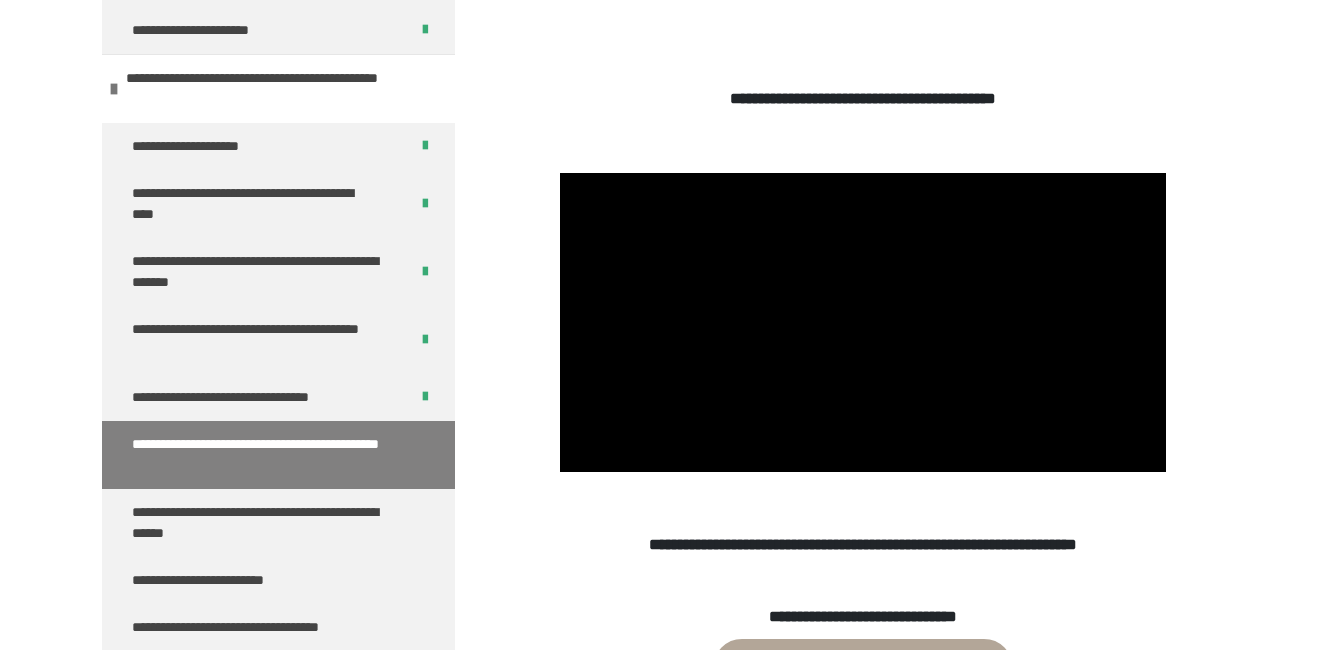 scroll, scrollTop: 1237, scrollLeft: 0, axis: vertical 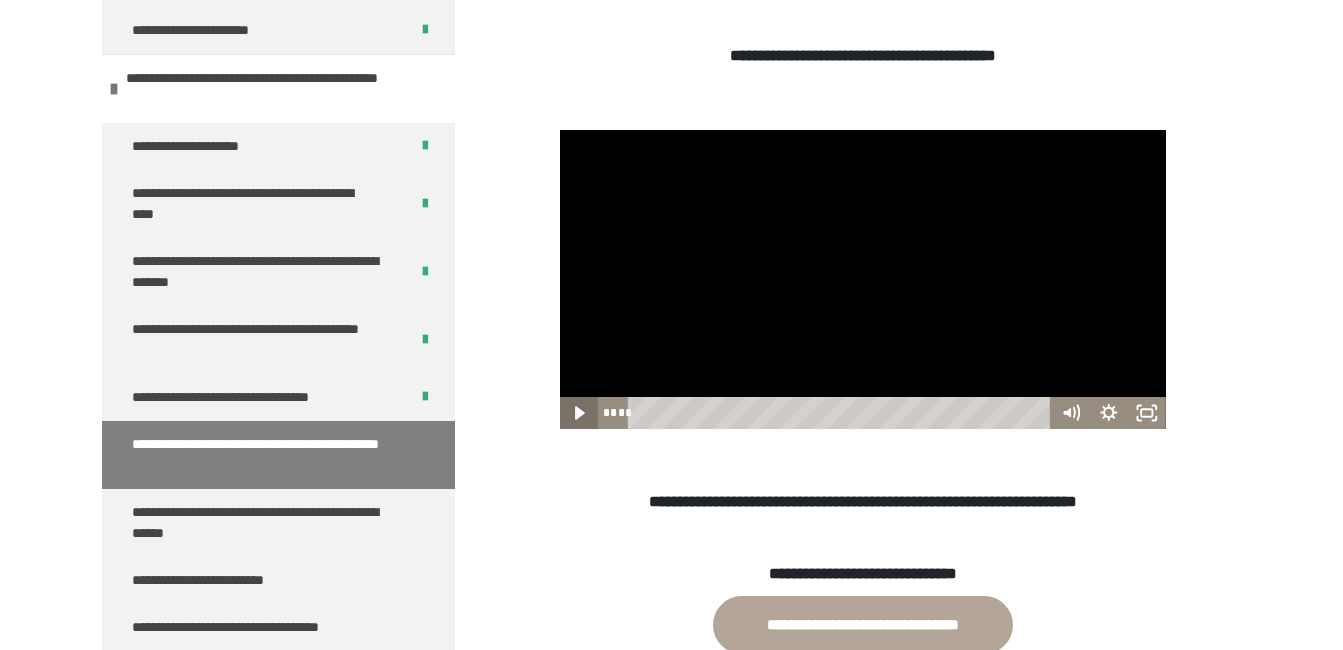 click 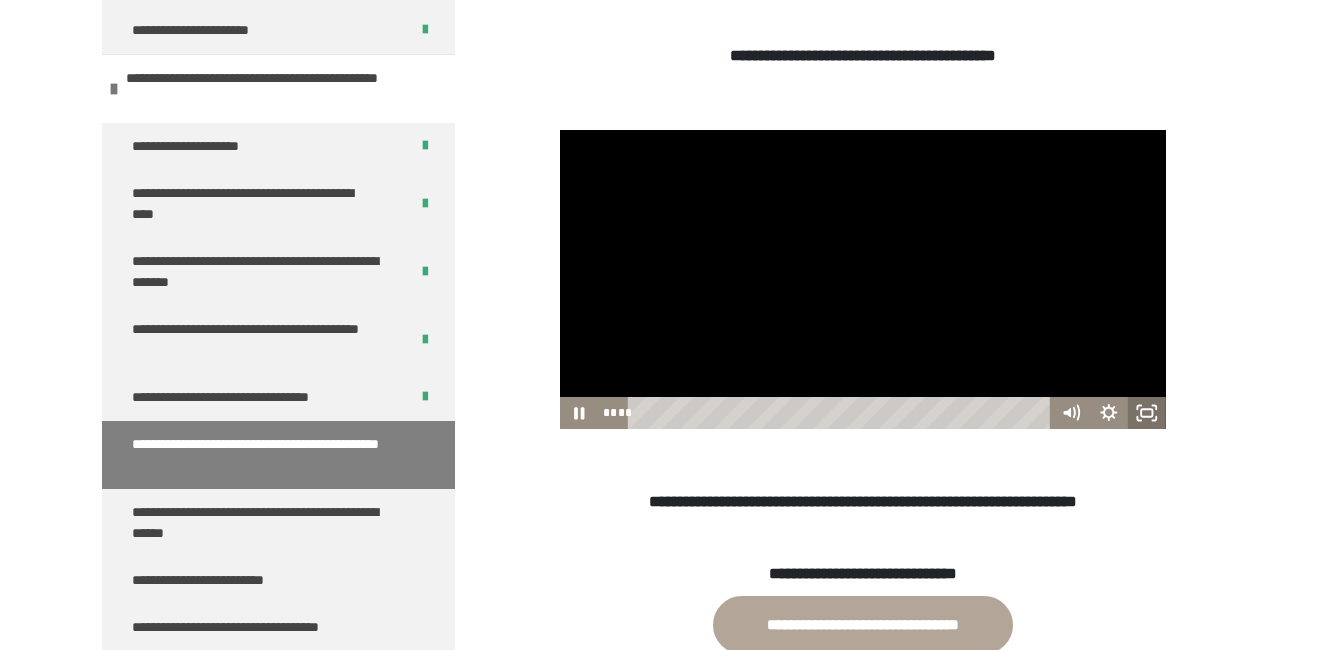 click 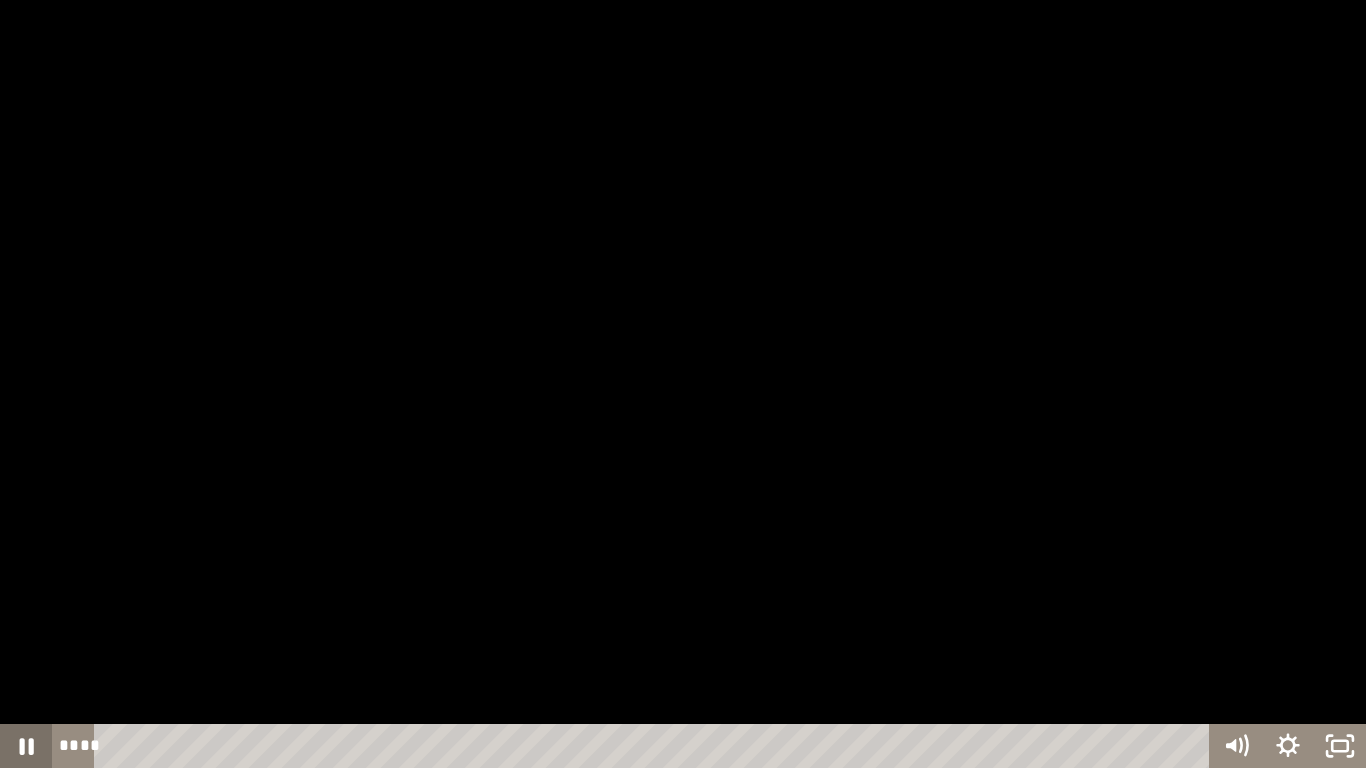 click 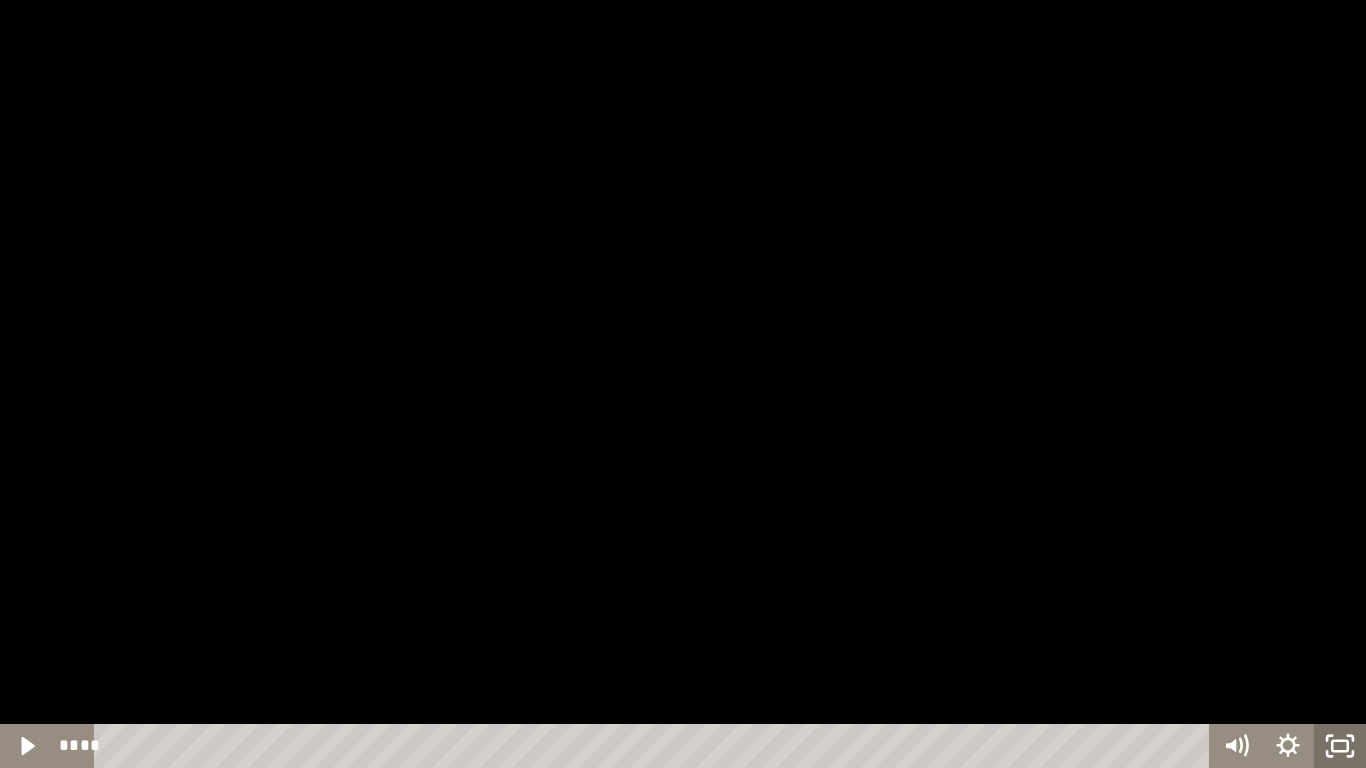 click 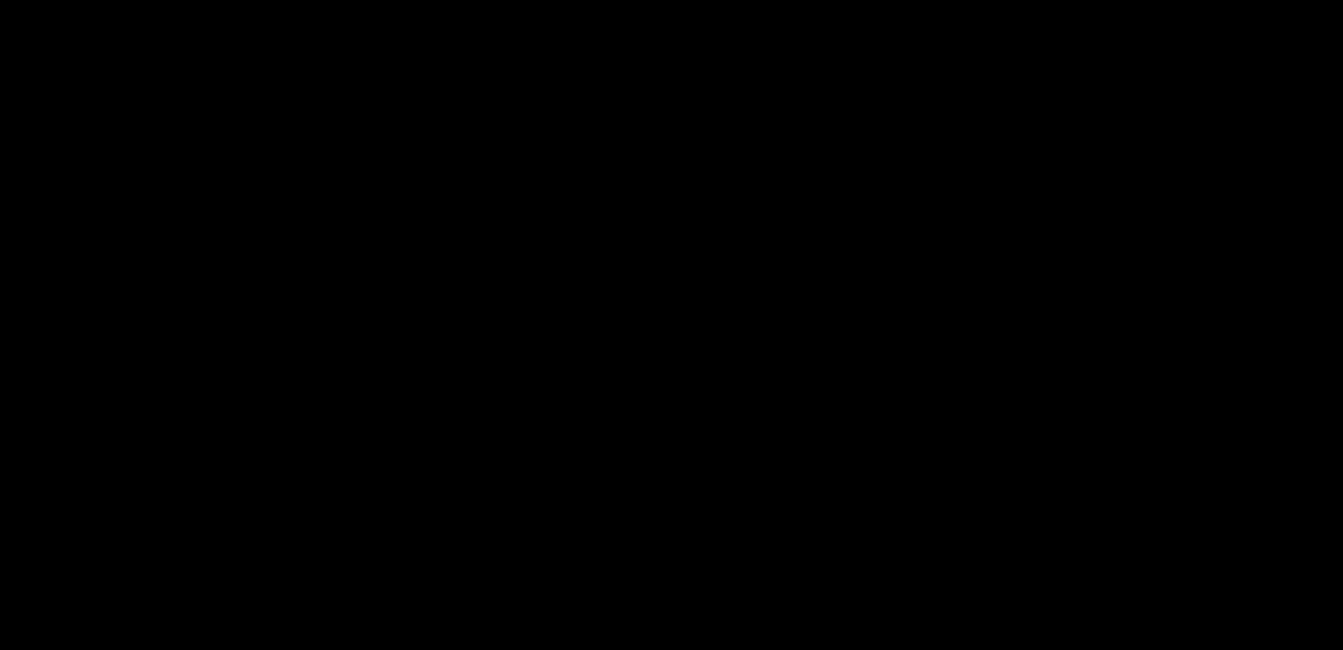 scroll, scrollTop: 2037, scrollLeft: 0, axis: vertical 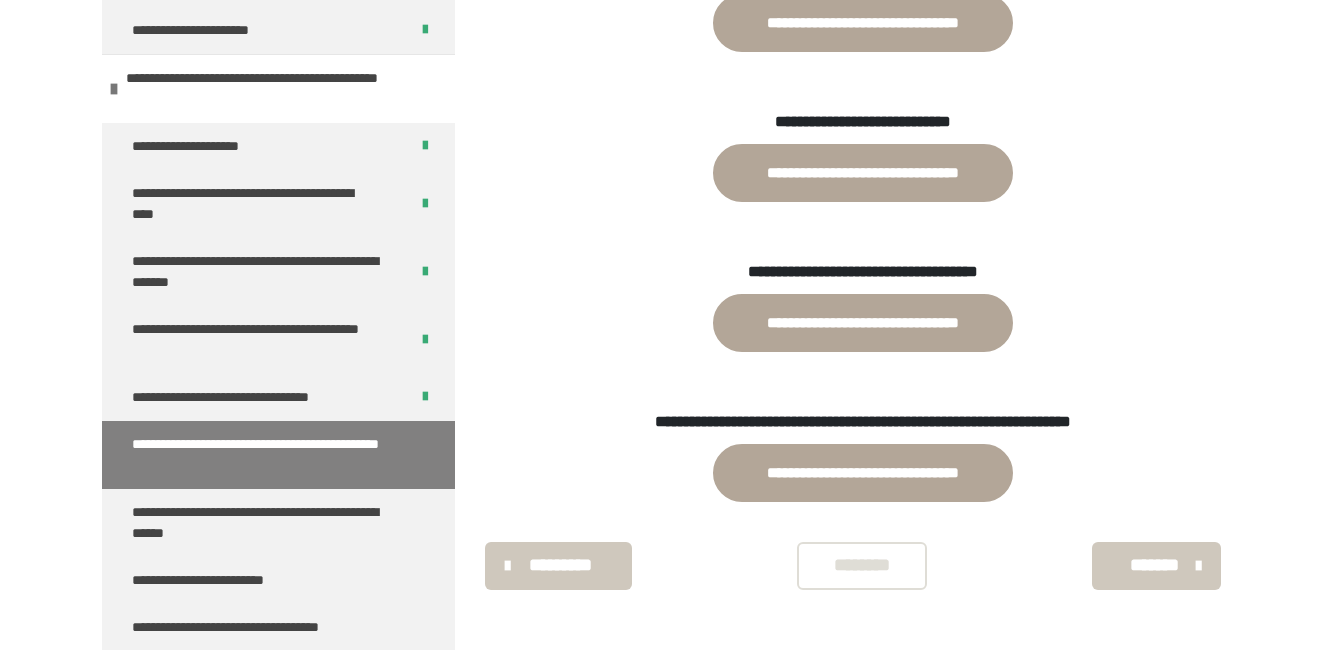 click on "*******" at bounding box center (1154, 565) 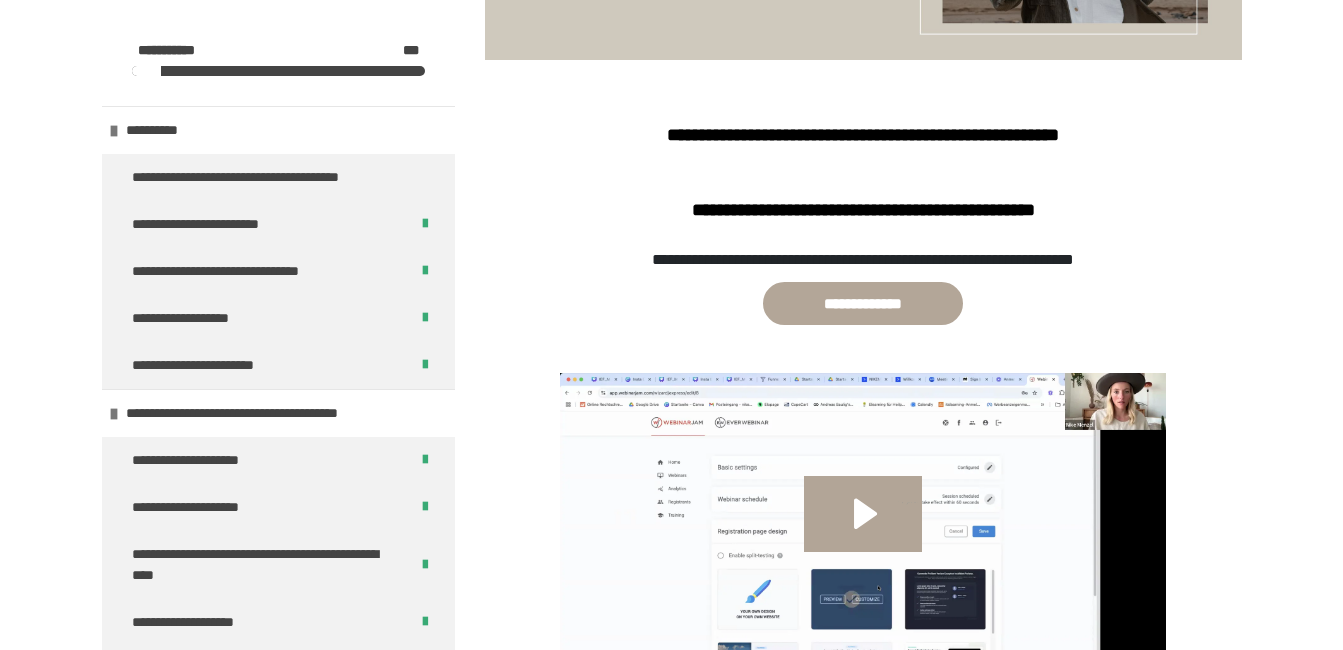 scroll, scrollTop: 400, scrollLeft: 0, axis: vertical 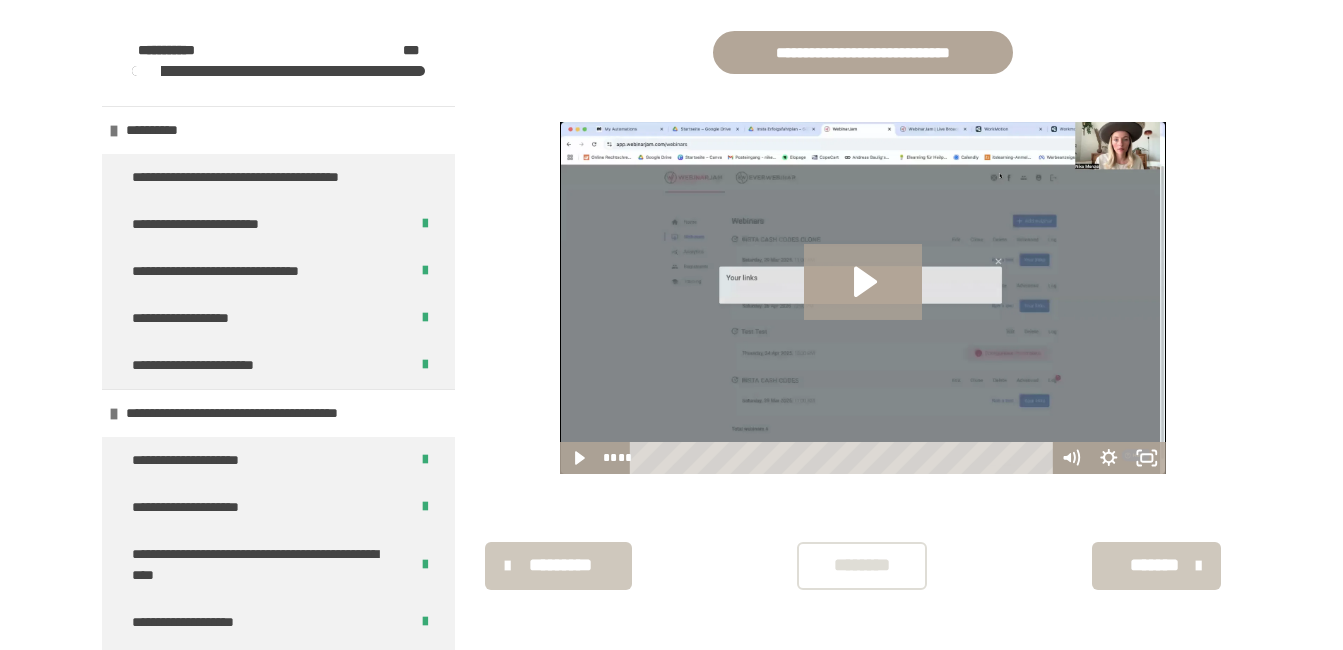 click at bounding box center [1198, 566] 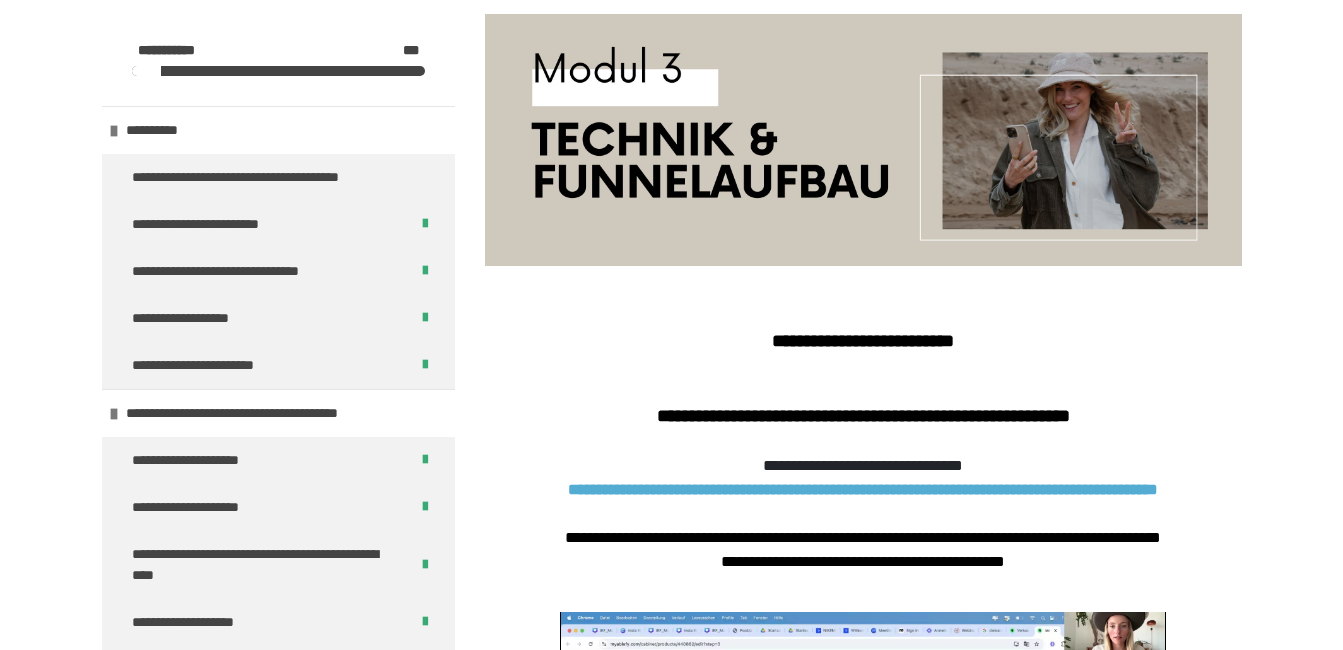 scroll, scrollTop: 351, scrollLeft: 0, axis: vertical 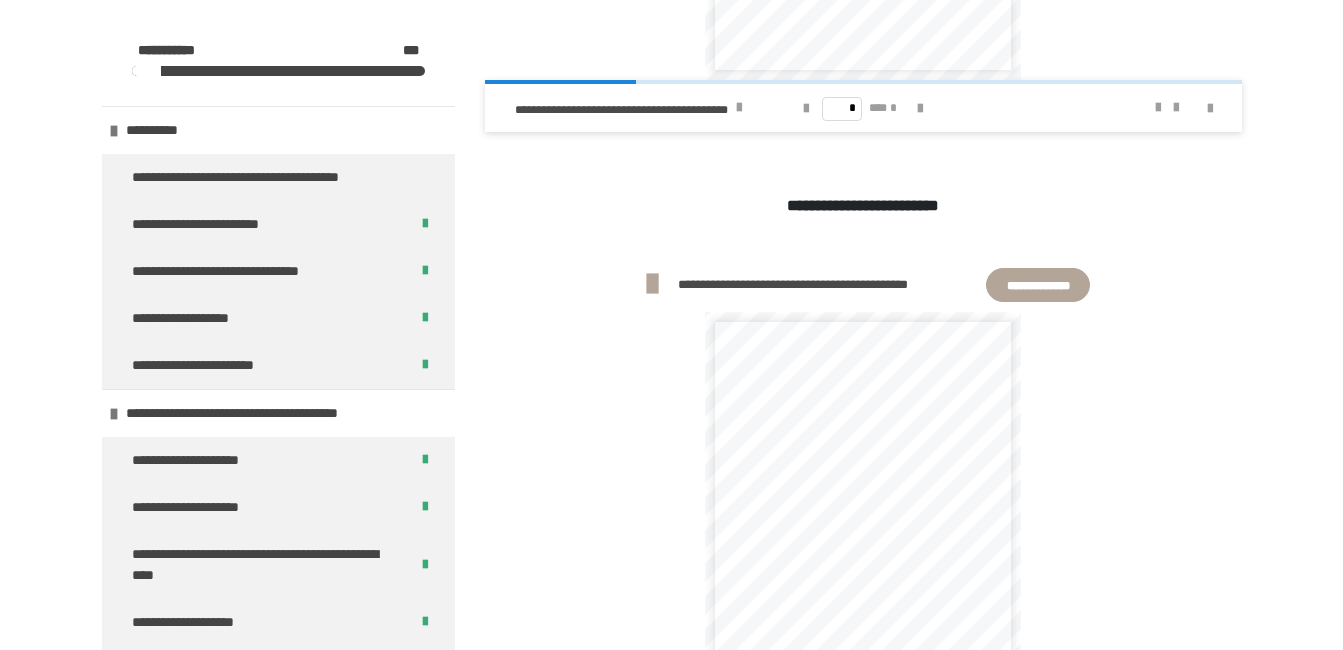 click on "**********" at bounding box center [1038, 285] 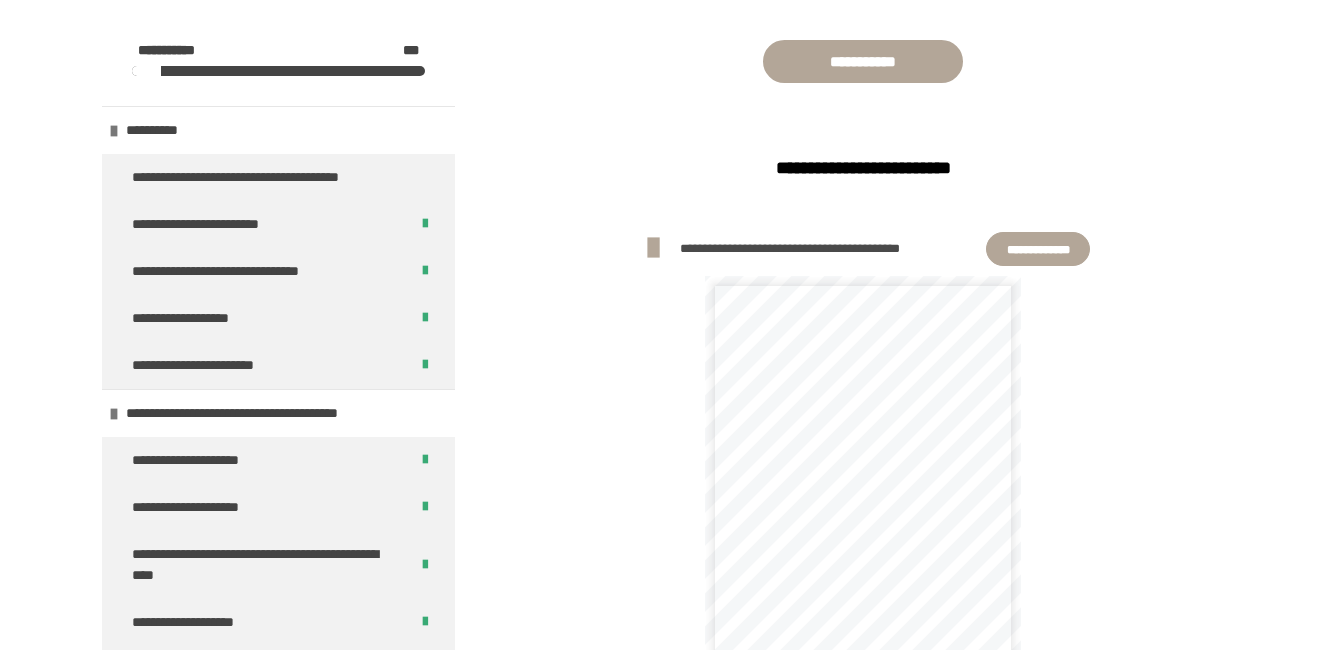 scroll, scrollTop: 569, scrollLeft: 0, axis: vertical 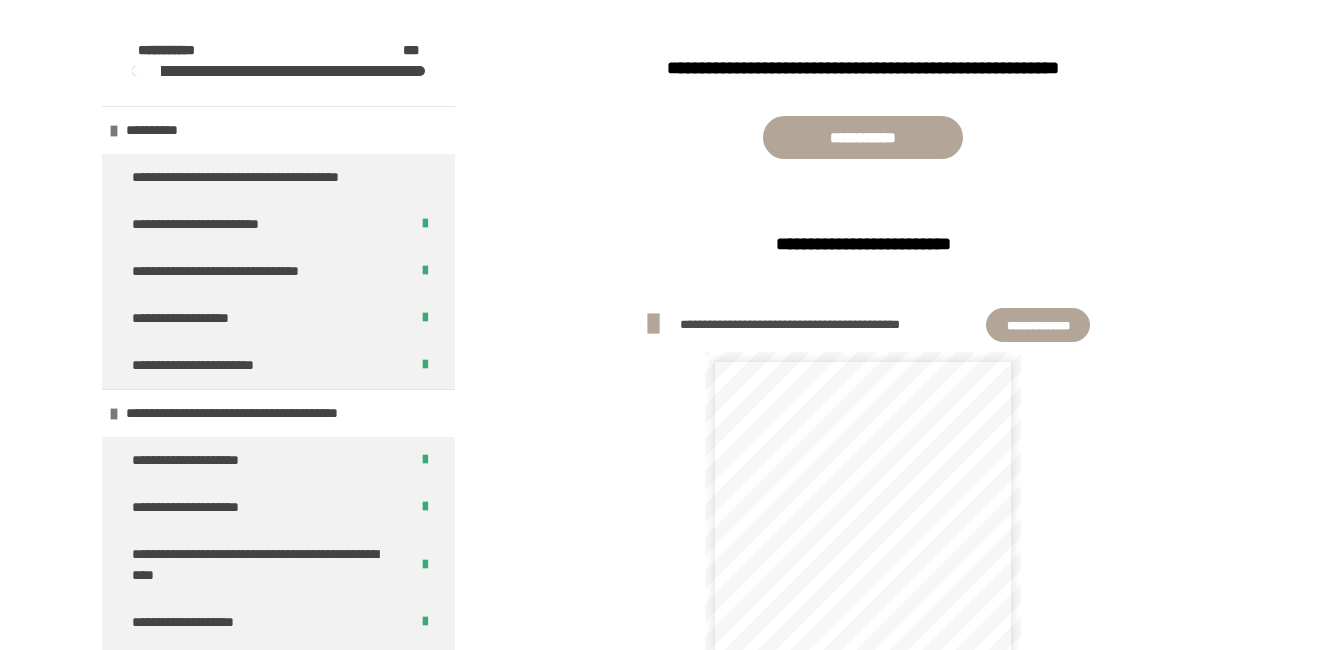 click on "**********" at bounding box center (1038, 325) 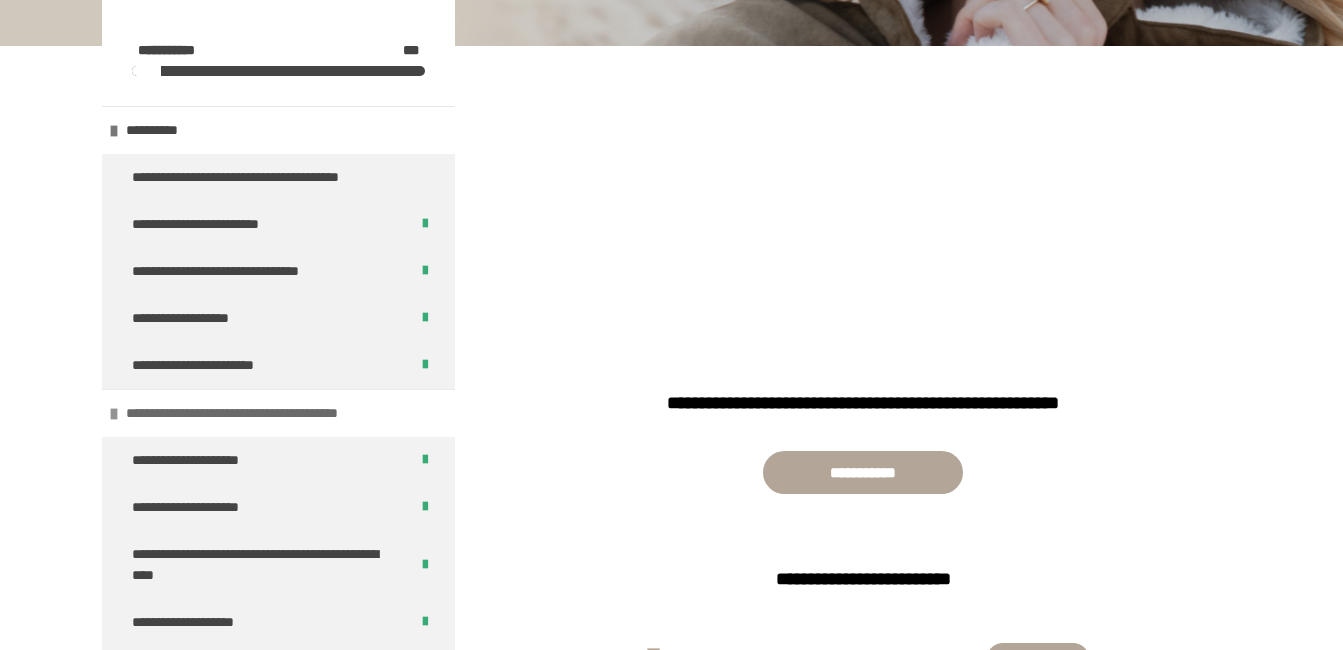 scroll, scrollTop: 500, scrollLeft: 0, axis: vertical 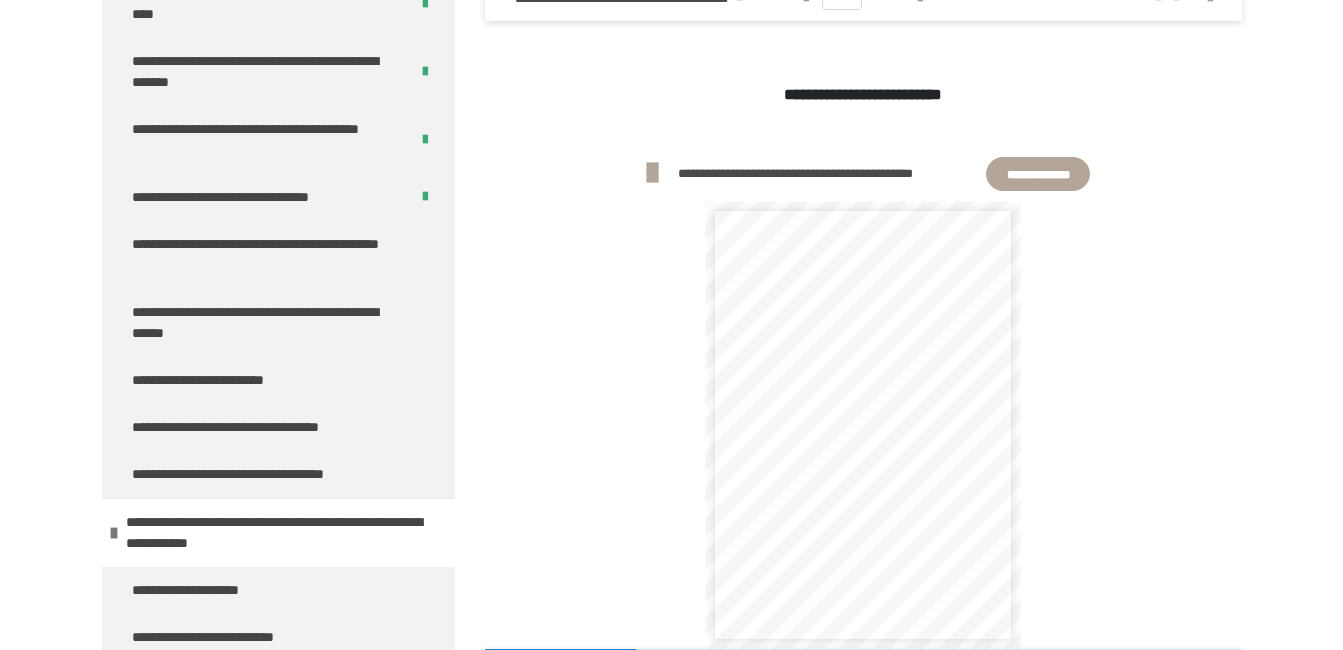 click on "**********" at bounding box center [1038, 174] 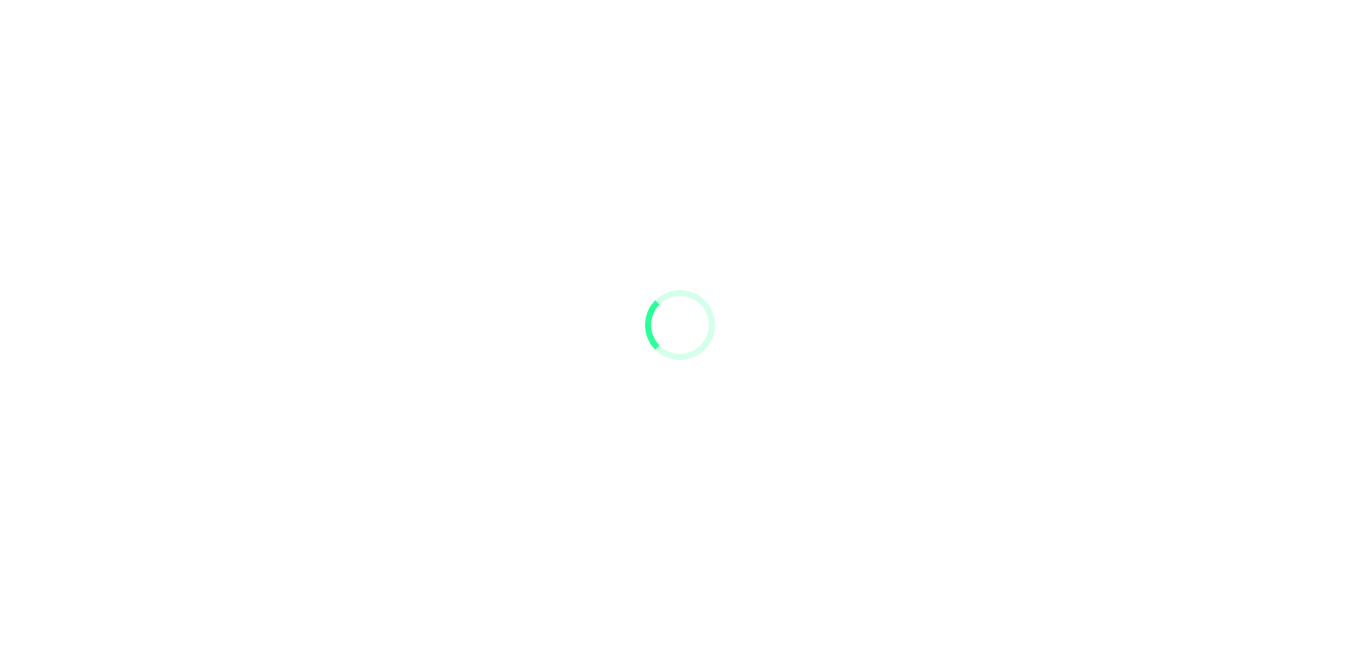 scroll, scrollTop: 0, scrollLeft: 0, axis: both 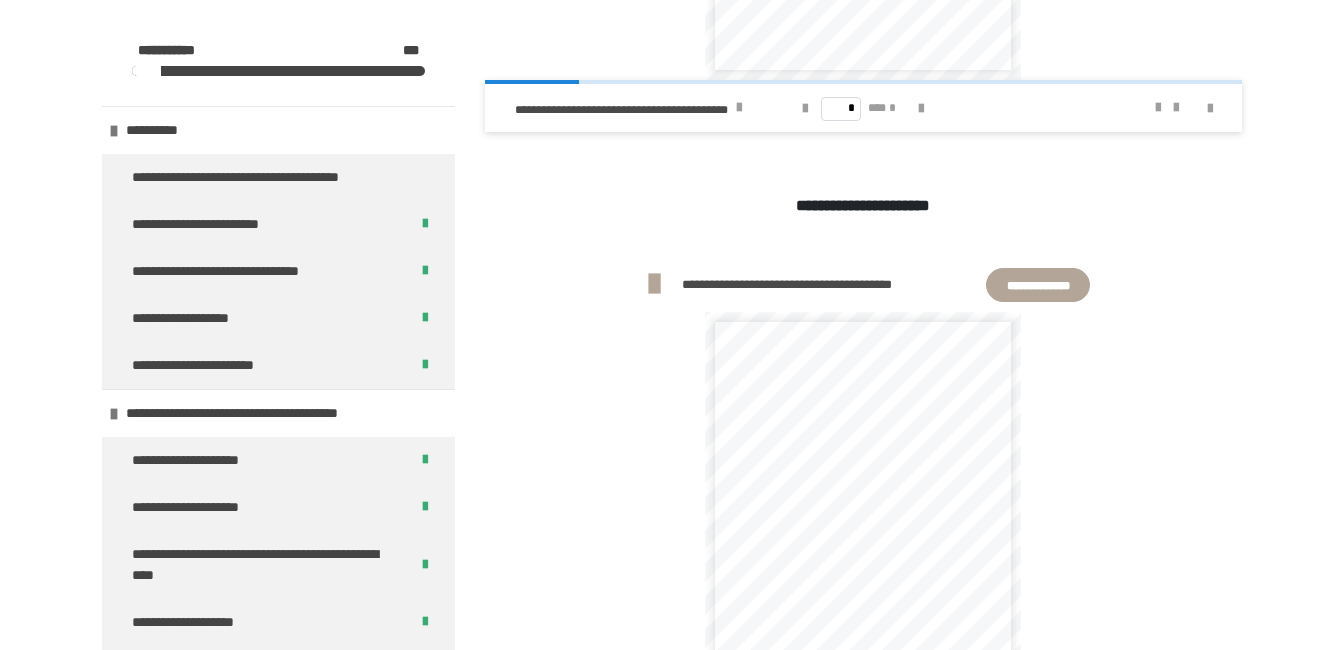 click on "**********" at bounding box center [1038, 285] 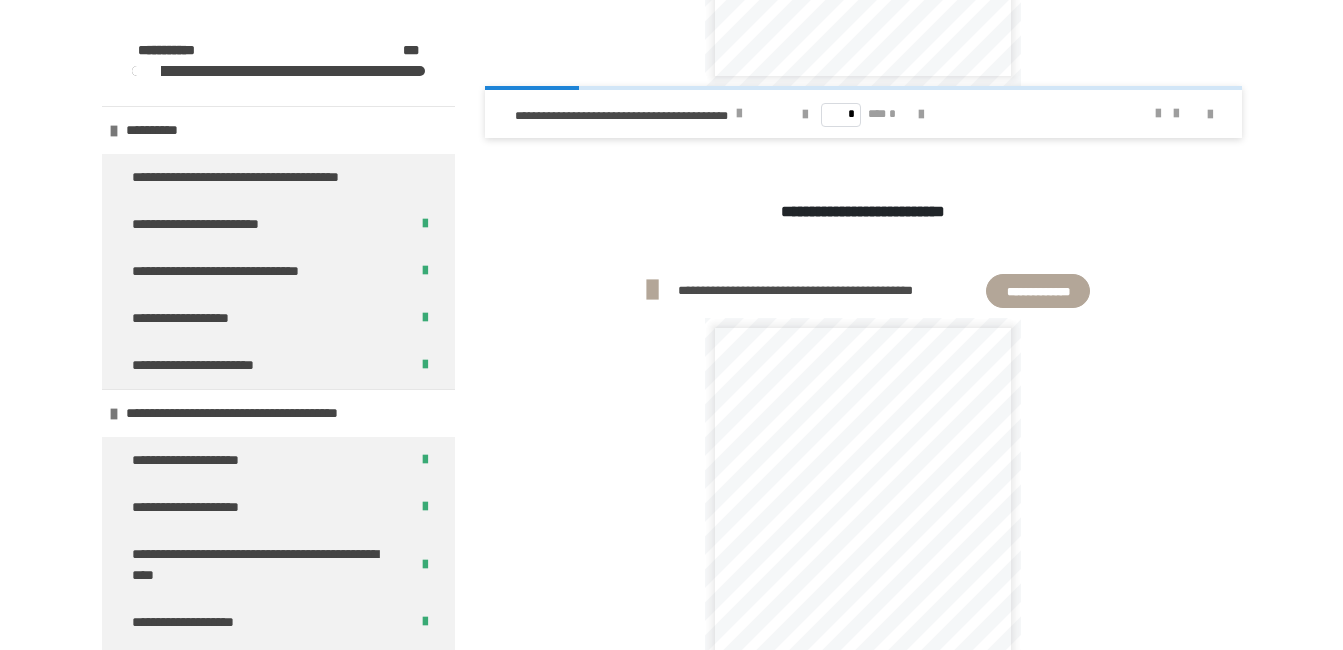 scroll, scrollTop: 1266, scrollLeft: 0, axis: vertical 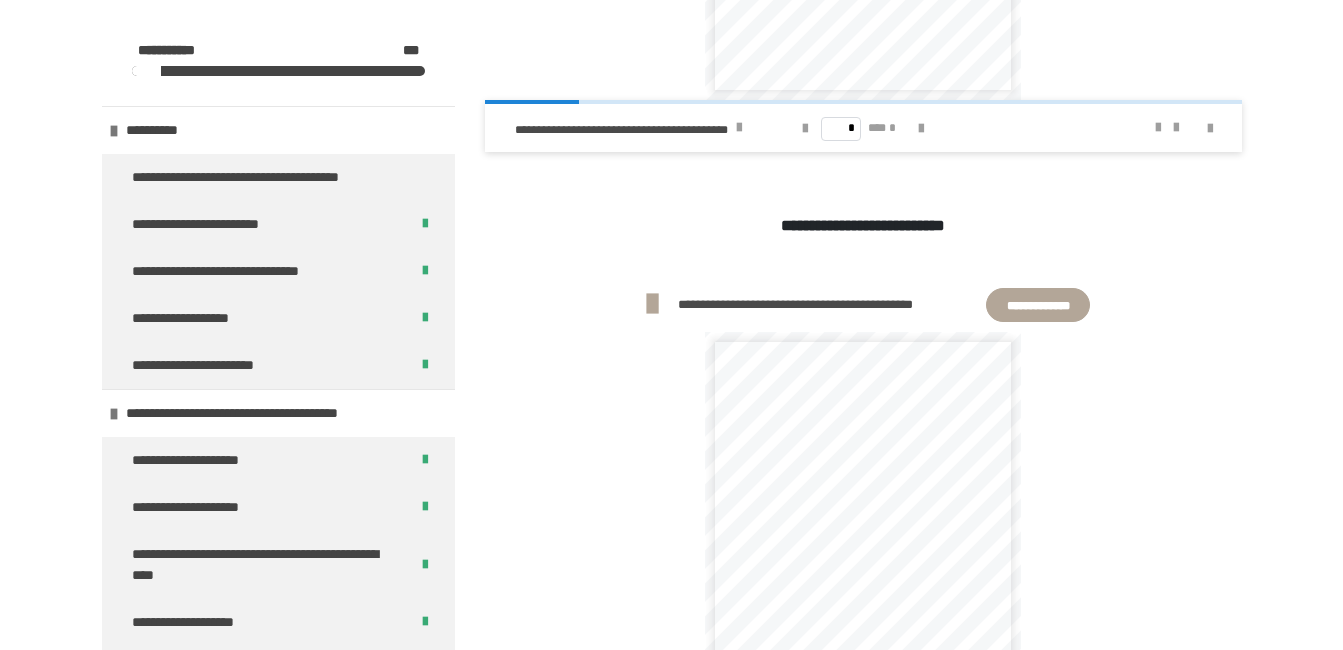 click on "**********" at bounding box center [1038, 305] 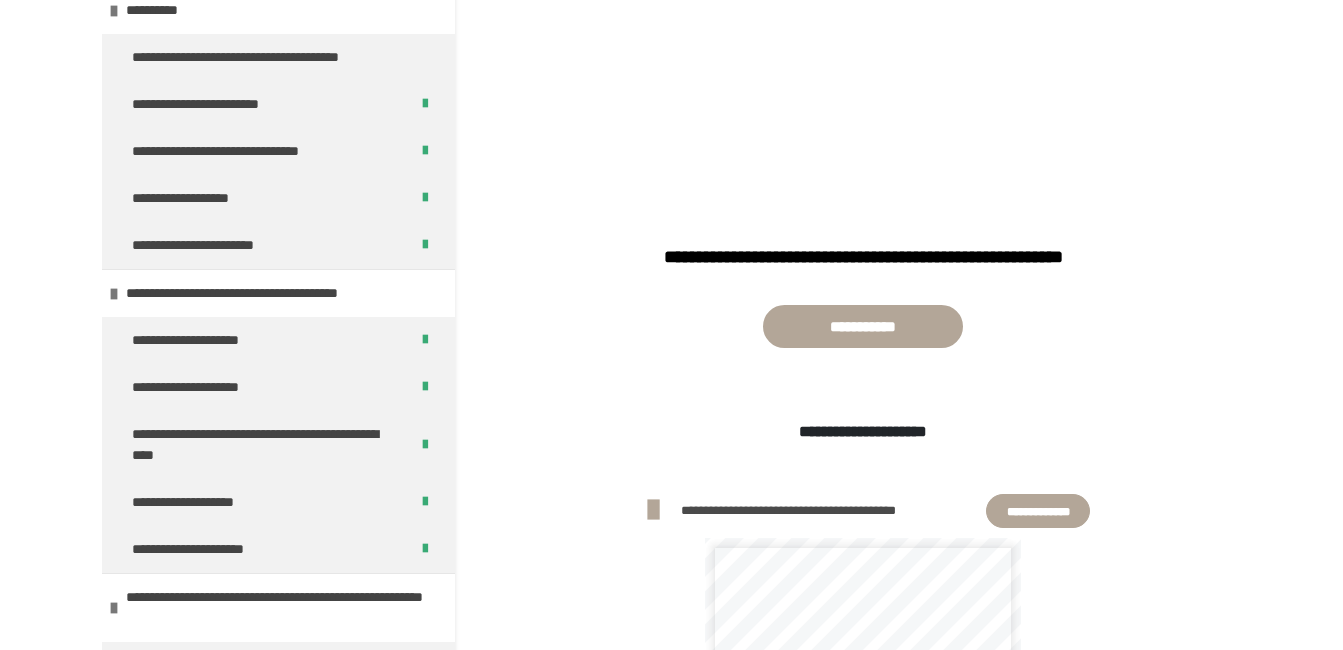 scroll, scrollTop: 0, scrollLeft: 0, axis: both 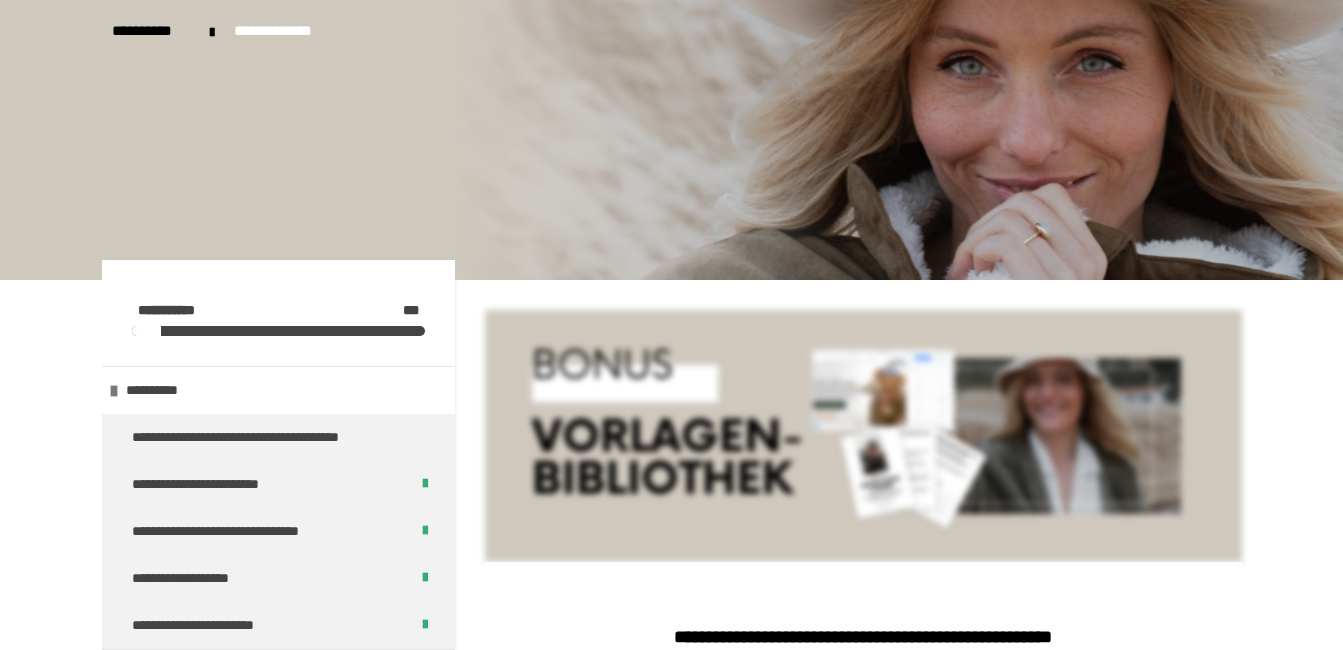 click on "**********" at bounding box center [1038, 889] 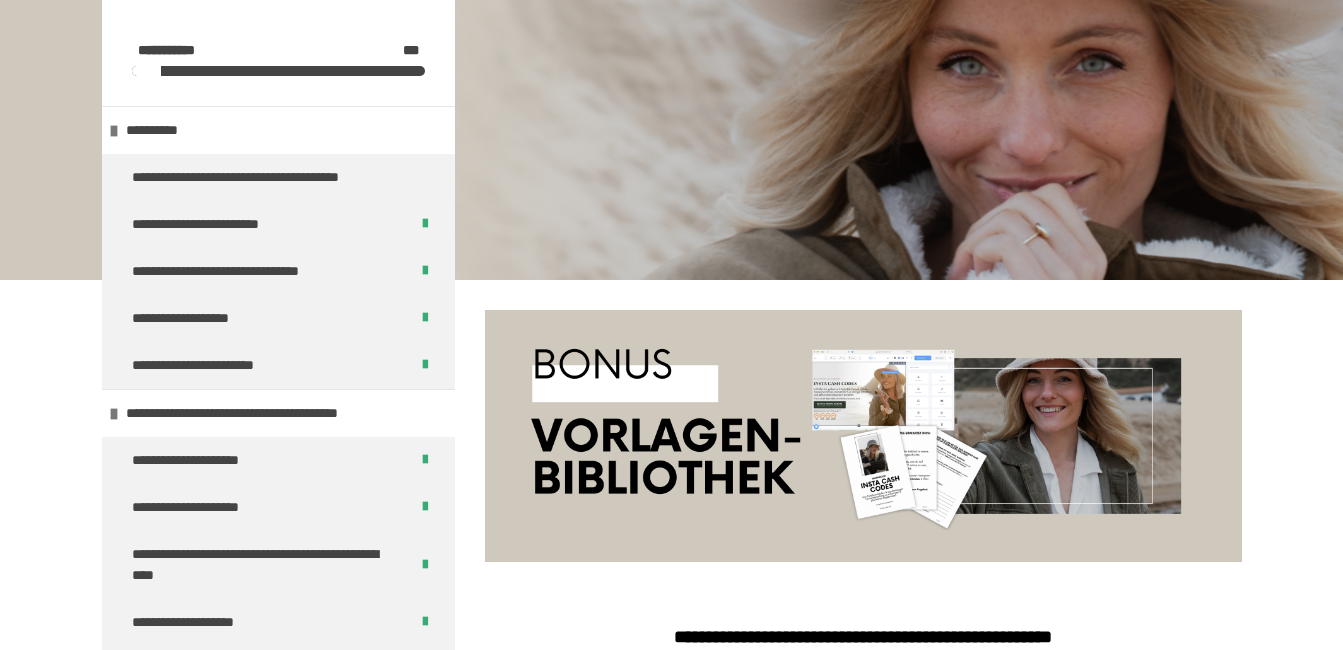 scroll, scrollTop: 700, scrollLeft: 0, axis: vertical 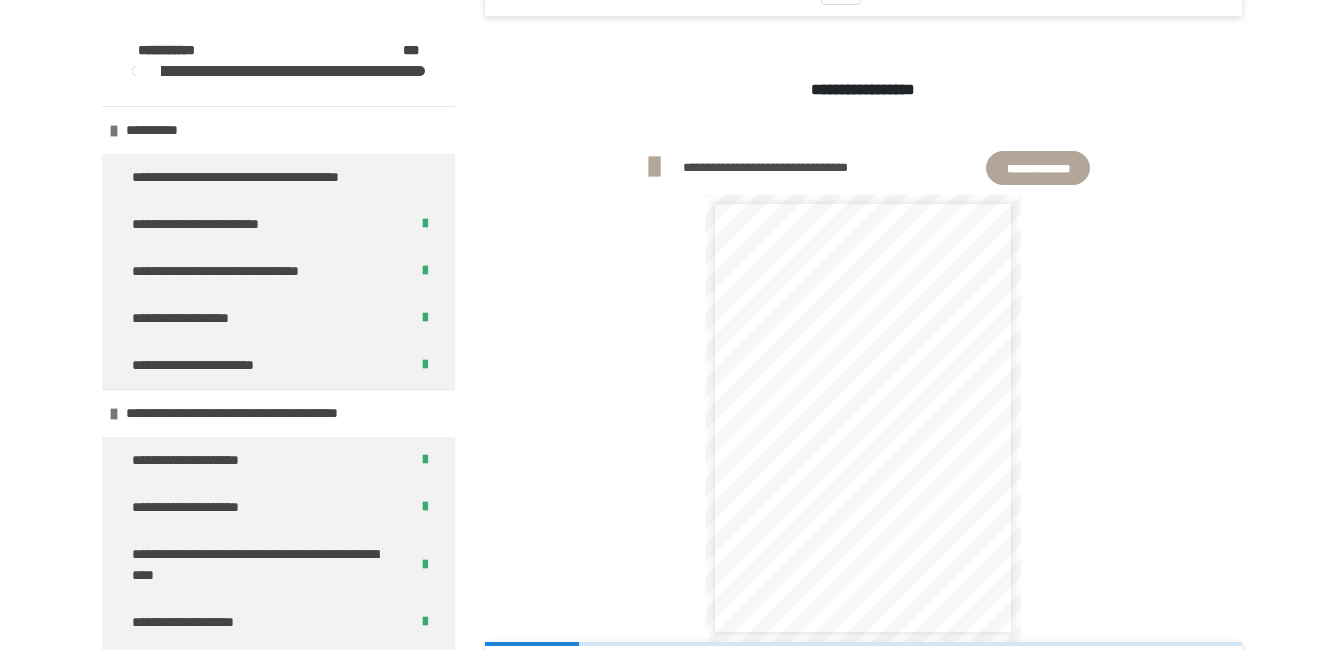 click on "**********" at bounding box center [863, 167] 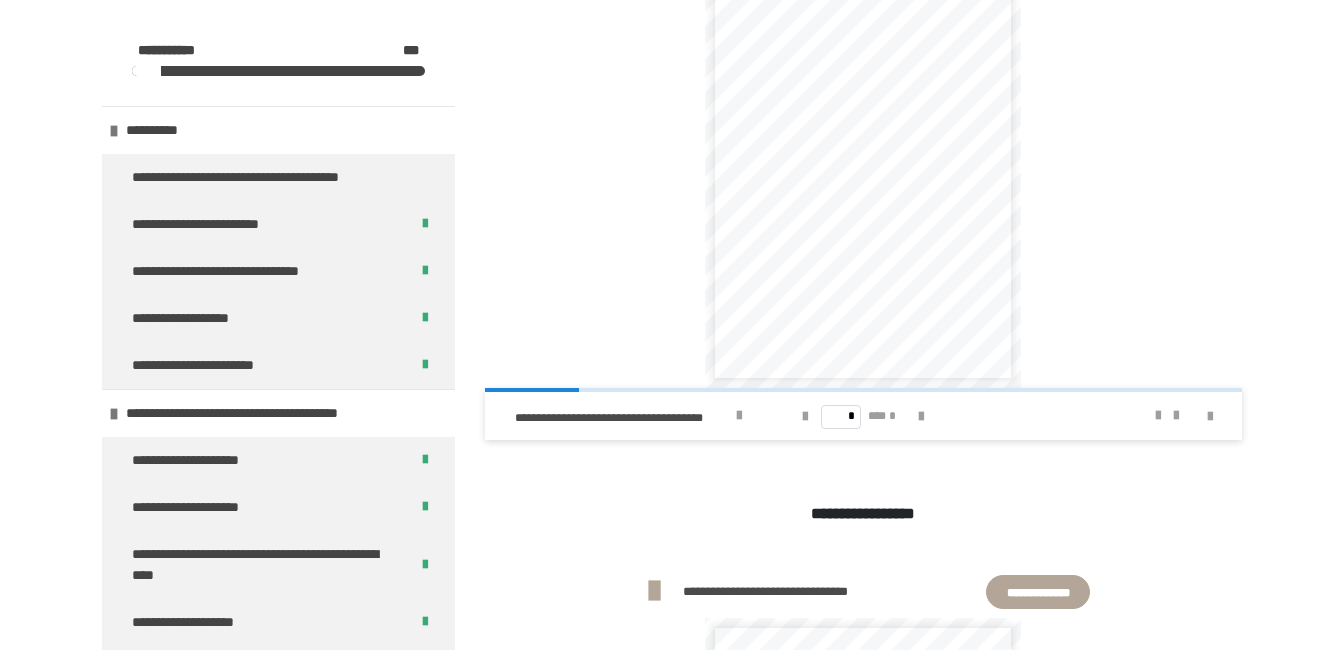 scroll, scrollTop: 860, scrollLeft: 0, axis: vertical 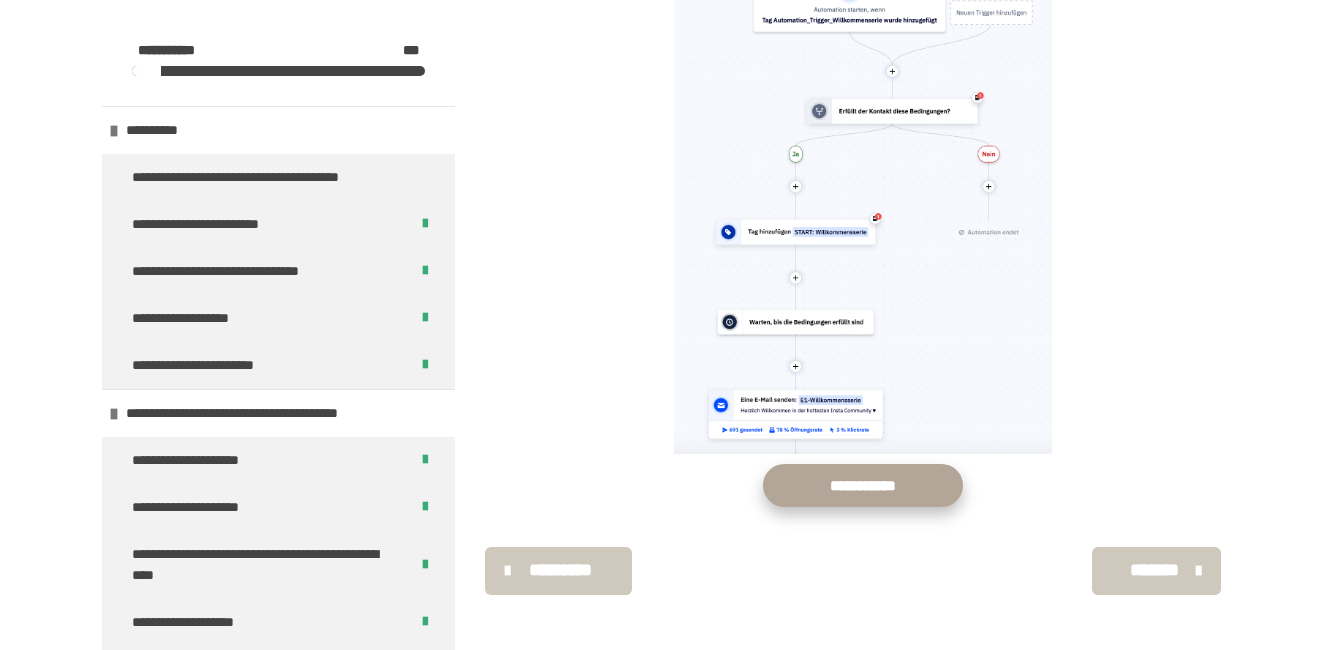 click on "**********" at bounding box center [863, 485] 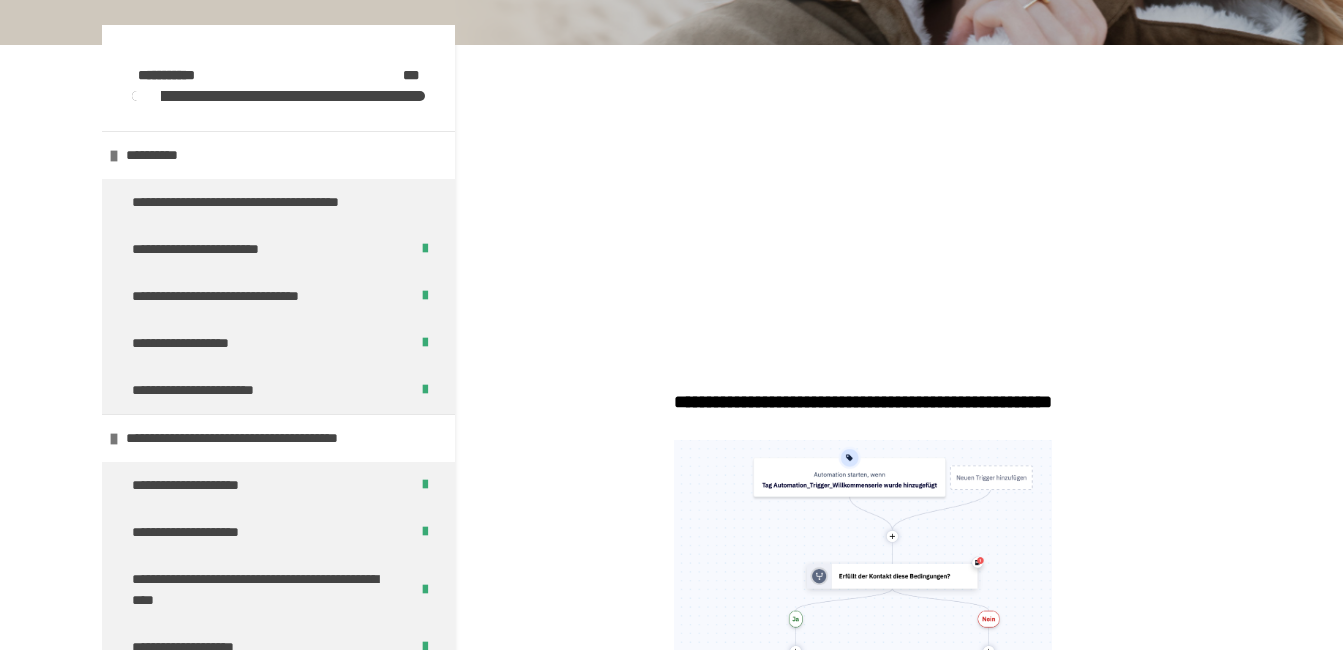 scroll, scrollTop: 0, scrollLeft: 0, axis: both 